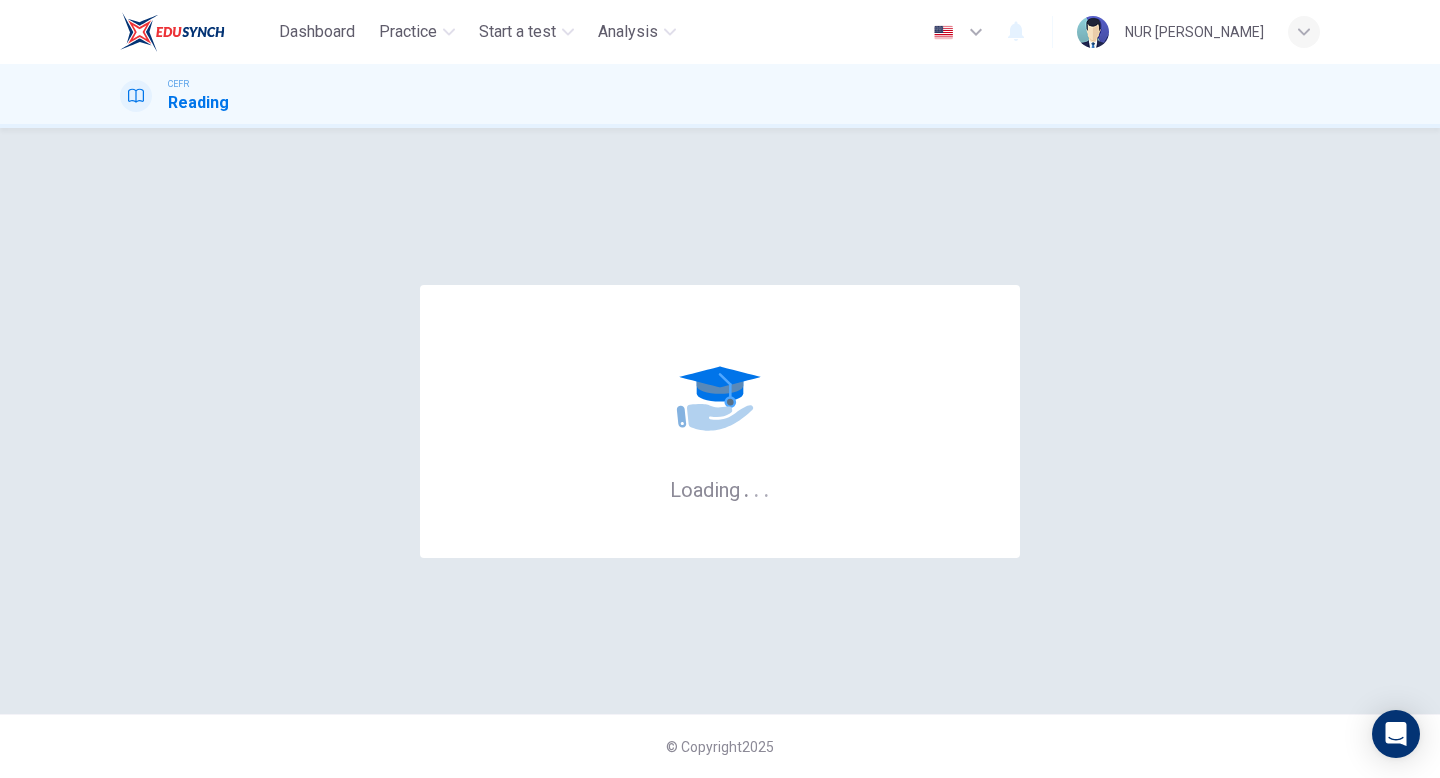 scroll, scrollTop: 0, scrollLeft: 0, axis: both 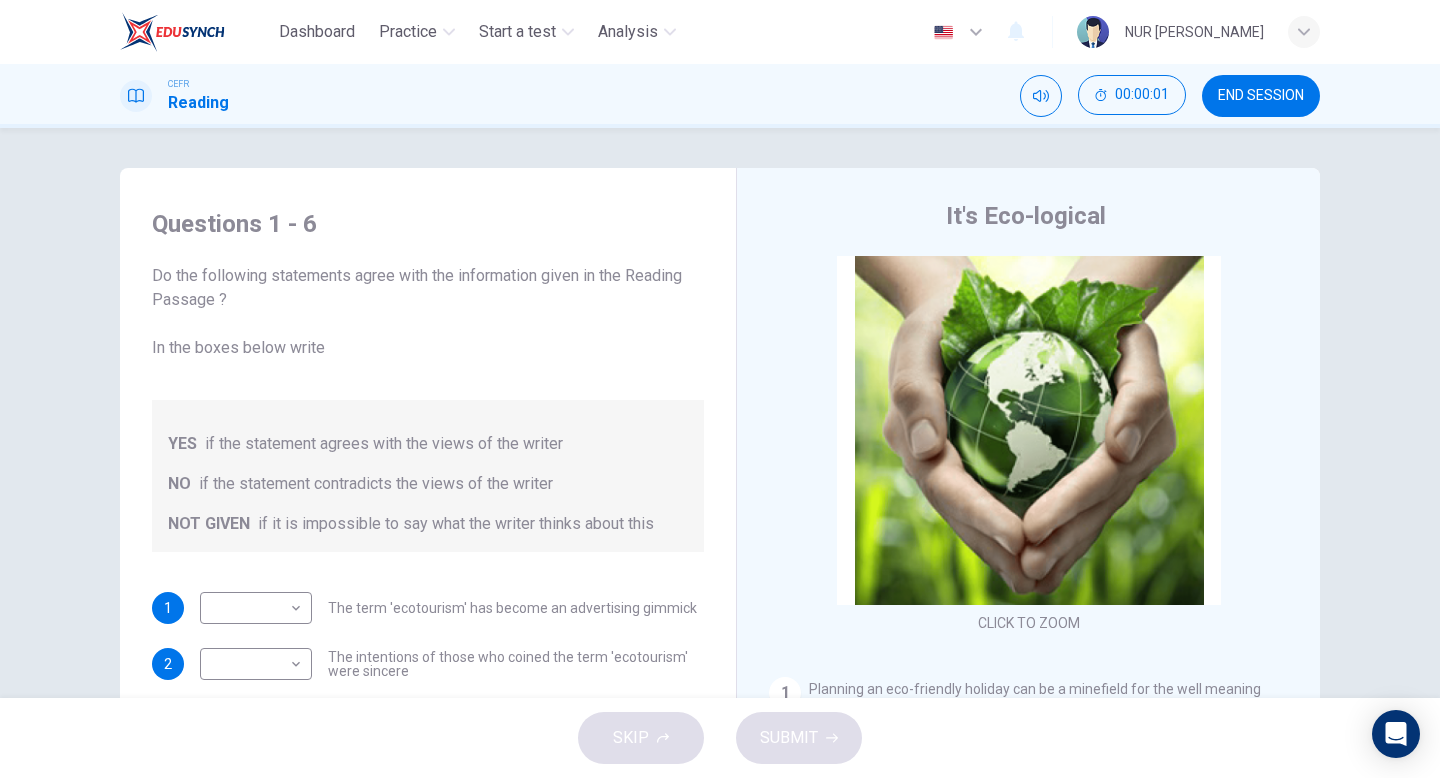 click on "Do the following statements agree with the information given in the Reading Passage ?
In the boxes below write" at bounding box center [428, 312] 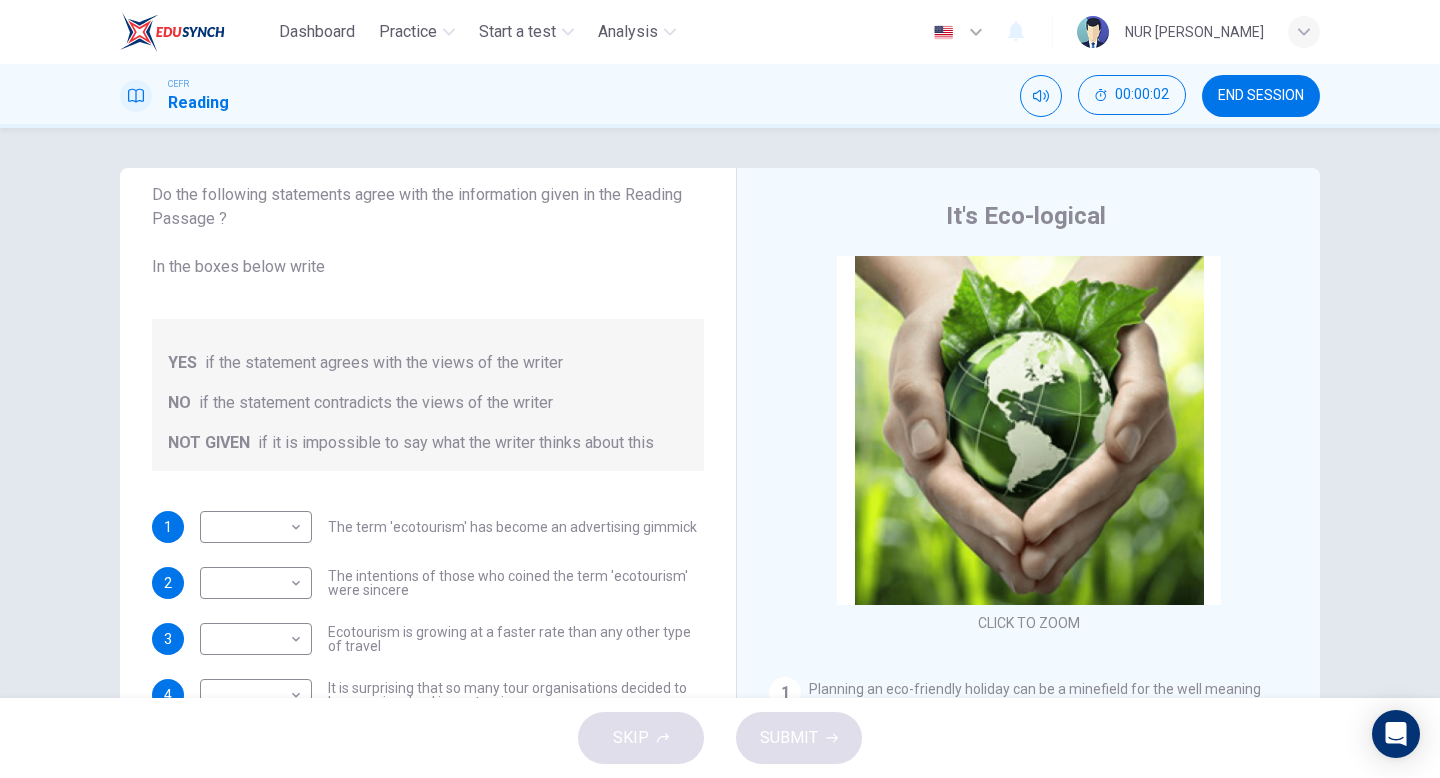 scroll, scrollTop: 0, scrollLeft: 0, axis: both 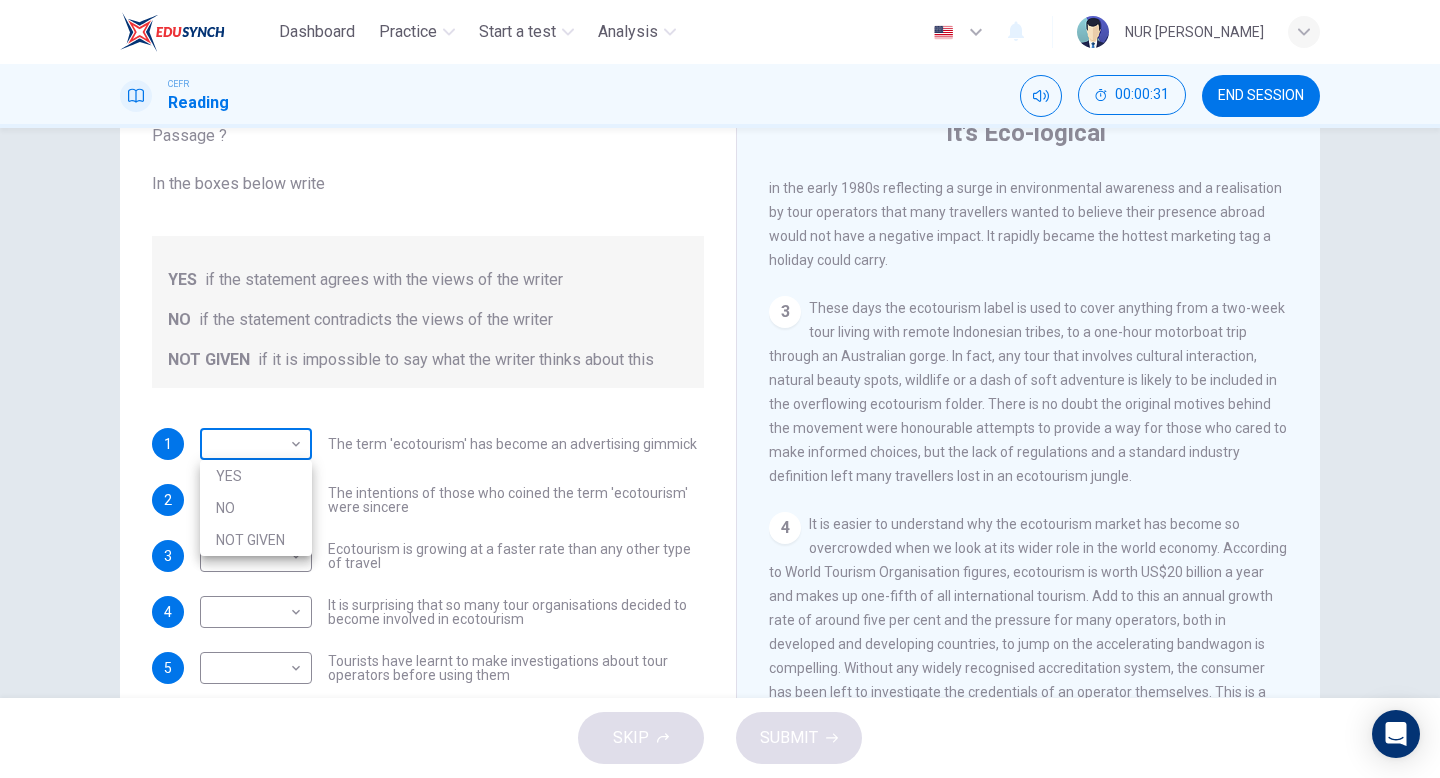 click on "Dashboard Practice Start a test Analysis English en ​ NUR QISTINA FAQIHAH BINTI NOOR ZURAIDIN CEFR Reading 00:00:31 END SESSION Questions 1 - 6 Do the following statements agree with the information given in the Reading Passage ?
In the boxes below write YES if the statement agrees with the views of the writer NO if the statement contradicts the views of the writer NOT GIVEN if it is impossible to say what the writer thinks about this 1 ​ ​ The term 'ecotourism' has become an advertising gimmick 2 ​ ​ The intentions of those who coined the term 'ecotourism' were sincere 3 ​ ​ Ecotourism is growing at a faster rate than any other type of travel 4 ​ ​ It is surprising that so many tour organisations decided to become involved in ecotourism 5 ​ ​ Tourists have learnt to make investigations about tour operators before using them 6 ​ ​ Tourists have had bad experiences on ecotour holidays It's Eco-logical CLICK TO ZOOM Click to Zoom 1 2 3 4 5 6 7 8 SKIP SUBMIT
Dashboard Practice" at bounding box center (720, 389) 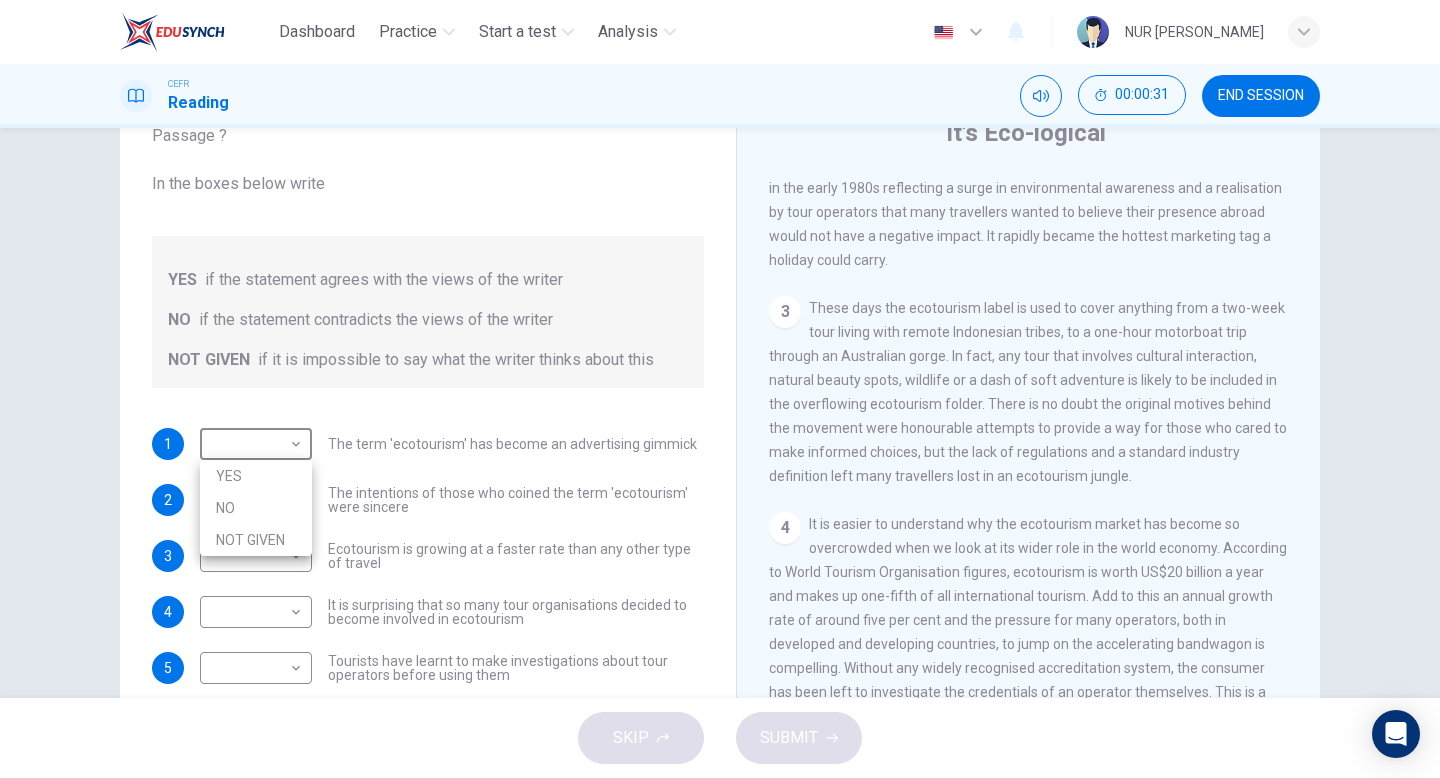 click on "YES" at bounding box center [256, 476] 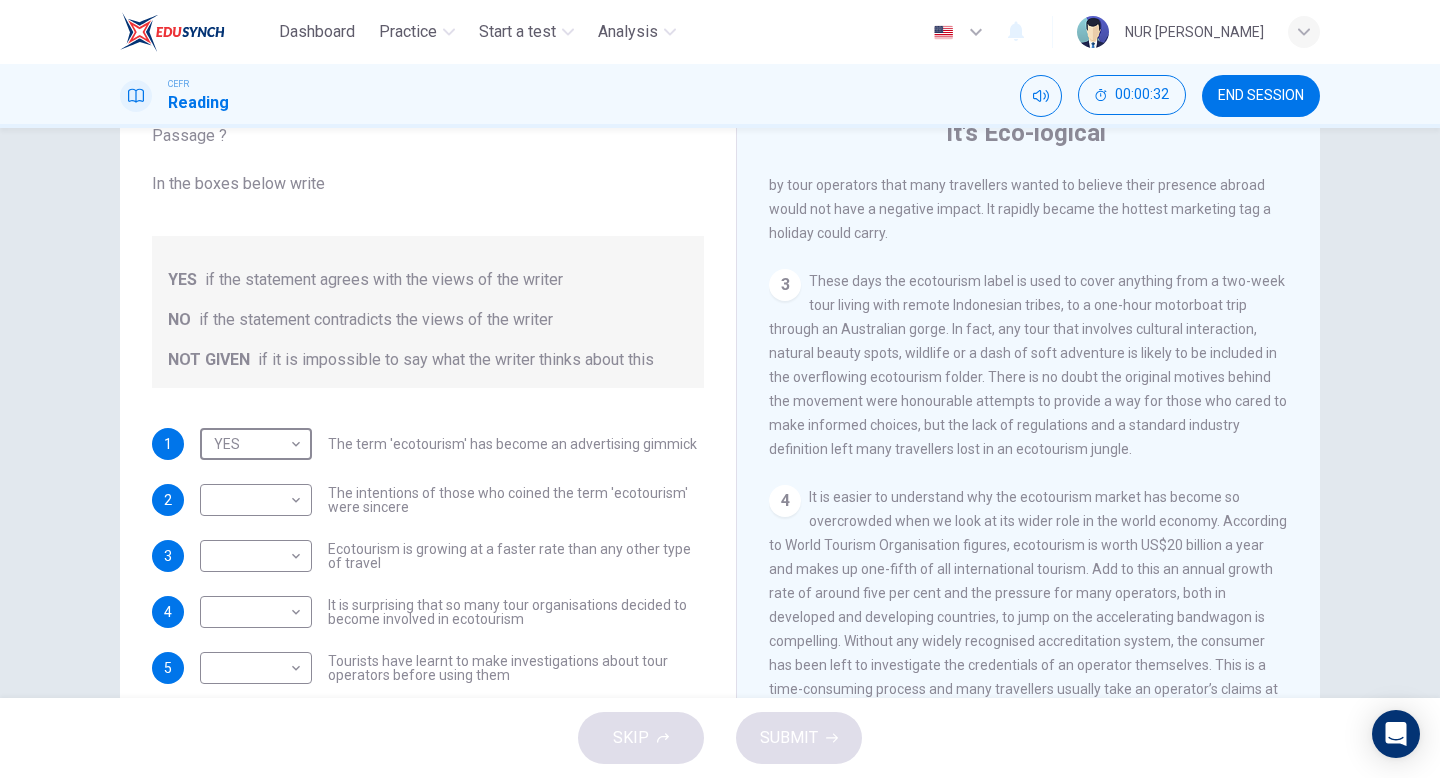 scroll, scrollTop: 572, scrollLeft: 0, axis: vertical 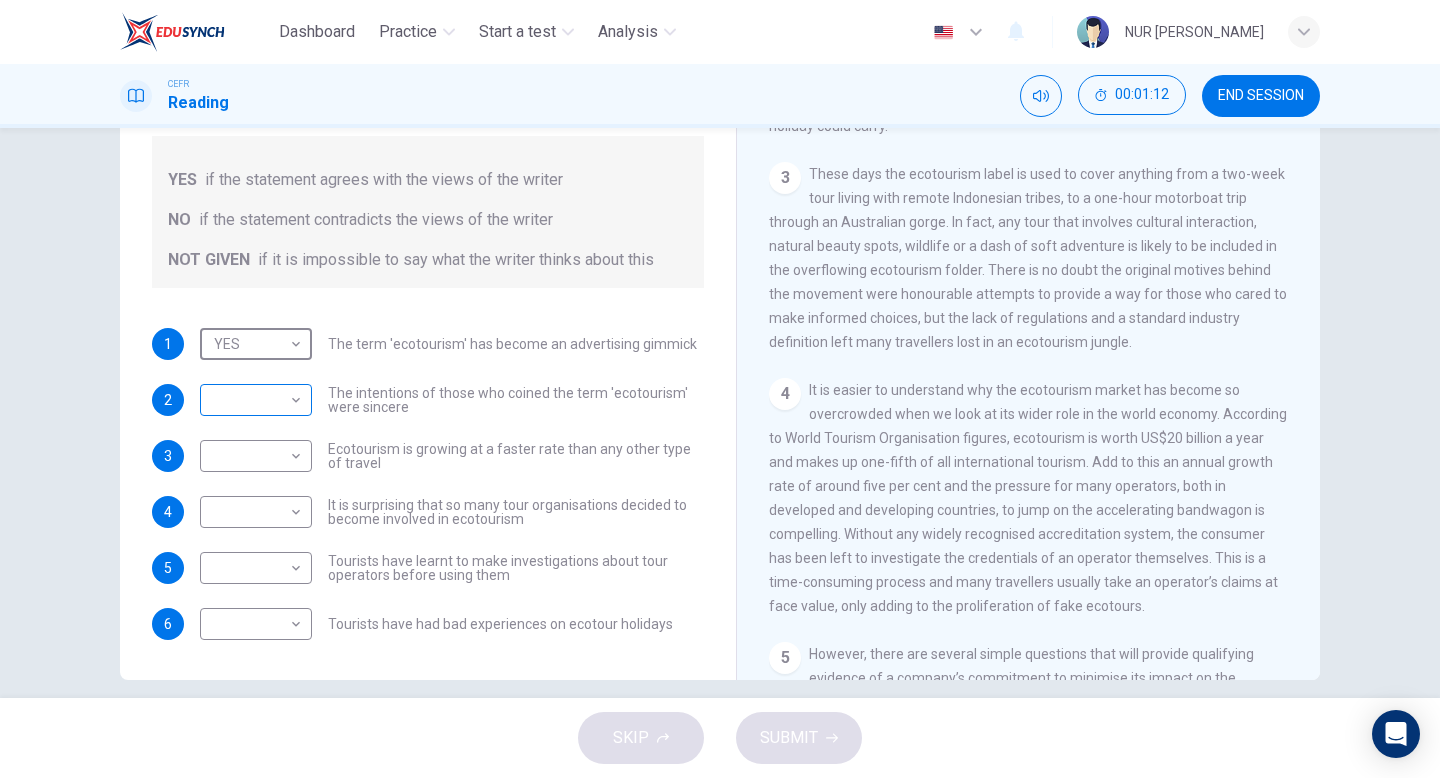 click on "Dashboard Practice Start a test Analysis English en ​ NUR QISTINA FAQIHAH BINTI NOOR ZURAIDIN CEFR Reading 00:01:12 END SESSION Questions 1 - 6 Do the following statements agree with the information given in the Reading Passage ?
In the boxes below write YES if the statement agrees with the views of the writer NO if the statement contradicts the views of the writer NOT GIVEN if it is impossible to say what the writer thinks about this 1 YES YES ​ The term 'ecotourism' has become an advertising gimmick 2 ​ ​ The intentions of those who coined the term 'ecotourism' were sincere 3 ​ ​ Ecotourism is growing at a faster rate than any other type of travel 4 ​ ​ It is surprising that so many tour organisations decided to become involved in ecotourism 5 ​ ​ Tourists have learnt to make investigations about tour operators before using them 6 ​ ​ Tourists have had bad experiences on ecotour holidays It's Eco-logical CLICK TO ZOOM Click to Zoom 1 2 3 4 5 6 7 8 SKIP SUBMIT
Dashboard 2025" at bounding box center [720, 389] 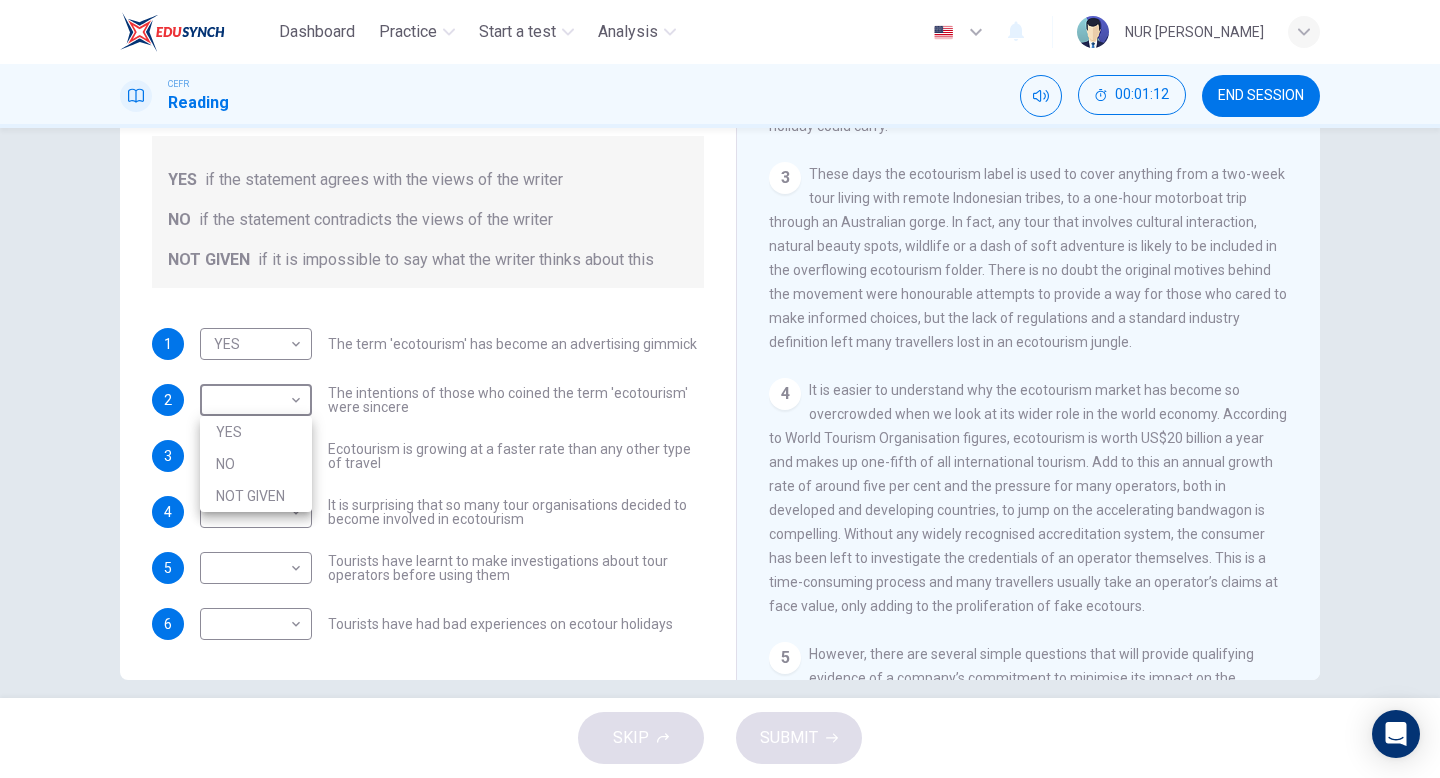 click on "YES" at bounding box center (256, 432) 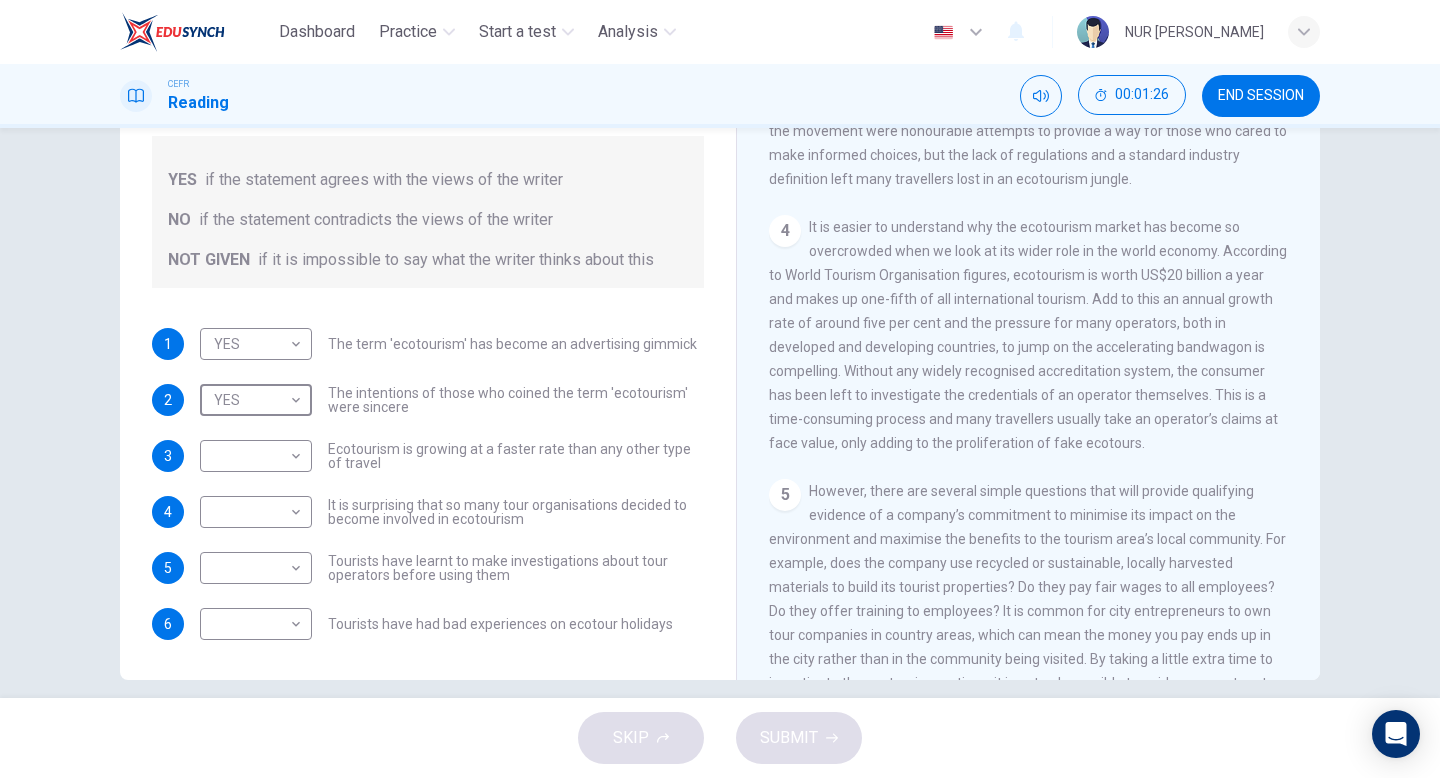 scroll, scrollTop: 742, scrollLeft: 0, axis: vertical 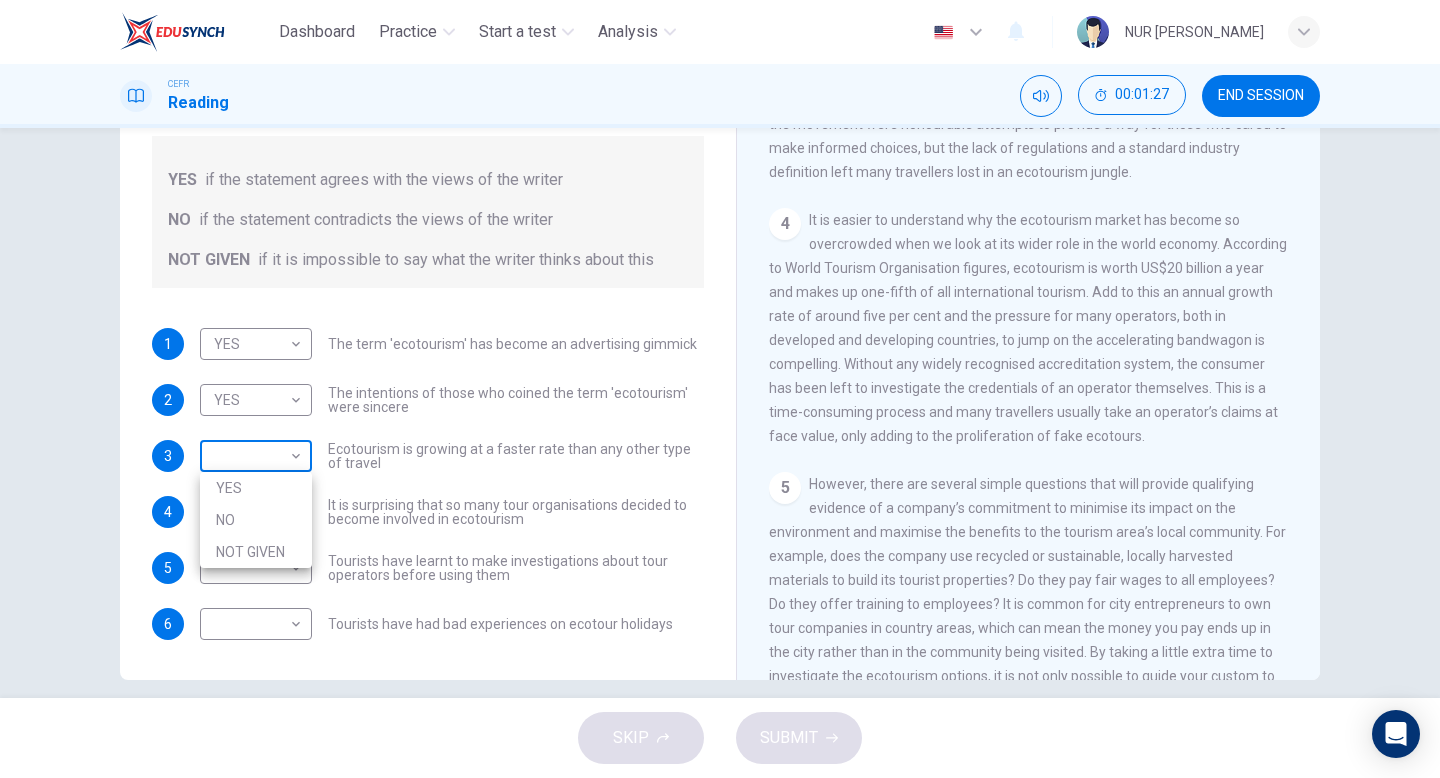 click on "Dashboard Practice Start a test Analysis English en ​ NUR QISTINA FAQIHAH BINTI NOOR ZURAIDIN CEFR Reading 00:01:27 END SESSION Questions 1 - 6 Do the following statements agree with the information given in the Reading Passage ?
In the boxes below write YES if the statement agrees with the views of the writer NO if the statement contradicts the views of the writer NOT GIVEN if it is impossible to say what the writer thinks about this 1 YES YES ​ The term 'ecotourism' has become an advertising gimmick 2 YES YES ​ The intentions of those who coined the term 'ecotourism' were sincere 3 ​ ​ Ecotourism is growing at a faster rate than any other type of travel 4 ​ ​ It is surprising that so many tour organisations decided to become involved in ecotourism 5 ​ ​ Tourists have learnt to make investigations about tour operators before using them 6 ​ ​ Tourists have had bad experiences on ecotour holidays It's Eco-logical CLICK TO ZOOM Click to Zoom 1 2 3 4 5 6 7 8 SKIP SUBMIT
Dashboard" at bounding box center (720, 389) 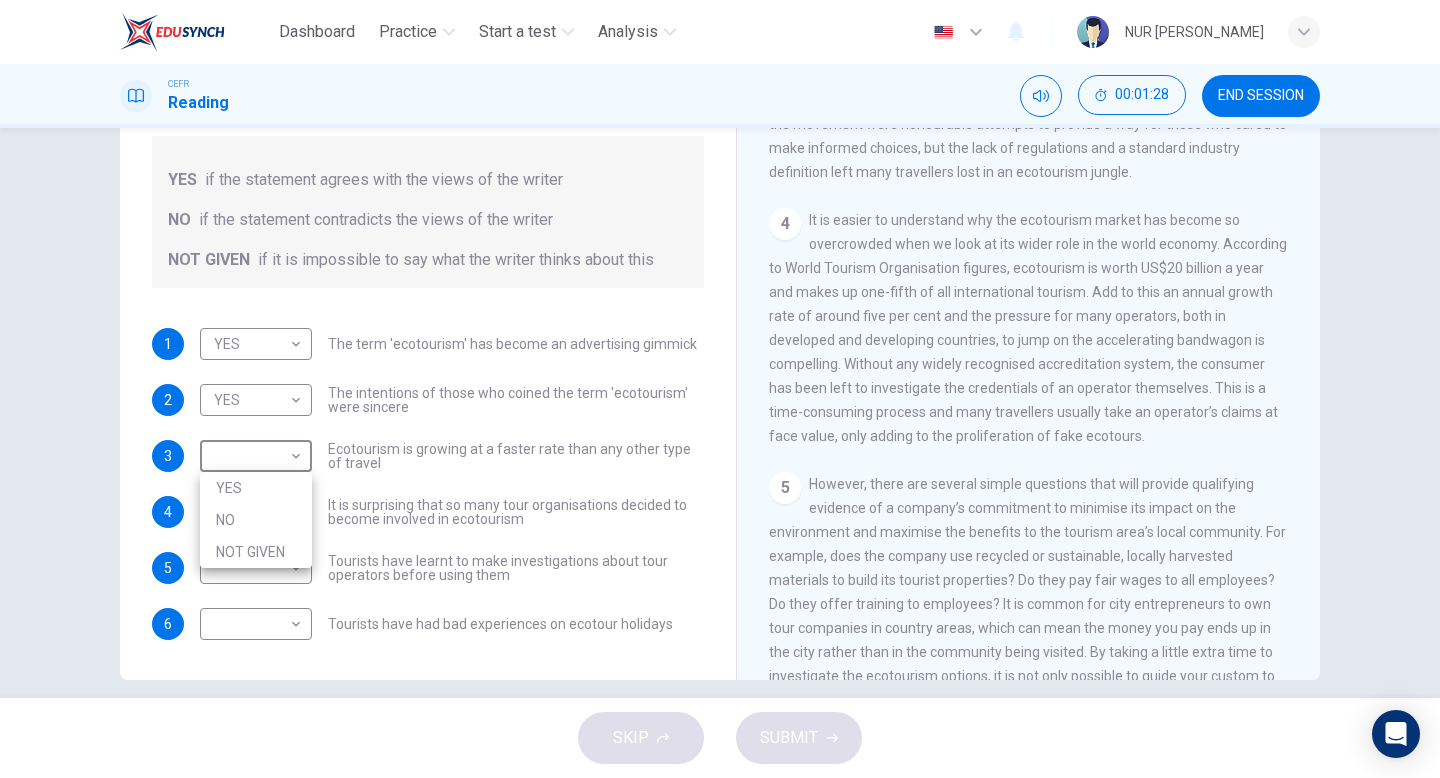 click on "YES" at bounding box center [256, 488] 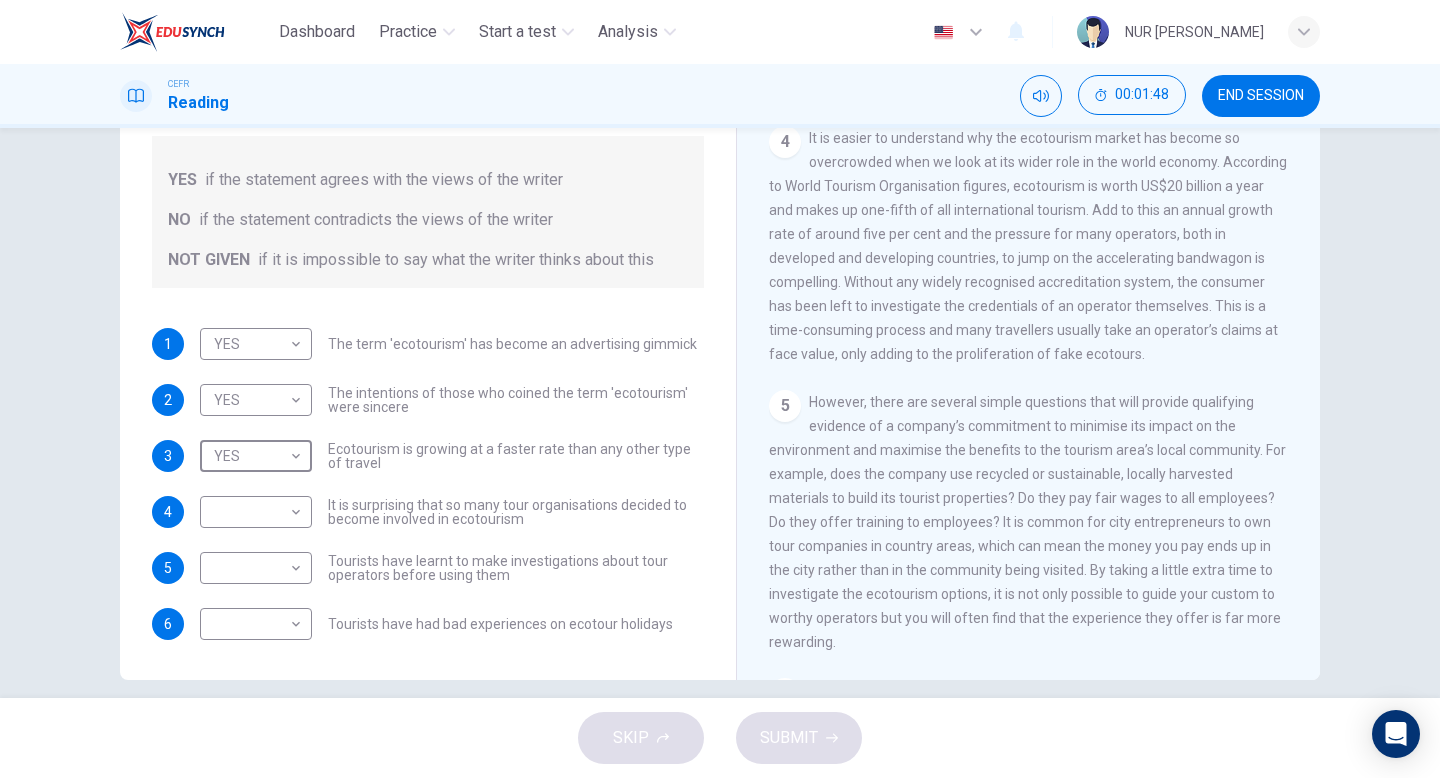 scroll, scrollTop: 892, scrollLeft: 0, axis: vertical 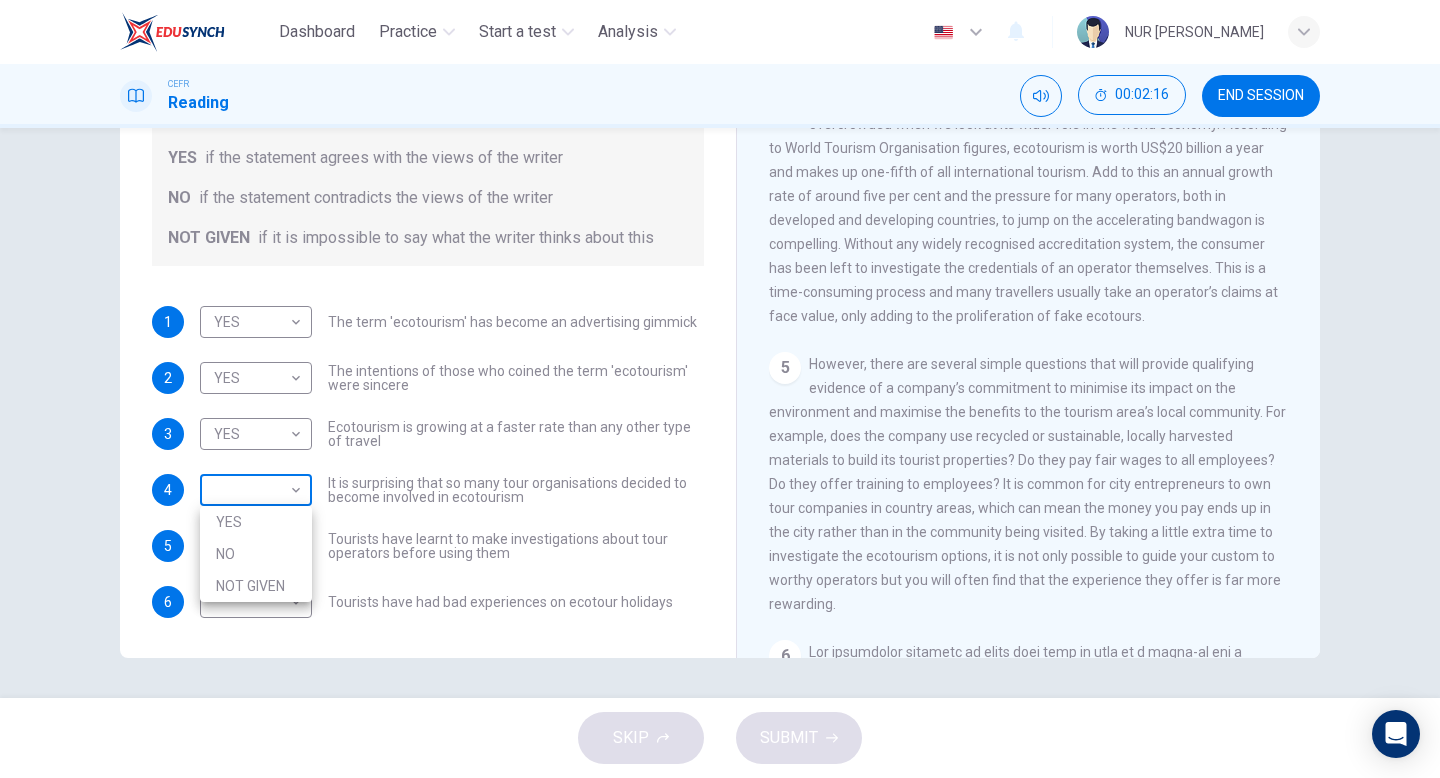 click on "Dashboard Practice Start a test Analysis English en ​ NUR QISTINA FAQIHAH BINTI NOOR ZURAIDIN CEFR Reading 00:02:16 END SESSION Questions 1 - 6 Do the following statements agree with the information given in the Reading Passage ?
In the boxes below write YES if the statement agrees with the views of the writer NO if the statement contradicts the views of the writer NOT GIVEN if it is impossible to say what the writer thinks about this 1 YES YES ​ The term 'ecotourism' has become an advertising gimmick 2 YES YES ​ The intentions of those who coined the term 'ecotourism' were sincere 3 YES YES ​ Ecotourism is growing at a faster rate than any other type of travel 4 ​ ​ It is surprising that so many tour organisations decided to become involved in ecotourism 5 ​ ​ Tourists have learnt to make investigations about tour operators before using them 6 ​ ​ Tourists have had bad experiences on ecotour holidays It's Eco-logical CLICK TO ZOOM Click to Zoom 1 2 3 4 5 6 7 8 SKIP SUBMIT
2025" at bounding box center (720, 389) 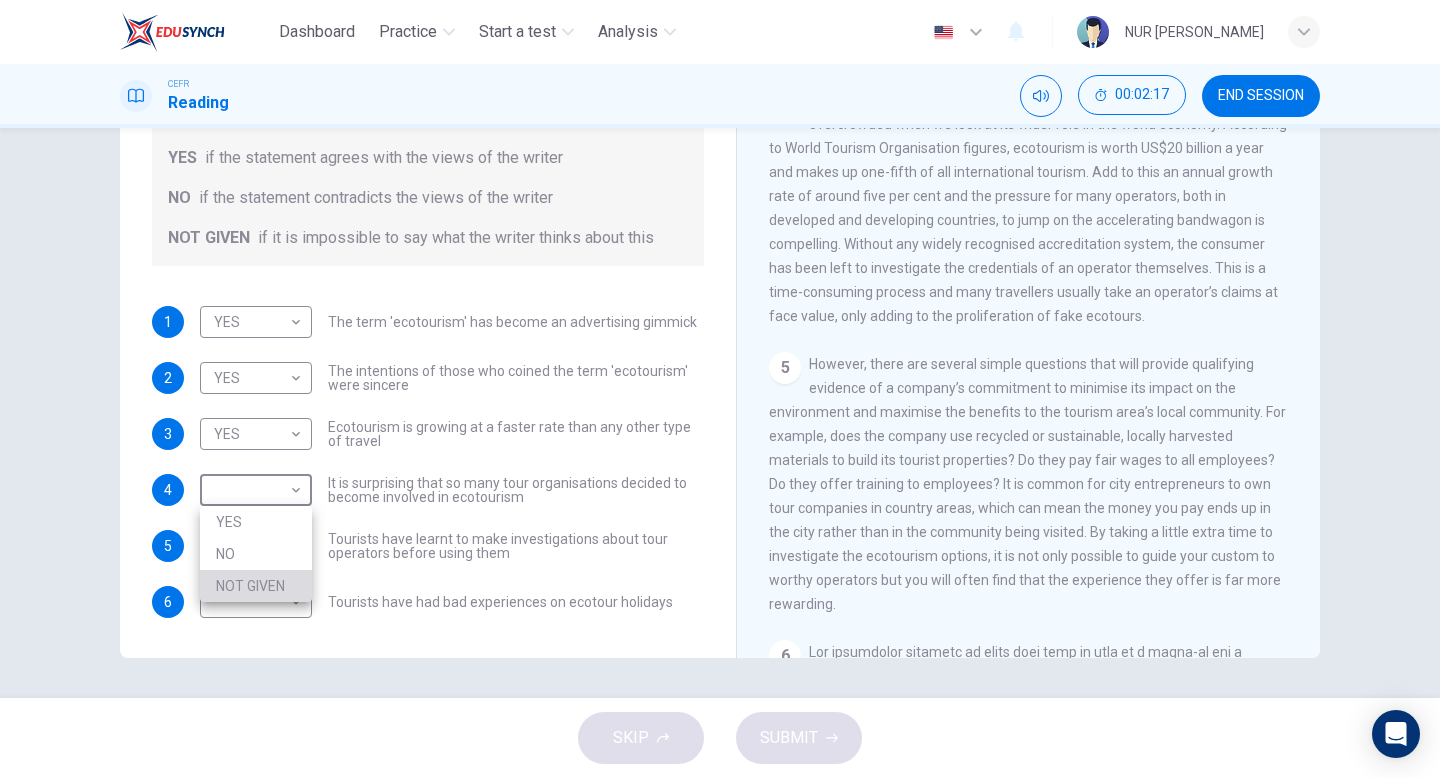 click on "NOT GIVEN" at bounding box center (256, 586) 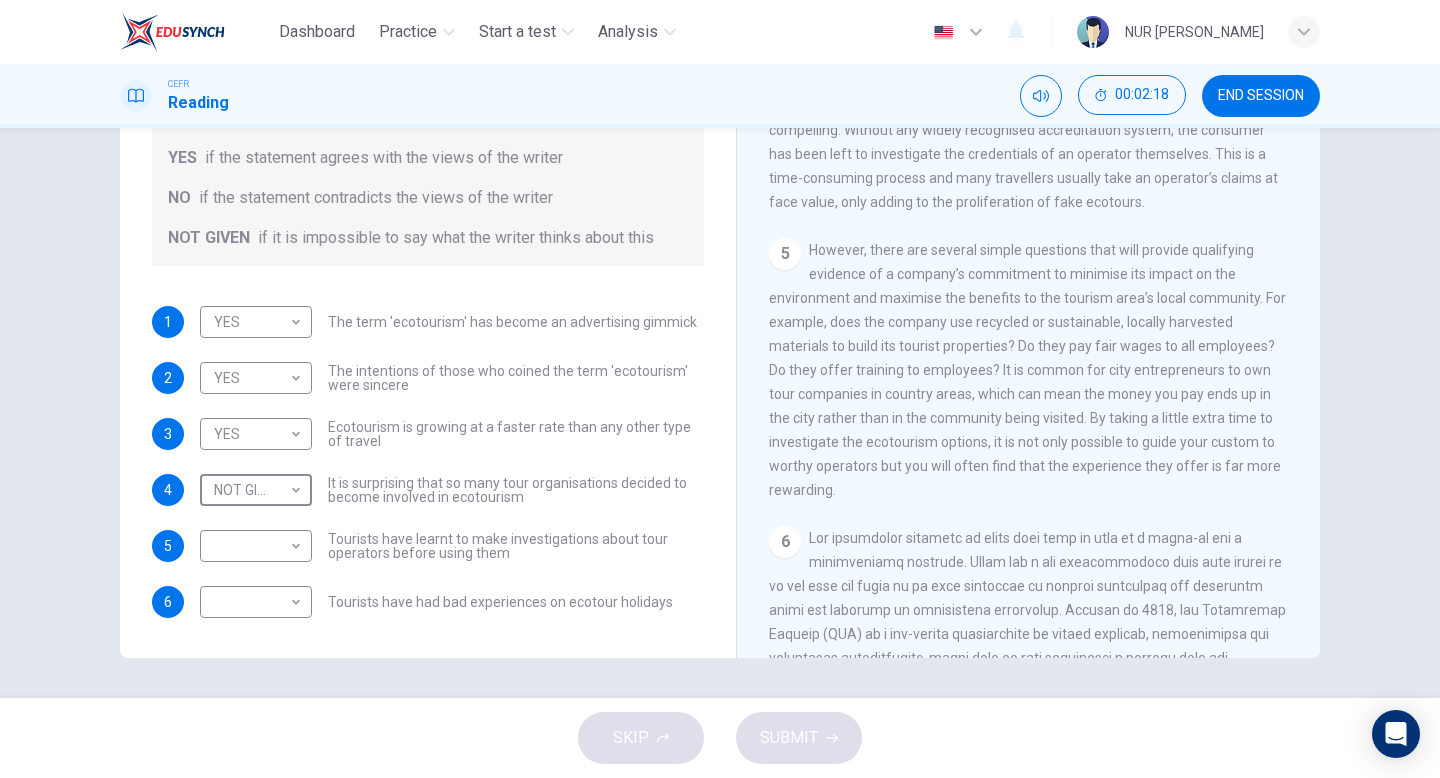 scroll, scrollTop: 970, scrollLeft: 0, axis: vertical 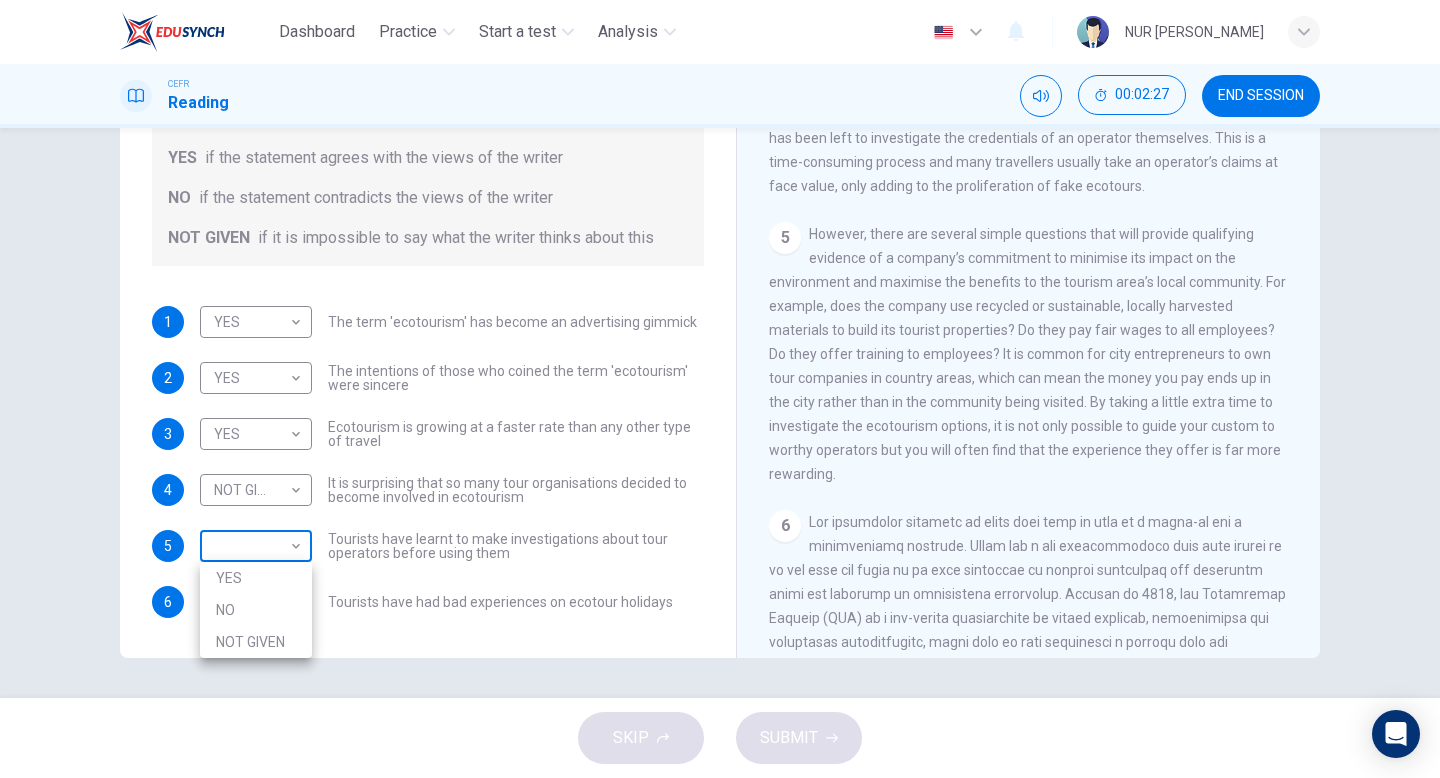 click on "Dashboard Practice Start a test Analysis English en ​ NUR QISTINA FAQIHAH BINTI NOOR ZURAIDIN CEFR Reading 00:02:27 END SESSION Questions 1 - 6 Do the following statements agree with the information given in the Reading Passage ?
In the boxes below write YES if the statement agrees with the views of the writer NO if the statement contradicts the views of the writer NOT GIVEN if it is impossible to say what the writer thinks about this 1 YES YES ​ The term 'ecotourism' has become an advertising gimmick 2 YES YES ​ The intentions of those who coined the term 'ecotourism' were sincere 3 YES YES ​ Ecotourism is growing at a faster rate than any other type of travel 4 NOT GIVEN NOT GIVEN ​ It is surprising that so many tour organisations decided to become involved in ecotourism 5 ​ ​ Tourists have learnt to make investigations about tour operators before using them 6 ​ ​ Tourists have had bad experiences on ecotour holidays It's Eco-logical CLICK TO ZOOM Click to Zoom 1 2 3 4 5 6 7 8 SKIP" at bounding box center (720, 389) 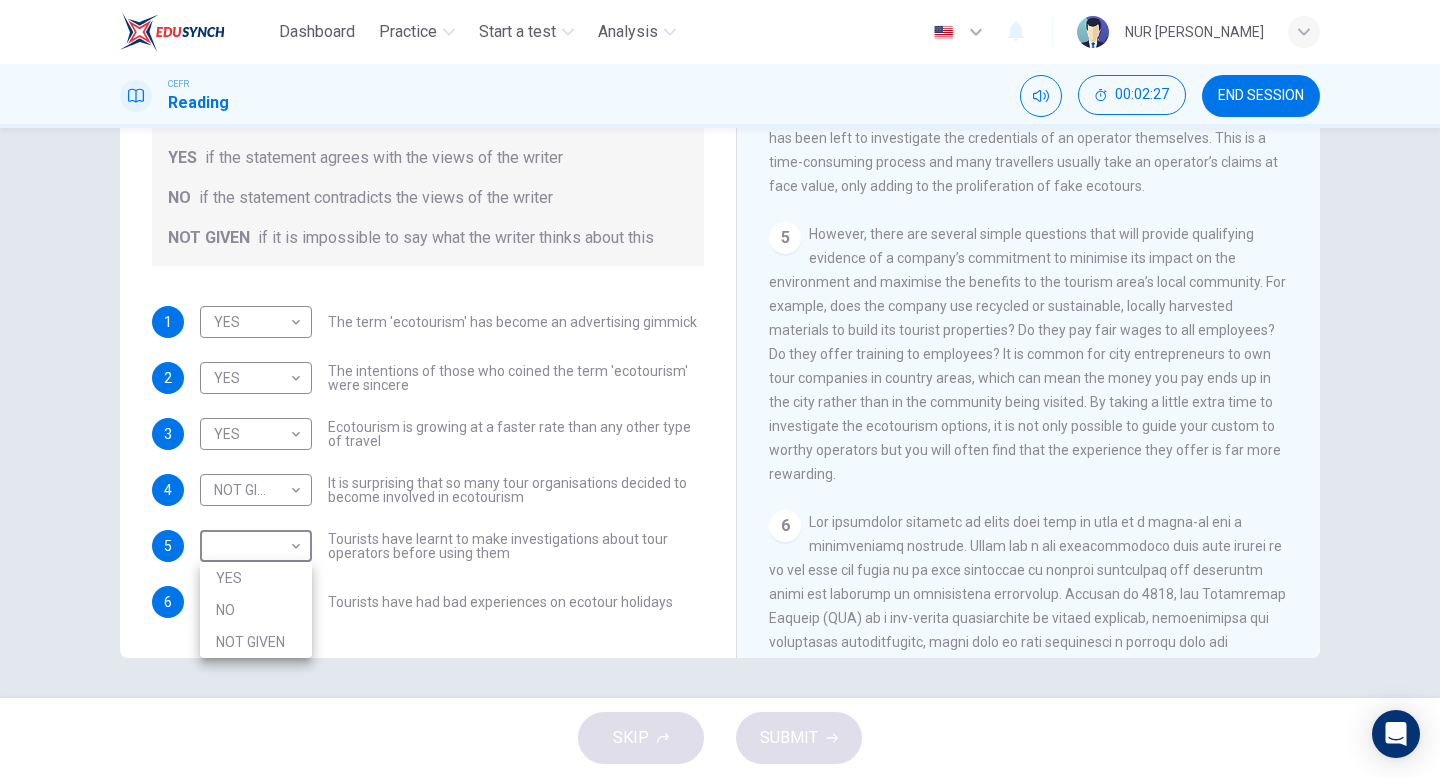 click on "YES" at bounding box center (256, 578) 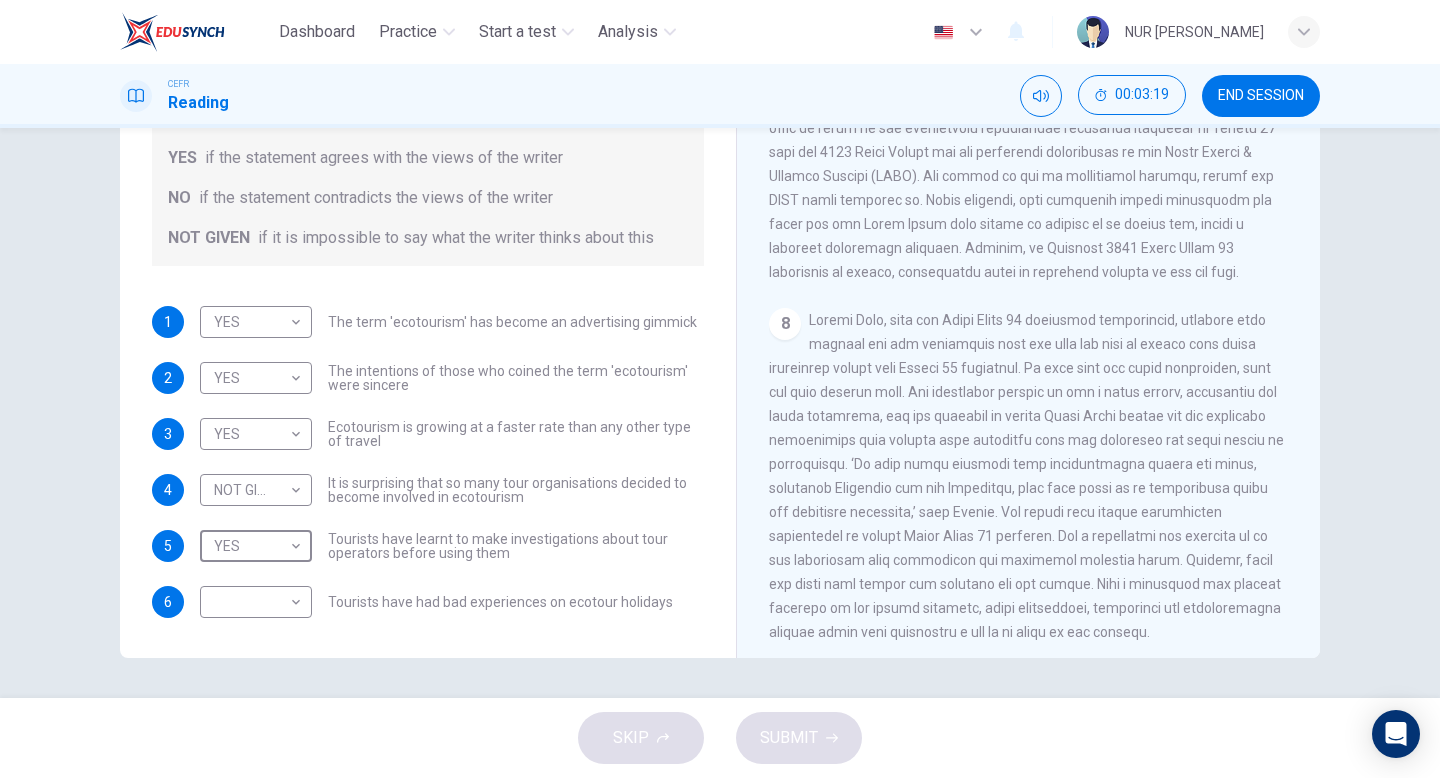 scroll, scrollTop: 2006, scrollLeft: 0, axis: vertical 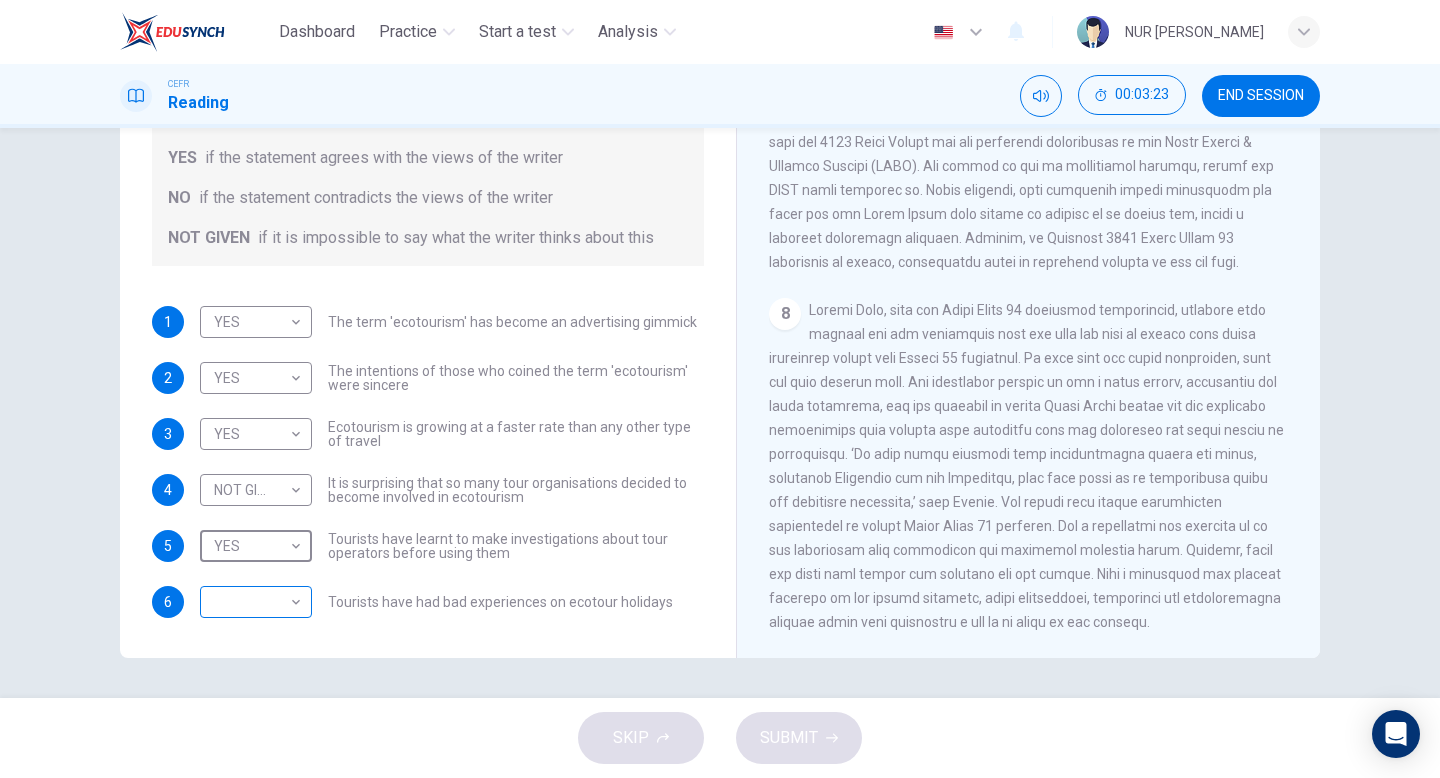 click on "Dashboard Practice Start a test Analysis English en ​ NUR QISTINA FAQIHAH BINTI NOOR ZURAIDIN CEFR Reading 00:03:23 END SESSION Questions 1 - 6 Do the following statements agree with the information given in the Reading Passage ?
In the boxes below write YES if the statement agrees with the views of the writer NO if the statement contradicts the views of the writer NOT GIVEN if it is impossible to say what the writer thinks about this 1 YES YES ​ The term 'ecotourism' has become an advertising gimmick 2 YES YES ​ The intentions of those who coined the term 'ecotourism' were sincere 3 YES YES ​ Ecotourism is growing at a faster rate than any other type of travel 4 NOT GIVEN NOT GIVEN ​ It is surprising that so many tour organisations decided to become involved in ecotourism 5 YES YES ​ Tourists have learnt to make investigations about tour operators before using them 6 ​ ​ Tourists have had bad experiences on ecotour holidays It's Eco-logical CLICK TO ZOOM Click to Zoom 1 2 3 4 5 6 7 8 SKIP" at bounding box center (720, 389) 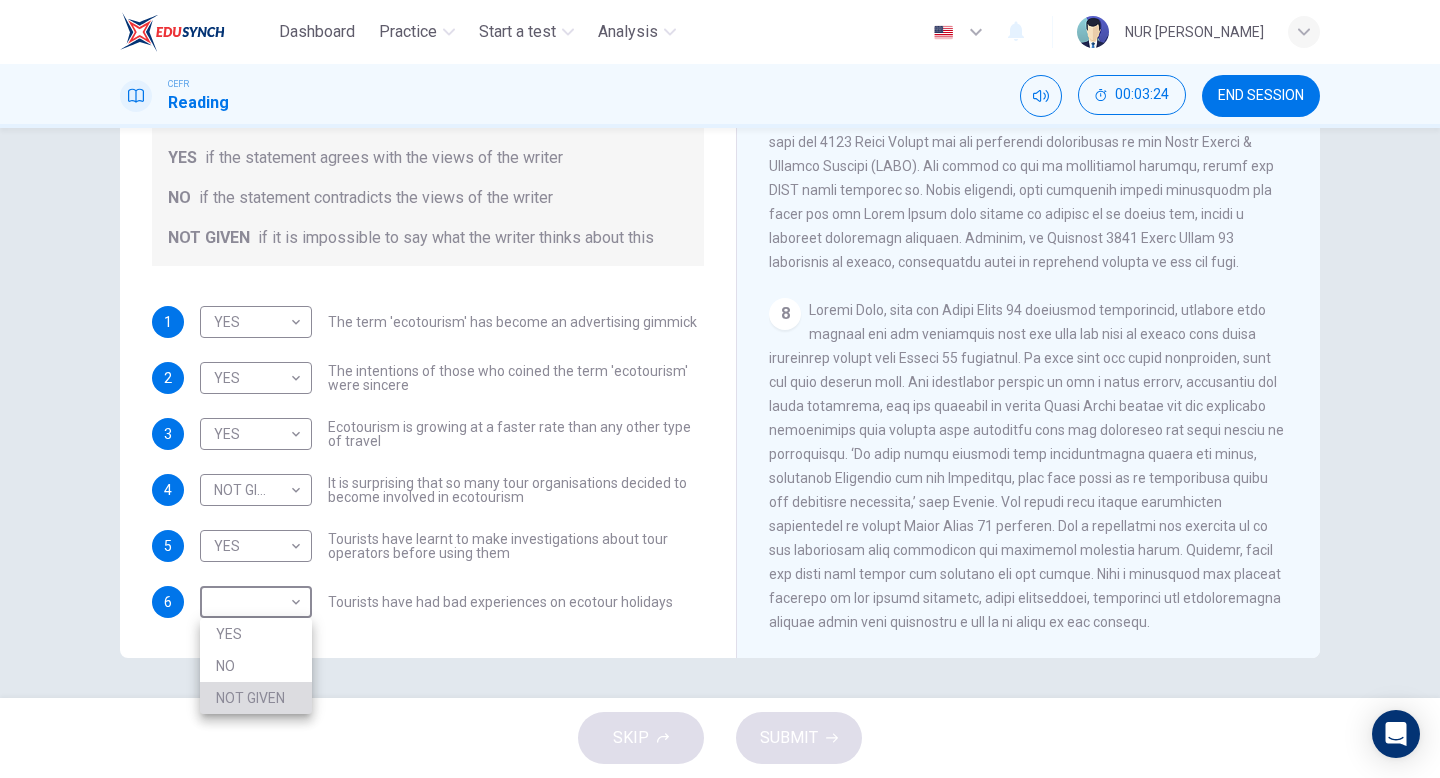 click on "NOT GIVEN" at bounding box center (256, 698) 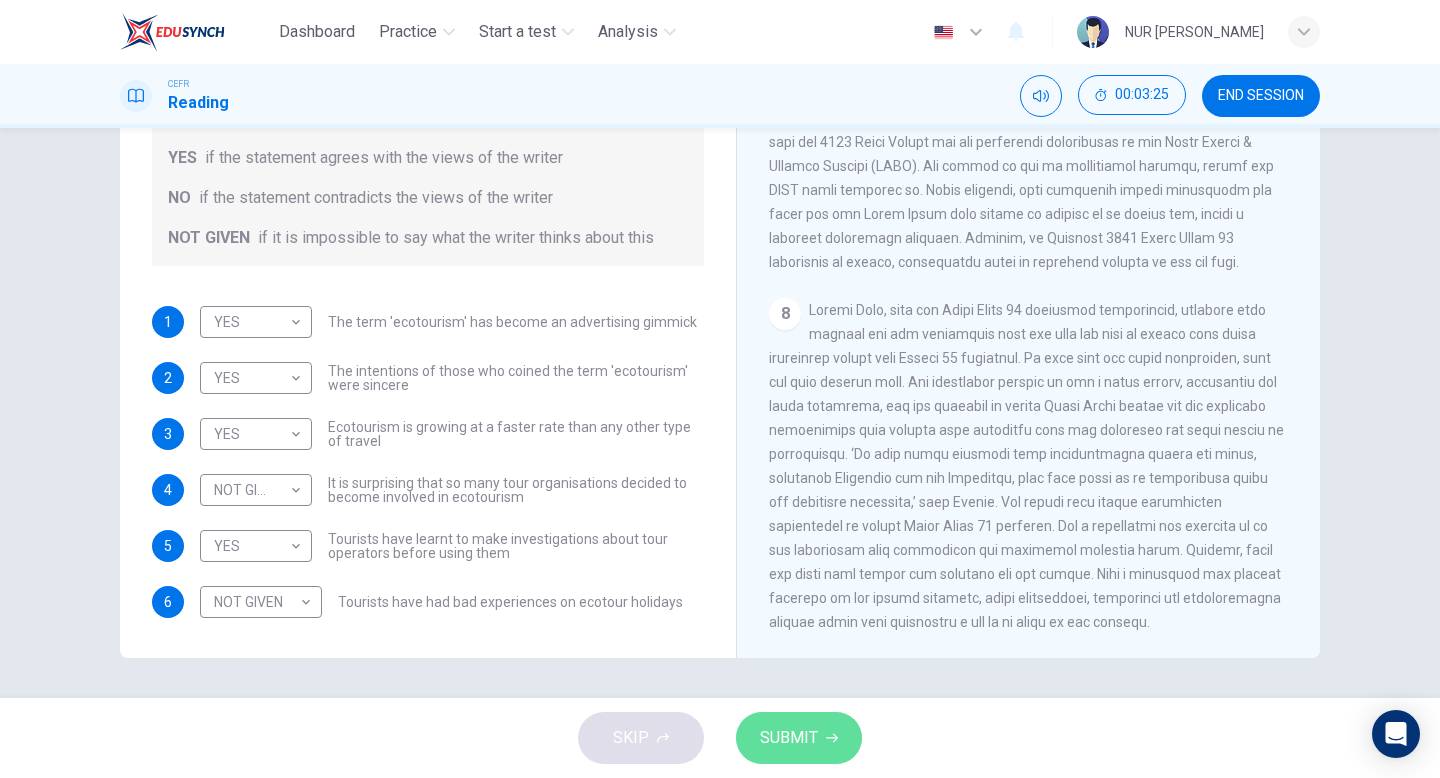 click on "SUBMIT" at bounding box center (799, 738) 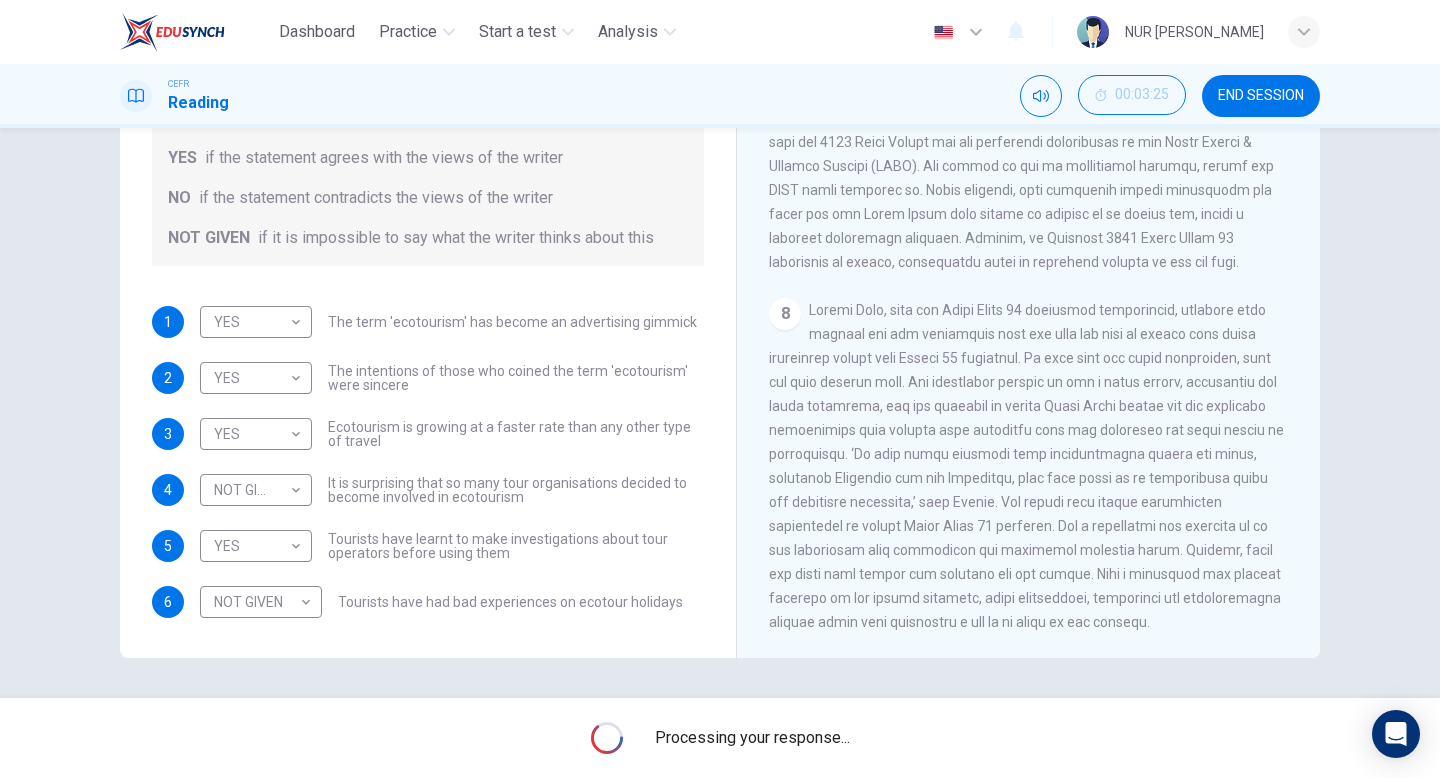 click on "Processing your response..." at bounding box center (752, 738) 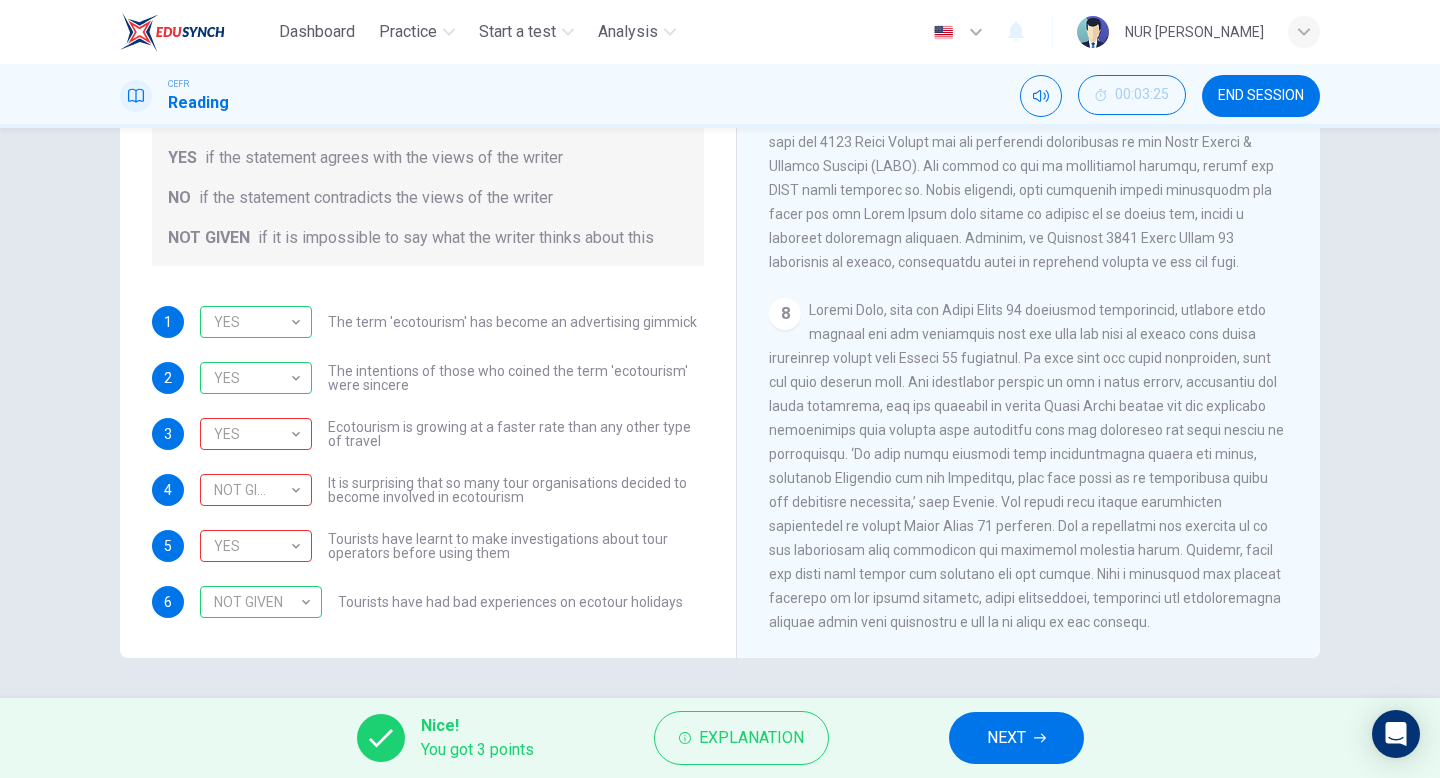 drag, startPoint x: 604, startPoint y: 431, endPoint x: 700, endPoint y: 426, distance: 96.13012 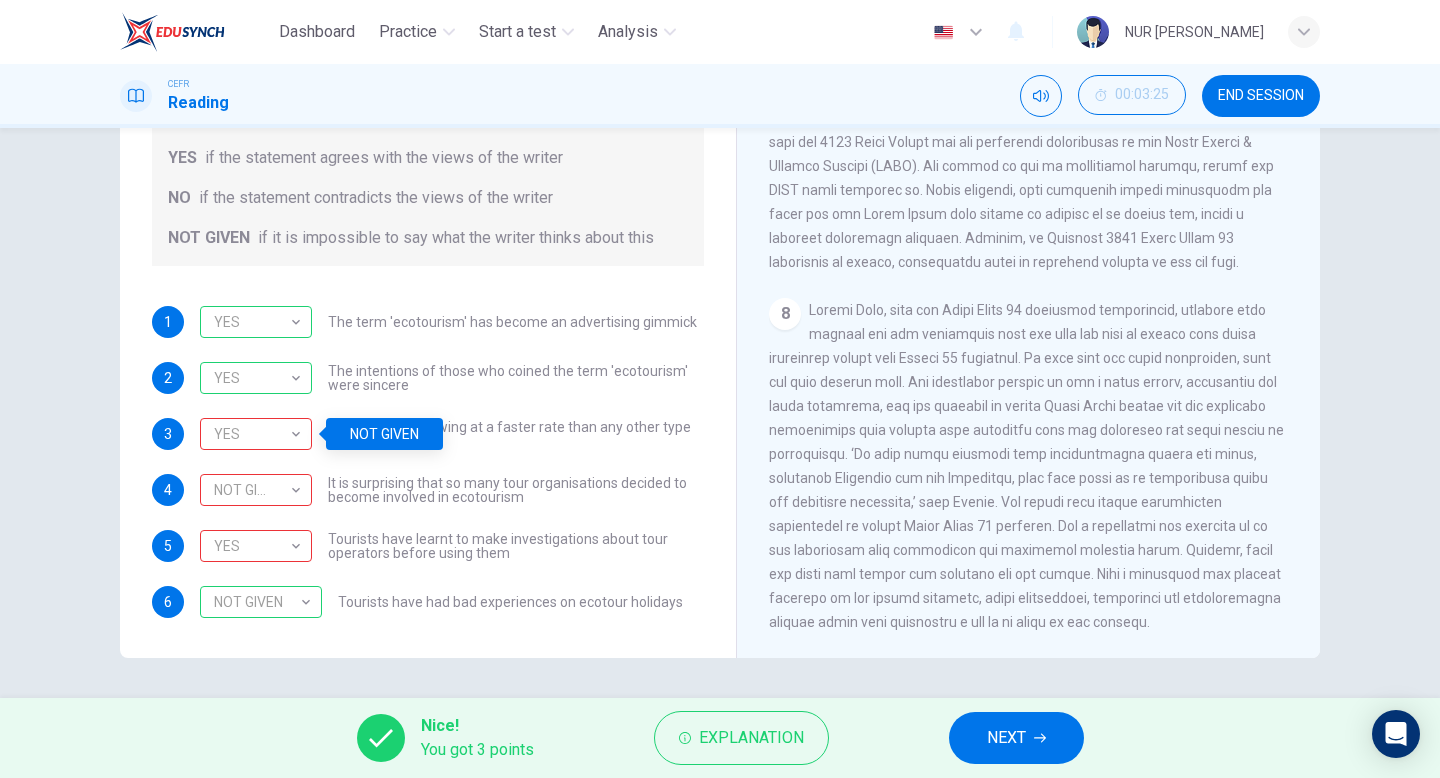 click on "NEXT" at bounding box center [1006, 738] 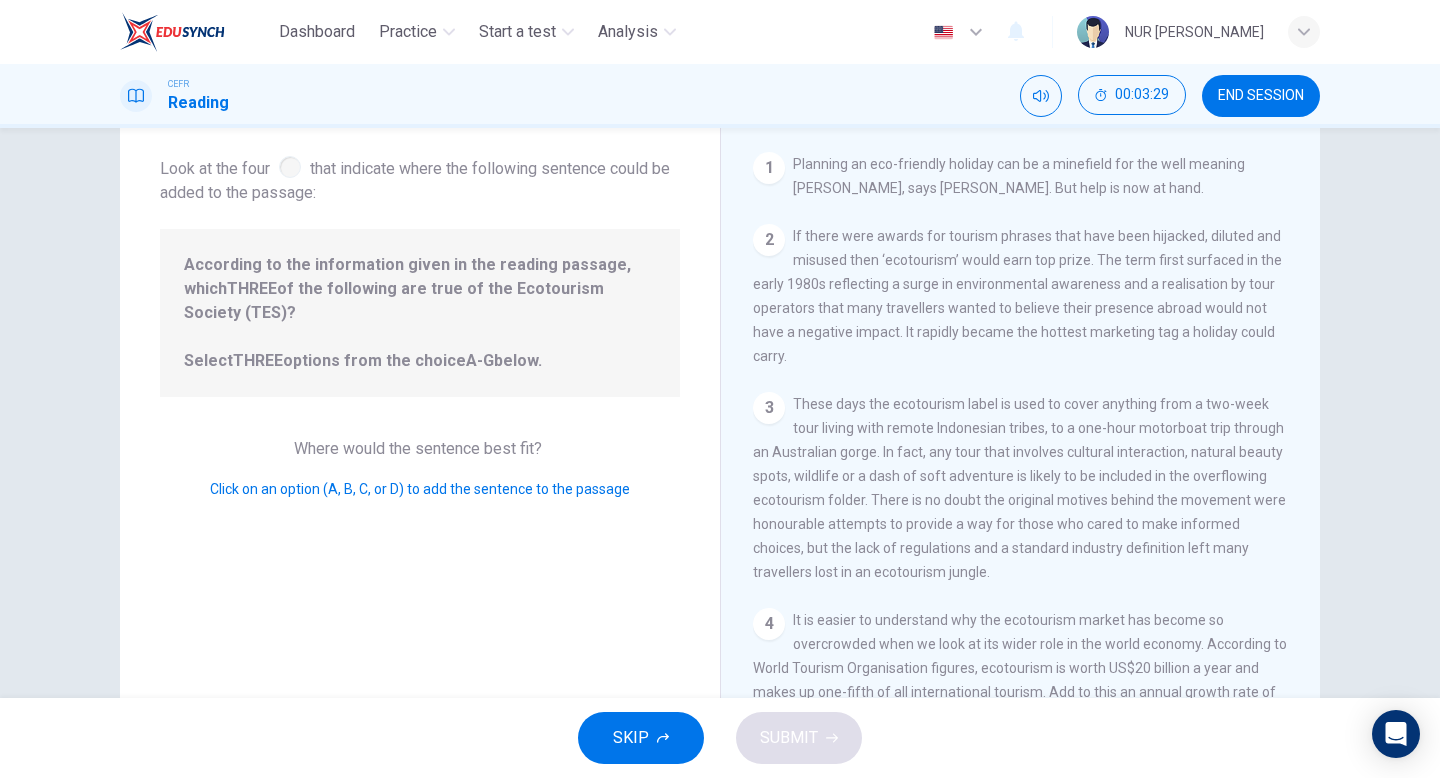 scroll, scrollTop: 5, scrollLeft: 0, axis: vertical 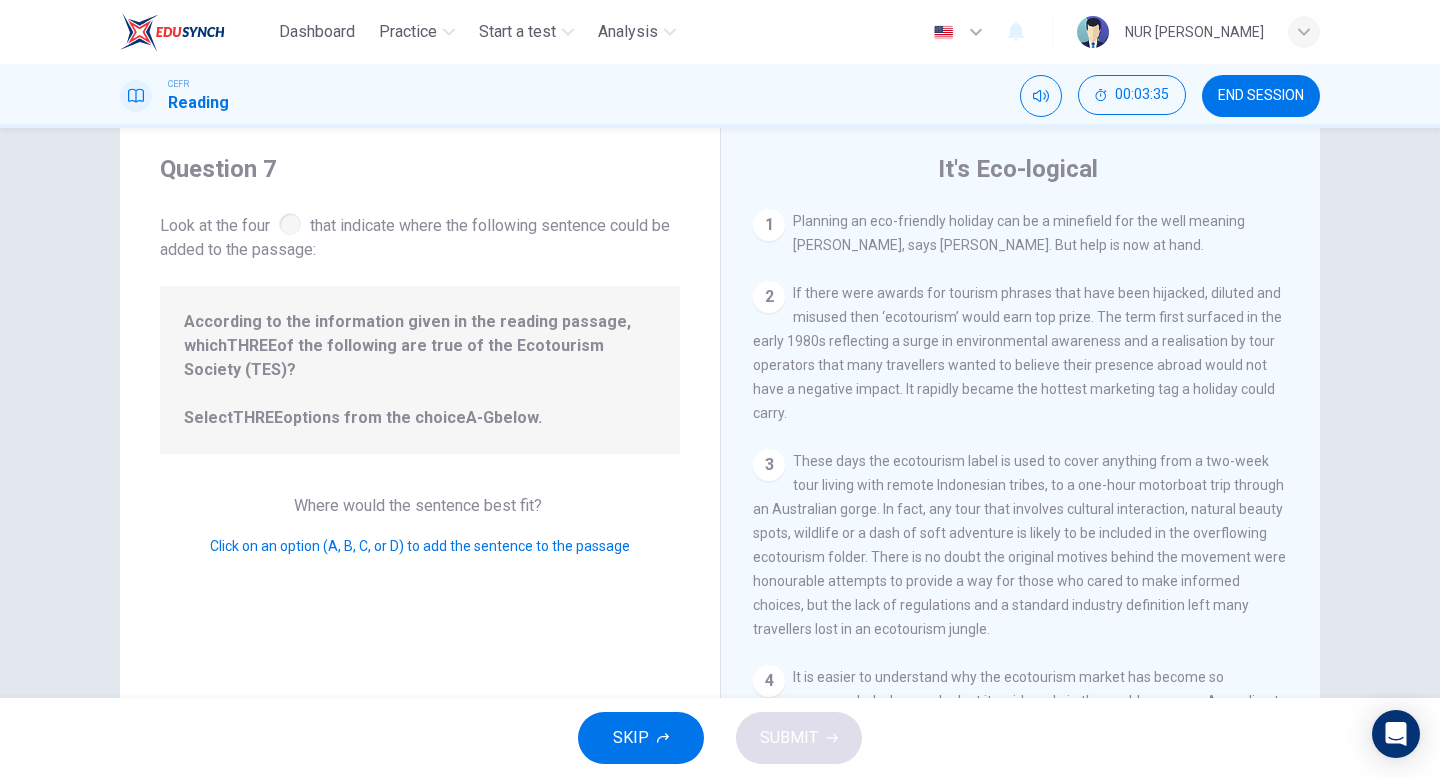 drag, startPoint x: 186, startPoint y: 330, endPoint x: 517, endPoint y: 383, distance: 335.21634 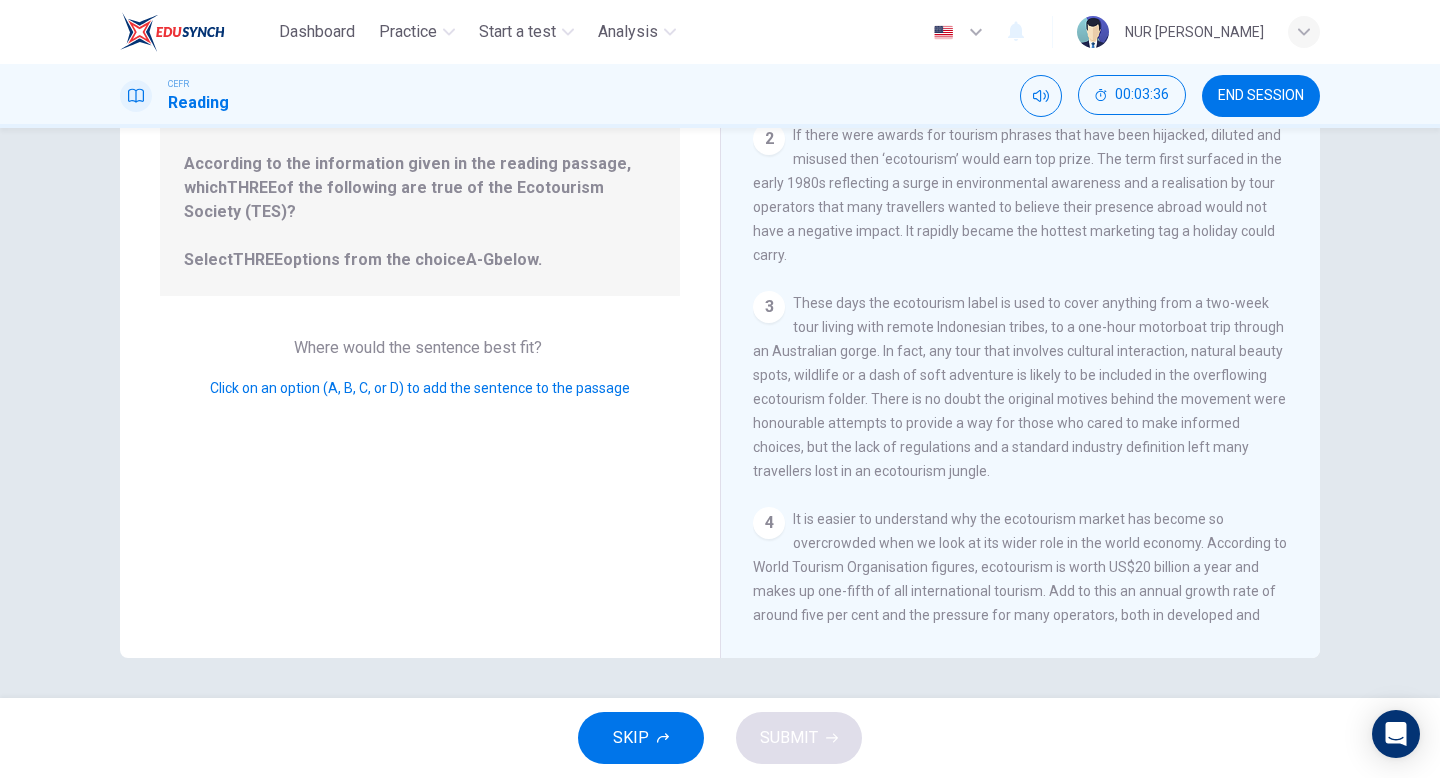 scroll, scrollTop: 0, scrollLeft: 0, axis: both 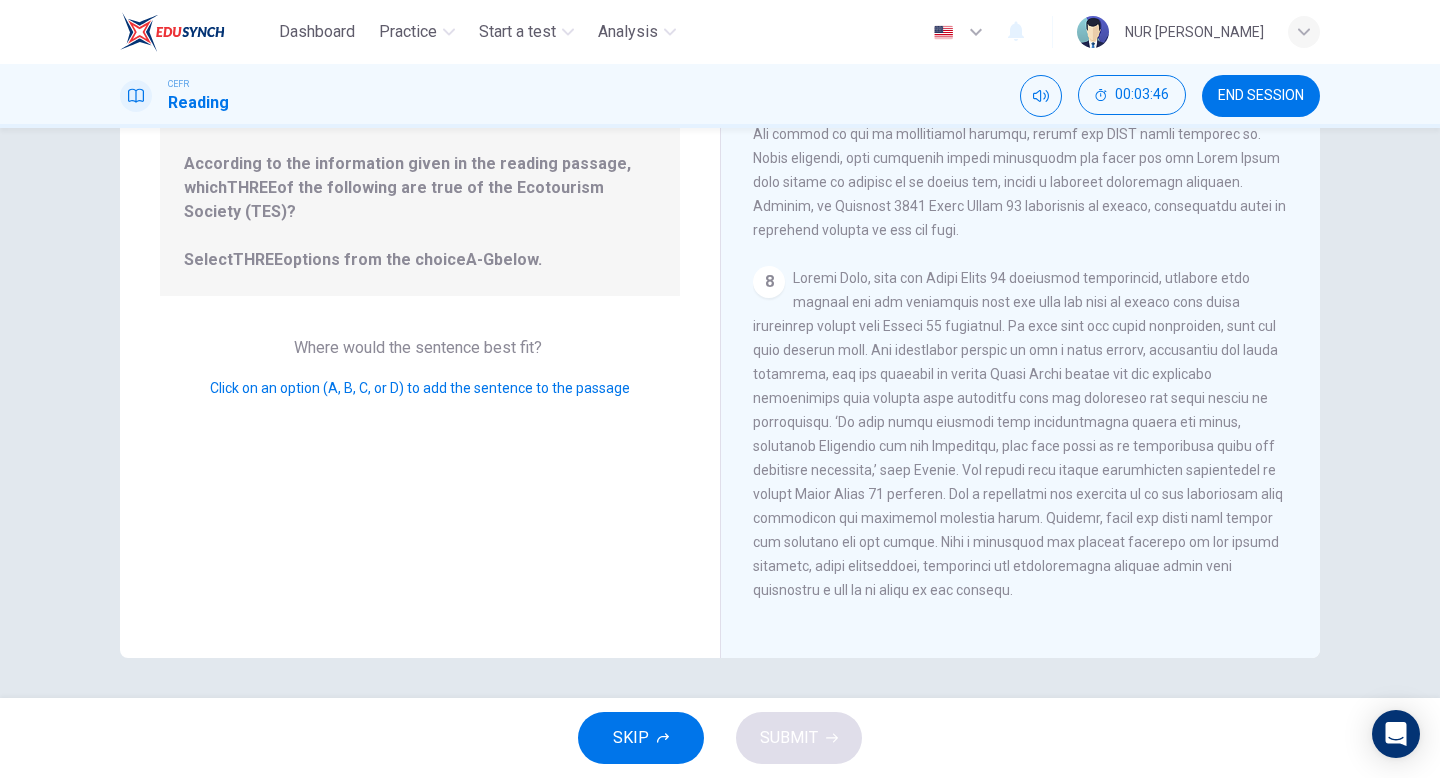click on "Click on an option (A, B, C, or D) to add the sentence to the passage" at bounding box center (420, 388) 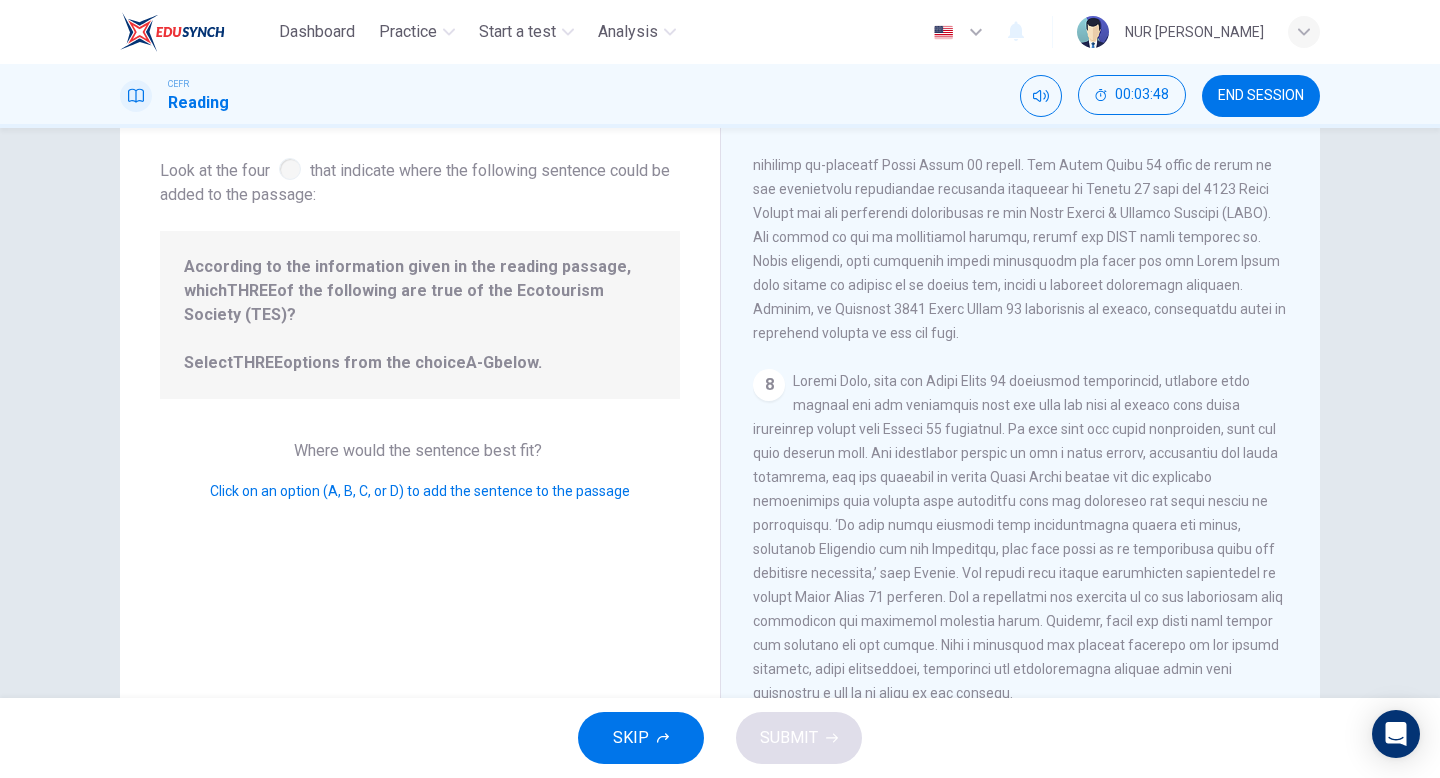 click on "A-G" at bounding box center (480, 362) 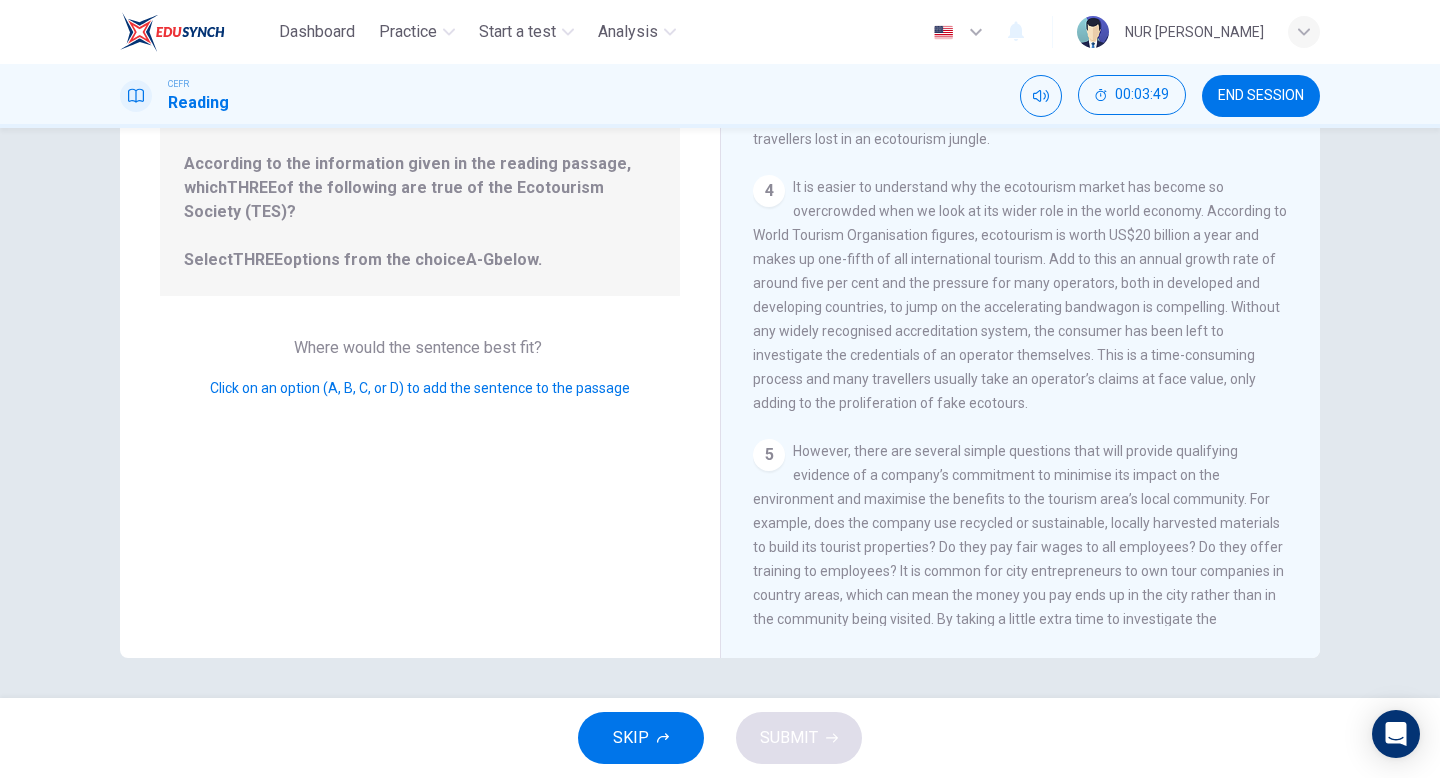 scroll, scrollTop: 242, scrollLeft: 0, axis: vertical 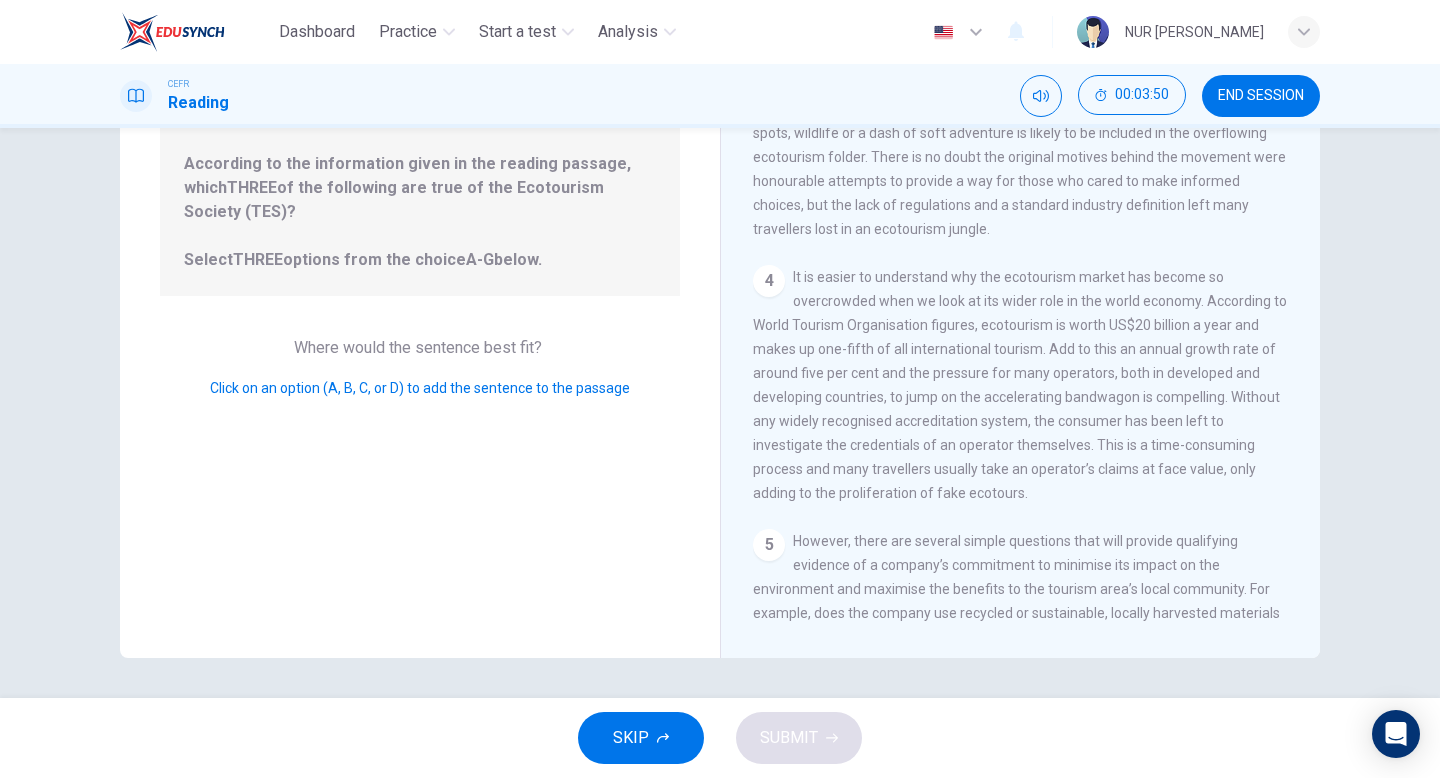 click on "END SESSION" at bounding box center (1261, 96) 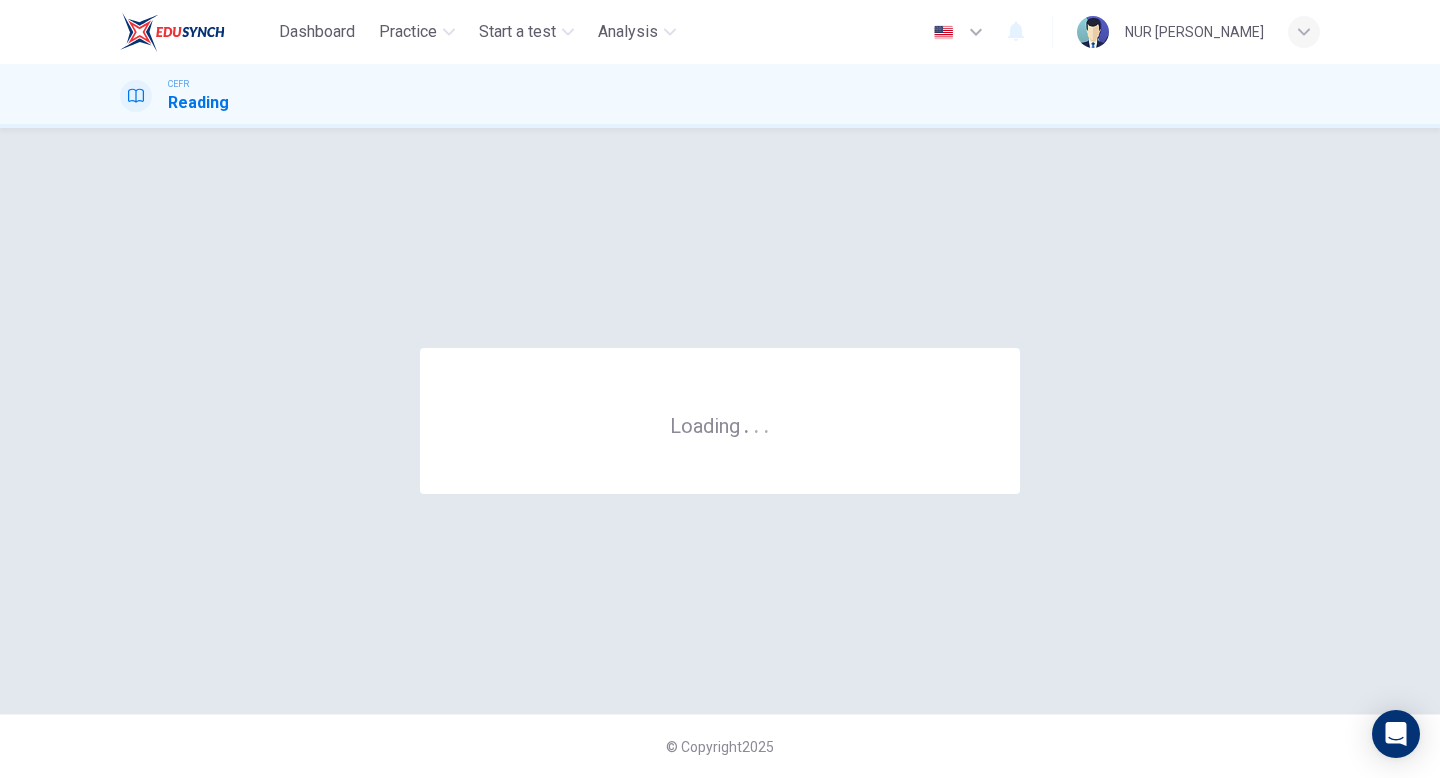 scroll, scrollTop: 0, scrollLeft: 0, axis: both 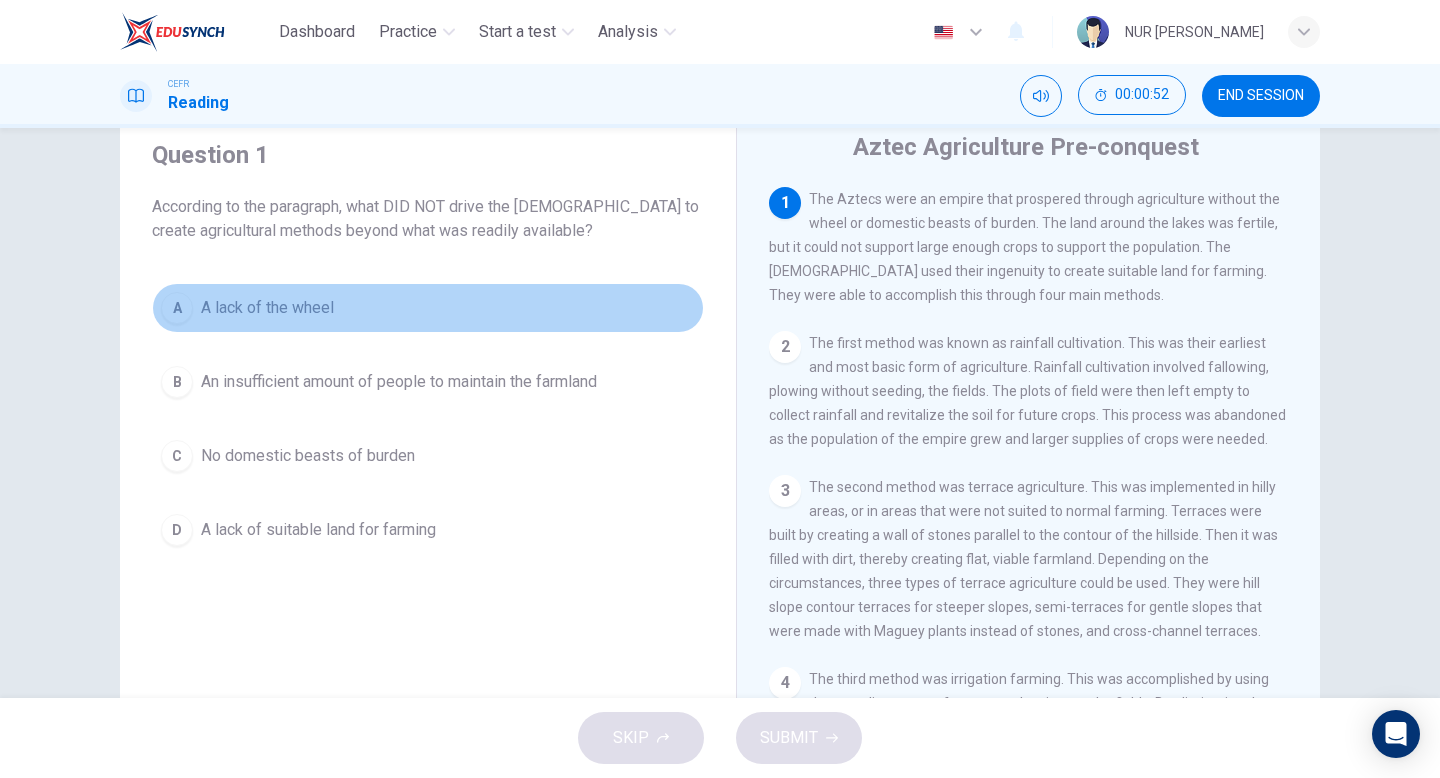 click on "A A lack of the wheel" at bounding box center (428, 308) 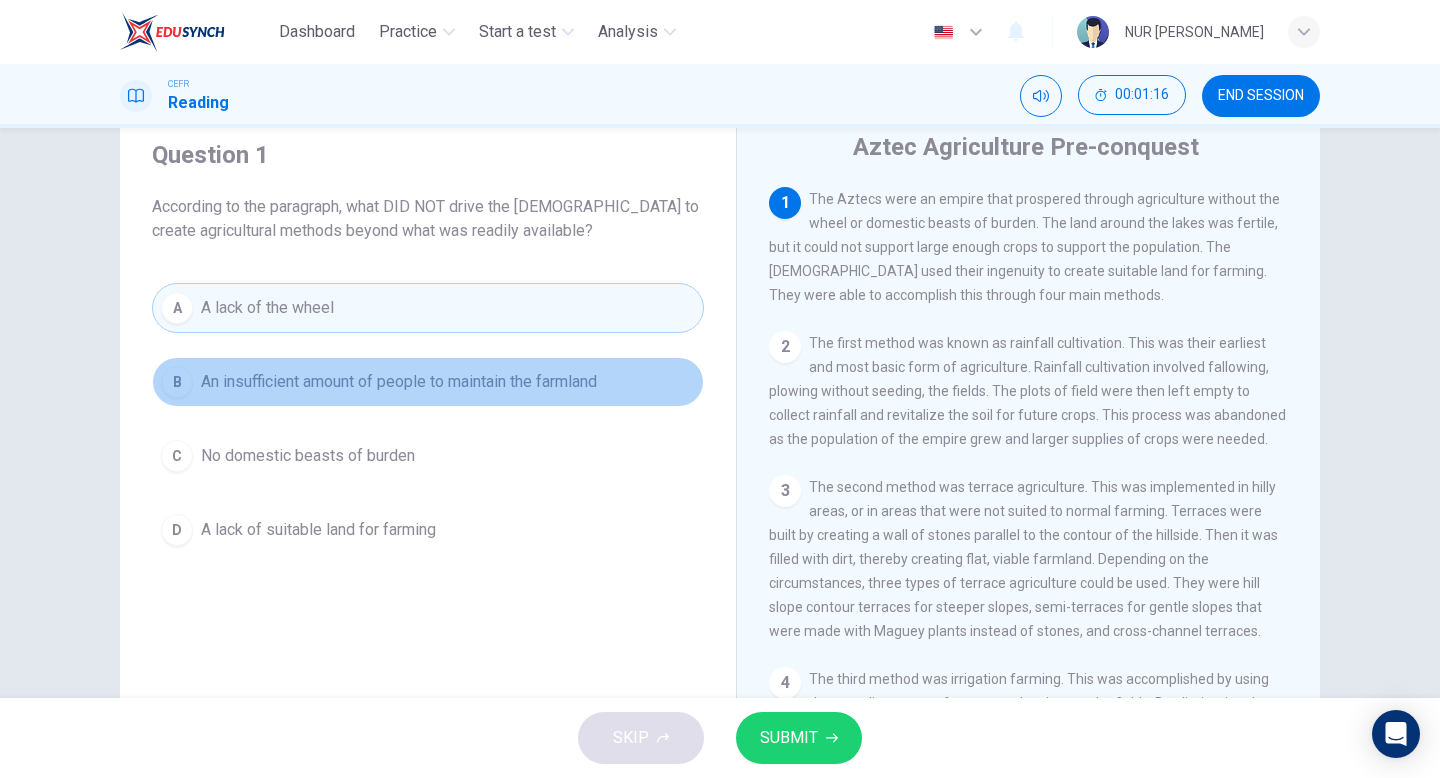 click on "B An insufficient amount of people to maintain the farmland" at bounding box center (428, 382) 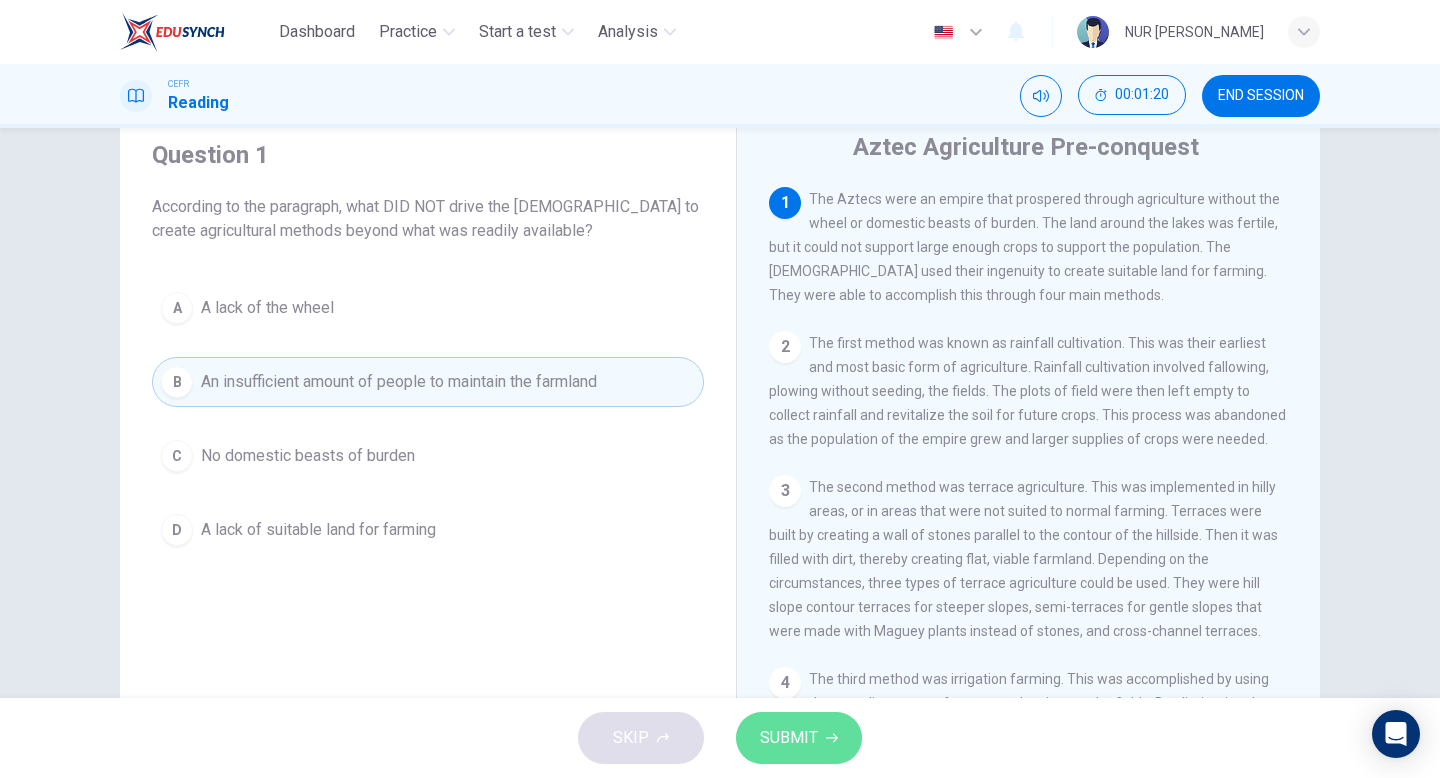 click on "SUBMIT" at bounding box center [789, 738] 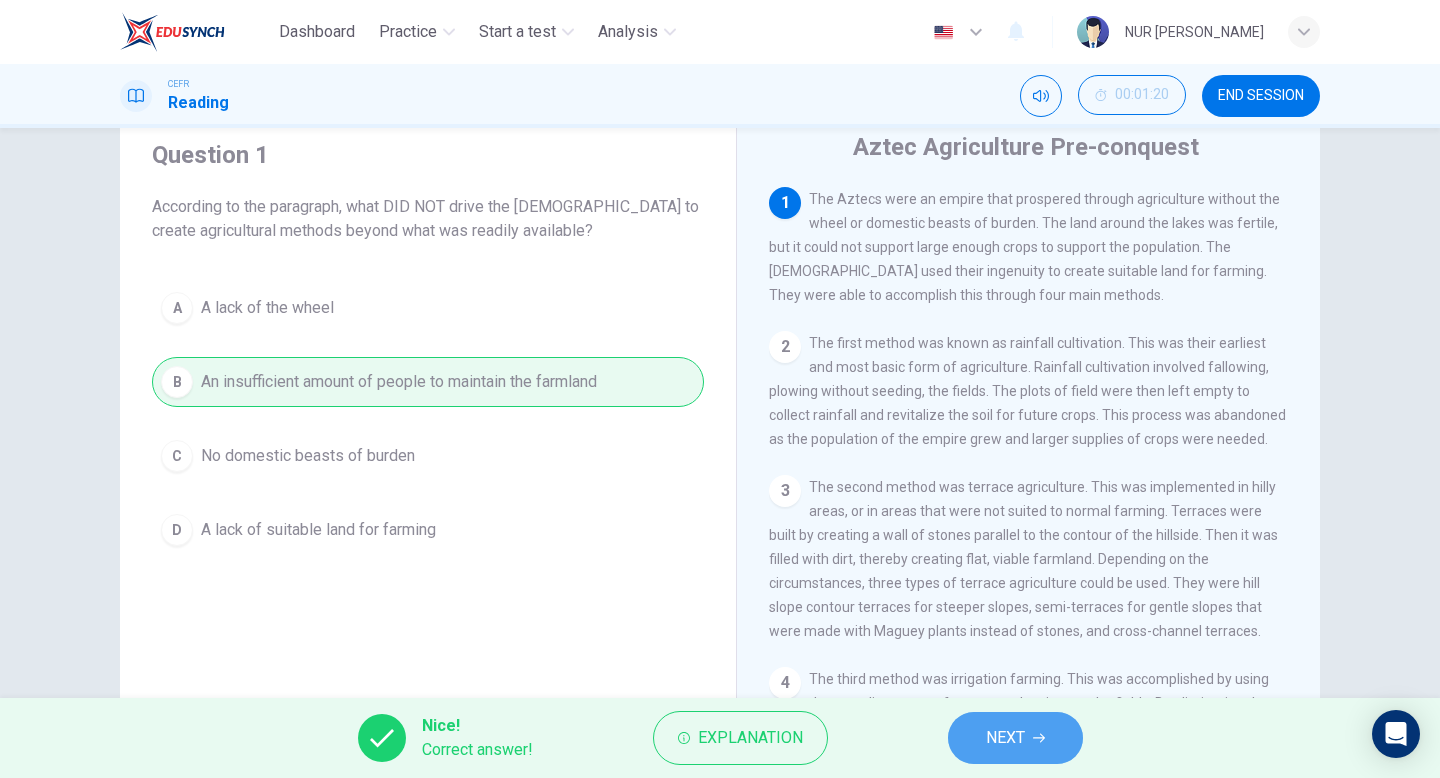 click 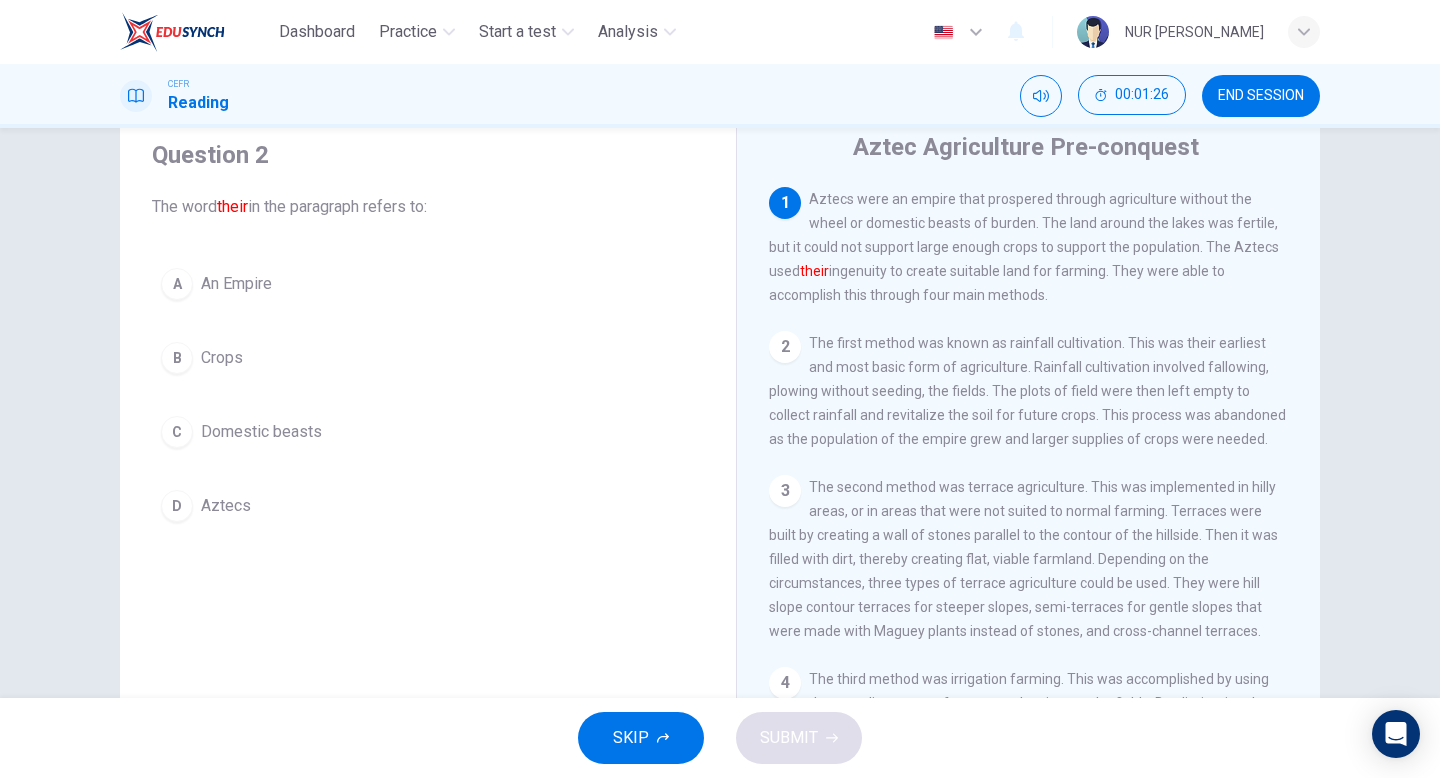 click on "D Aztecs" at bounding box center (428, 506) 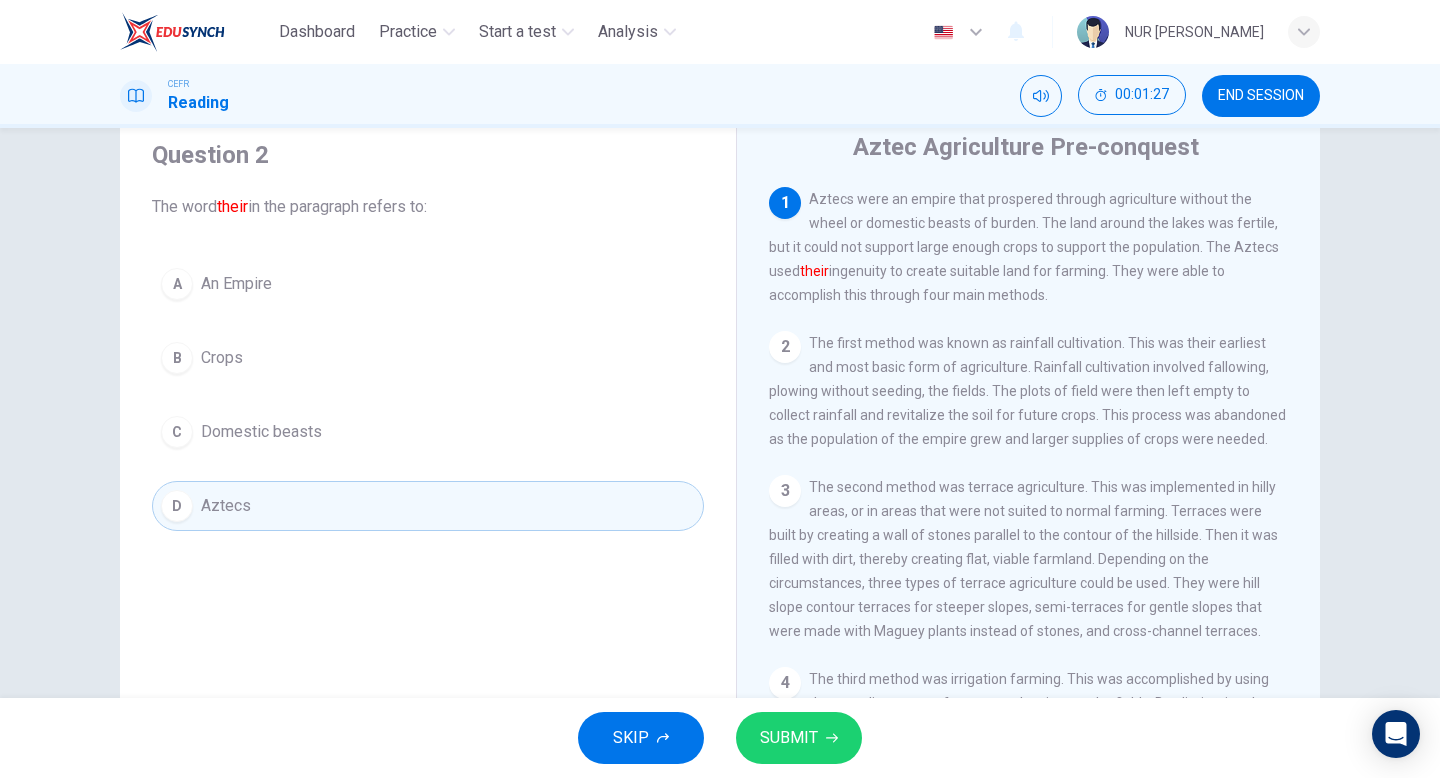 click on "SUBMIT" at bounding box center (799, 738) 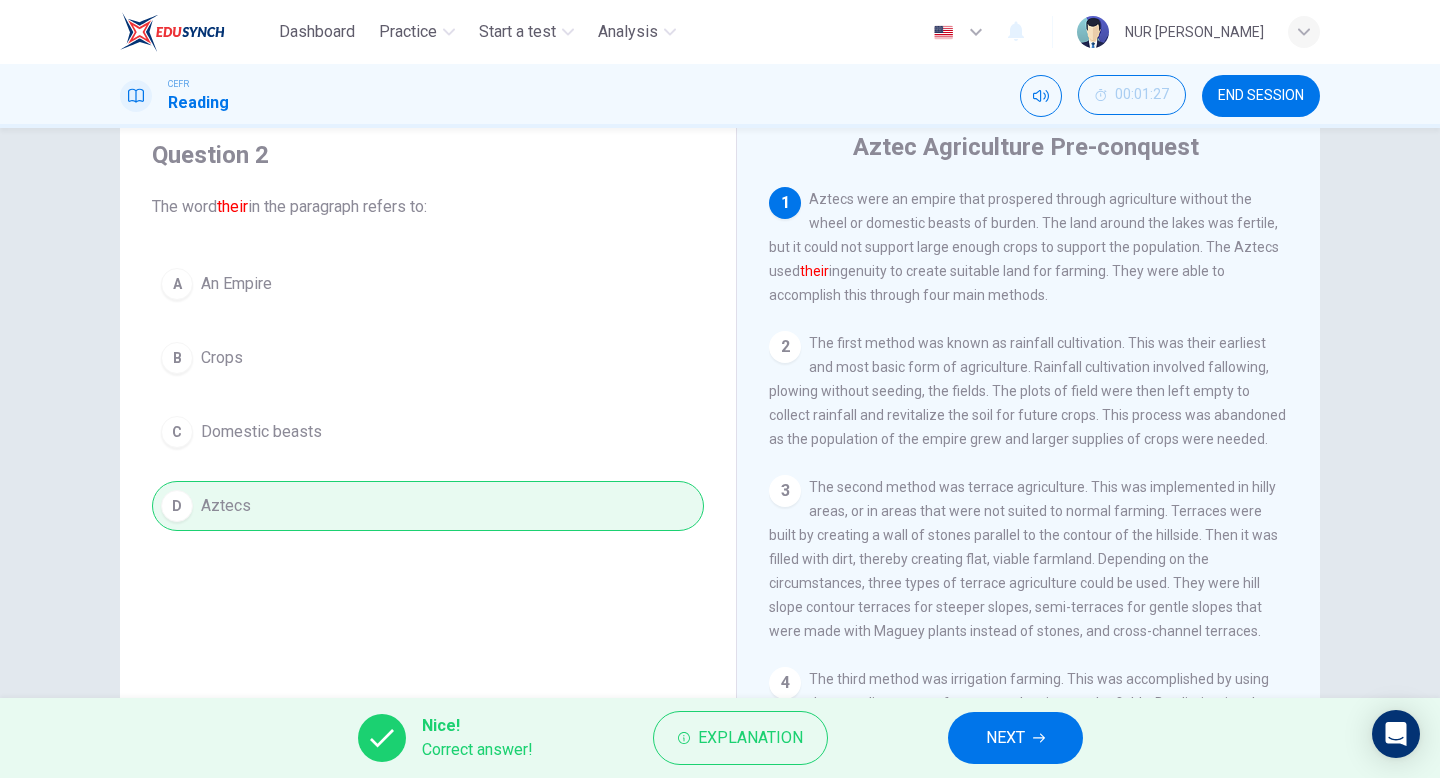 click on "NEXT" at bounding box center [1015, 738] 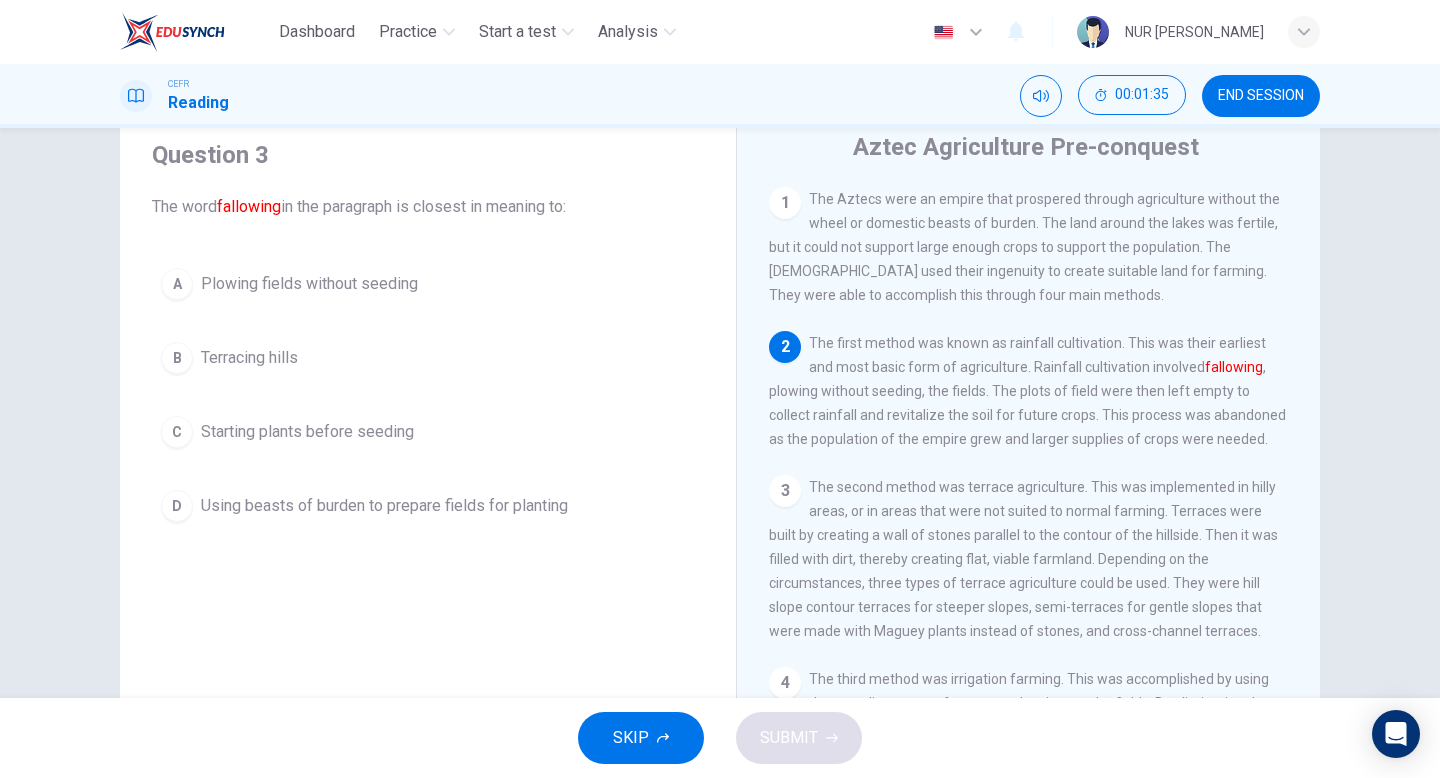 click on "A Plowing fields without seeding B Terracing hills C Starting plants before seeding D Using beasts of burden to prepare fields for planting" at bounding box center (428, 395) 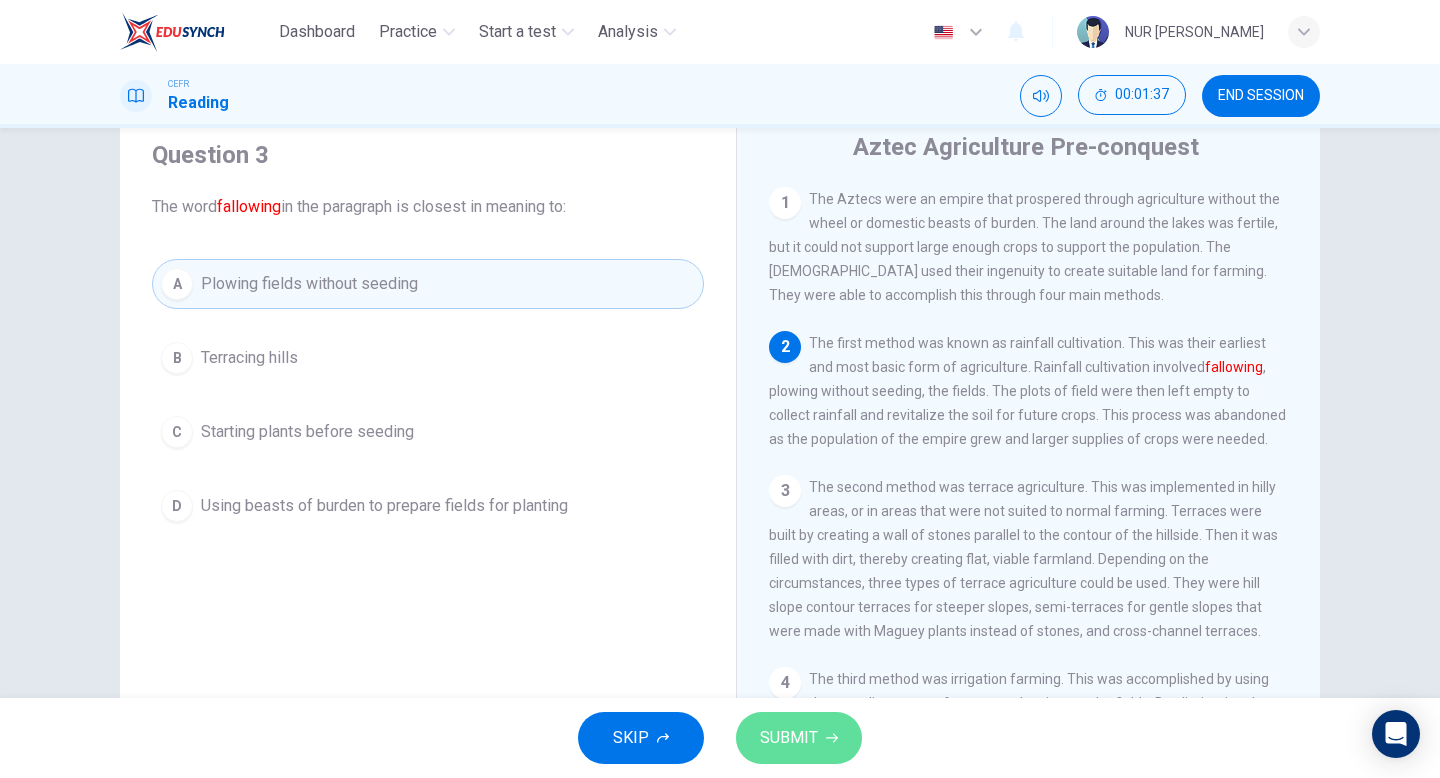 click on "SUBMIT" at bounding box center (799, 738) 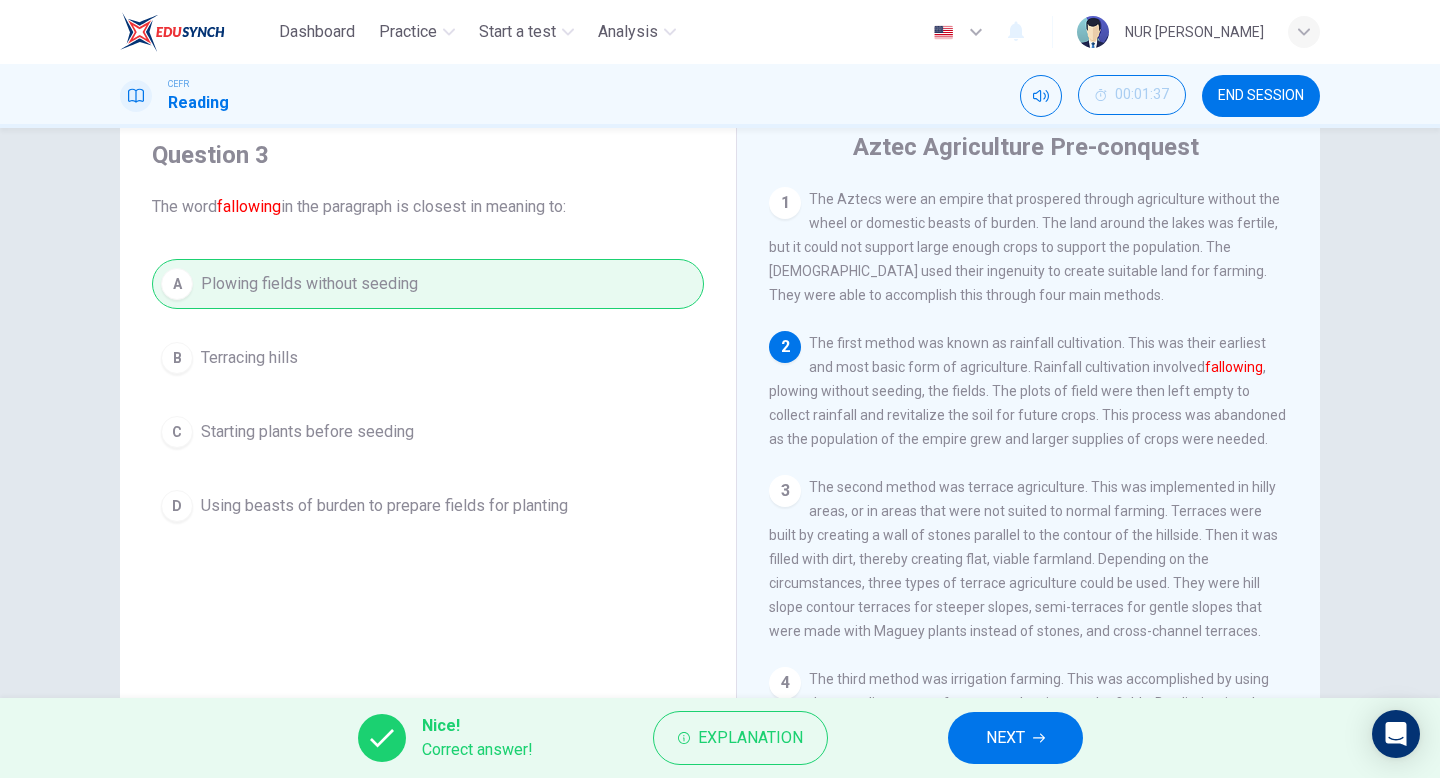 click on "NEXT" at bounding box center (1015, 738) 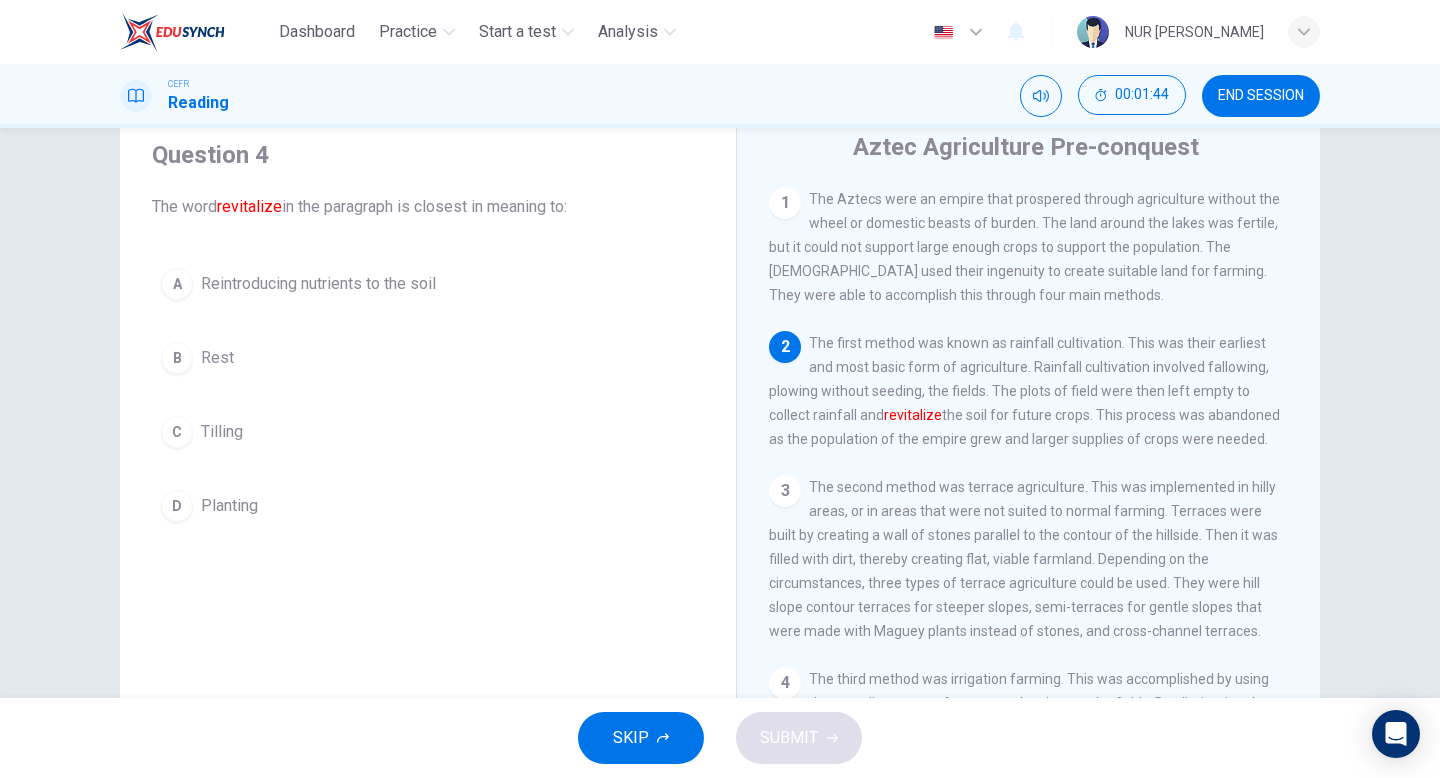 click on "A Reintroducing nutrients to the soil B Rest C Tilling D Planting" at bounding box center [428, 395] 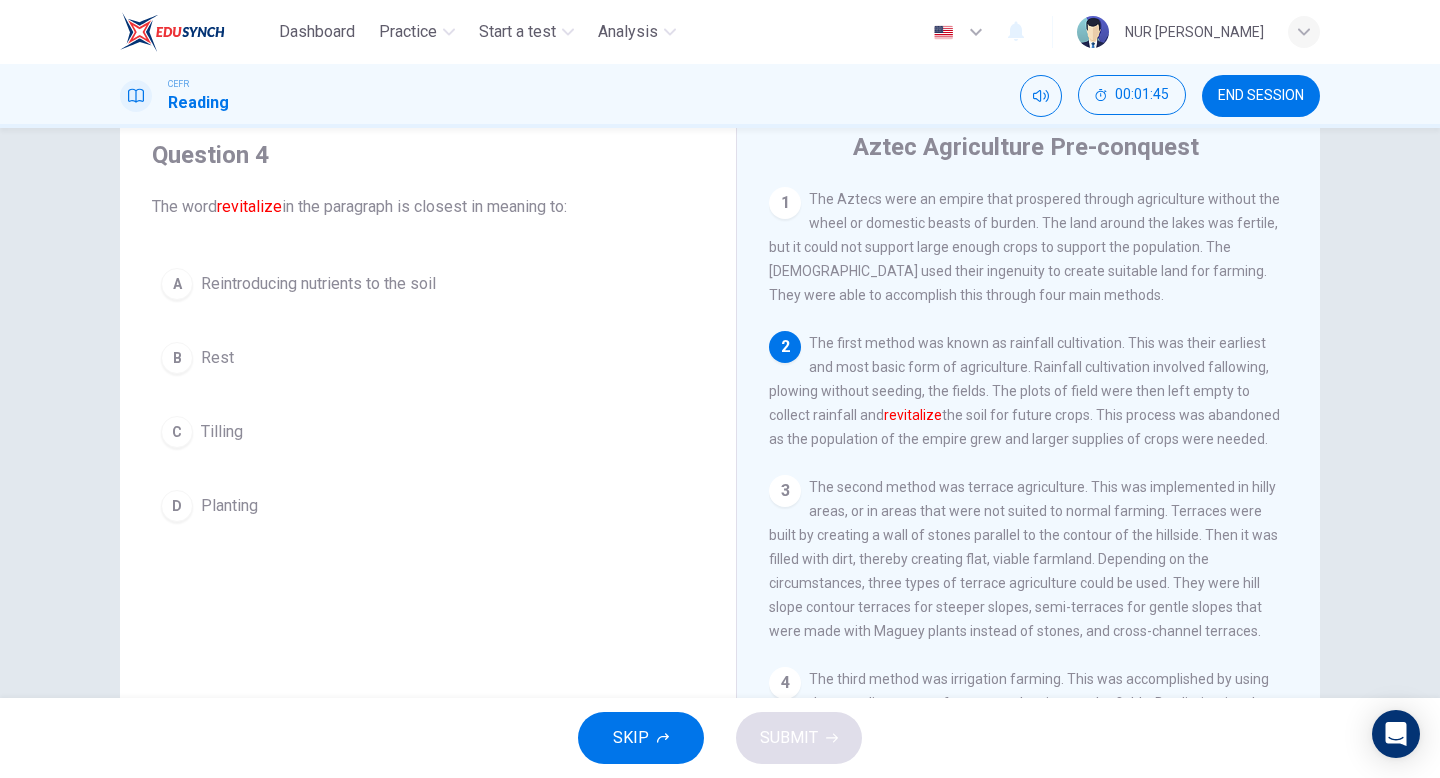 click on "Reintroducing nutrients to the soil" at bounding box center (318, 284) 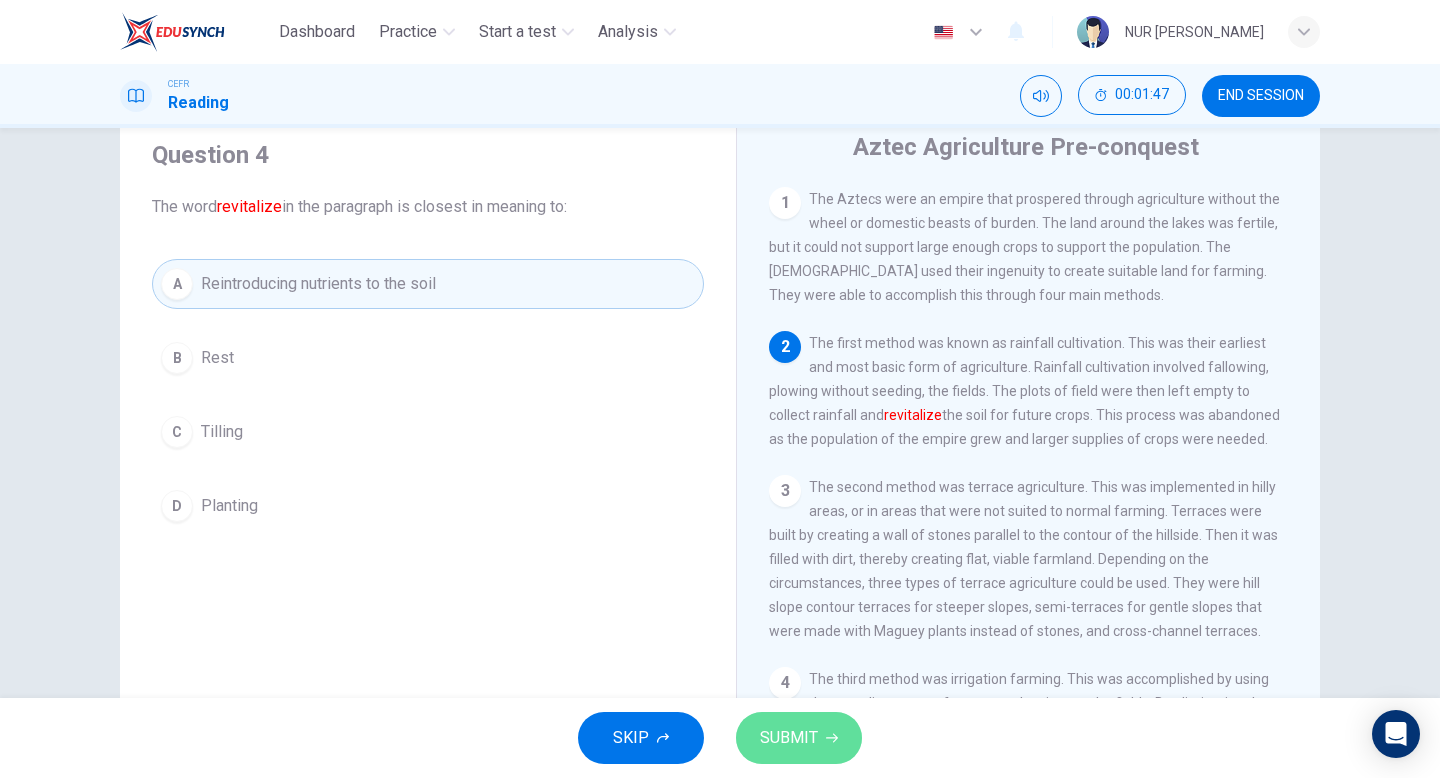 click on "SUBMIT" at bounding box center (789, 738) 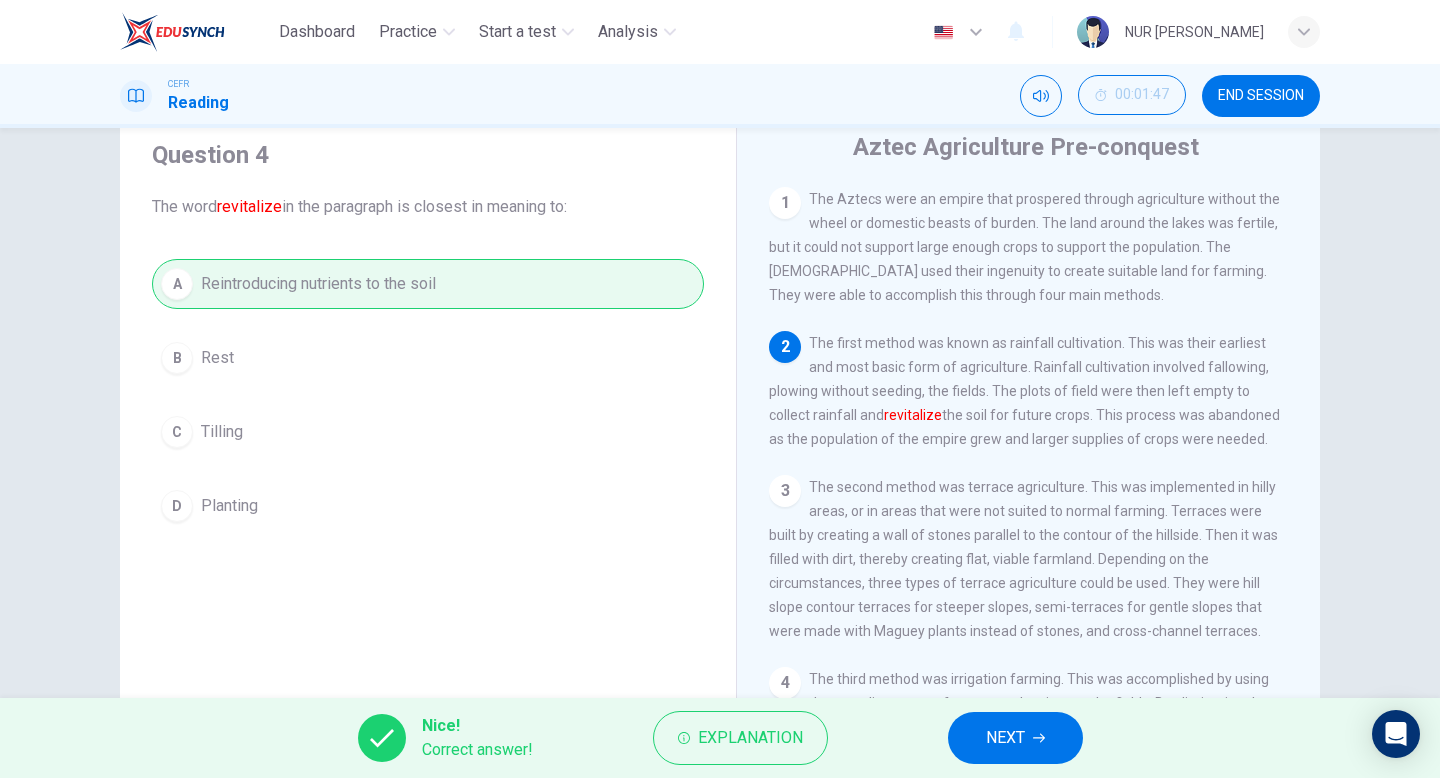 click on "NEXT" at bounding box center [1015, 738] 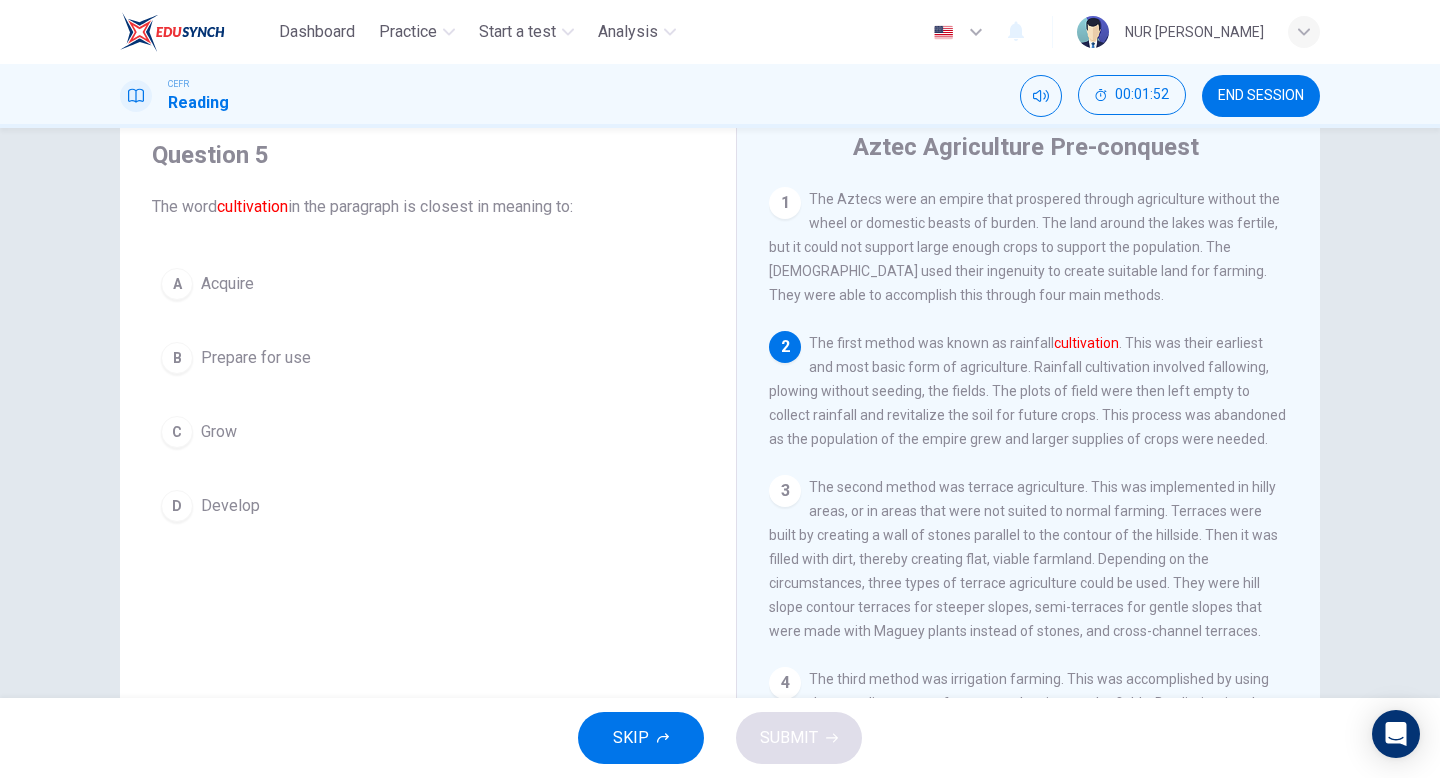 click on "B Prepare for use" at bounding box center (428, 358) 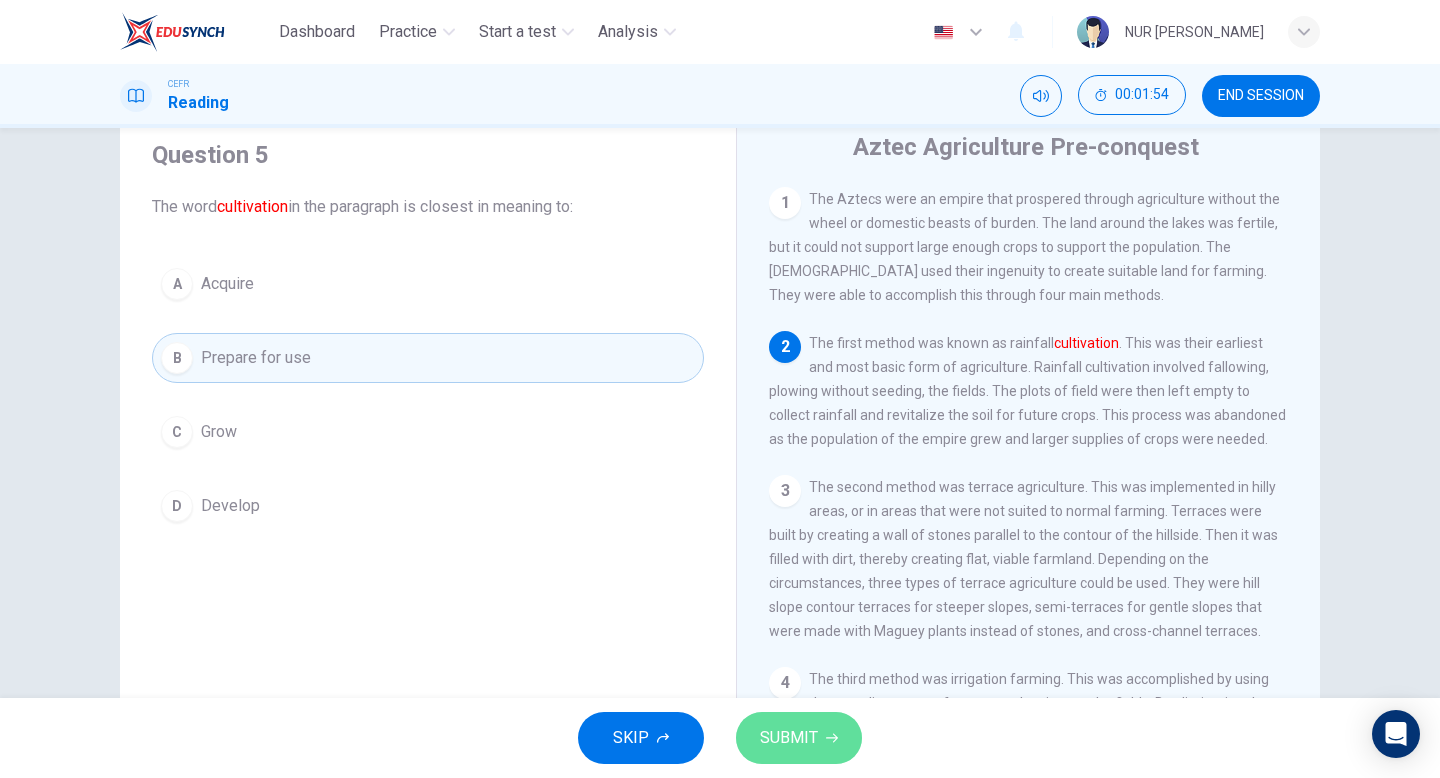 click on "SUBMIT" at bounding box center (799, 738) 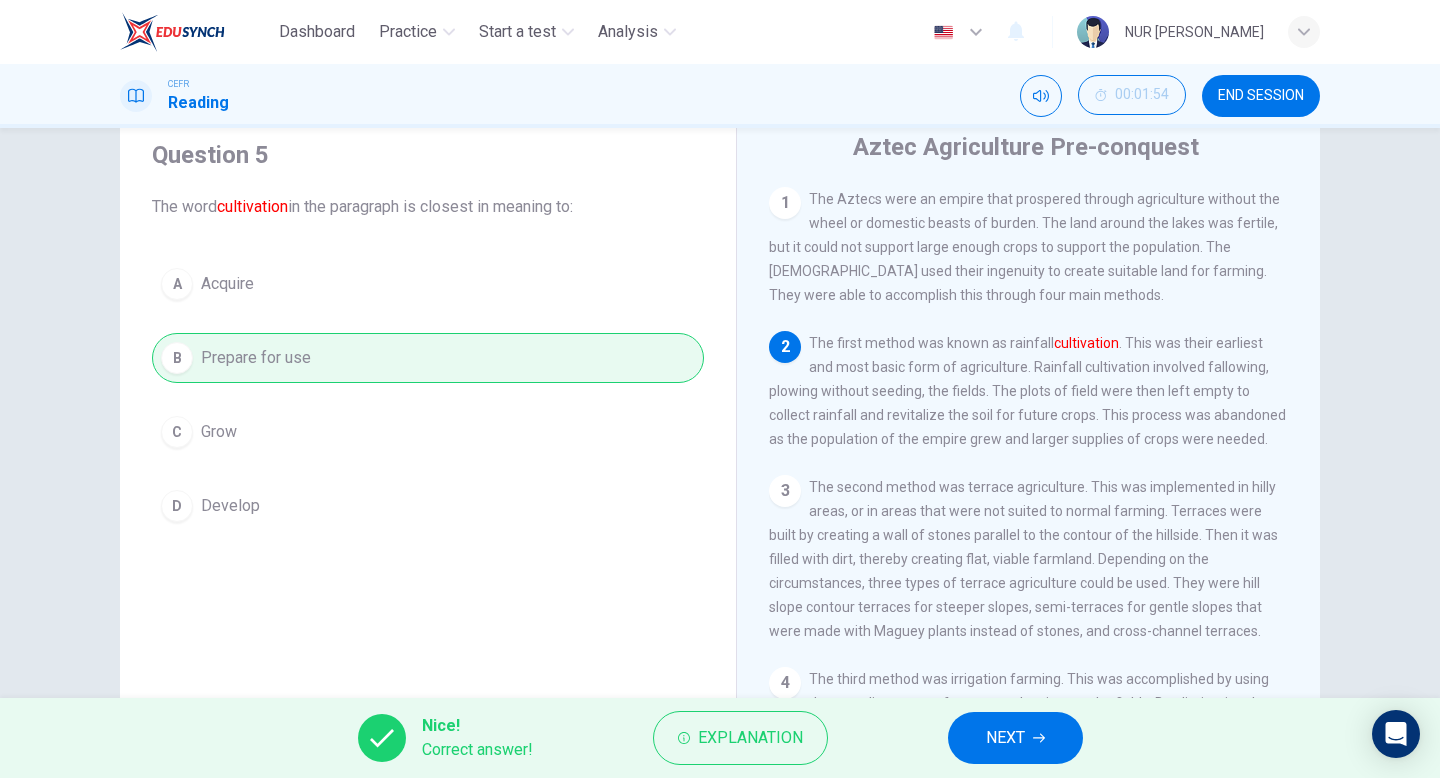 click on "NEXT" at bounding box center [1015, 738] 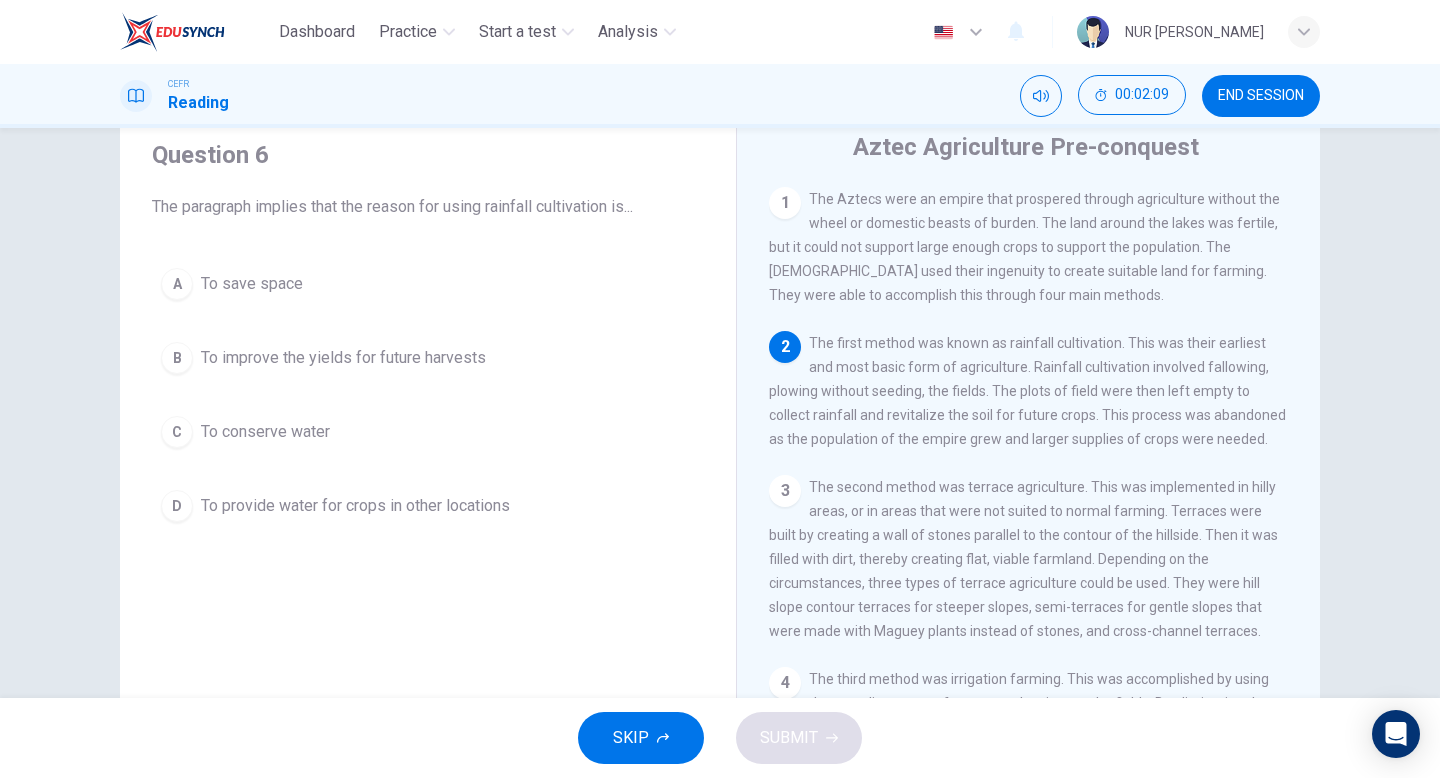 click on "B To improve the yields for future harvests" at bounding box center (428, 358) 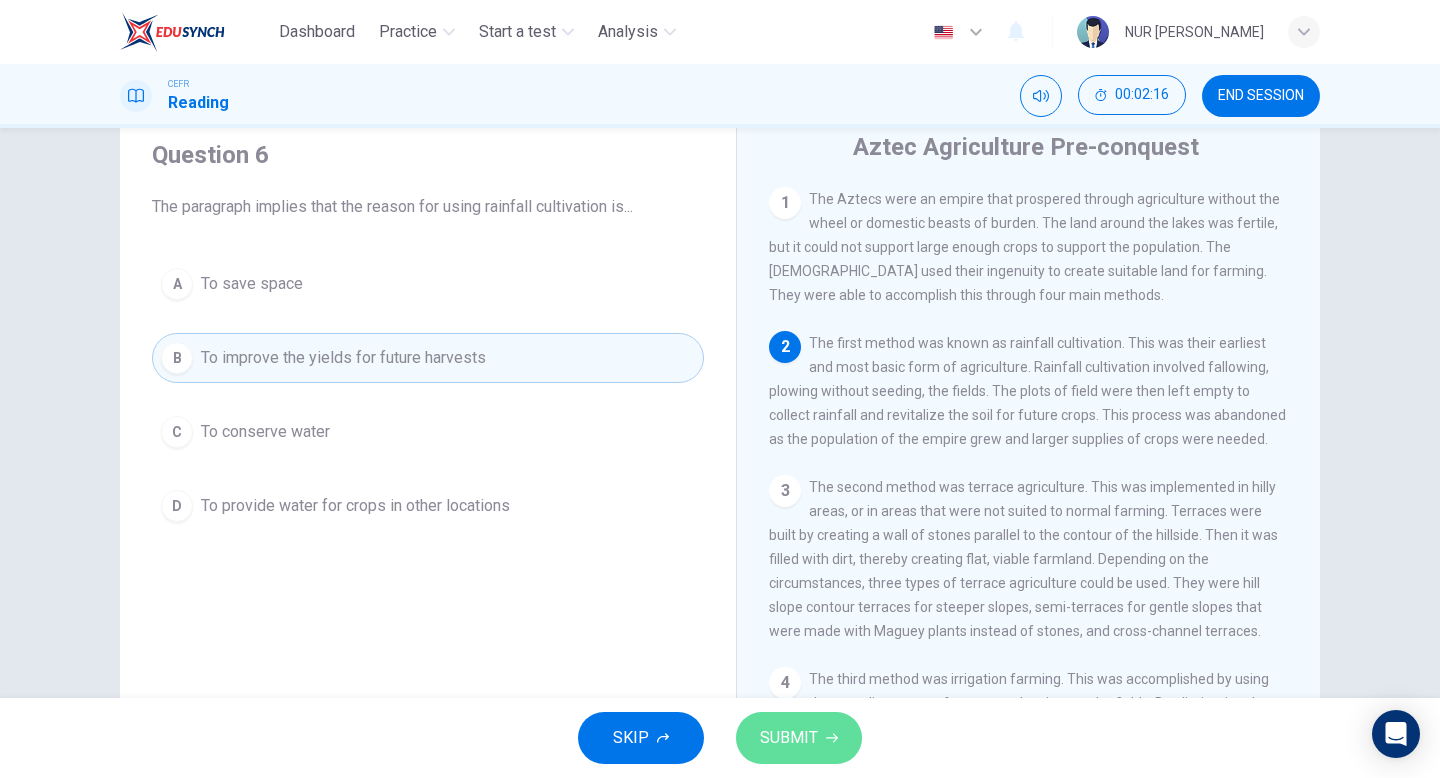 click on "SUBMIT" at bounding box center (799, 738) 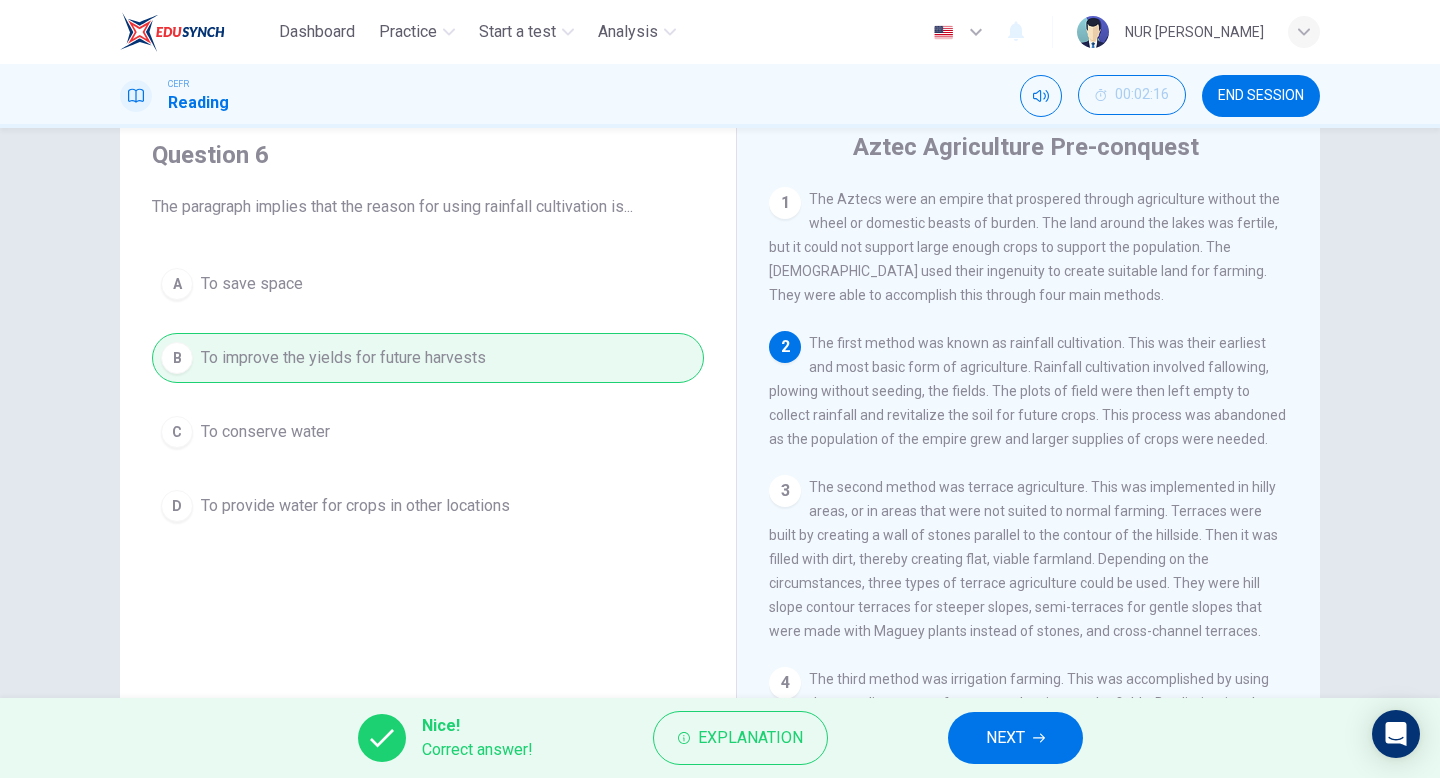 click on "NEXT" at bounding box center (1015, 738) 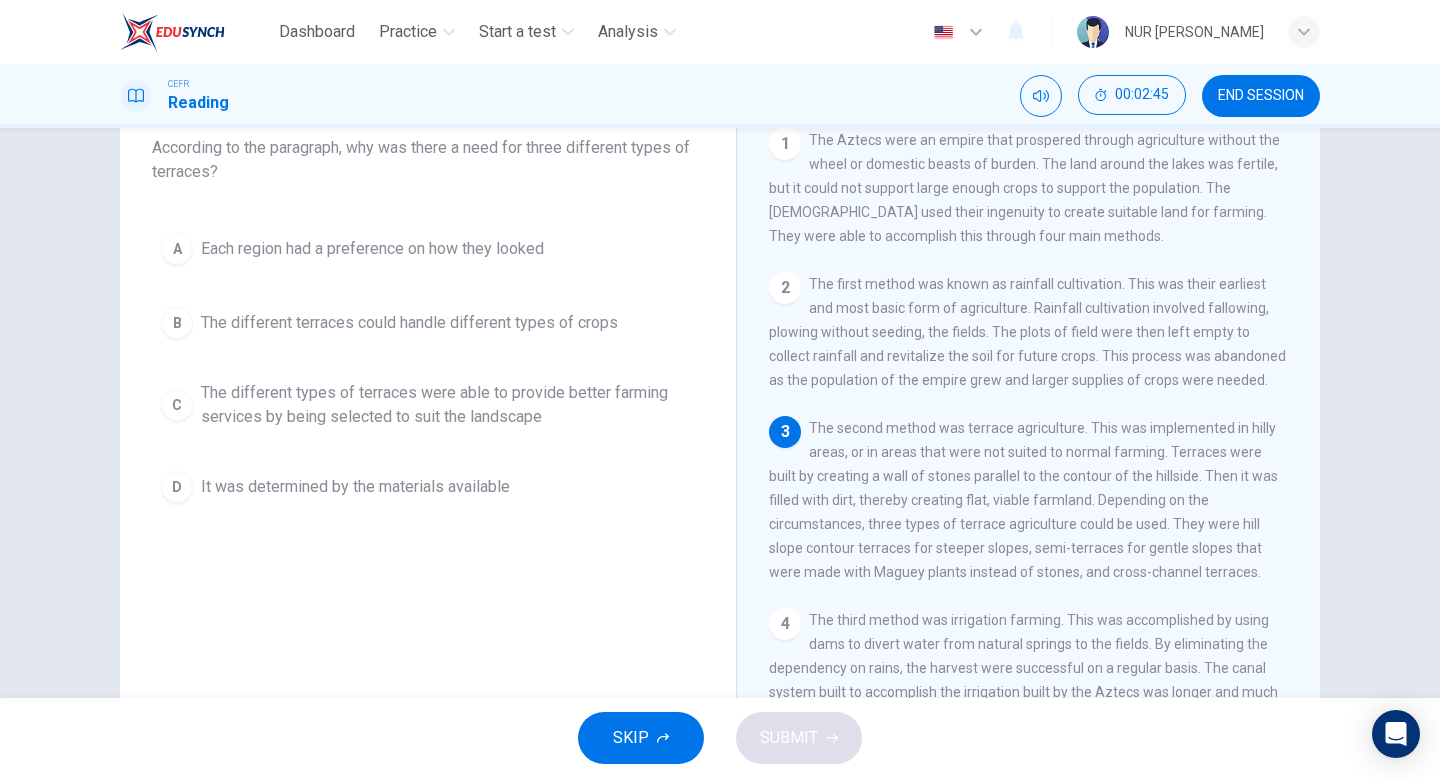 scroll, scrollTop: 88, scrollLeft: 0, axis: vertical 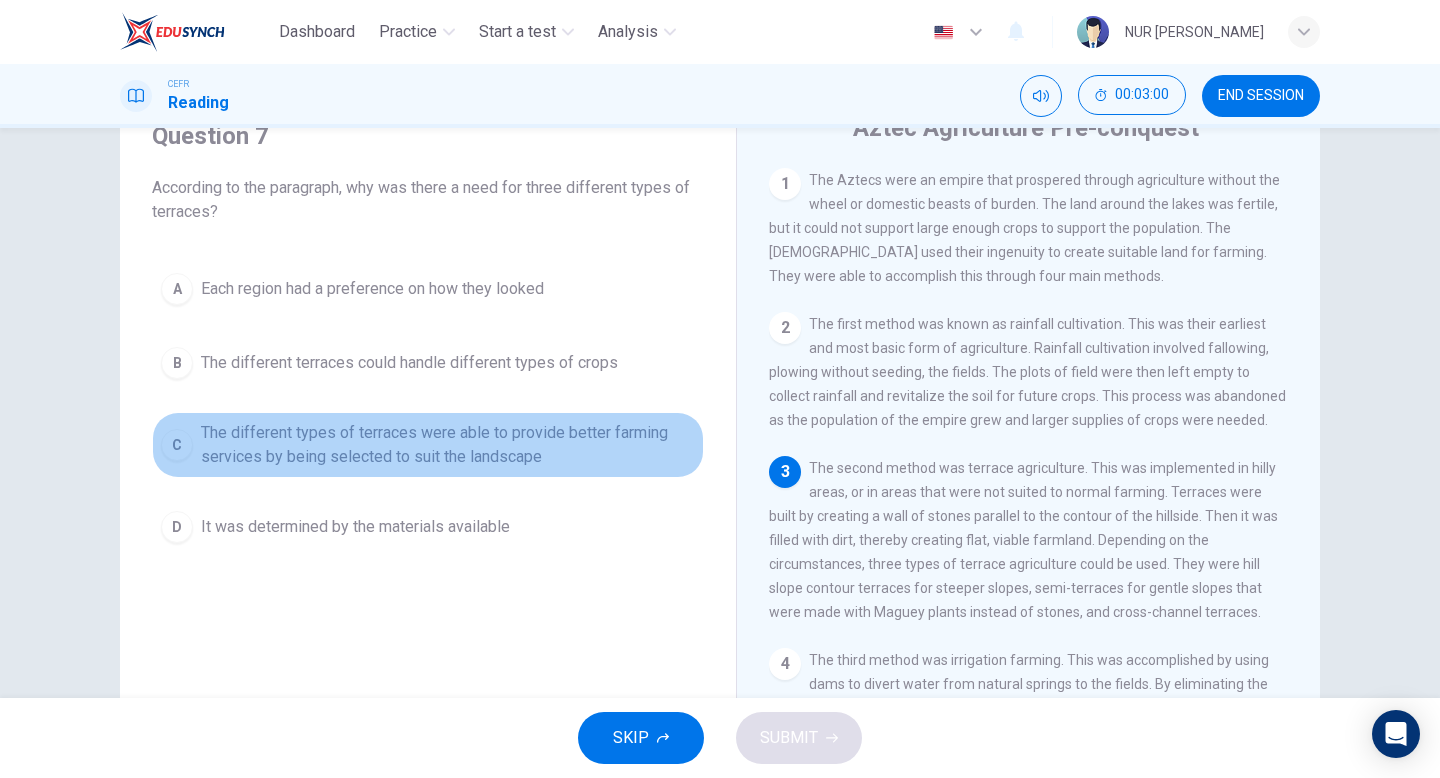 click on "The different types of terraces were able to provide better farming services by being selected to suit the landscape" at bounding box center (448, 445) 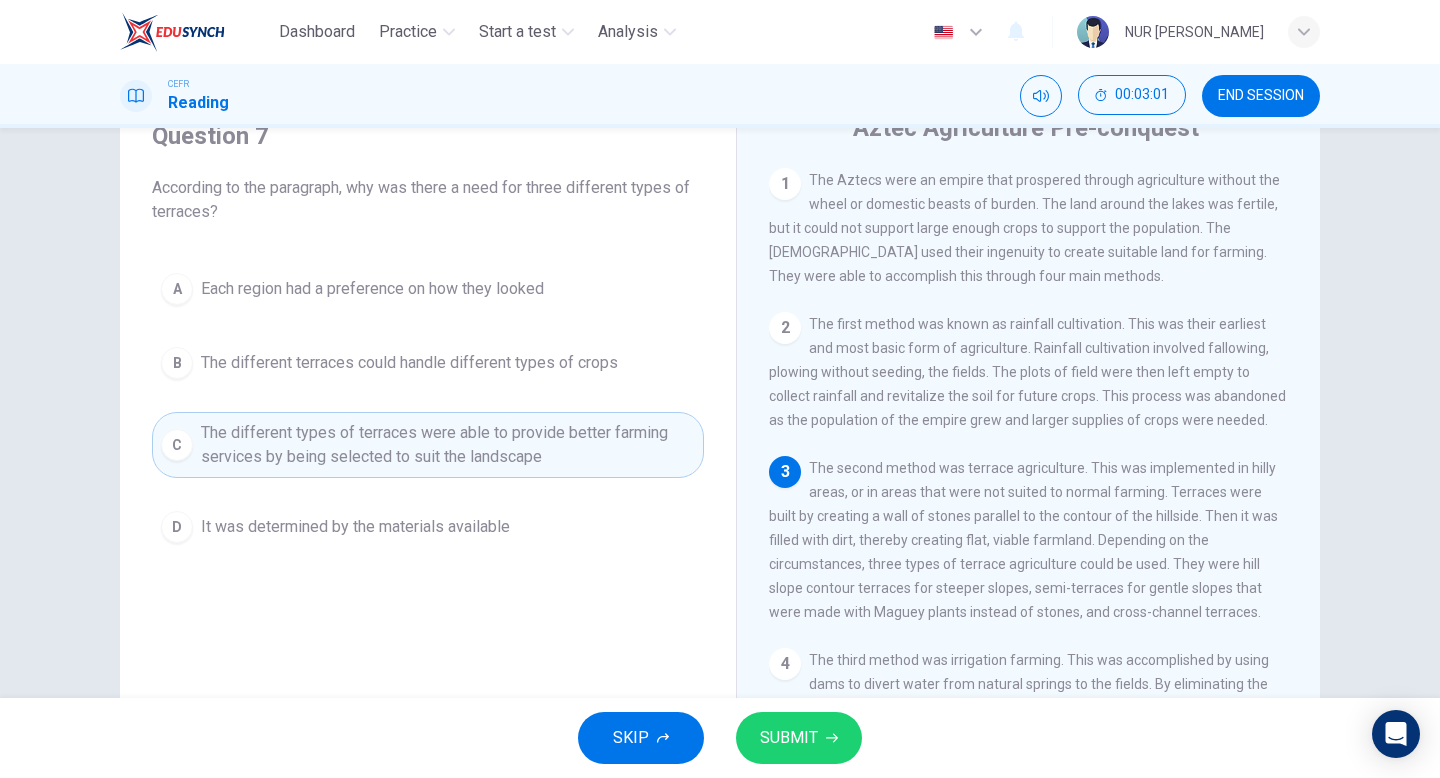 click on "SUBMIT" at bounding box center (799, 738) 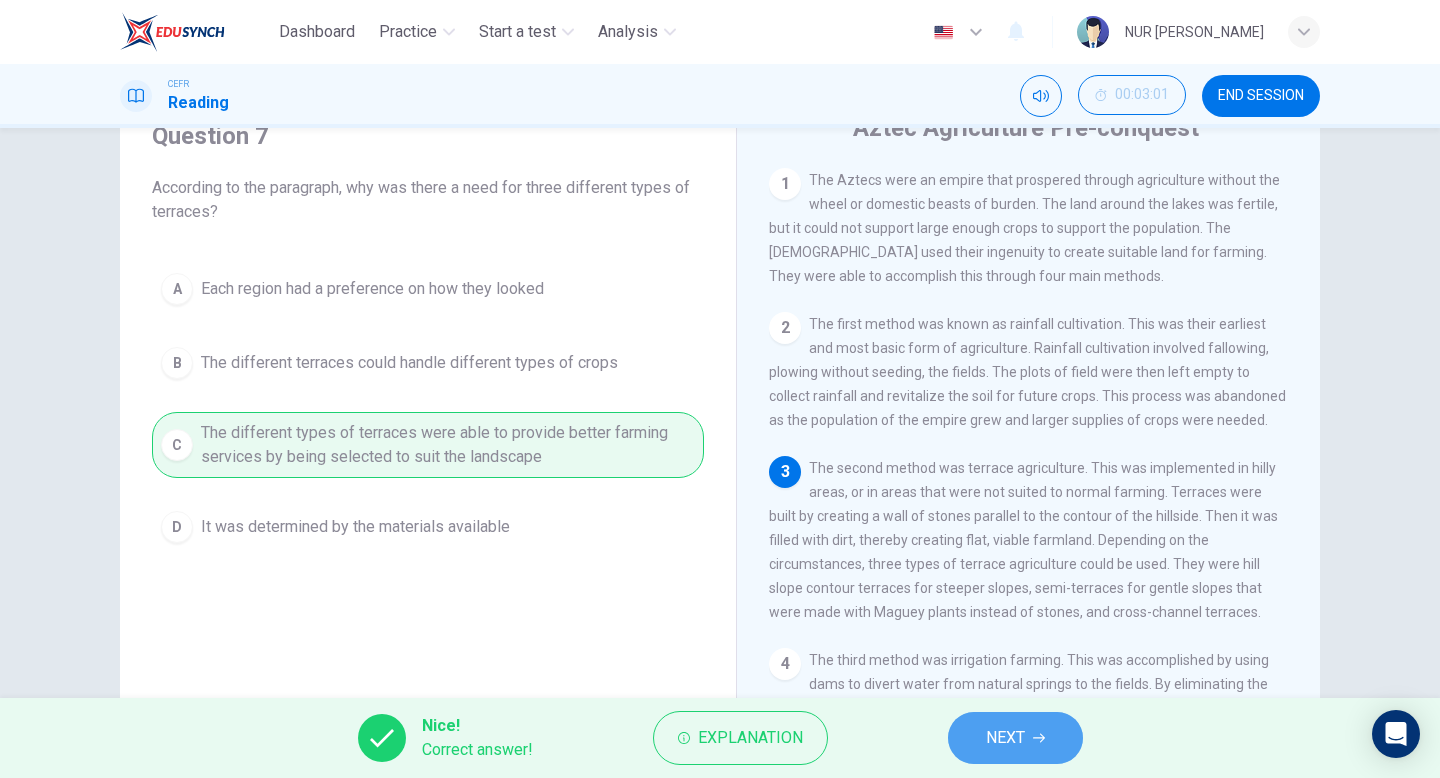 click on "NEXT" at bounding box center [1015, 738] 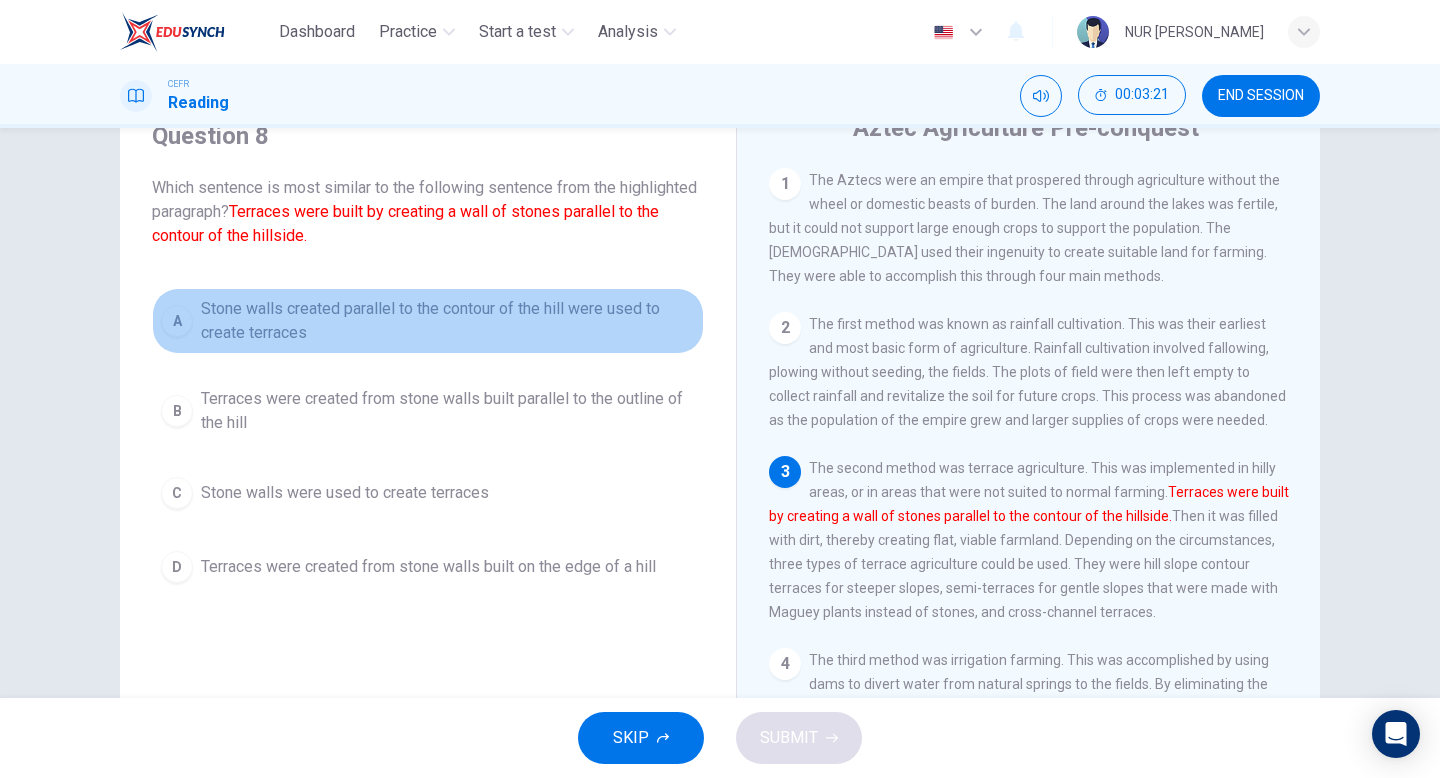 click on "Stone walls created parallel to the contour of the hill were used to create terraces" at bounding box center [448, 321] 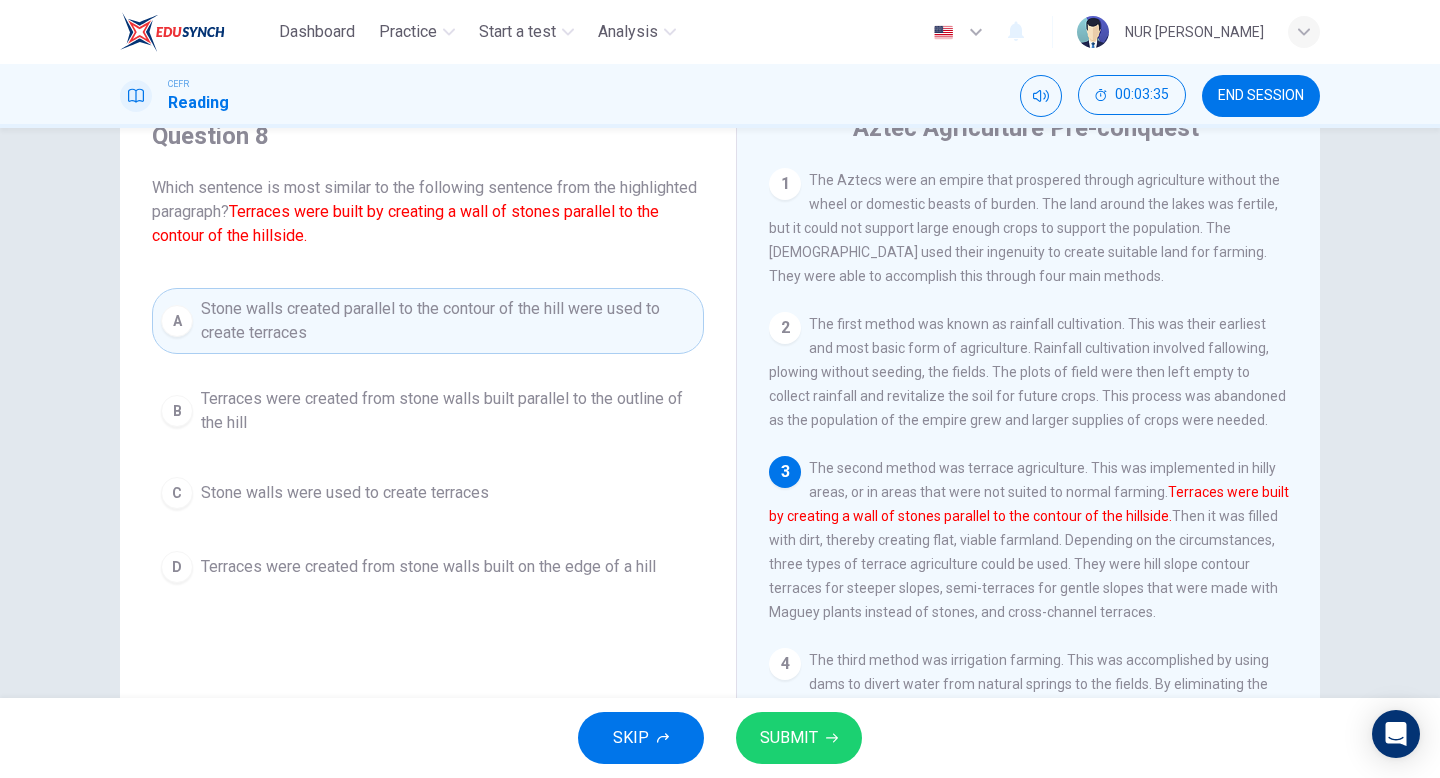 click on "Terraces were created from stone walls built parallel to the outline of the hill" at bounding box center (448, 411) 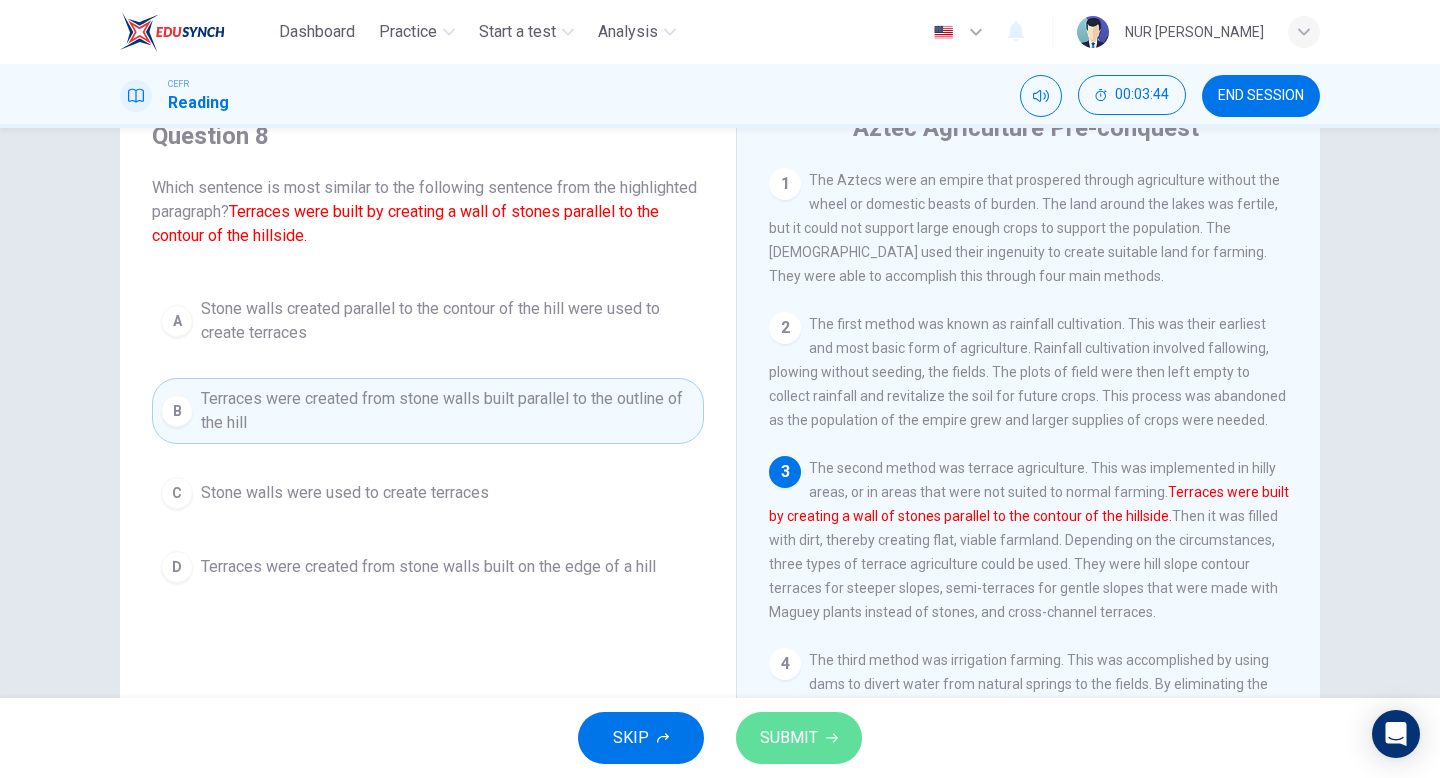 click on "SUBMIT" at bounding box center (789, 738) 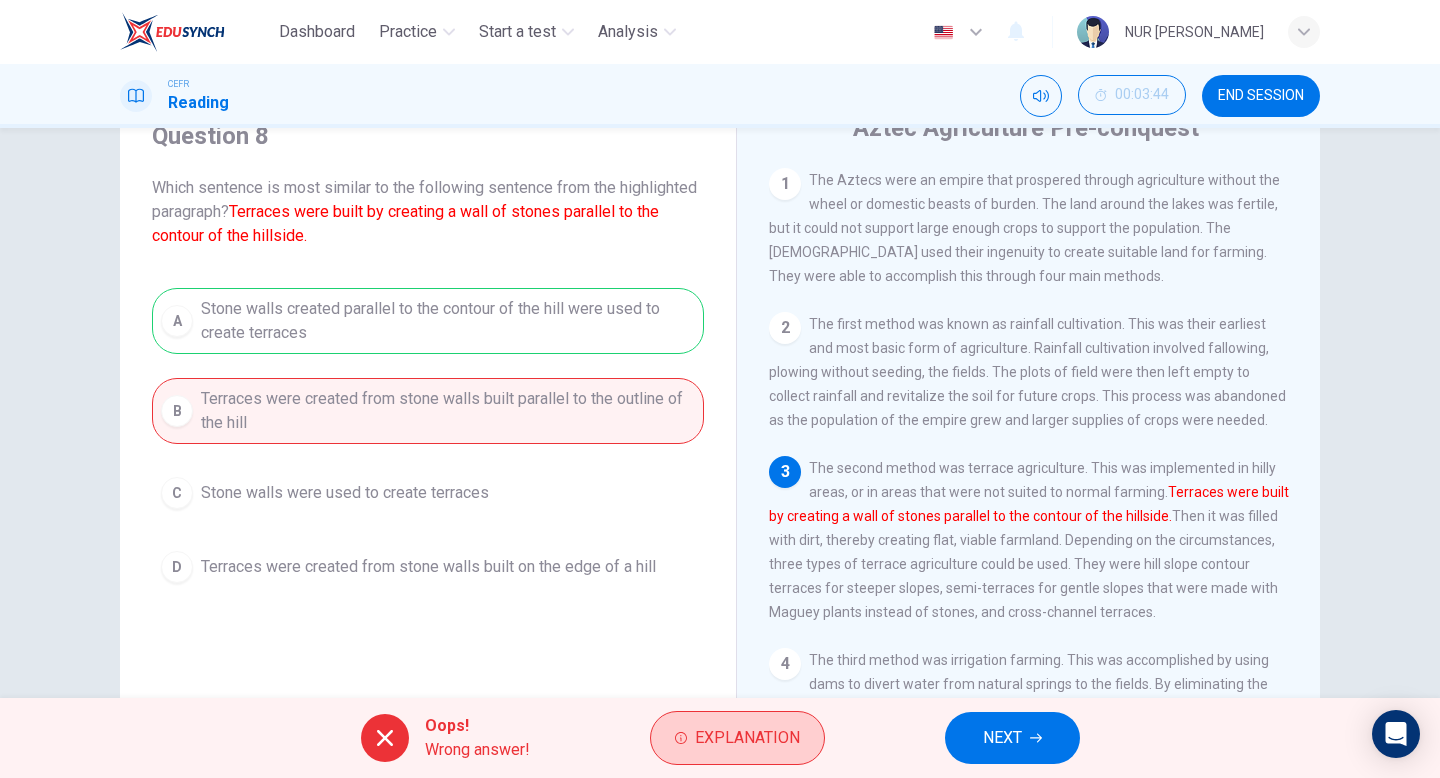 click on "Explanation" at bounding box center (747, 738) 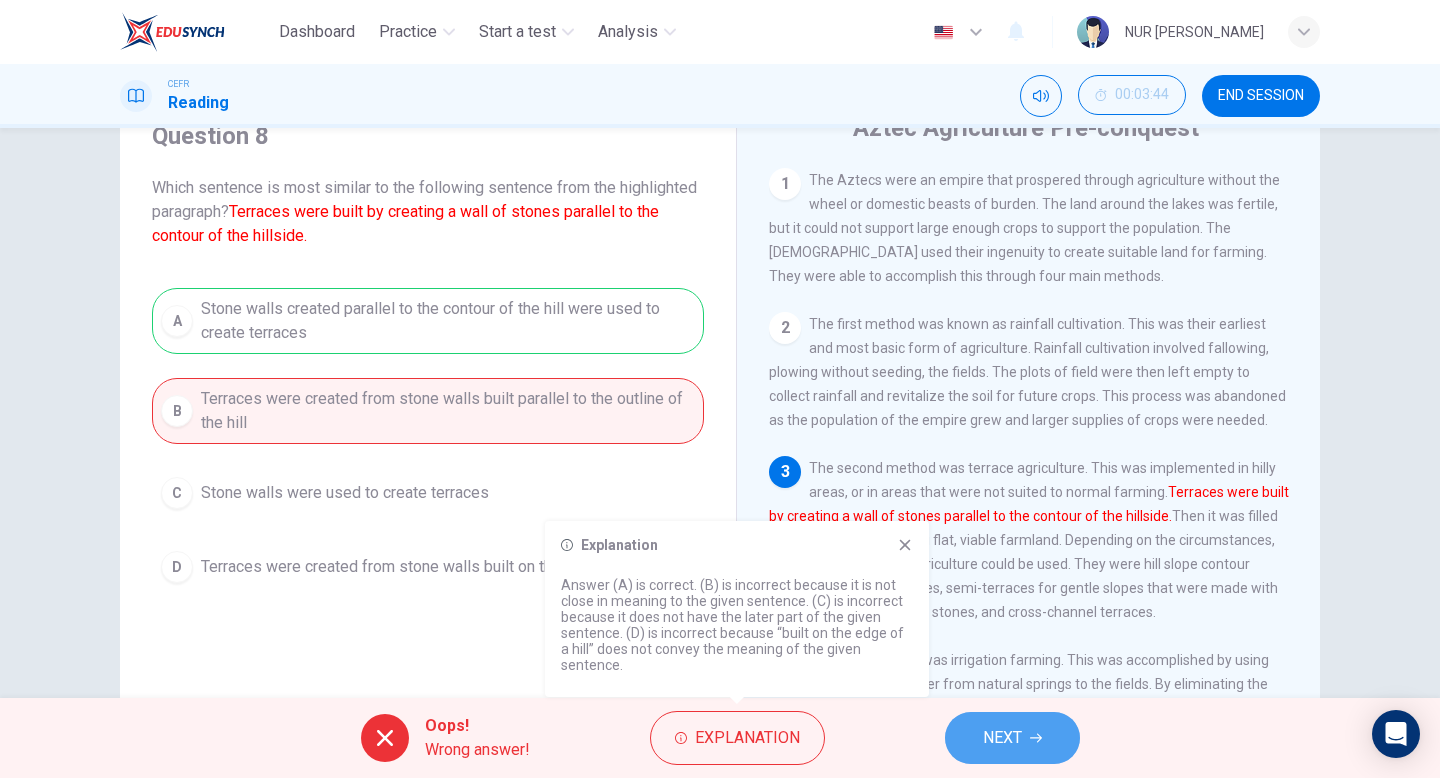 click on "NEXT" at bounding box center (1012, 738) 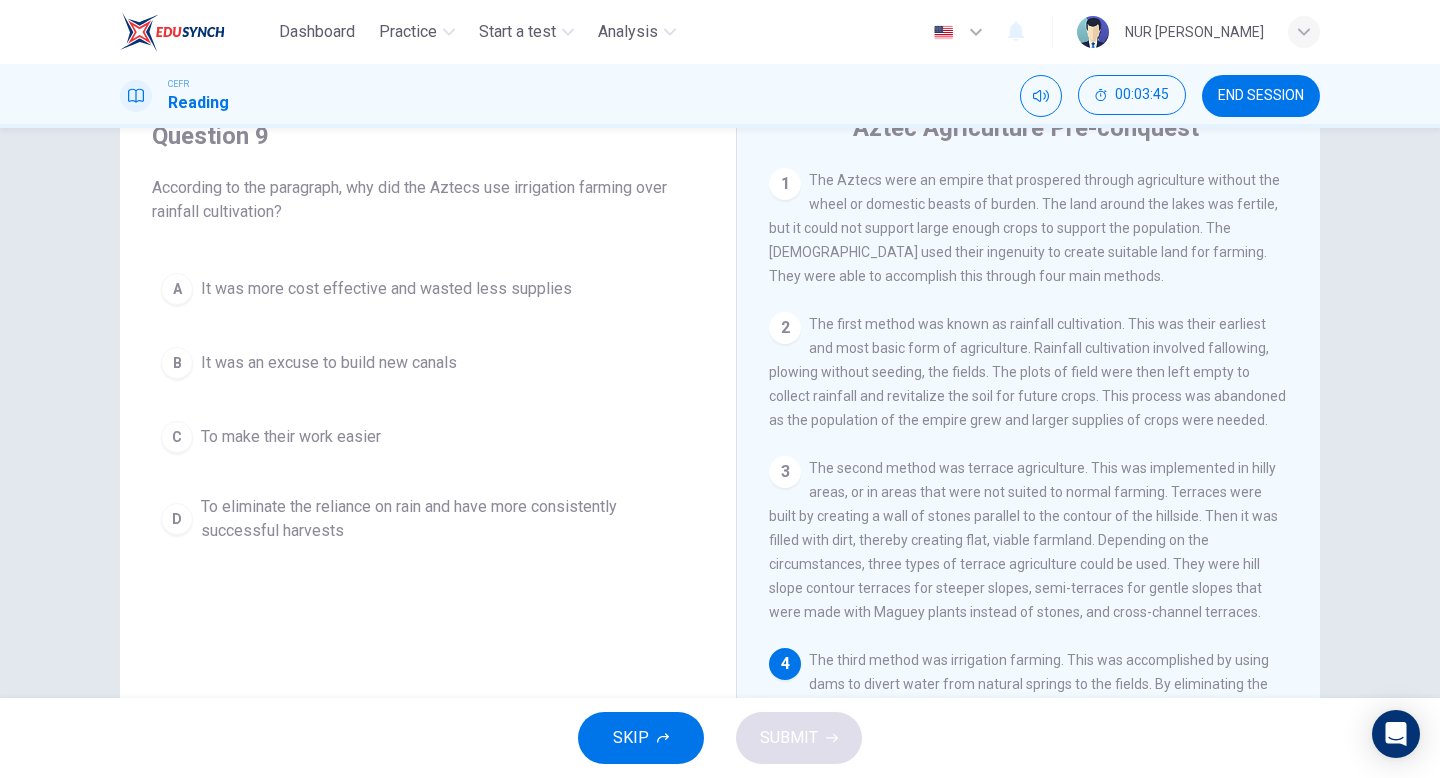 scroll, scrollTop: 213, scrollLeft: 0, axis: vertical 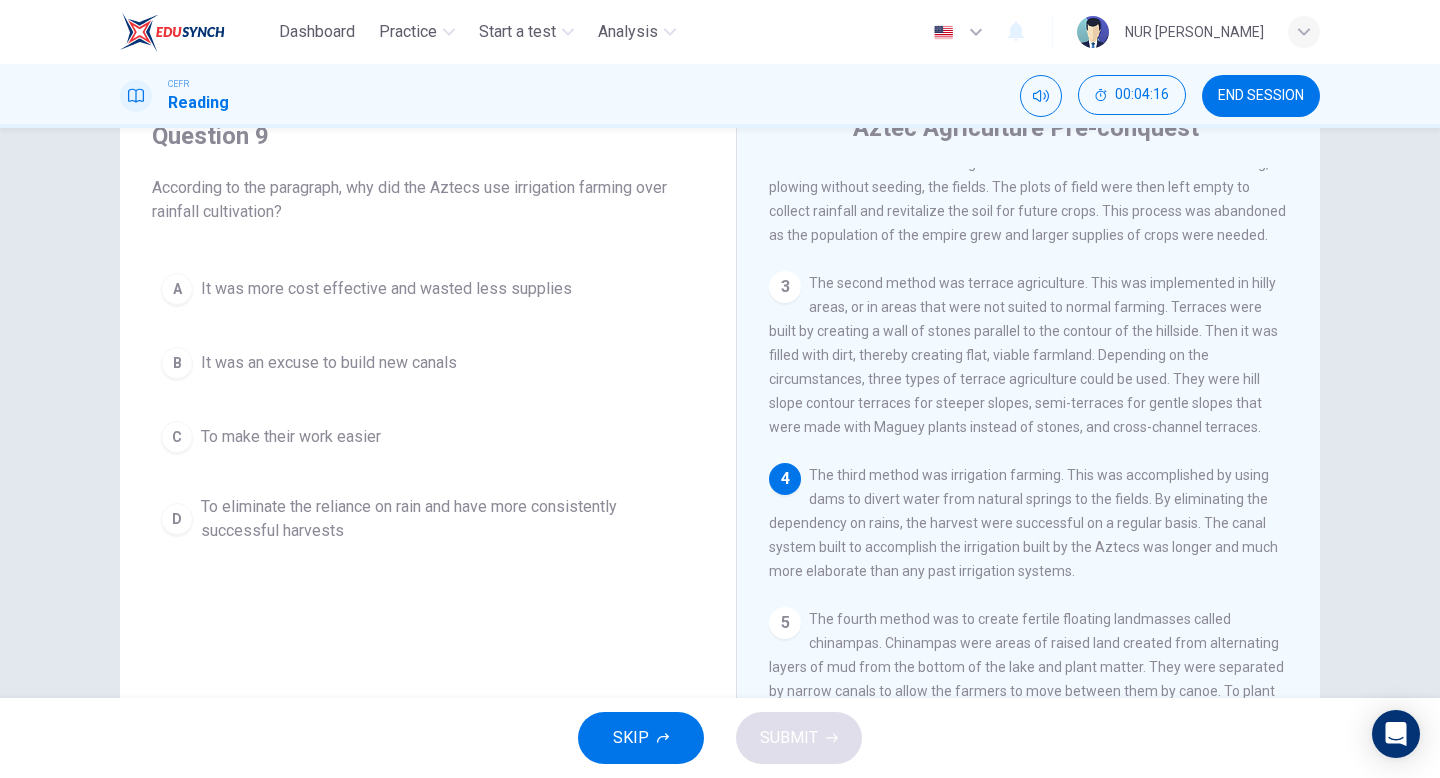 click on "D To eliminate the reliance on rain and have more consistently successful harvests" at bounding box center [428, 519] 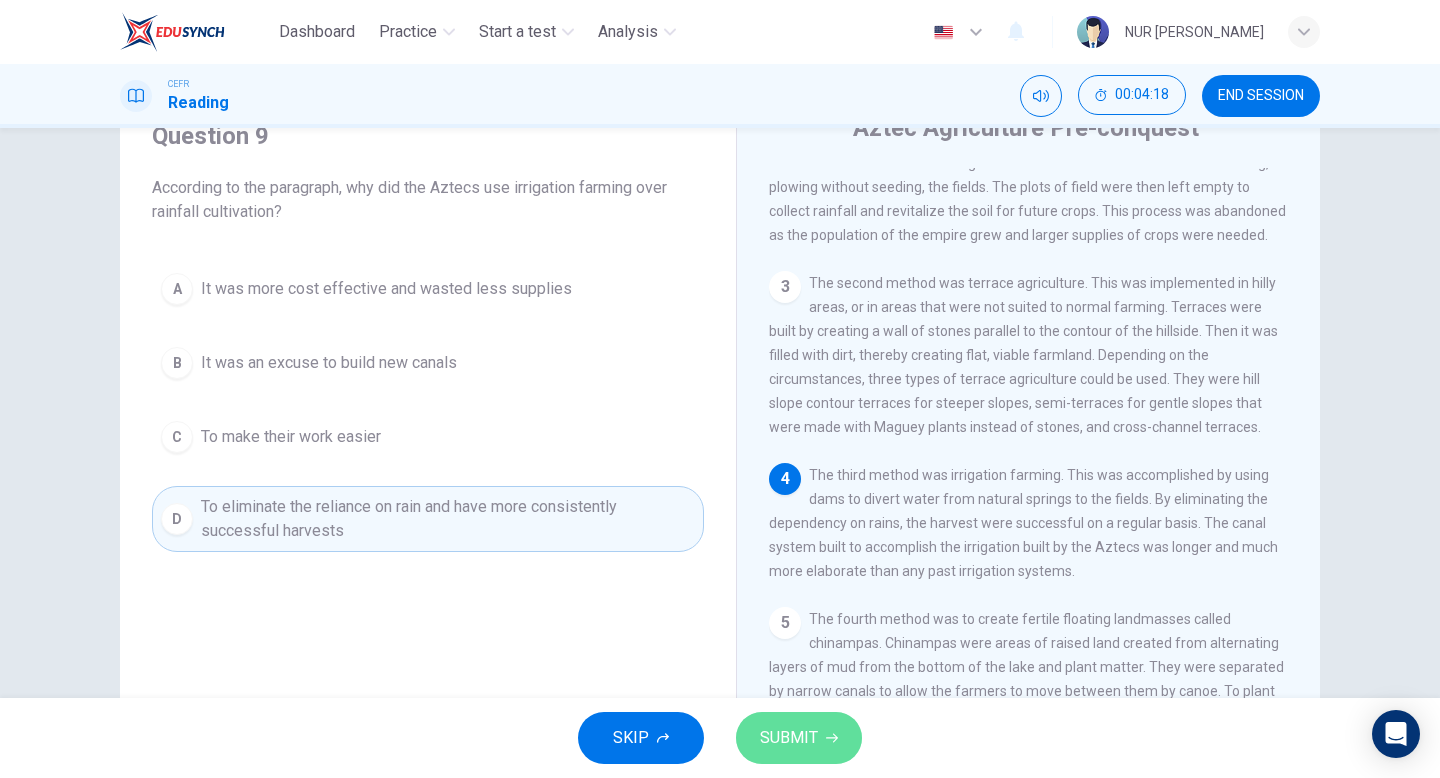 click on "SUBMIT" at bounding box center (789, 738) 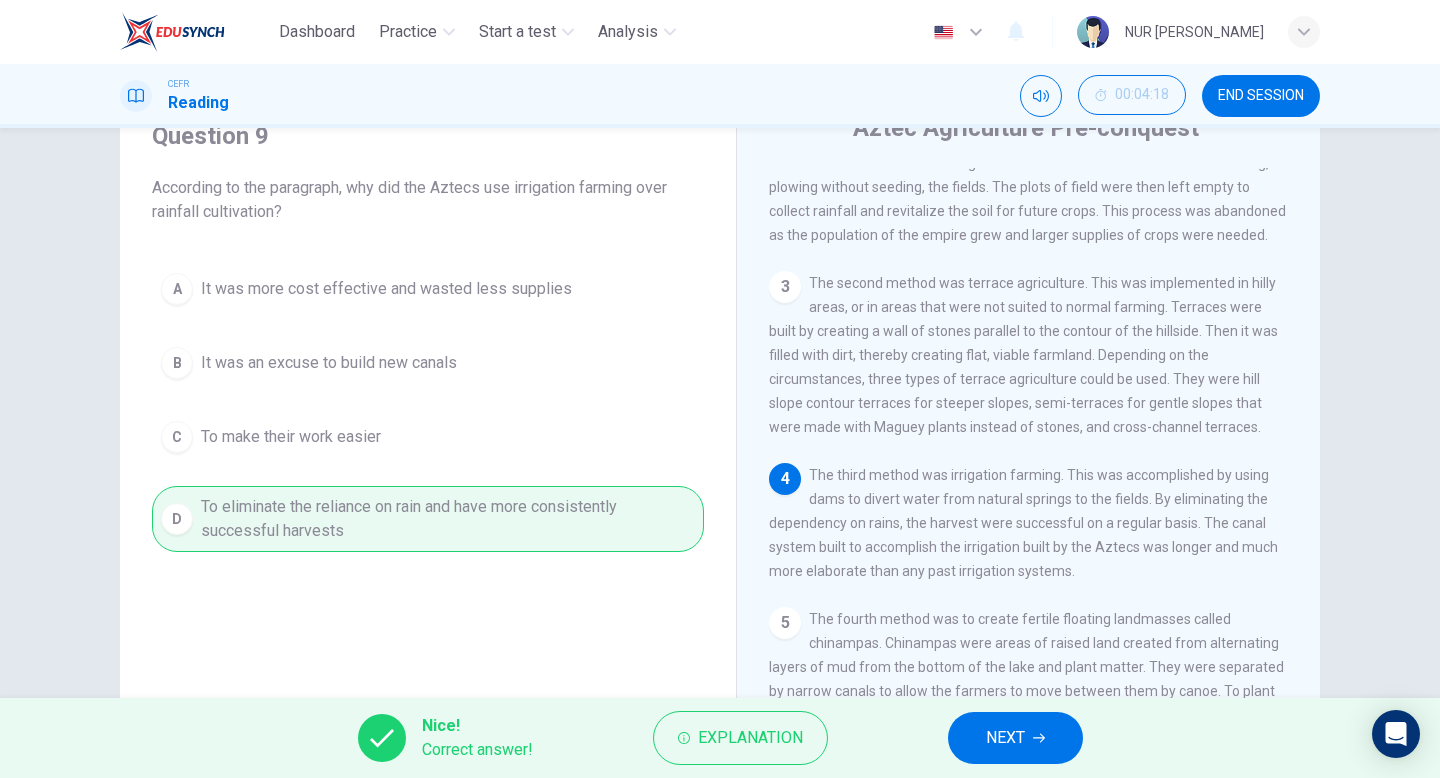 click on "NEXT" at bounding box center (1005, 738) 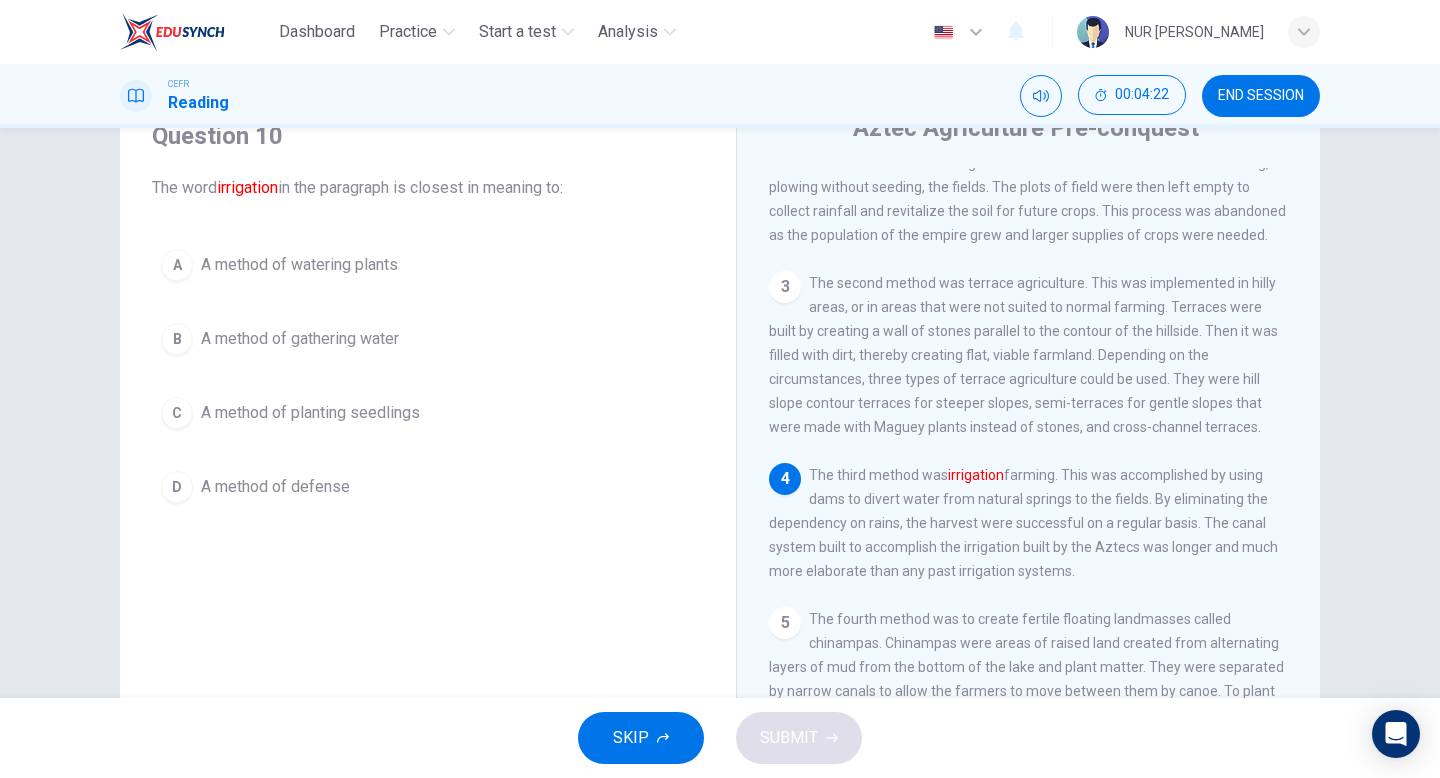 click on "B A method of gathering water" at bounding box center (428, 339) 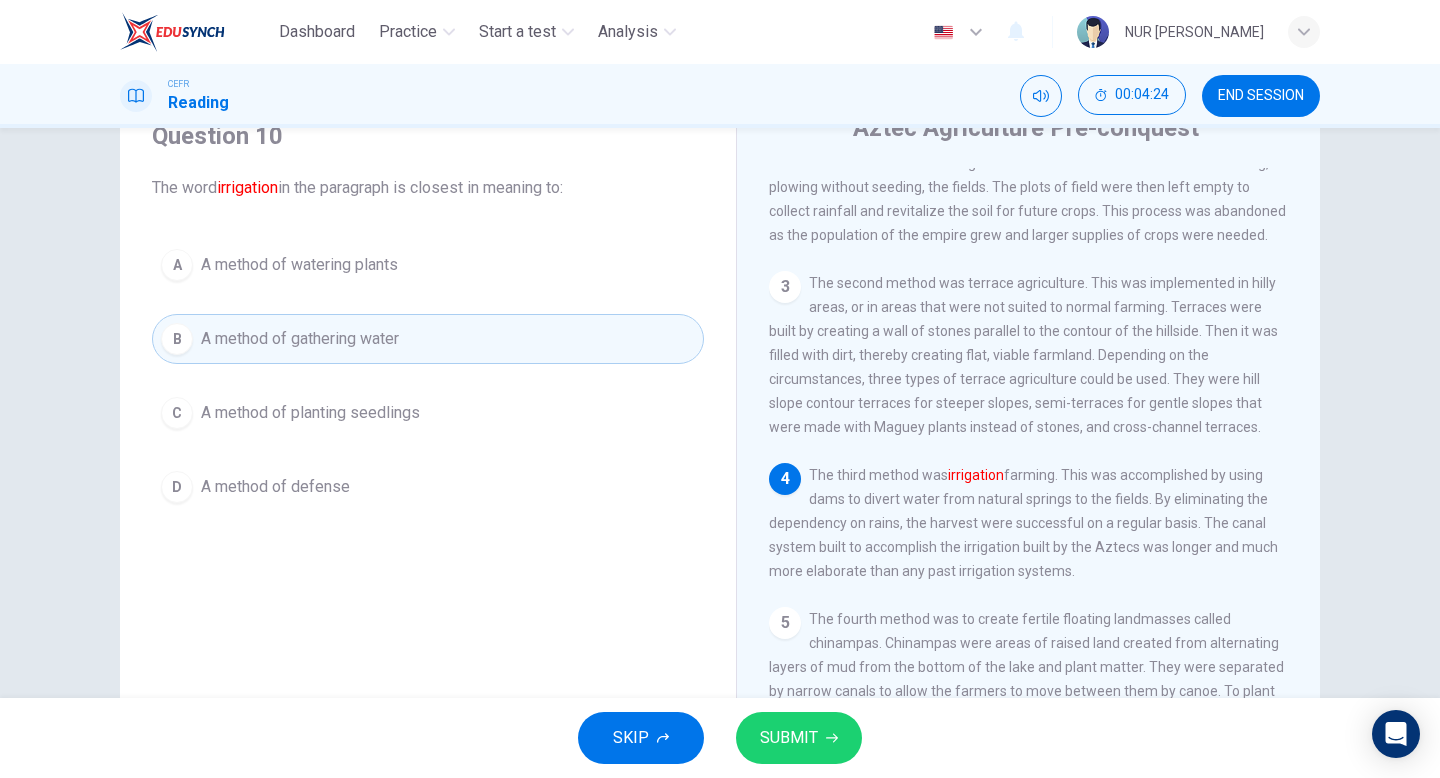 click on "SUBMIT" at bounding box center (789, 738) 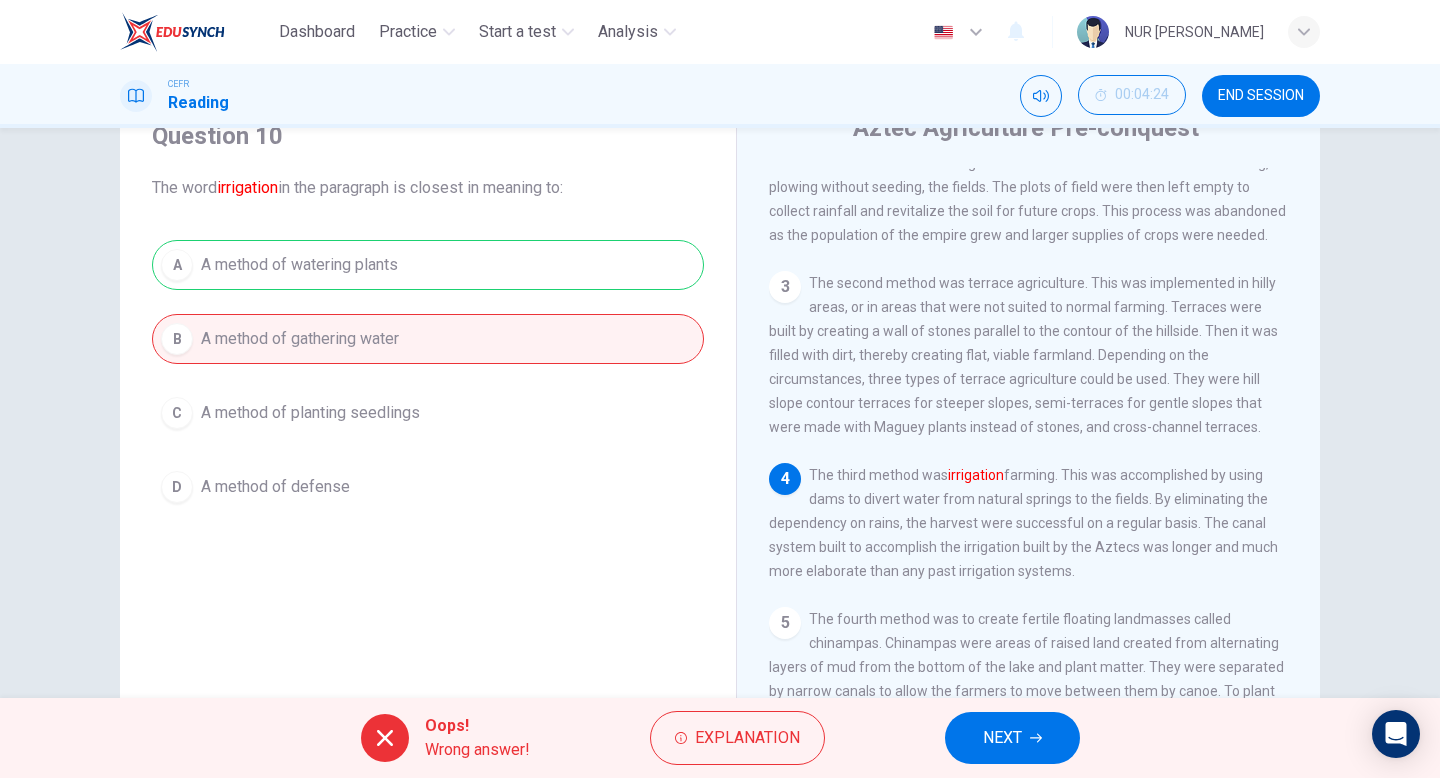 click on "3 The second method was terrace agriculture. This was implemented in hilly areas, or in areas that were not suited to normal farming. Terraces were built by creating a wall of stones parallel to the contour of the hillside. Then it was filled with dirt, thereby creating flat, viable farmland. Depending on the circumstances, three types of terrace agriculture could be used. They were hill slope contour terraces for steeper slopes, semi-terraces for gentle slopes that were made with Maguey plants instead of stones, and cross-channel terraces." at bounding box center [1029, 355] 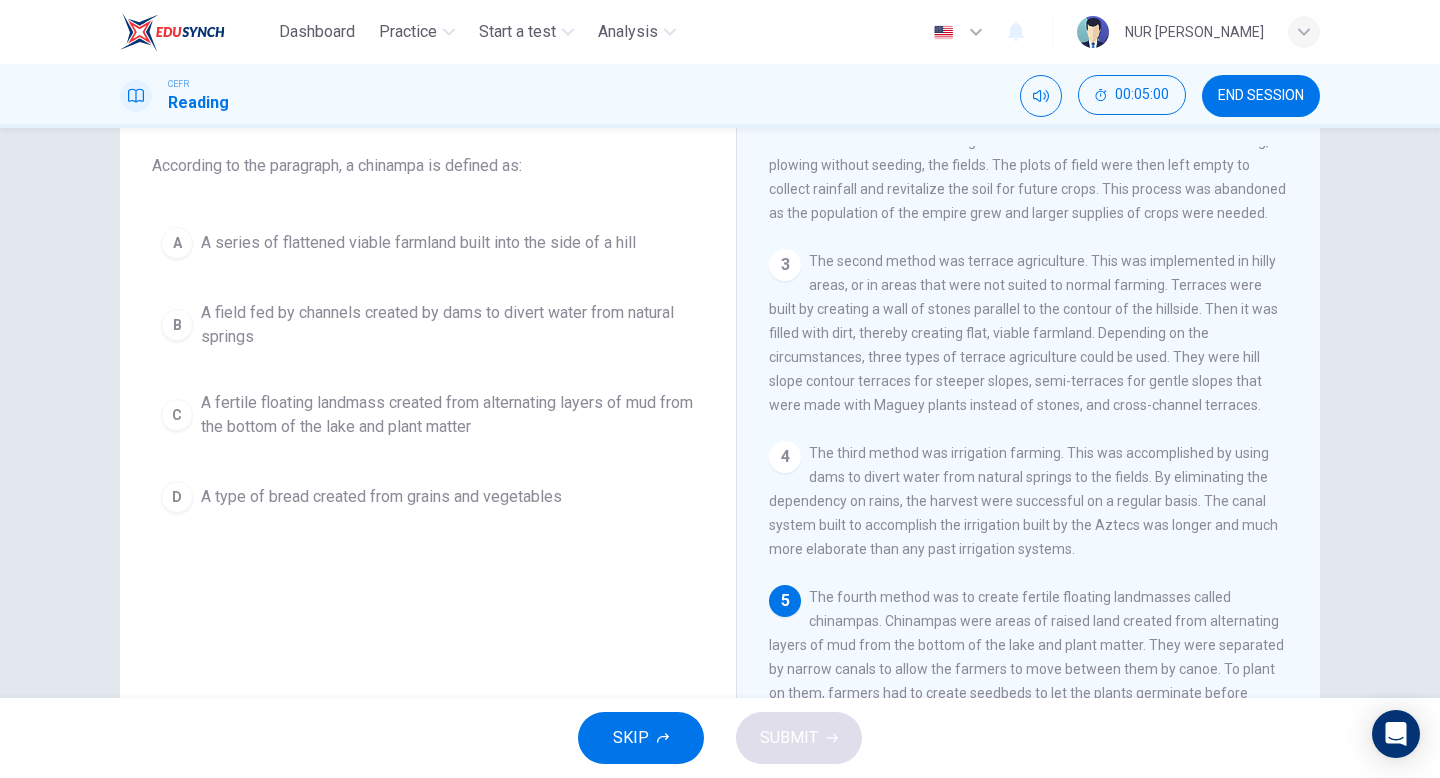 scroll, scrollTop: 72, scrollLeft: 0, axis: vertical 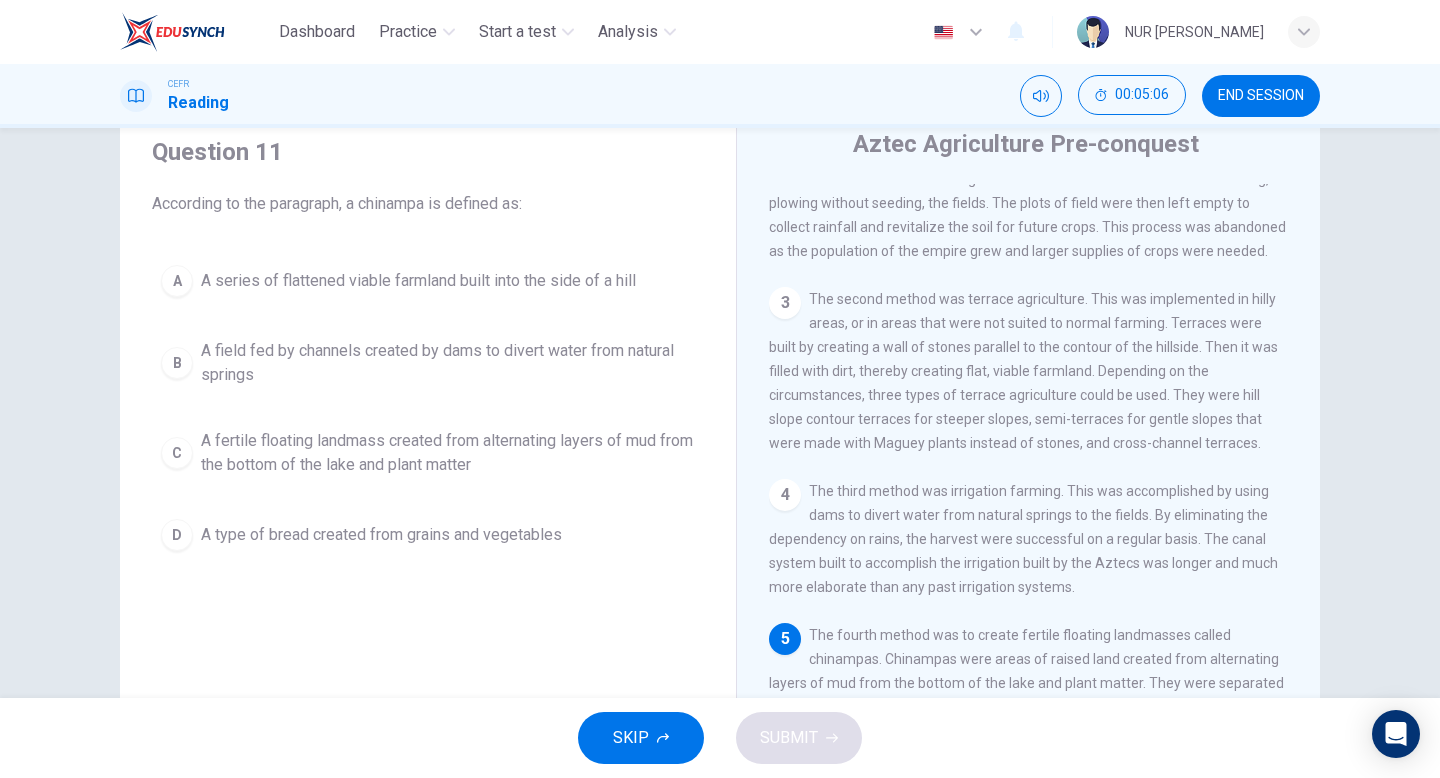click on "A fertile floating landmass created from alternating layers of mud from the bottom of the lake and plant matter" at bounding box center [448, 453] 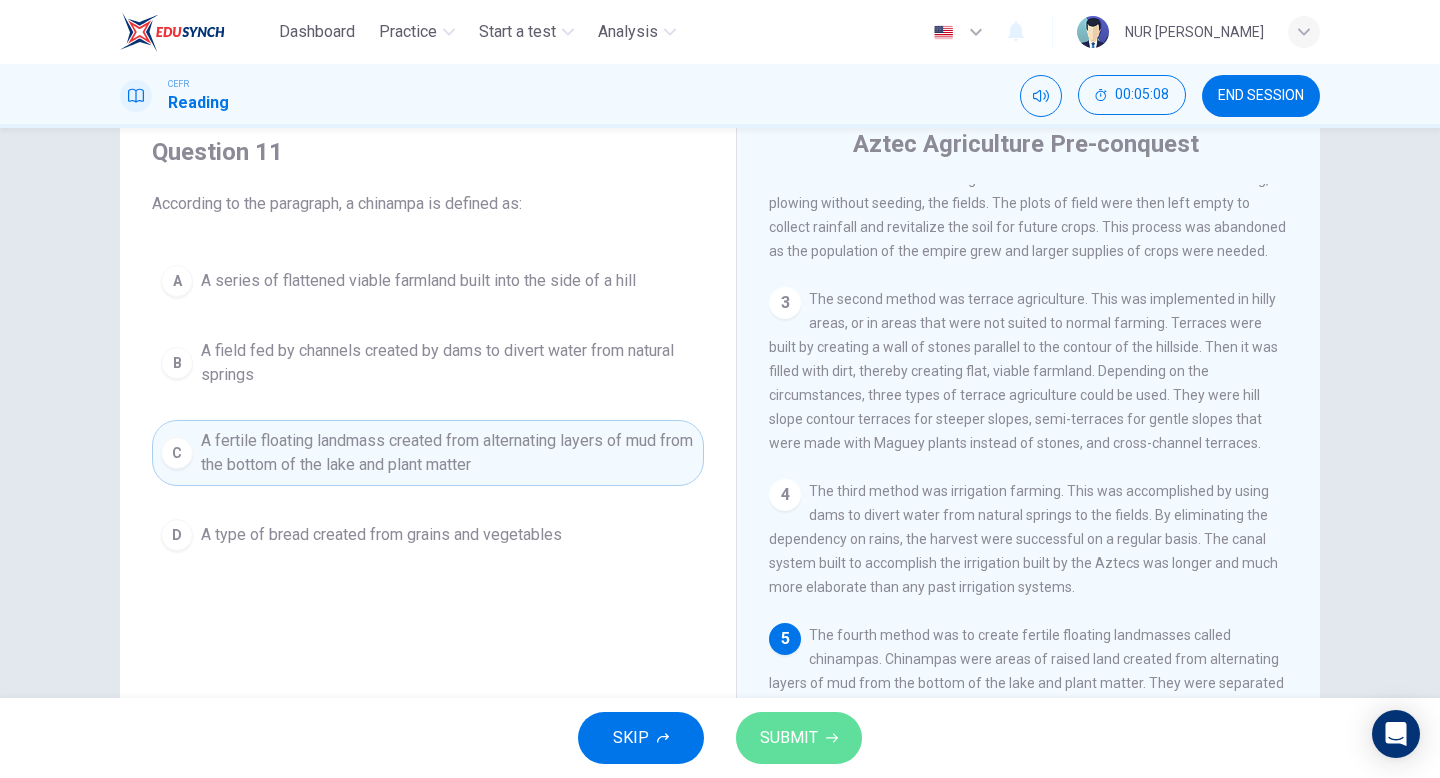 click on "SUBMIT" at bounding box center (789, 738) 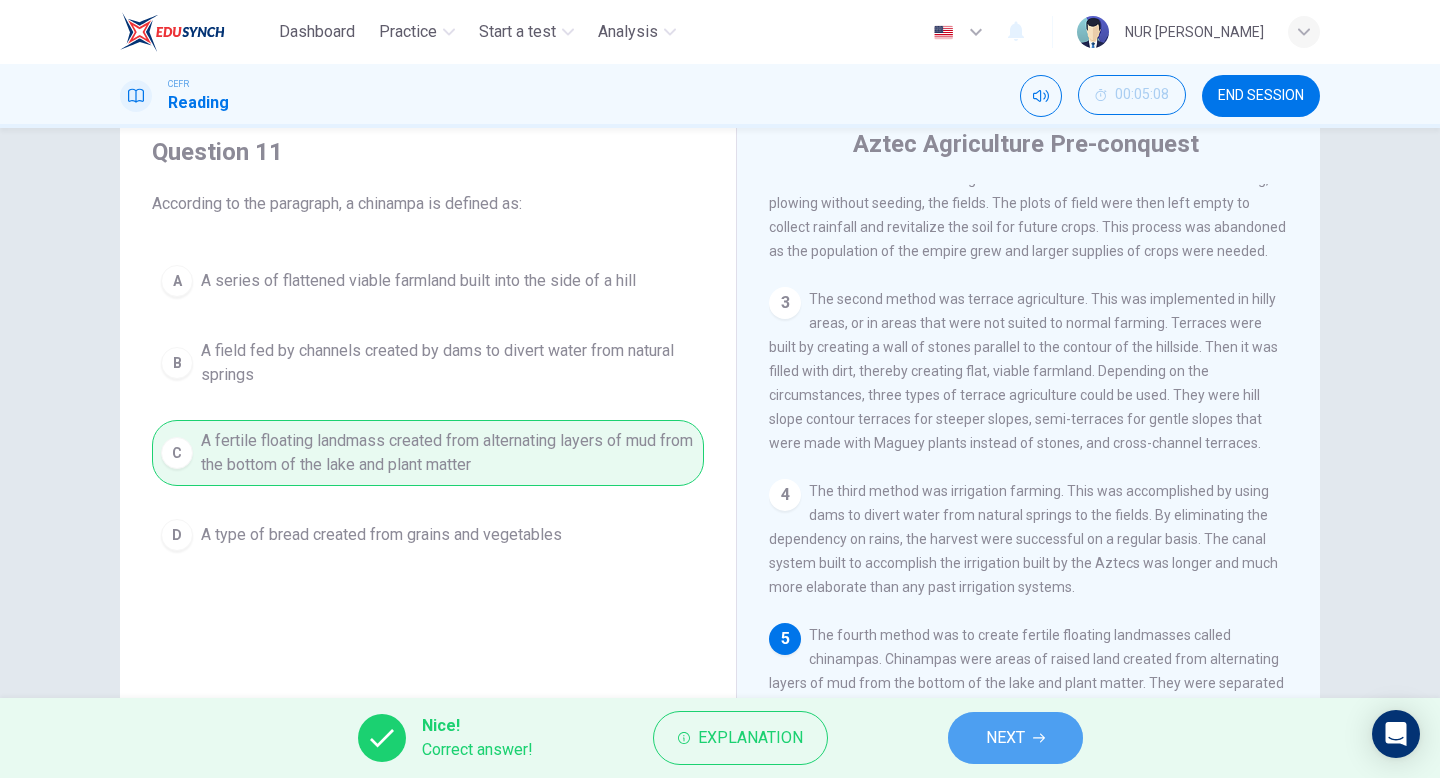 click on "NEXT" at bounding box center [1005, 738] 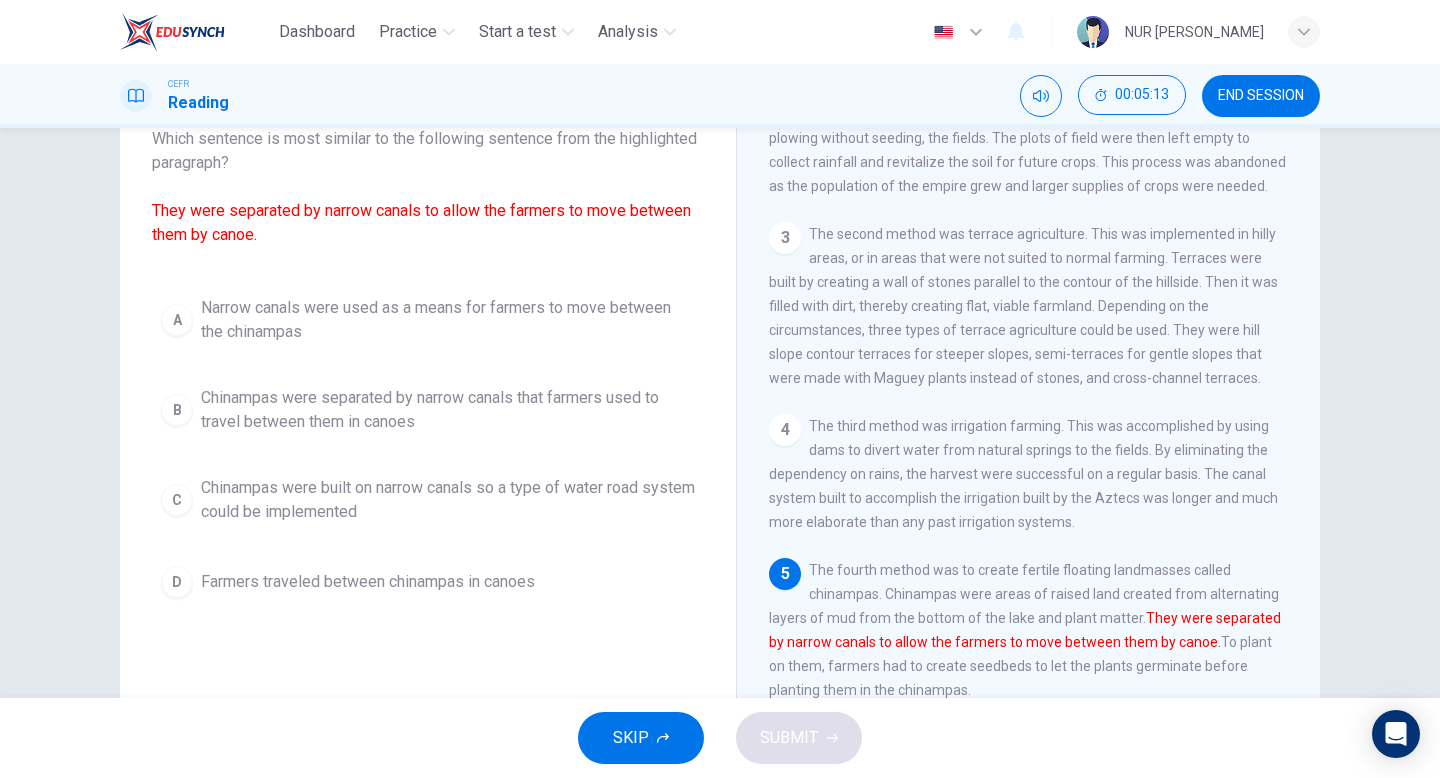 scroll, scrollTop: 140, scrollLeft: 0, axis: vertical 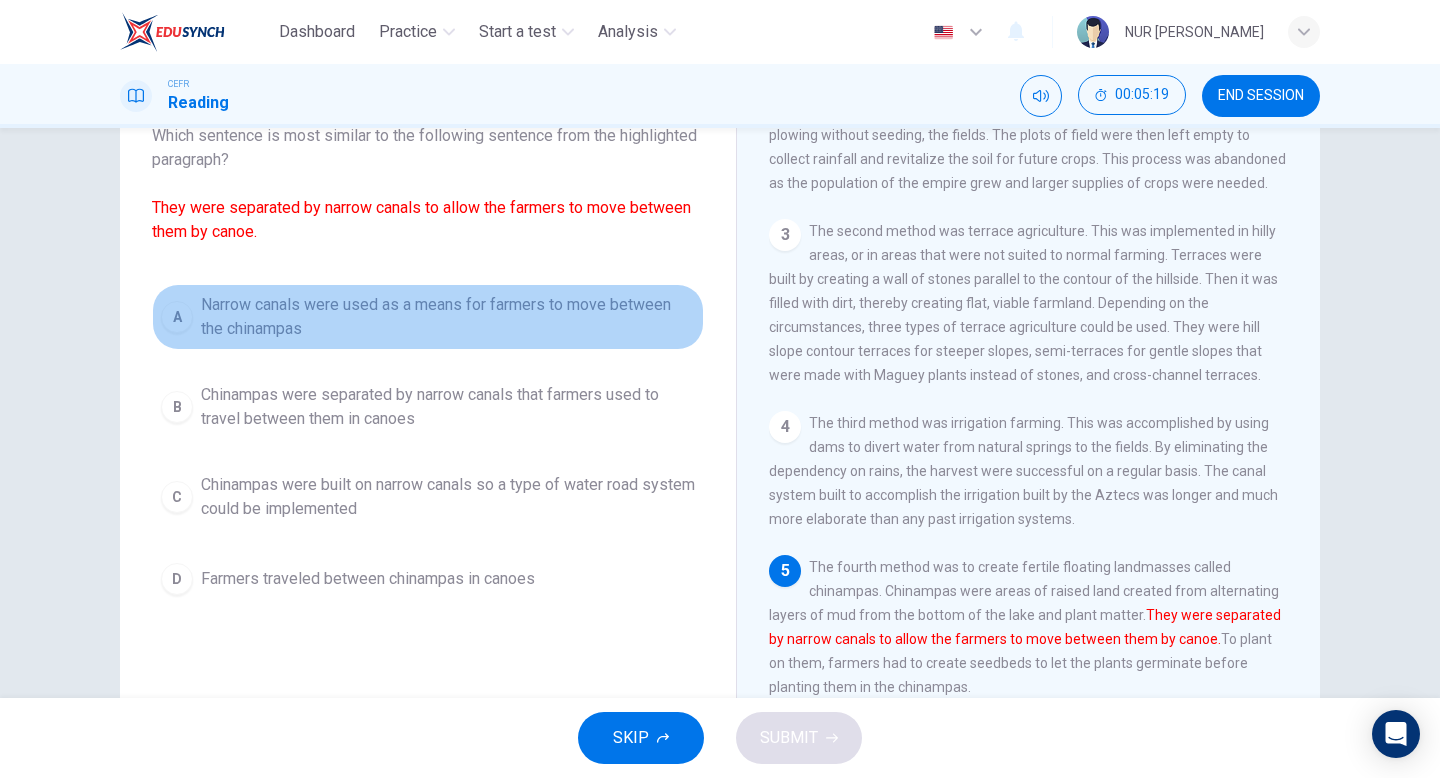 click on "Narrow canals were used as a means for farmers to move between the chinampas" at bounding box center (448, 317) 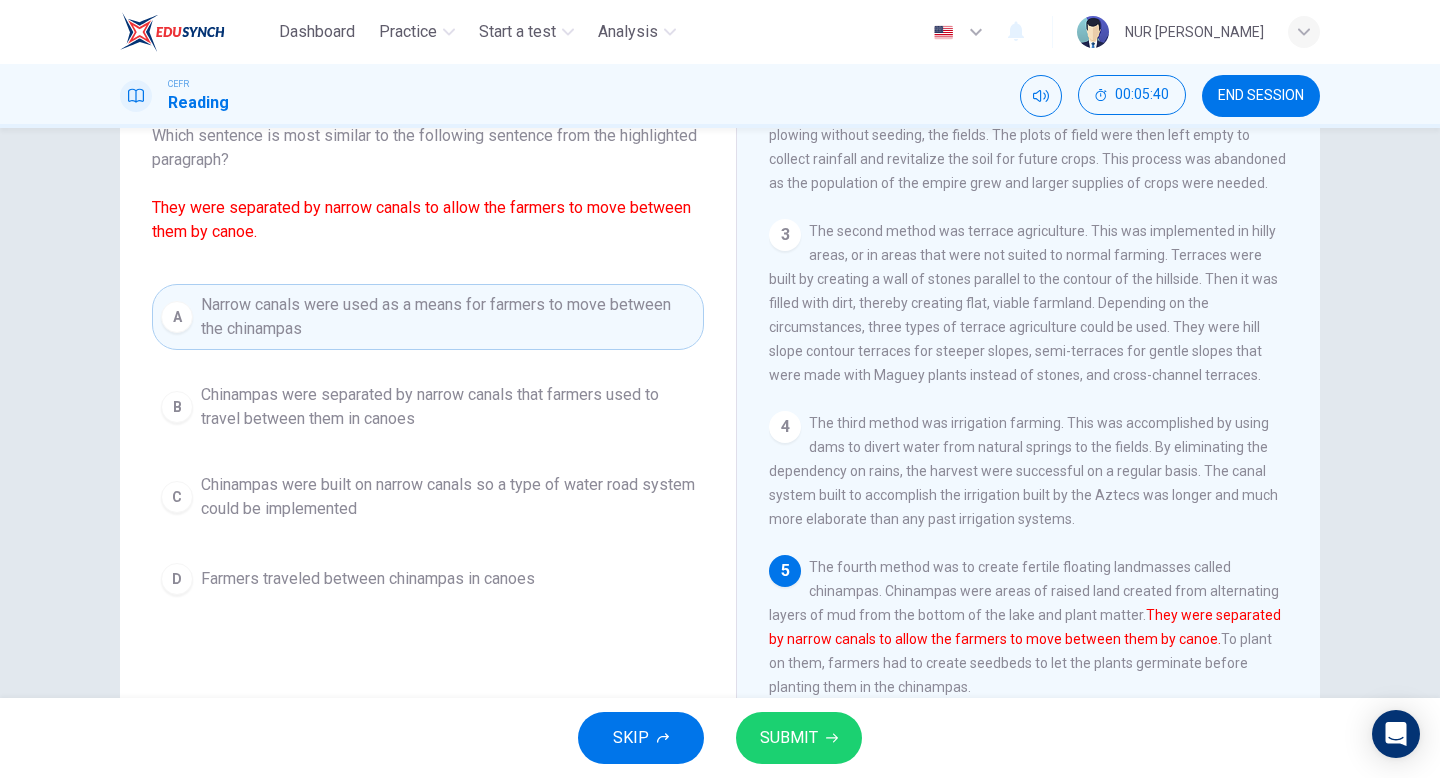 click on "A Narrow canals were used as a means for farmers to move between the chinampas B Chinampas were separated by narrow canals that farmers used to travel between them in canoes C Chinampas were built on narrow canals so a type of water road system could be implemented D Farmers traveled between chinampas in canoes" at bounding box center (428, 444) 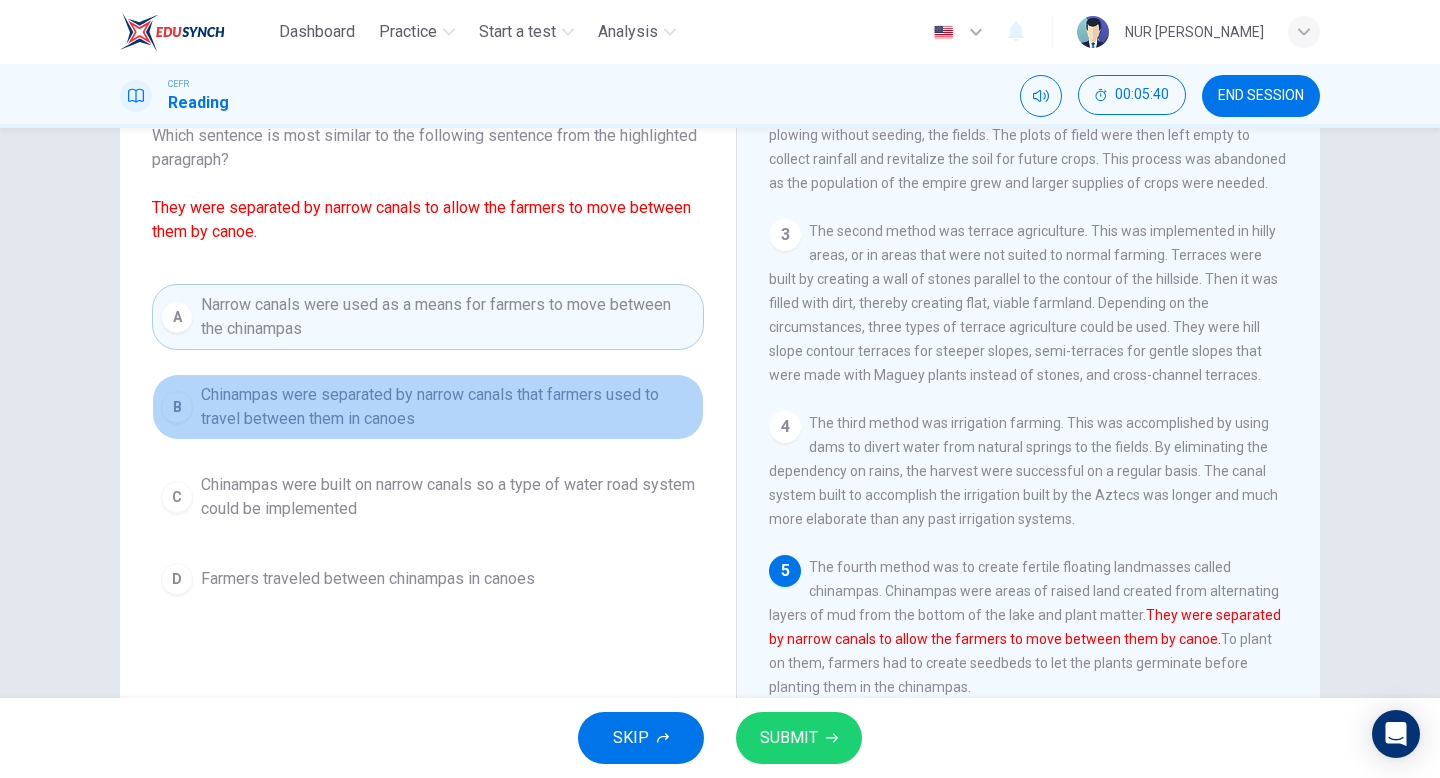 click on "Chinampas were separated by narrow canals that farmers used to travel between them in canoes" at bounding box center [448, 407] 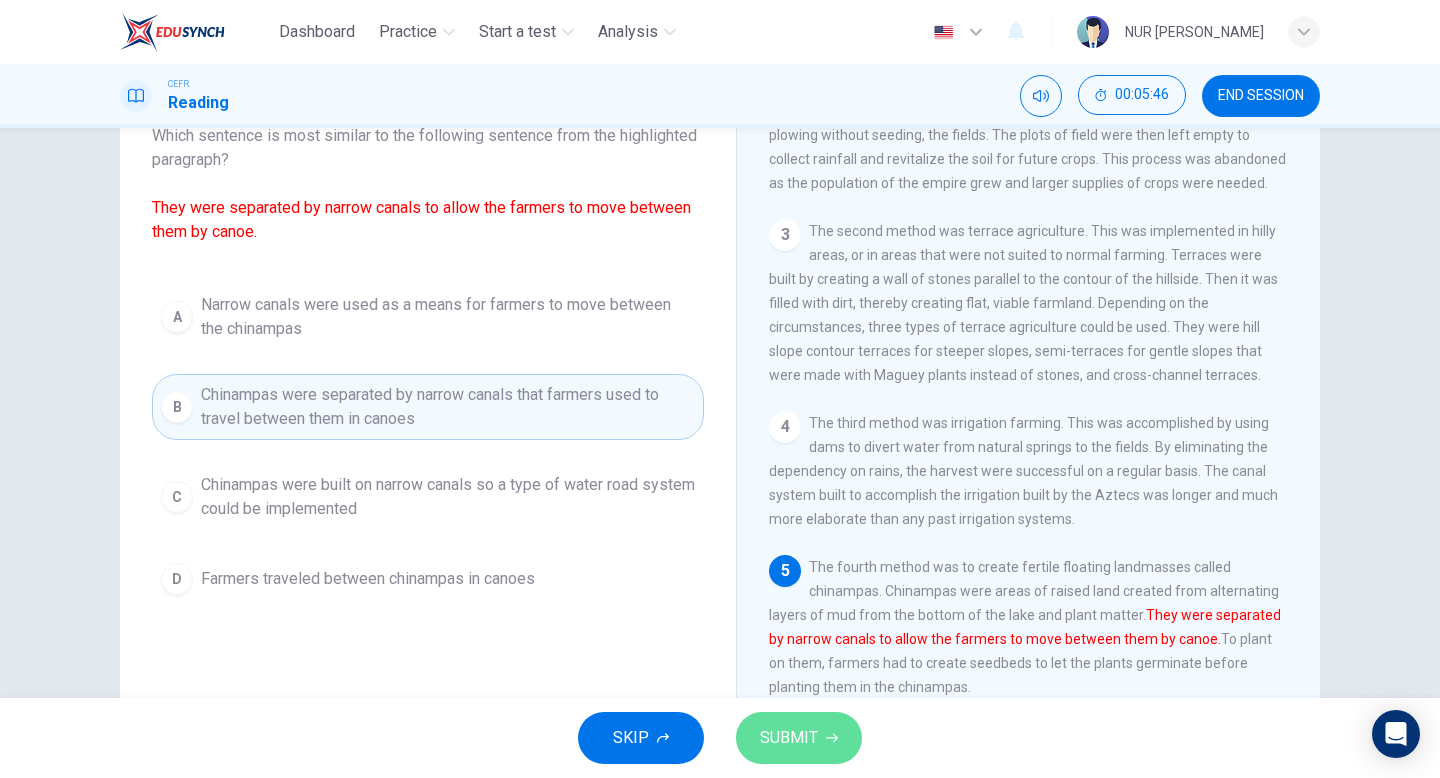 click on "SUBMIT" at bounding box center [799, 738] 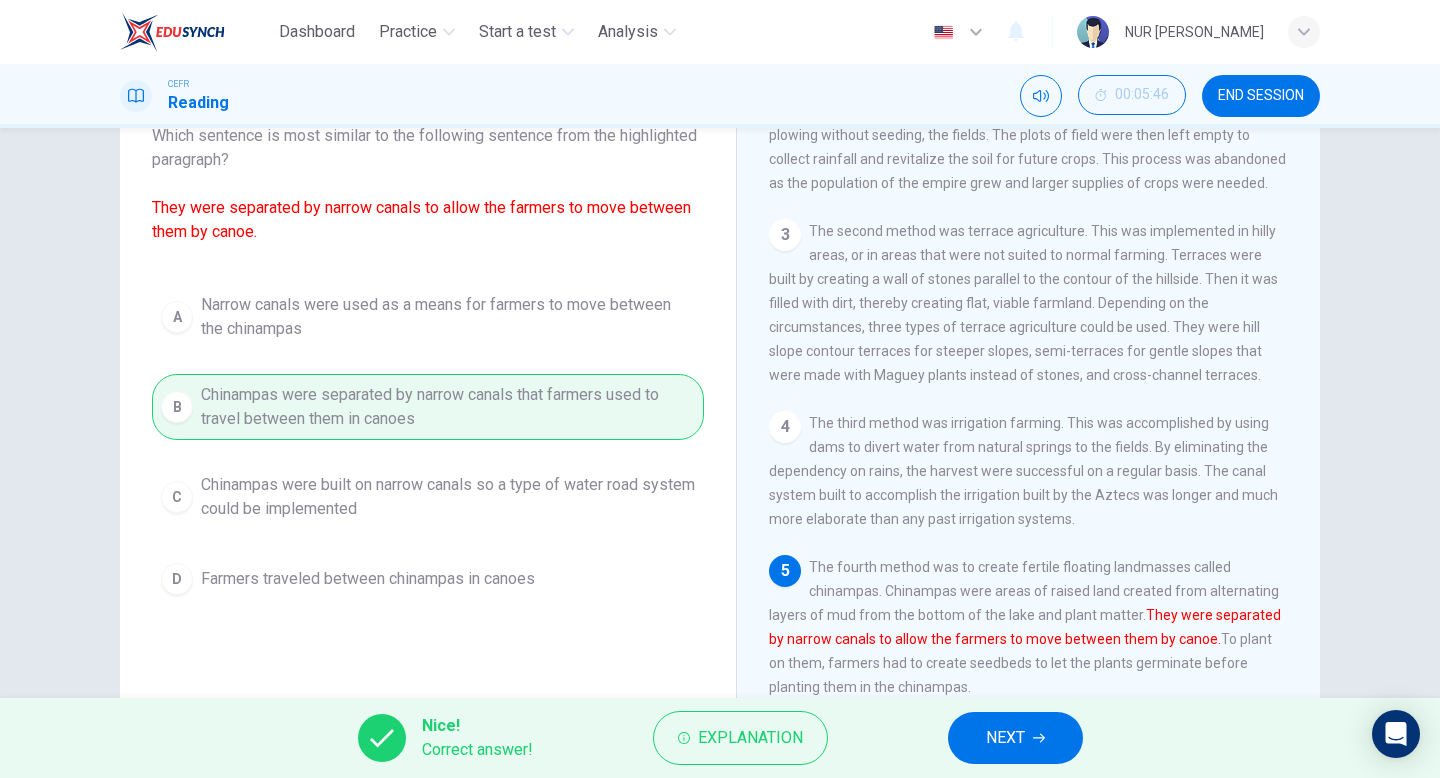 click on "NEXT" at bounding box center [1015, 738] 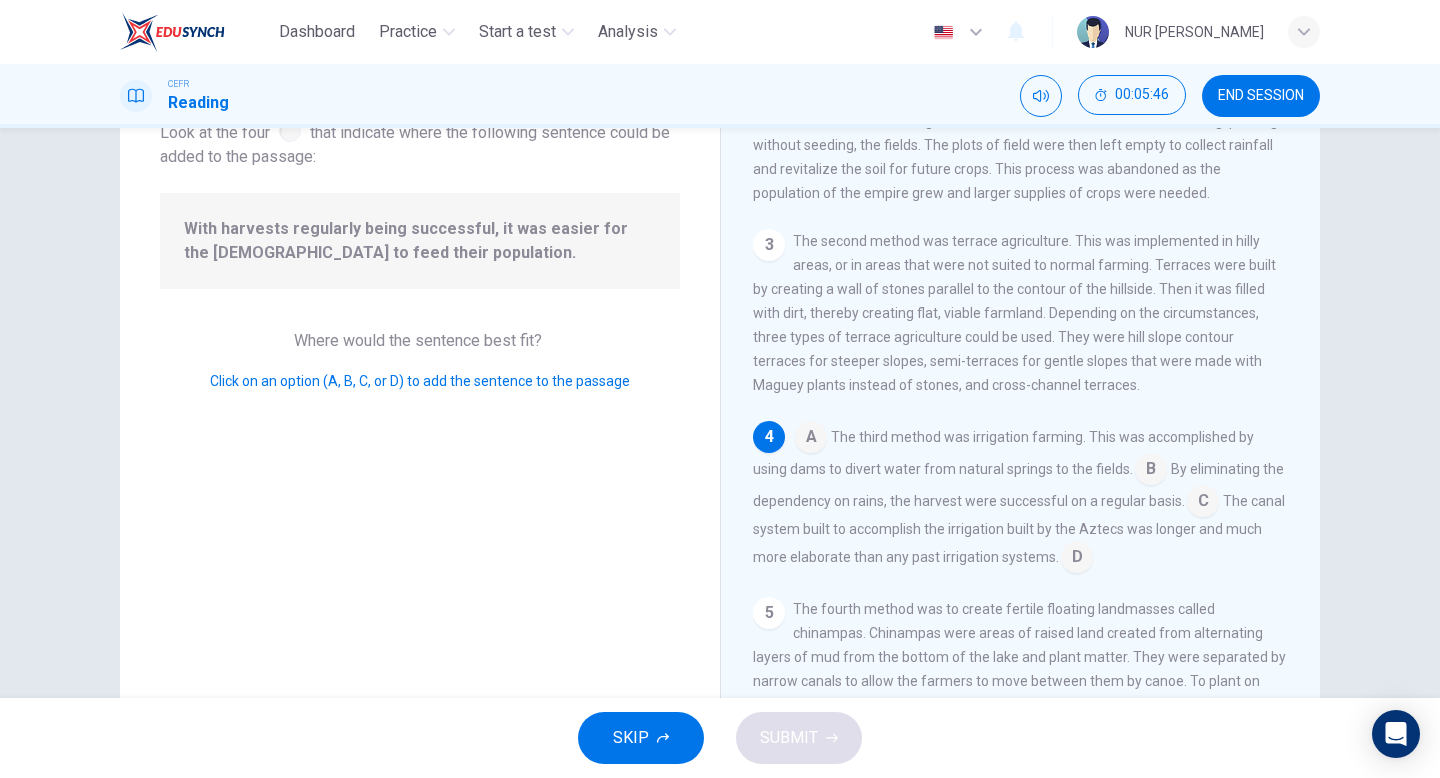 scroll, scrollTop: 247, scrollLeft: 0, axis: vertical 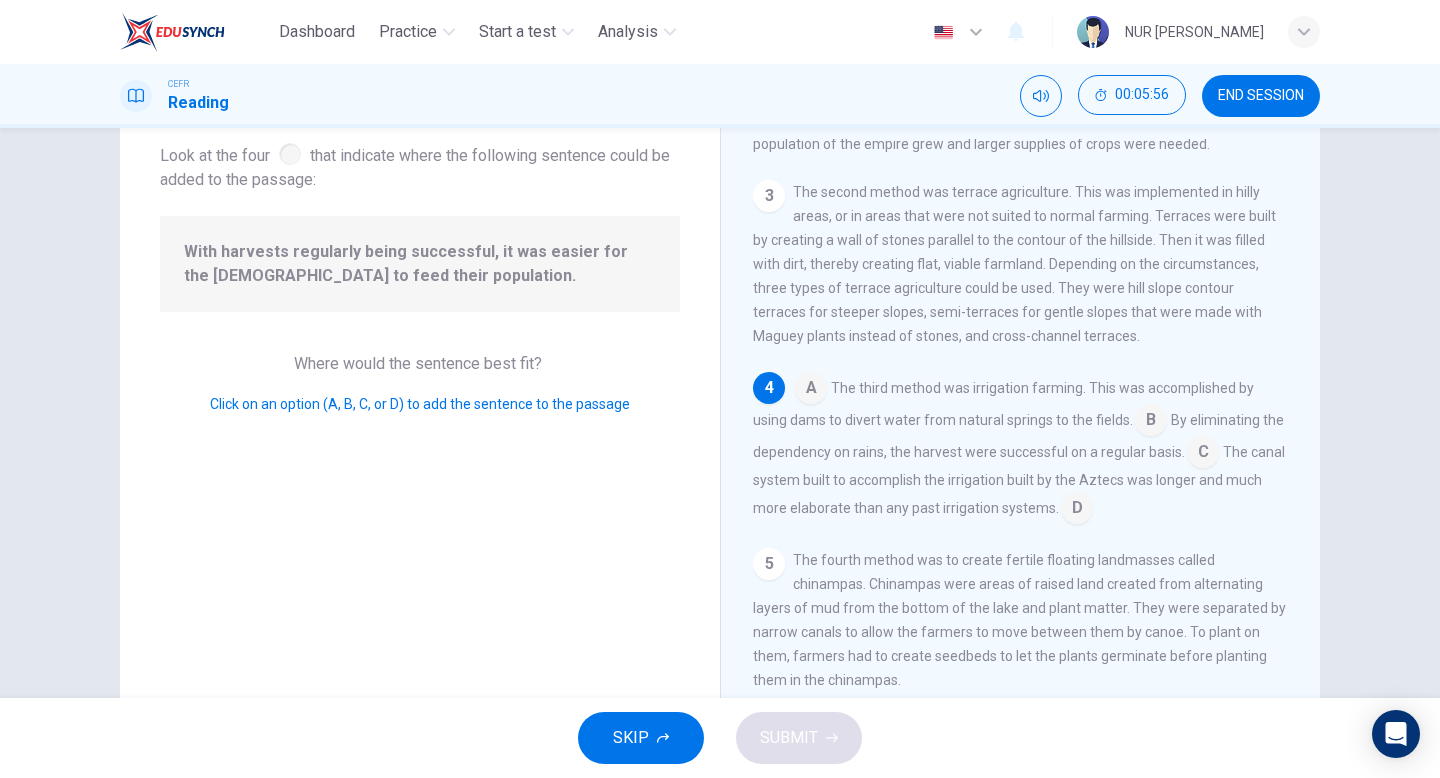 click at bounding box center (1077, 510) 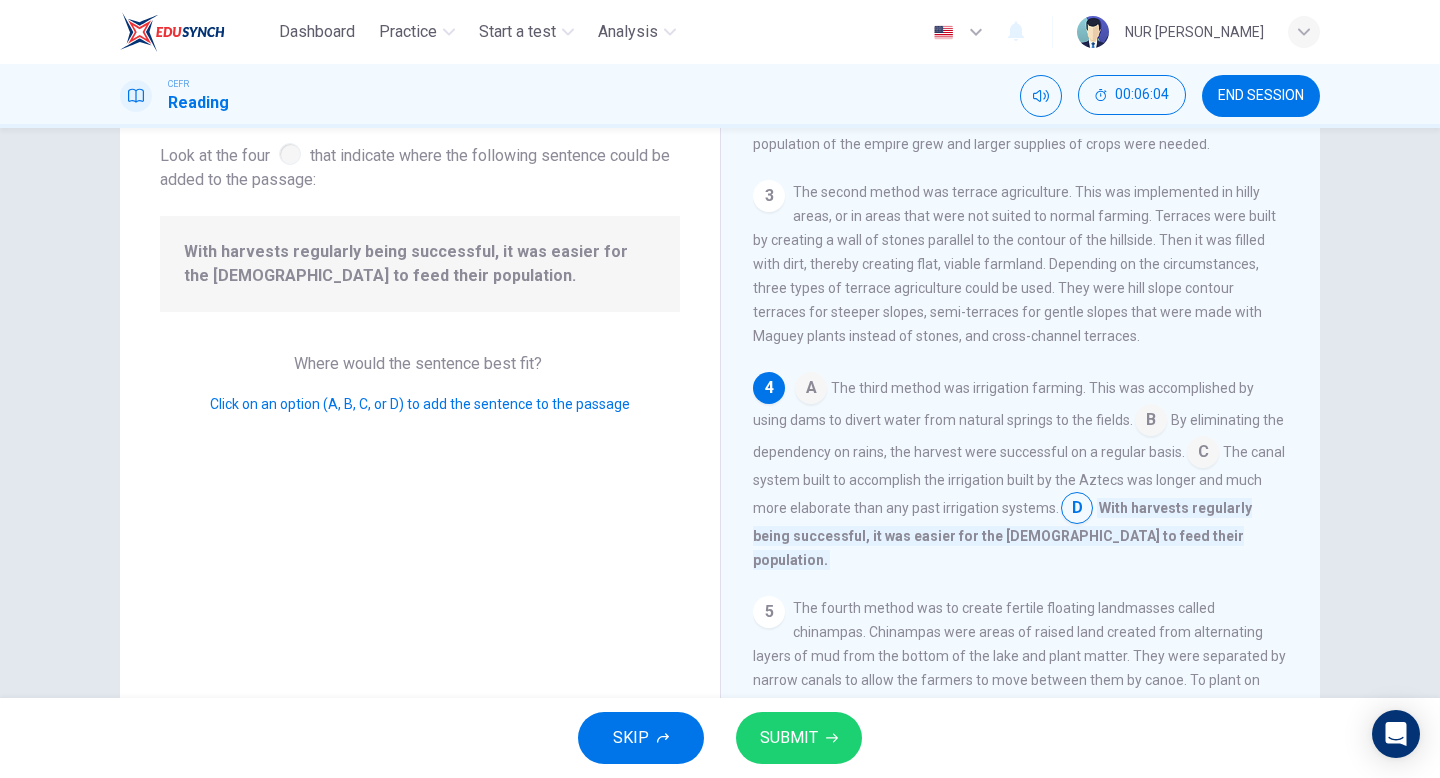 click at bounding box center [1151, 422] 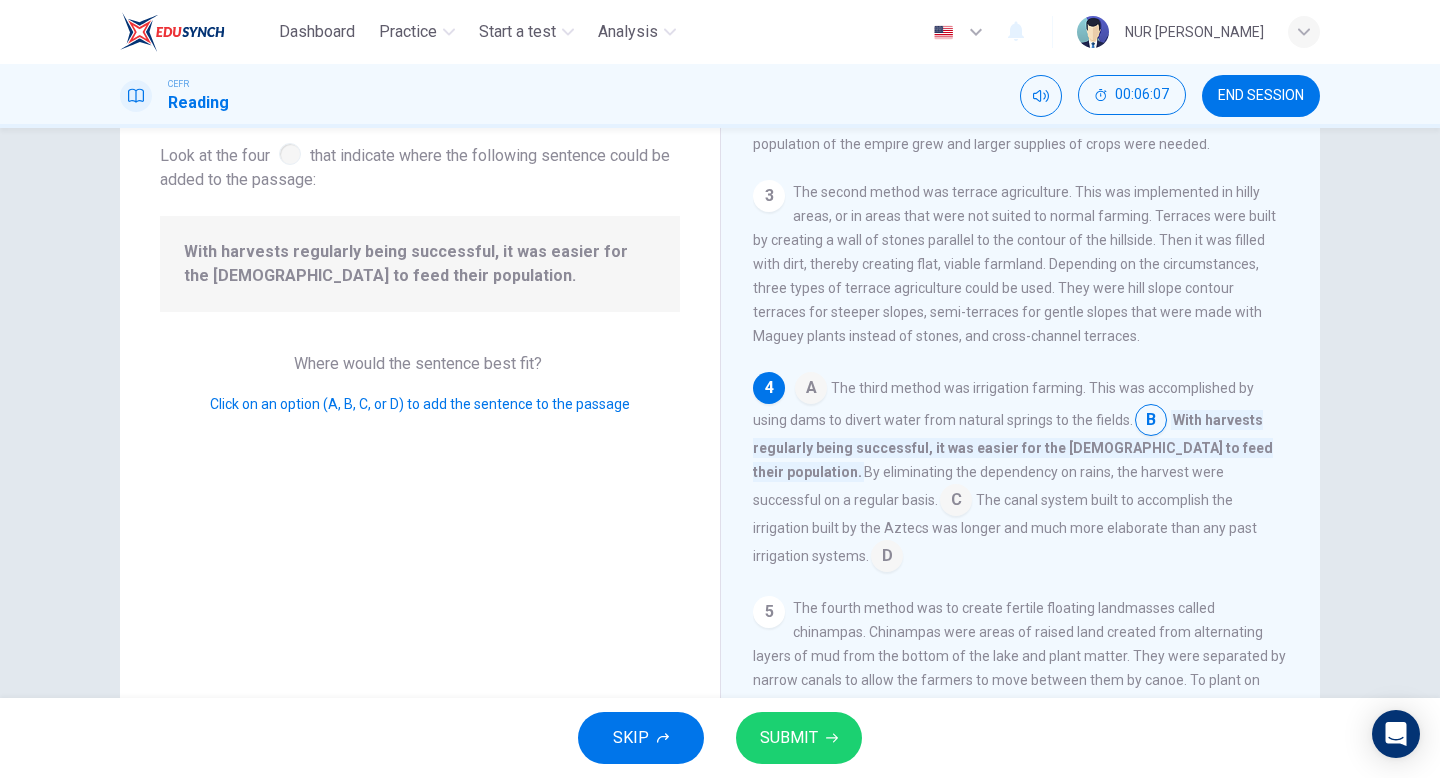 click at bounding box center [956, 502] 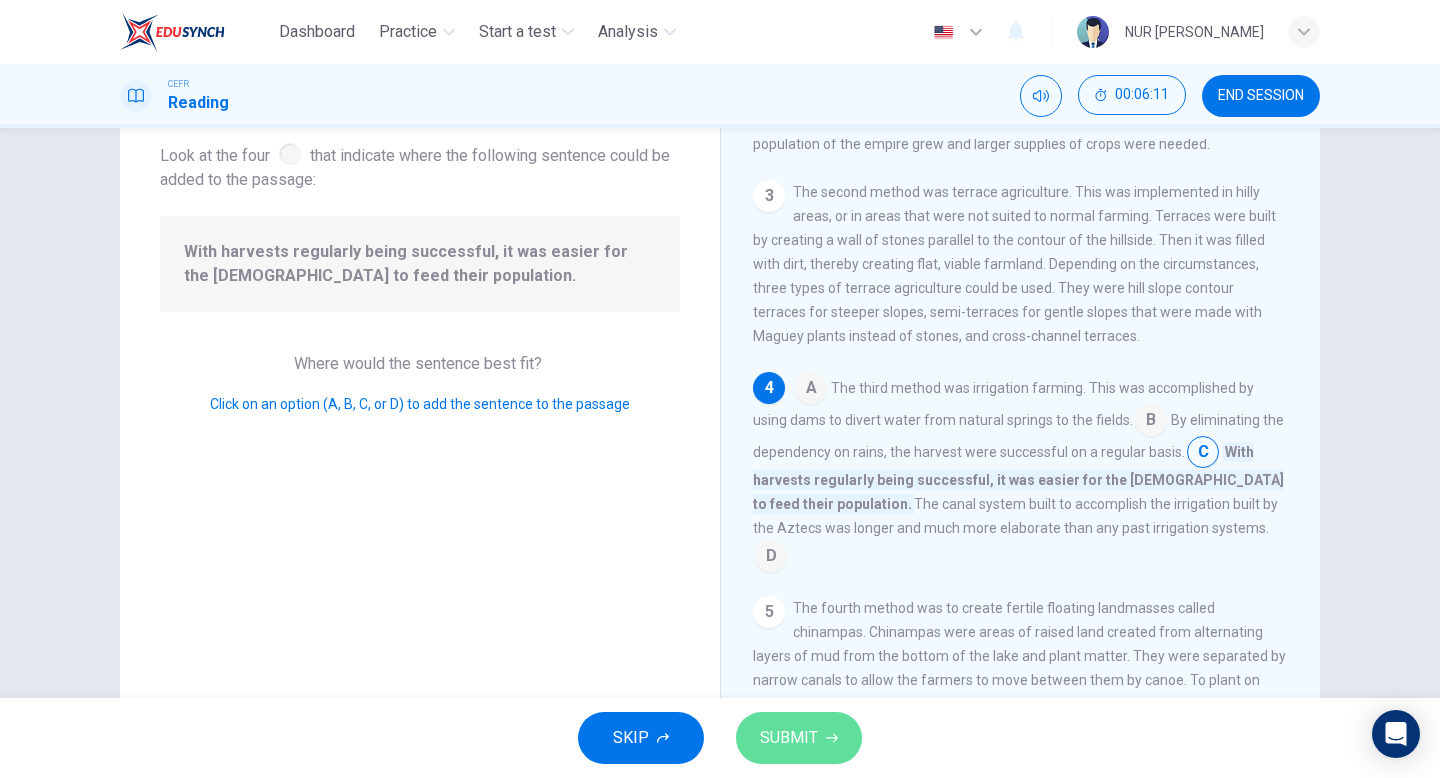 click 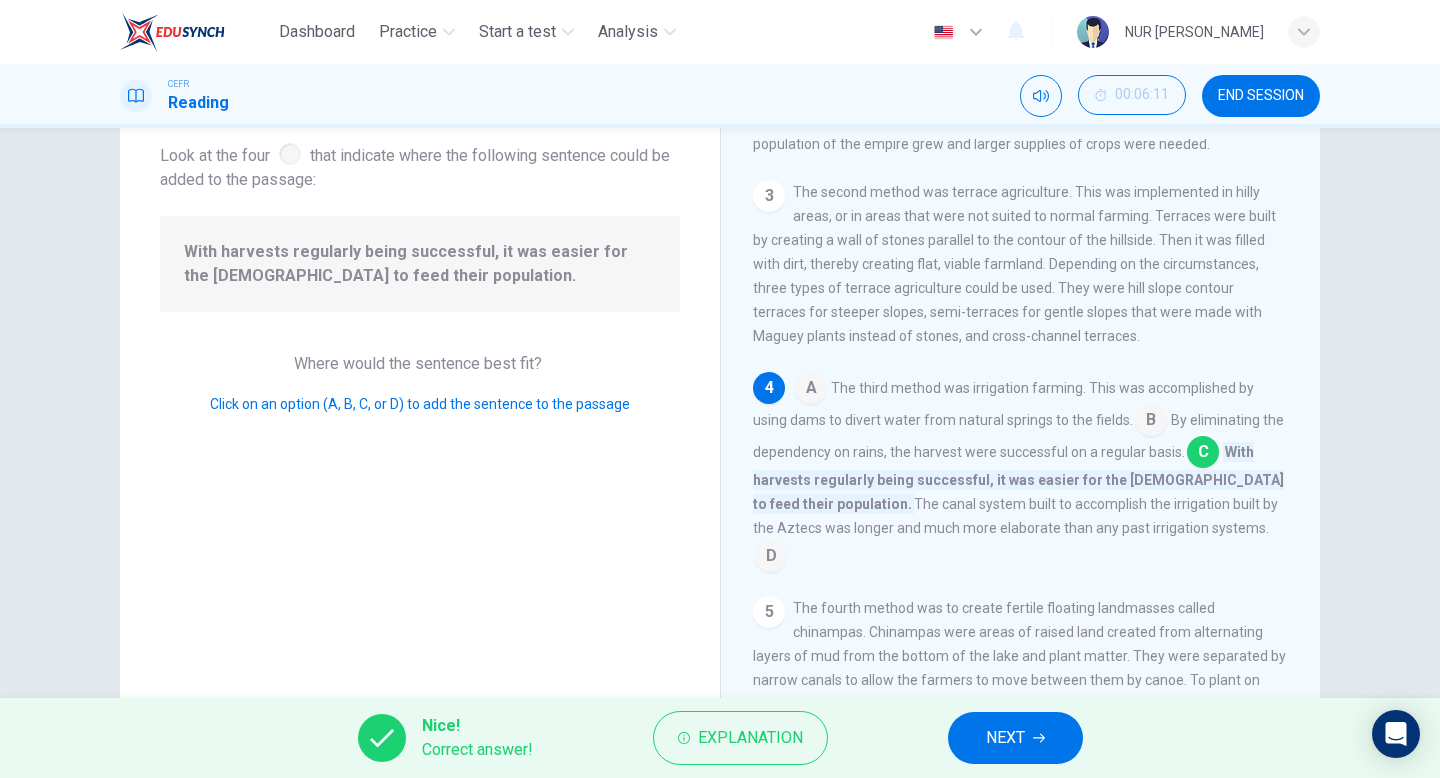 click on "NEXT" at bounding box center [1005, 738] 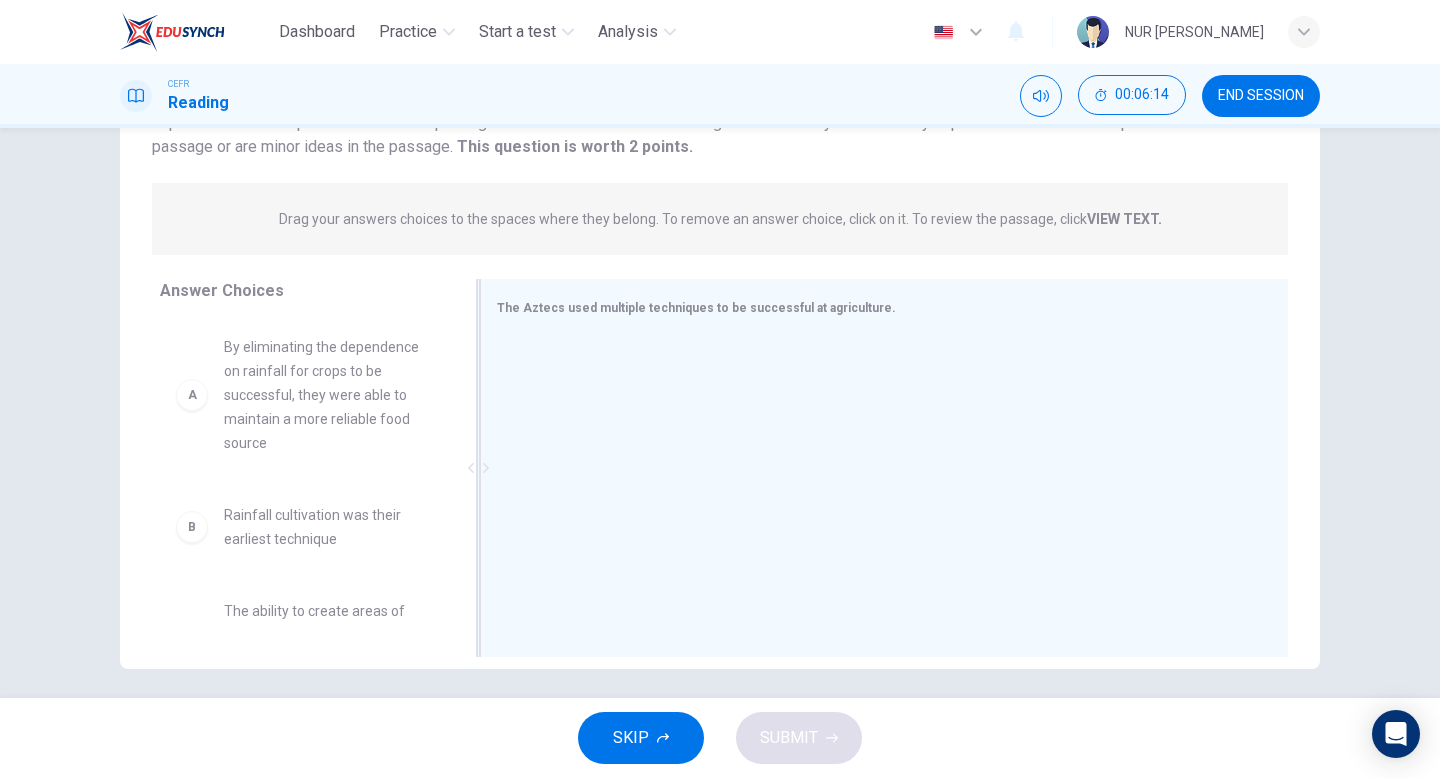 scroll, scrollTop: 205, scrollLeft: 0, axis: vertical 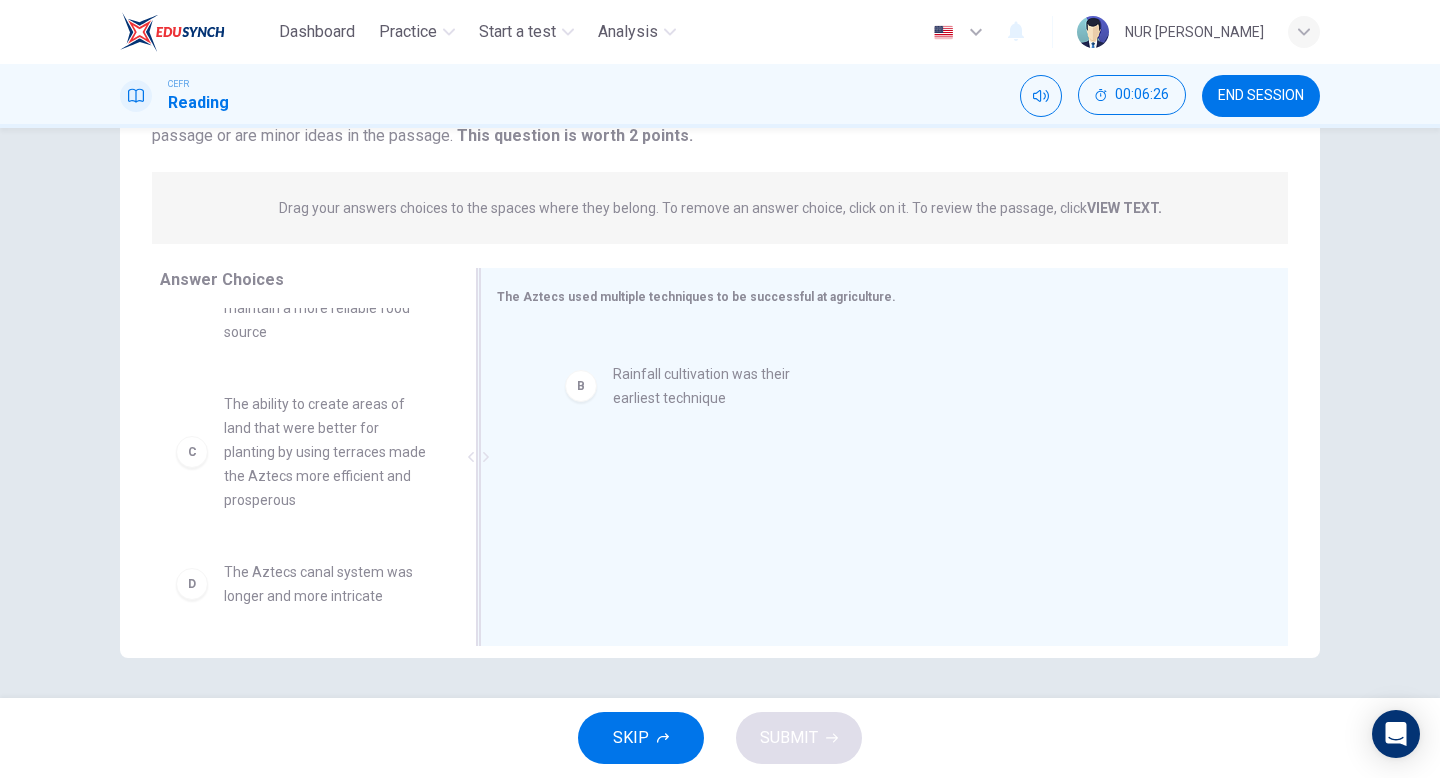 drag, startPoint x: 391, startPoint y: 426, endPoint x: 810, endPoint y: 395, distance: 420.1452 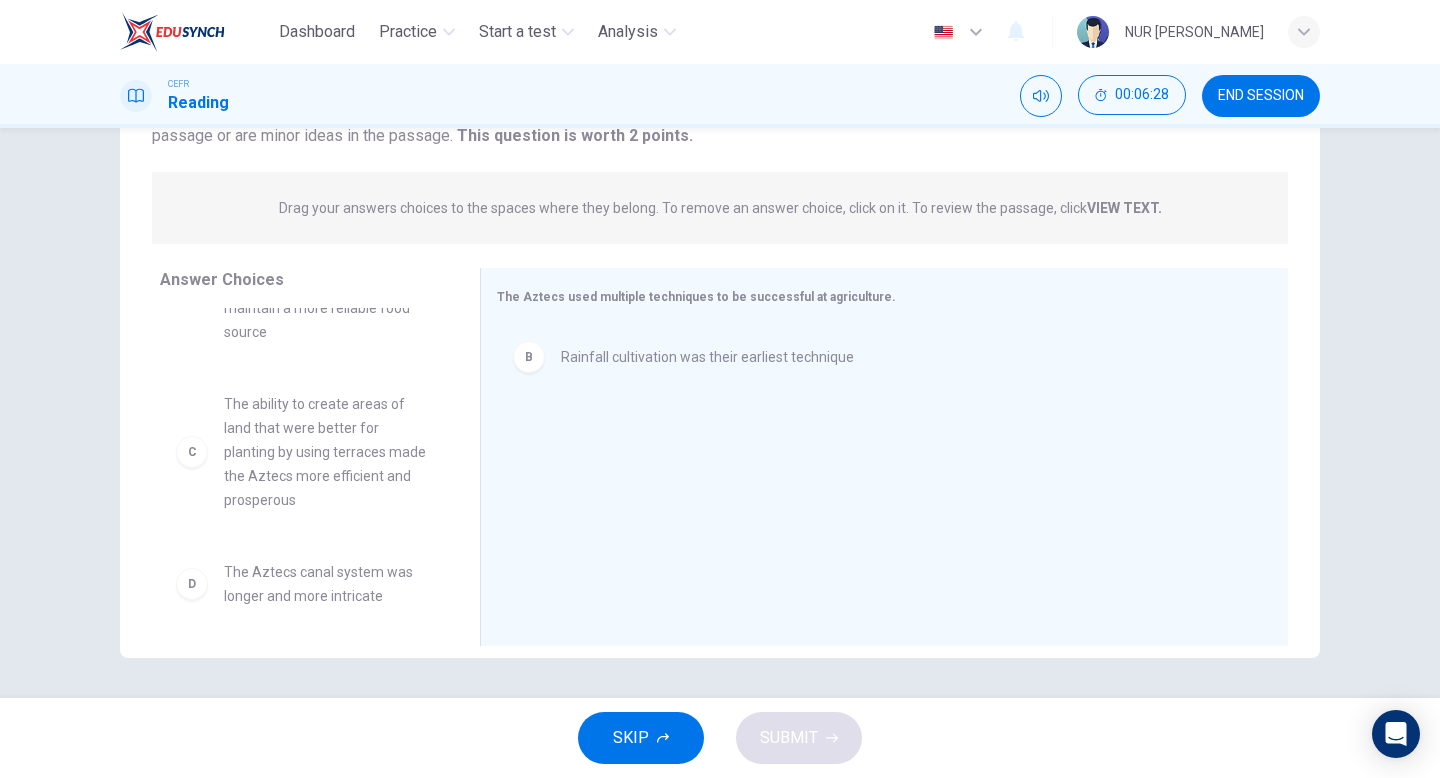 scroll, scrollTop: 0, scrollLeft: 0, axis: both 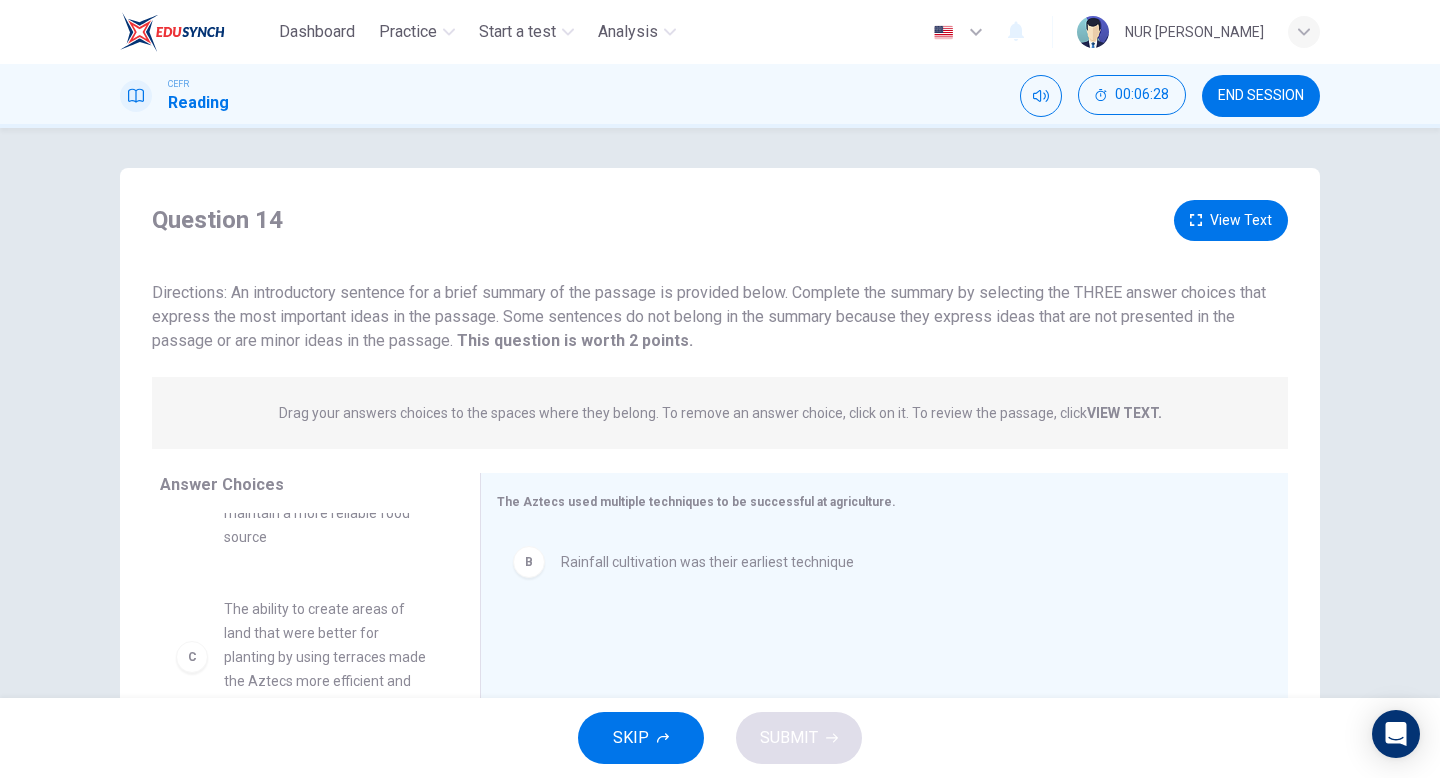 click on "View Text" at bounding box center [1231, 220] 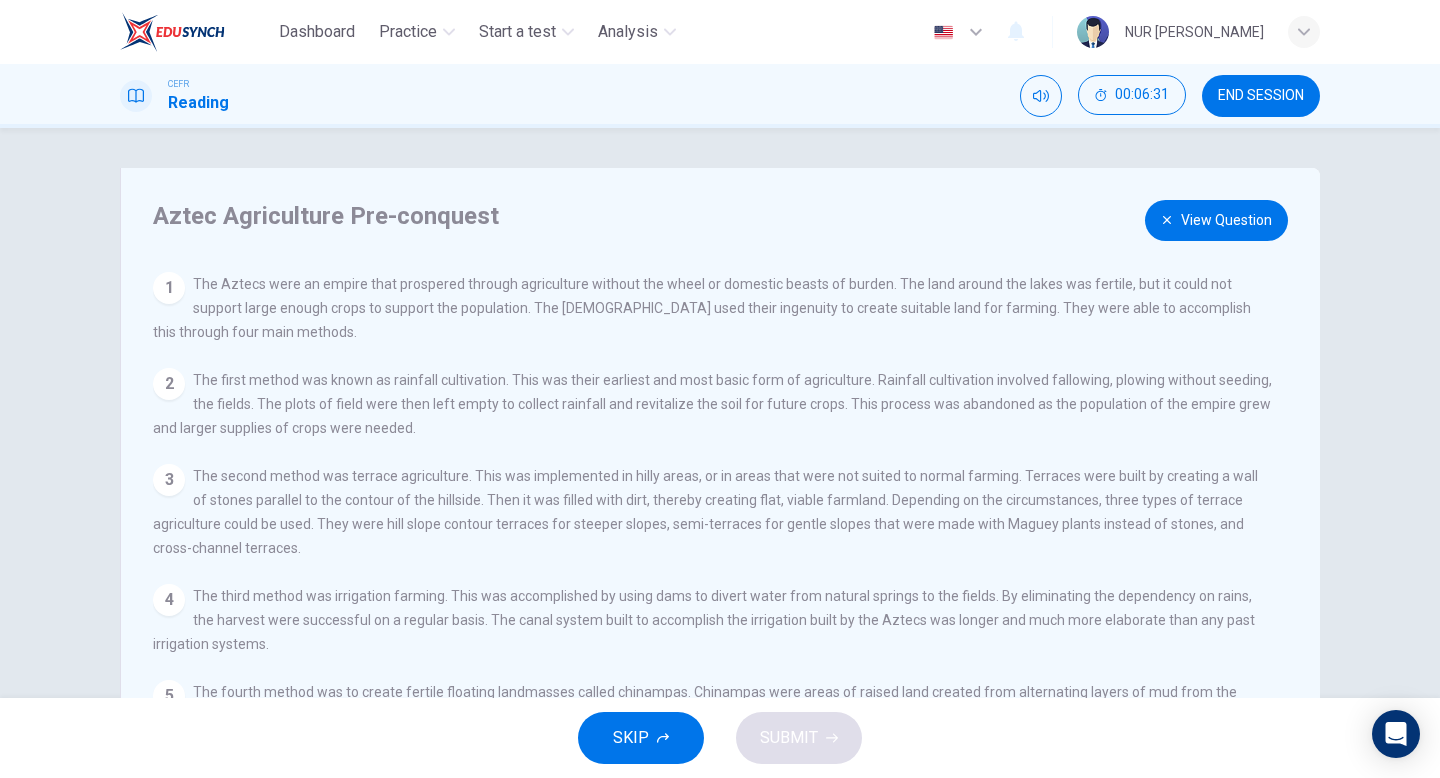 click on "View Question" at bounding box center [1216, 220] 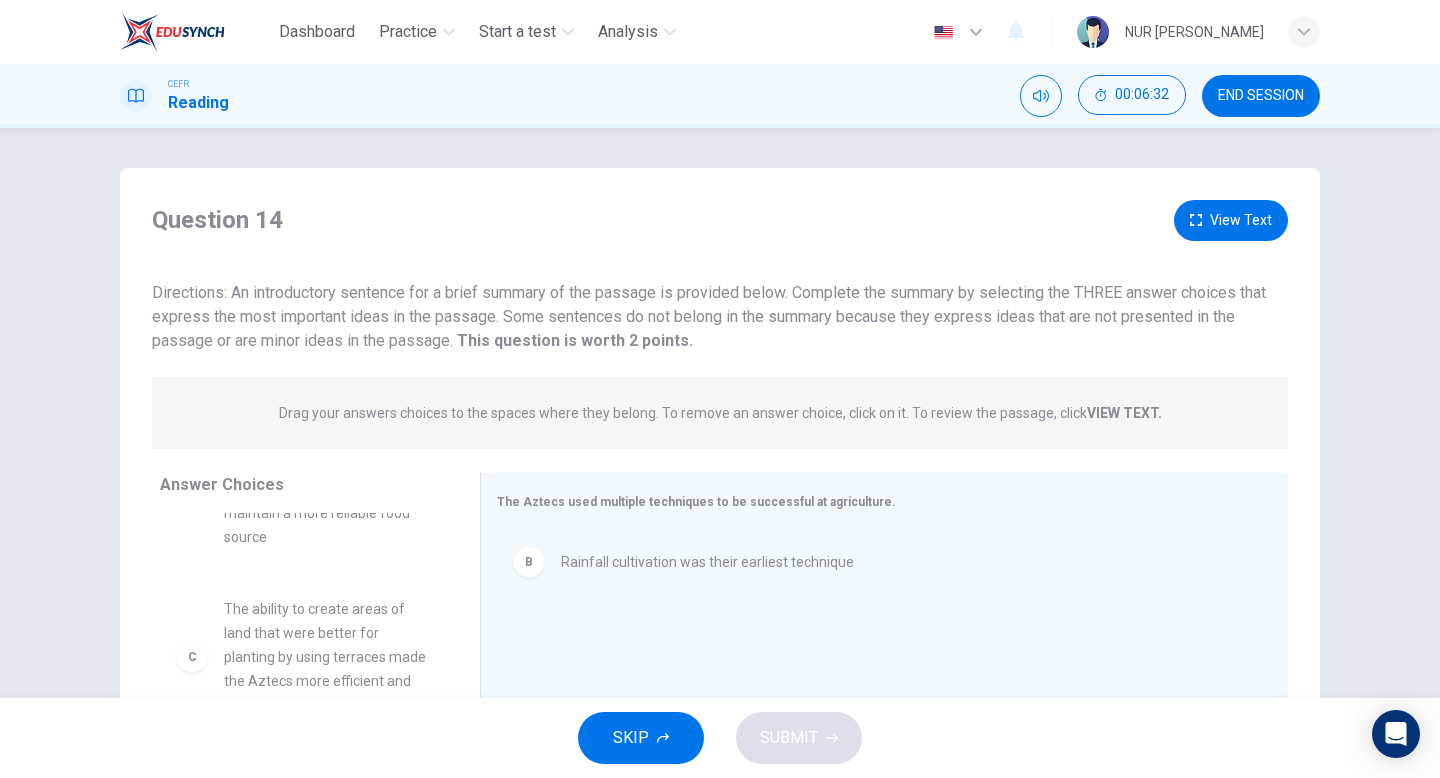 scroll, scrollTop: 348, scrollLeft: 0, axis: vertical 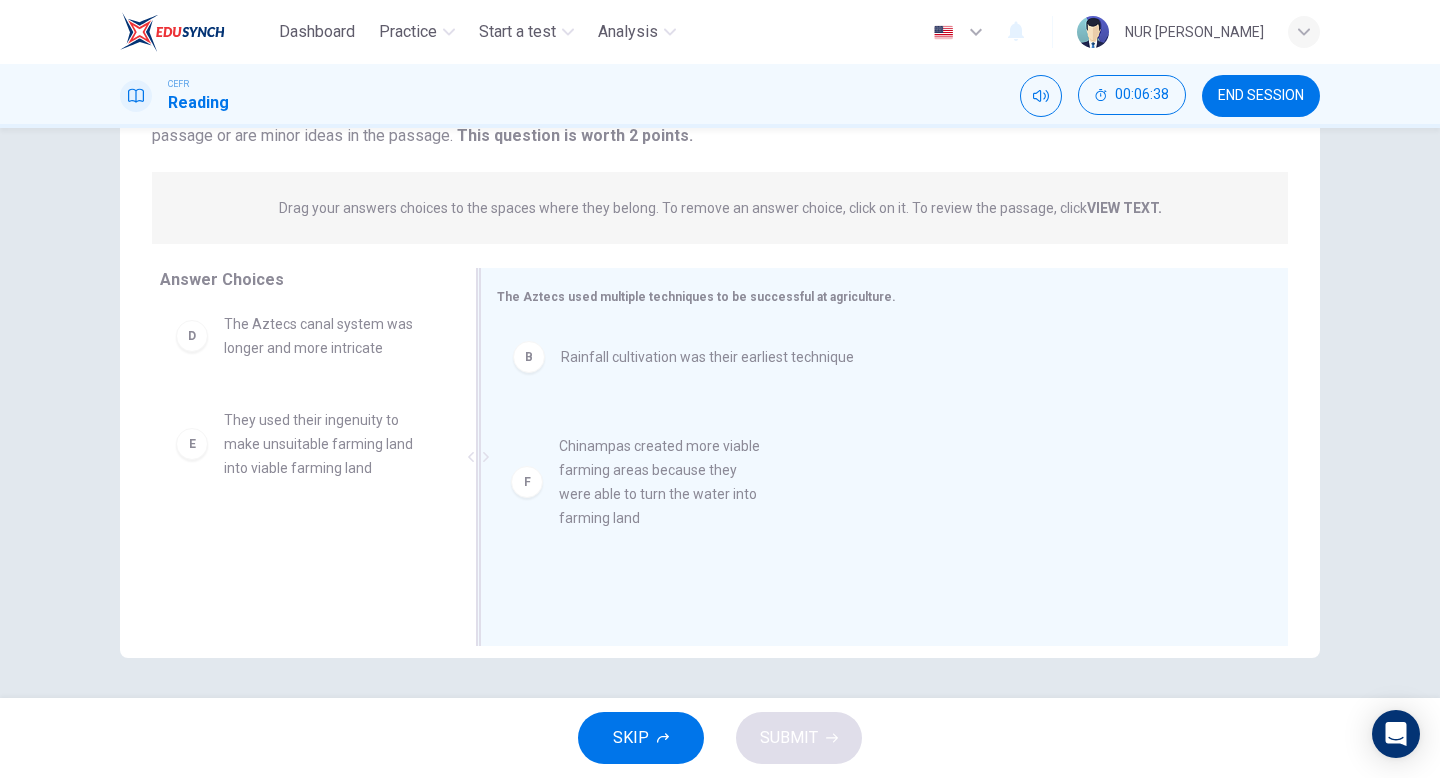 drag, startPoint x: 350, startPoint y: 560, endPoint x: 713, endPoint y: 472, distance: 373.5144 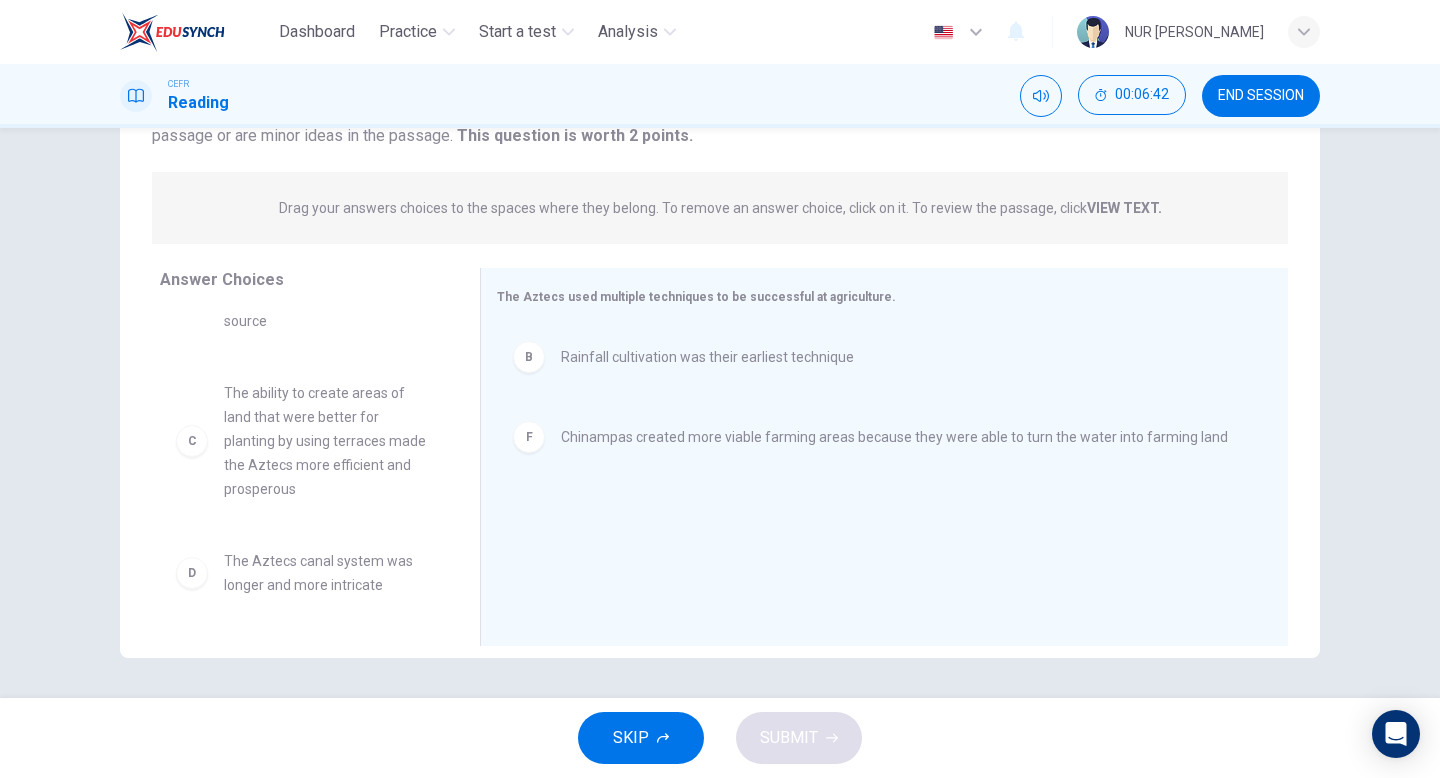 scroll, scrollTop: 0, scrollLeft: 0, axis: both 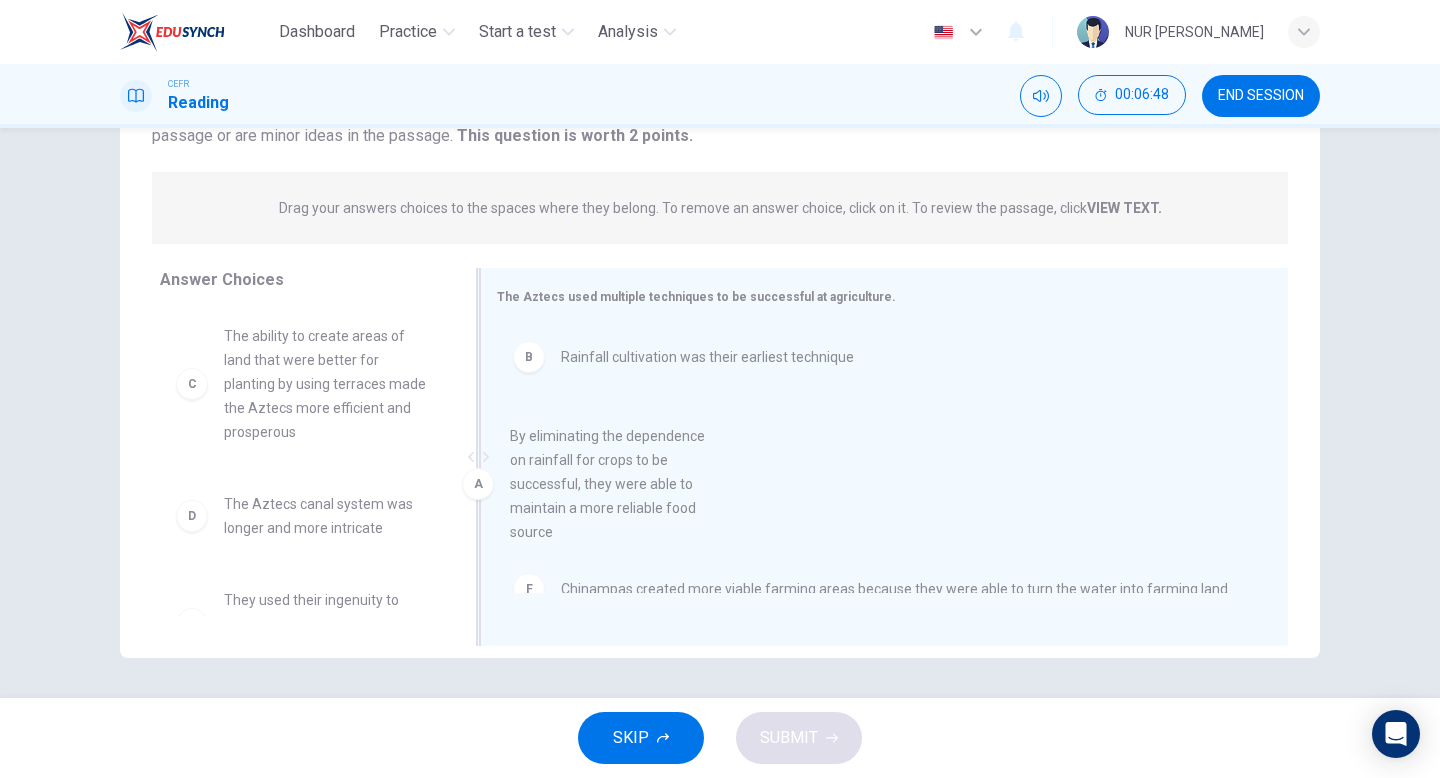 drag, startPoint x: 311, startPoint y: 422, endPoint x: 603, endPoint y: 522, distance: 308.64868 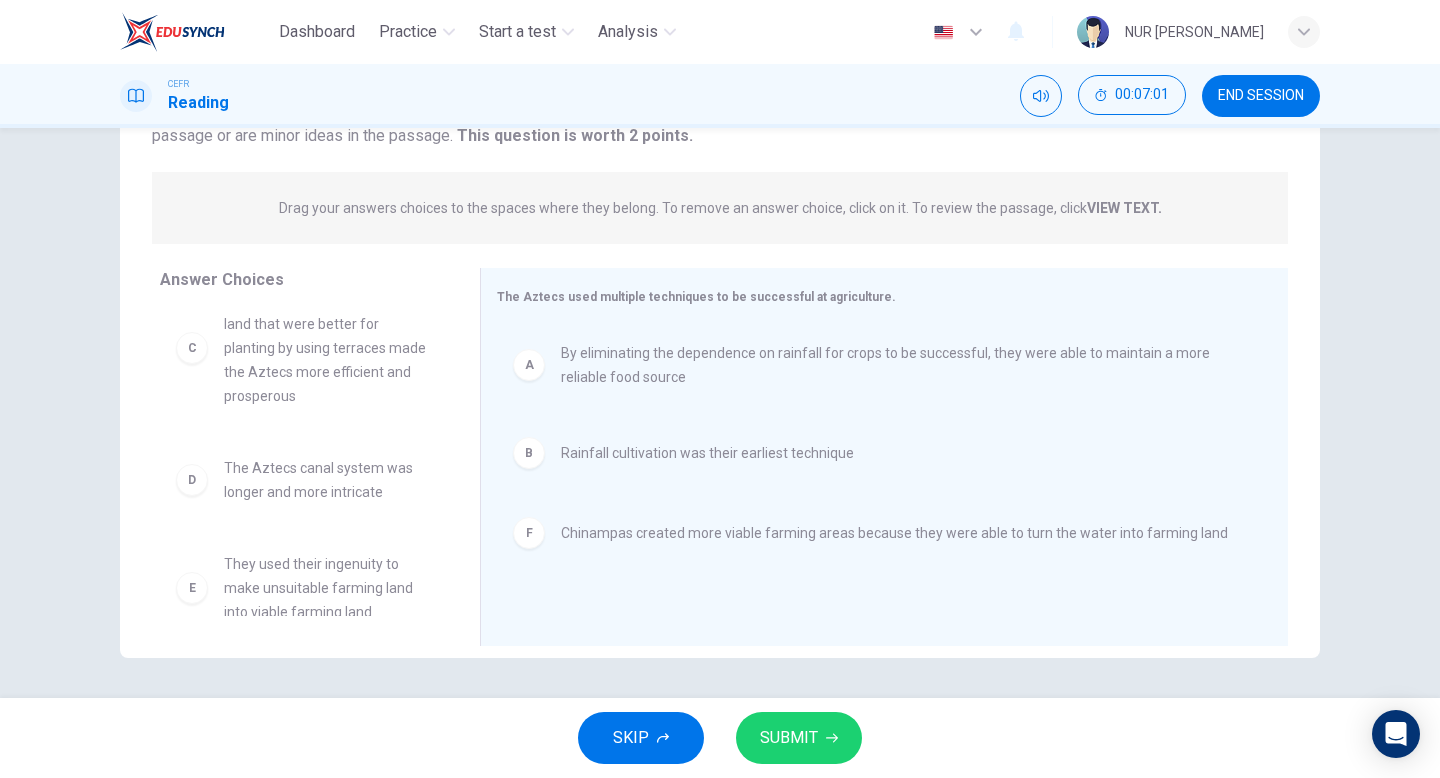 scroll, scrollTop: 0, scrollLeft: 0, axis: both 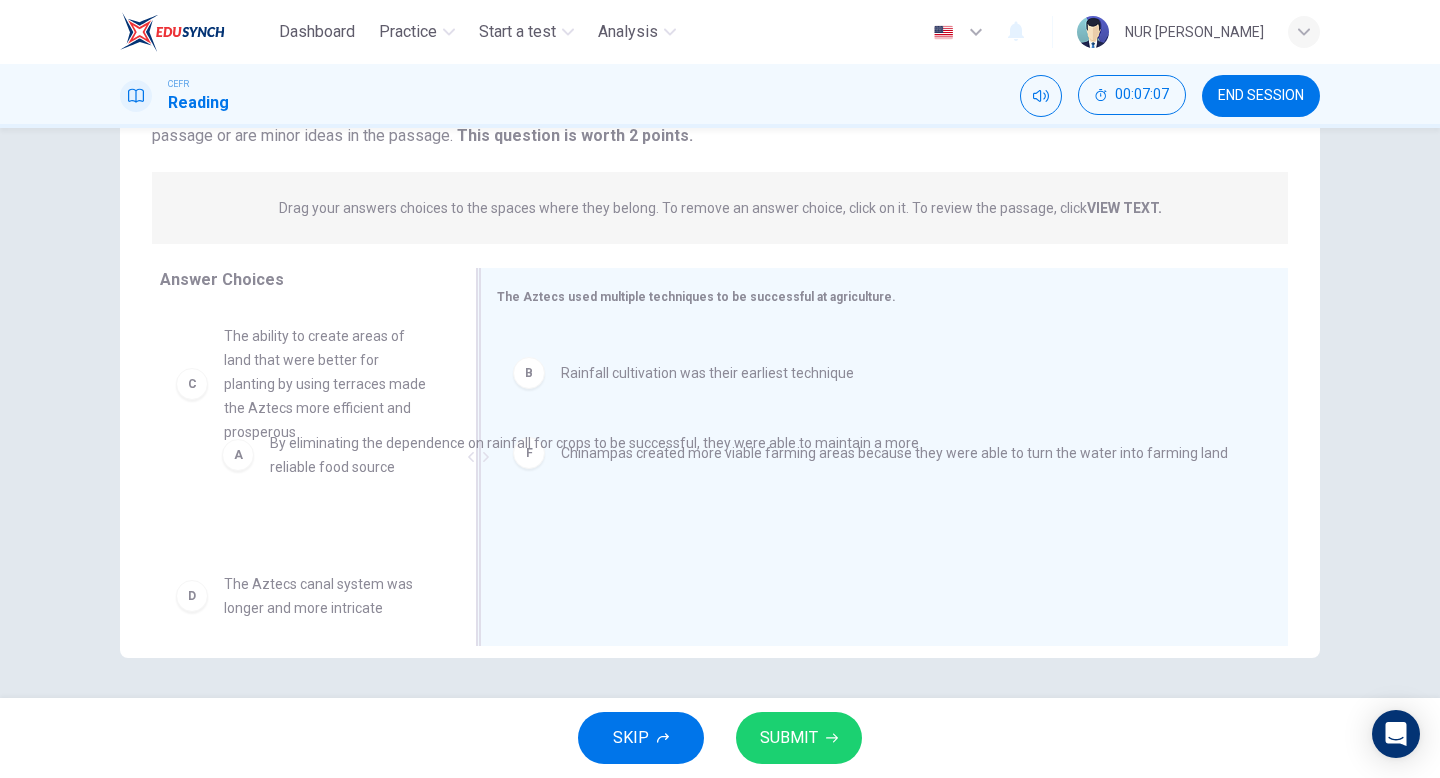 drag, startPoint x: 651, startPoint y: 380, endPoint x: 319, endPoint y: 486, distance: 348.5111 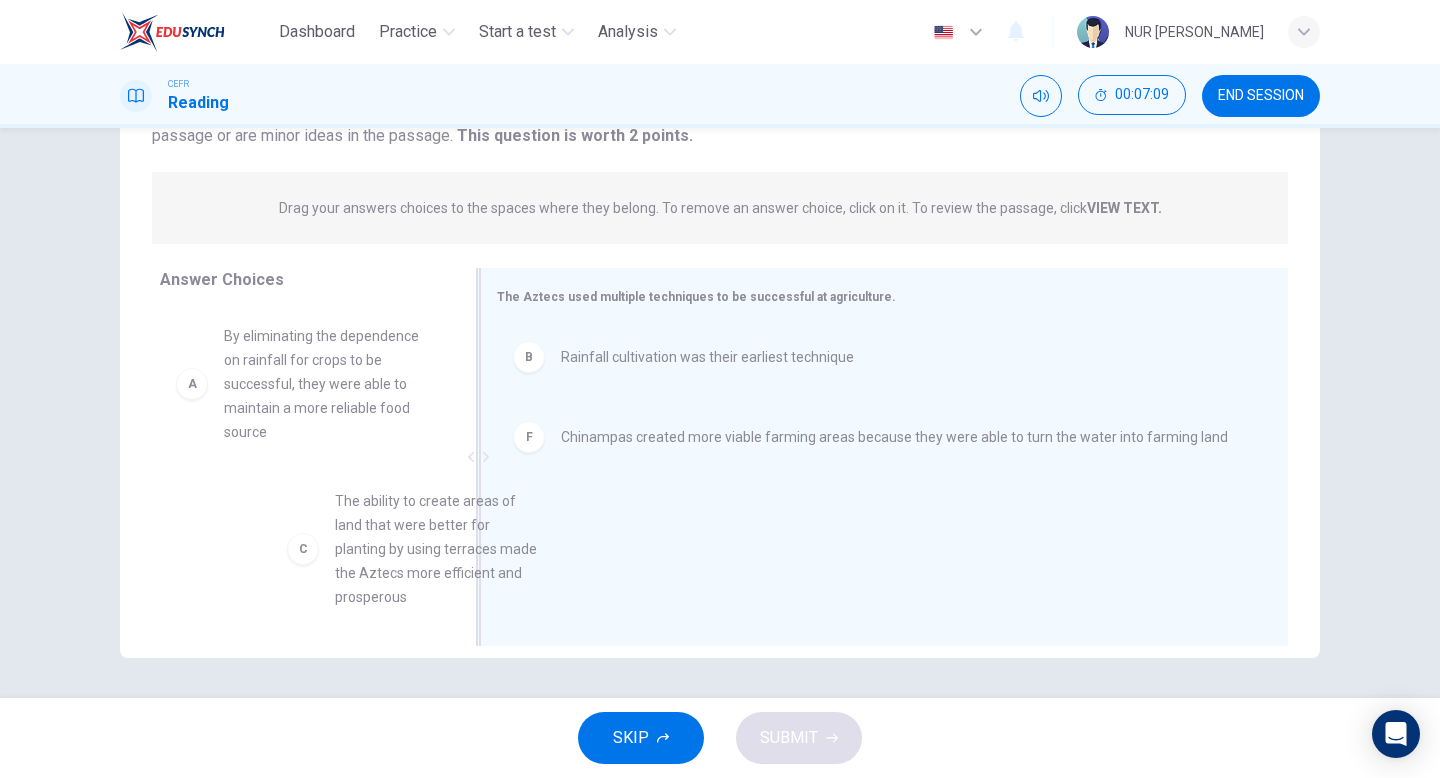 scroll, scrollTop: 6, scrollLeft: 0, axis: vertical 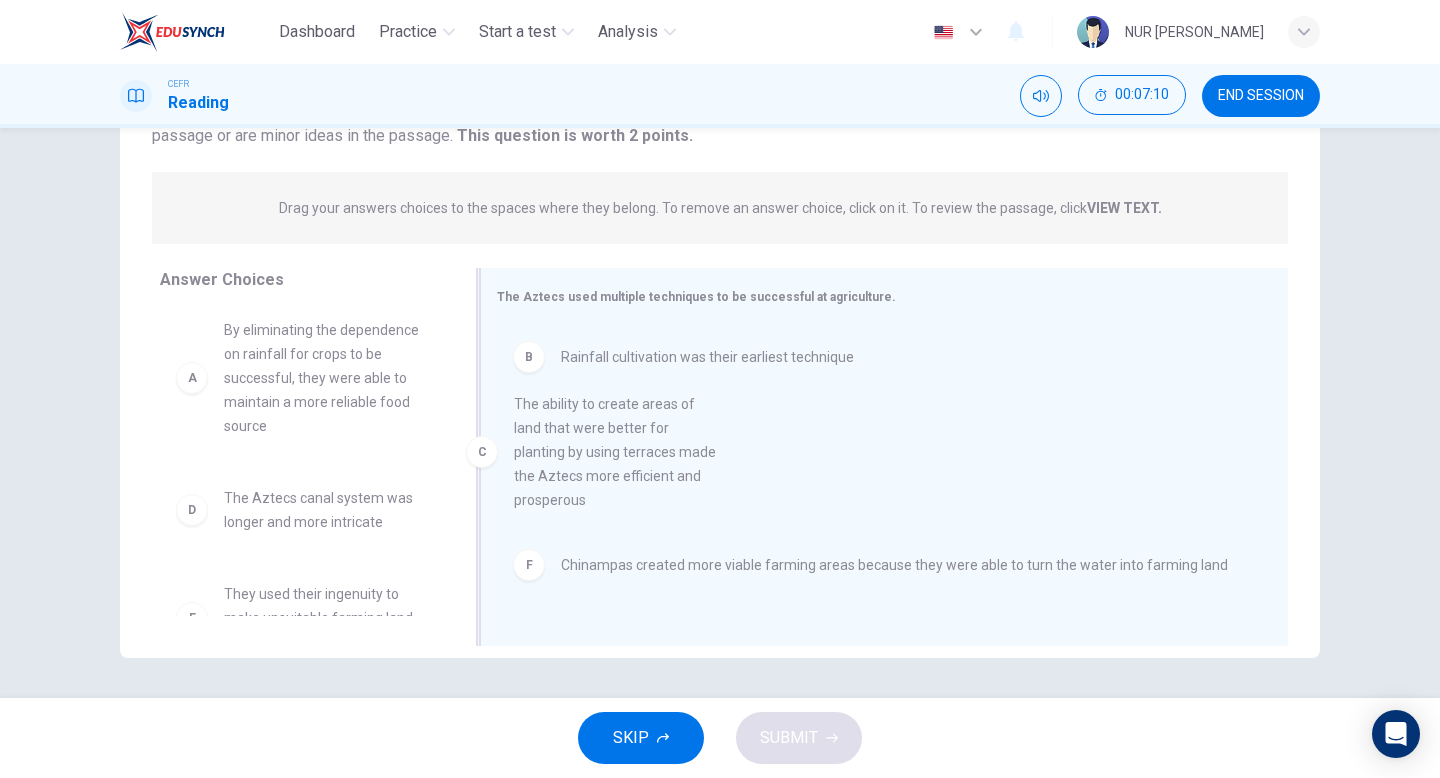 drag, startPoint x: 293, startPoint y: 530, endPoint x: 591, endPoint y: 430, distance: 314.33102 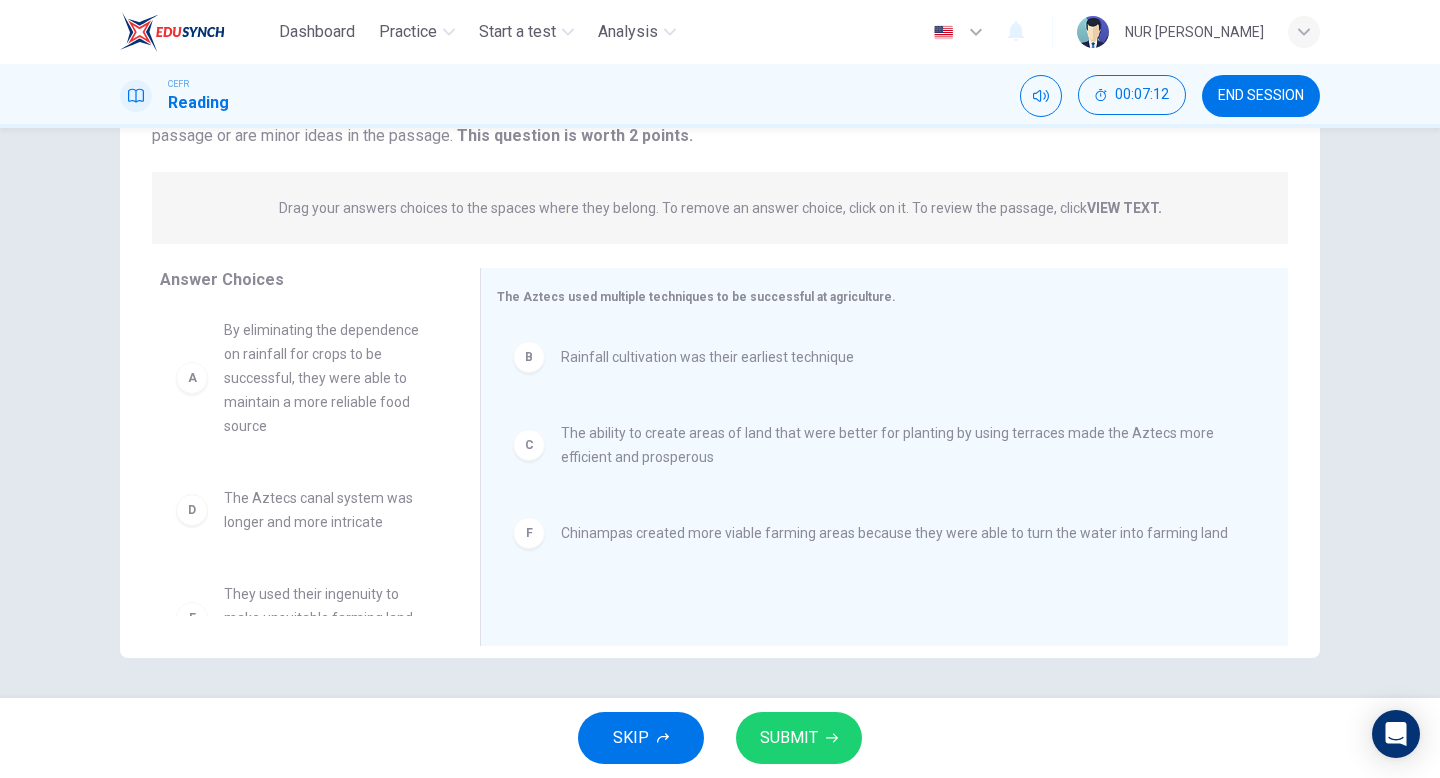 click on "SUBMIT" at bounding box center [789, 738] 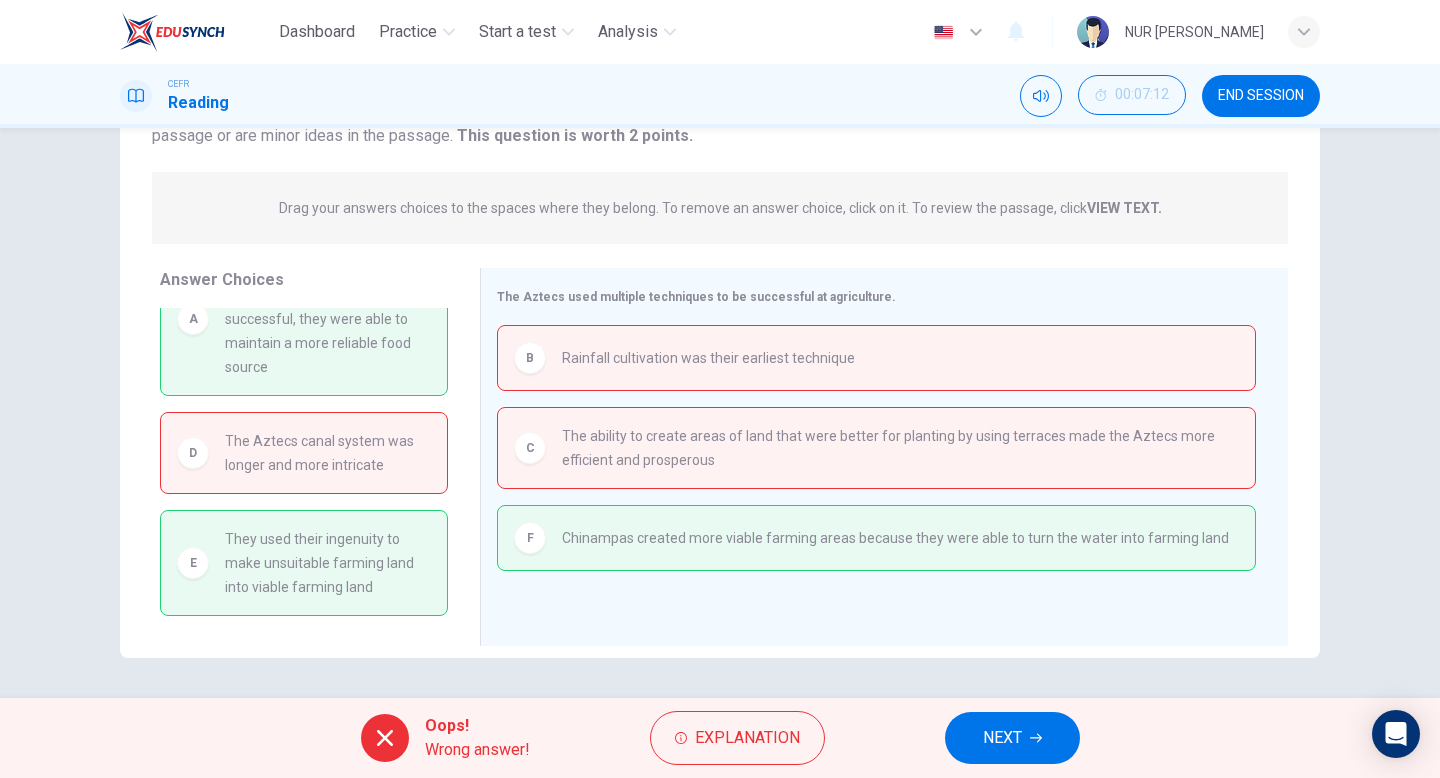 scroll, scrollTop: 64, scrollLeft: 0, axis: vertical 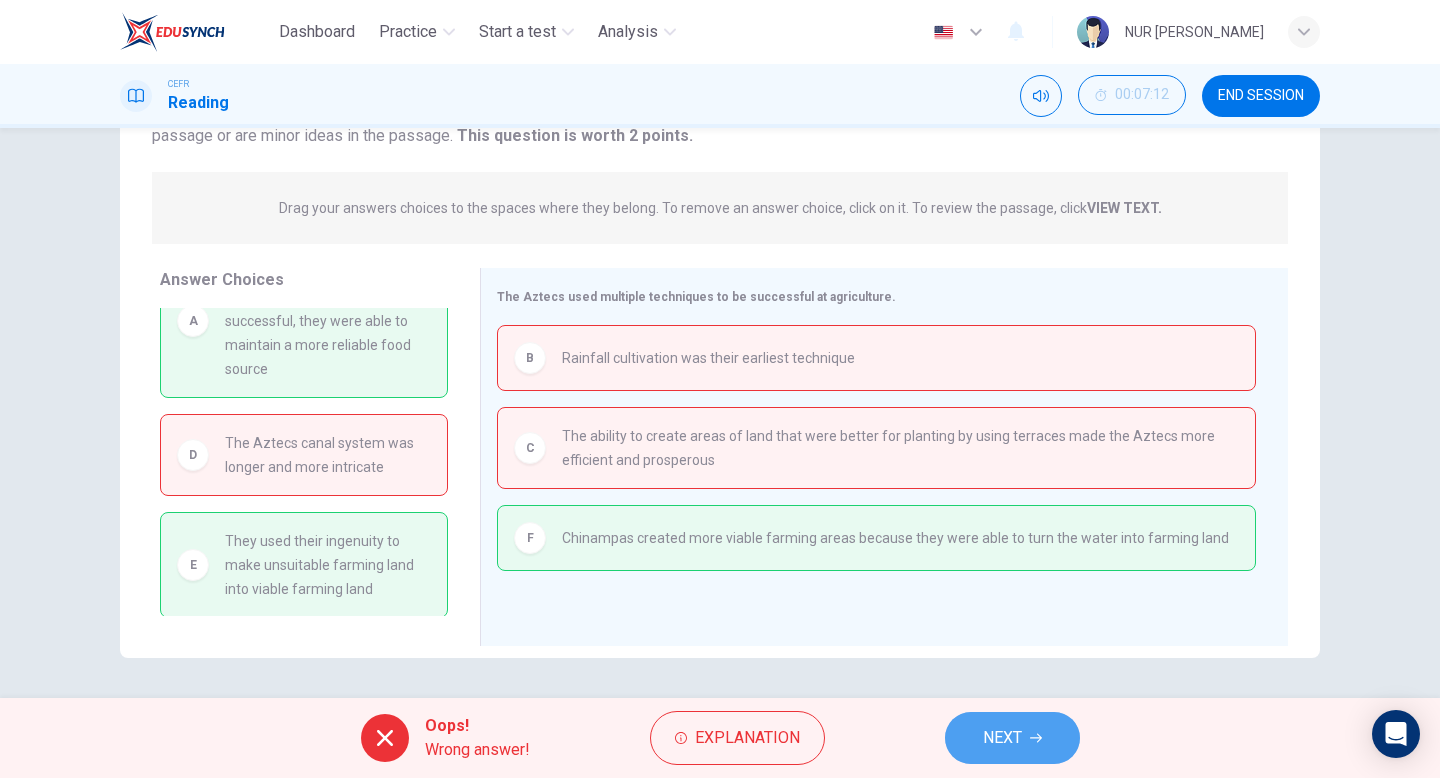 click on "NEXT" at bounding box center (1012, 738) 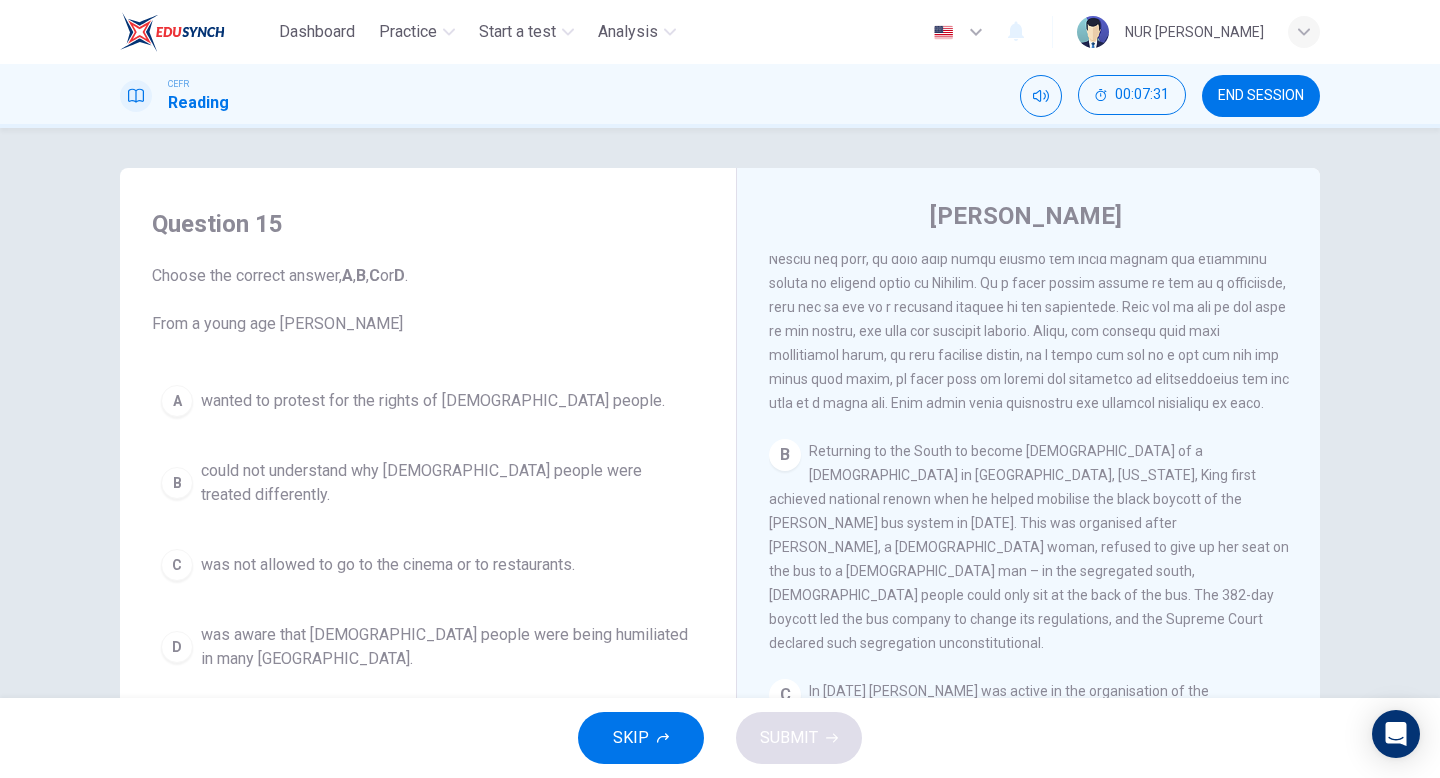 scroll, scrollTop: 583, scrollLeft: 0, axis: vertical 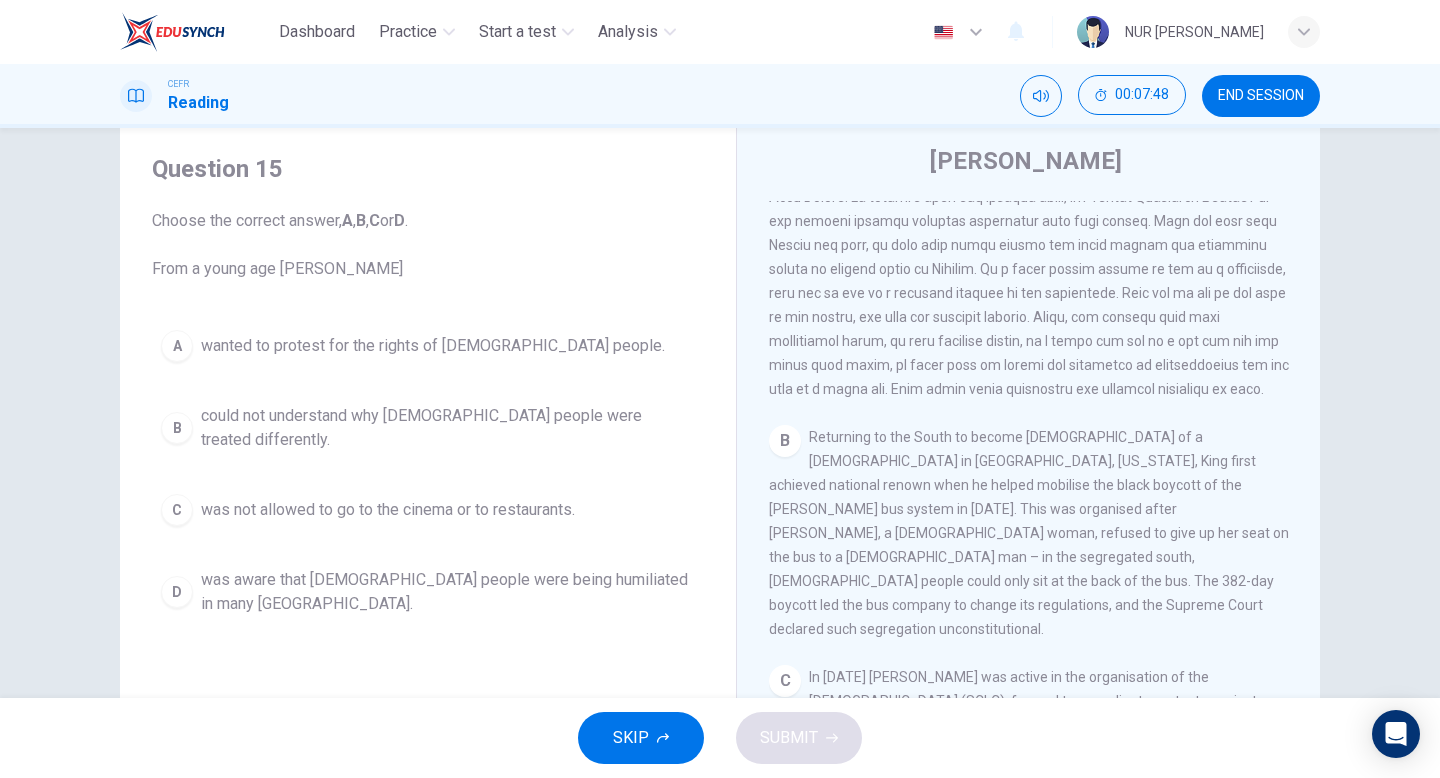 click on "B could not understand why black people were treated differently." at bounding box center [428, 428] 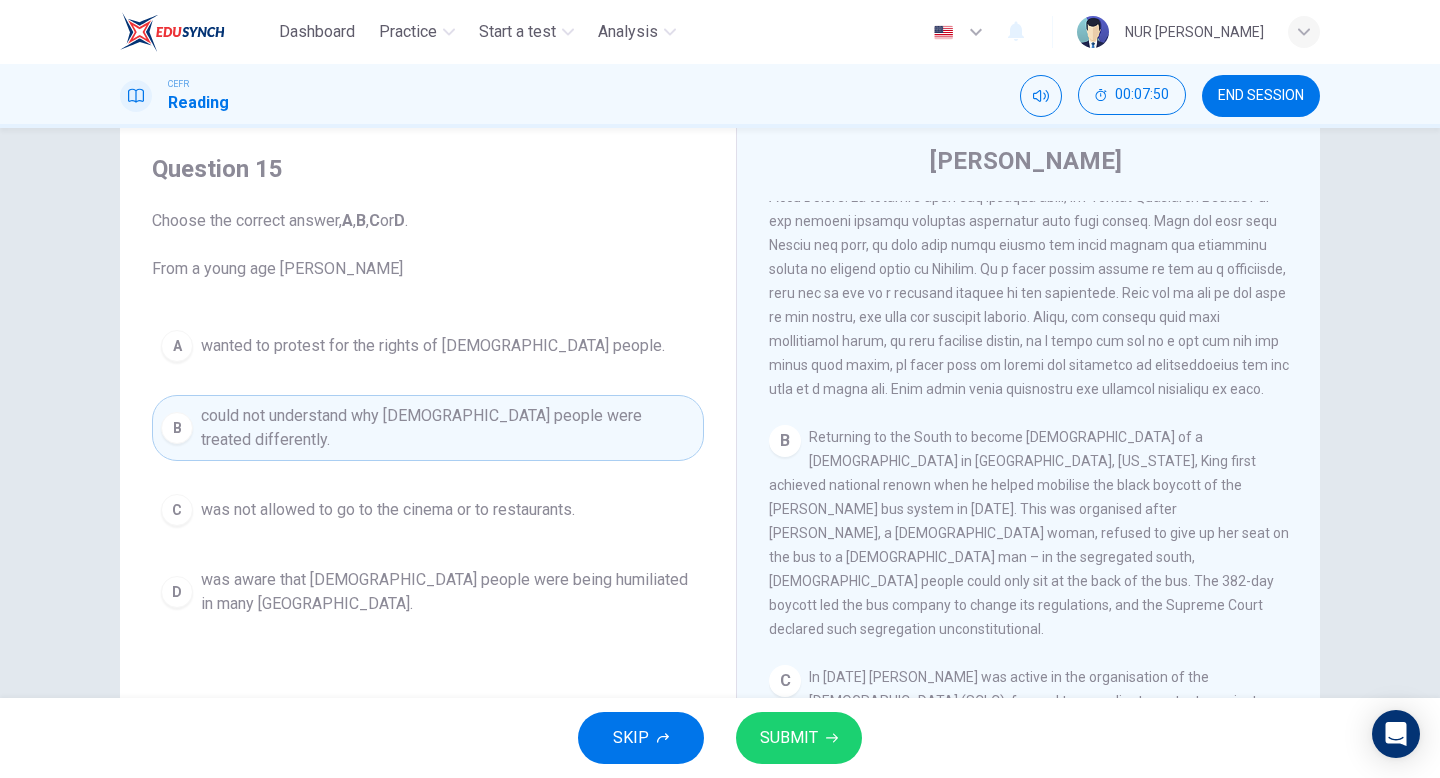 click on "SUBMIT" at bounding box center [799, 738] 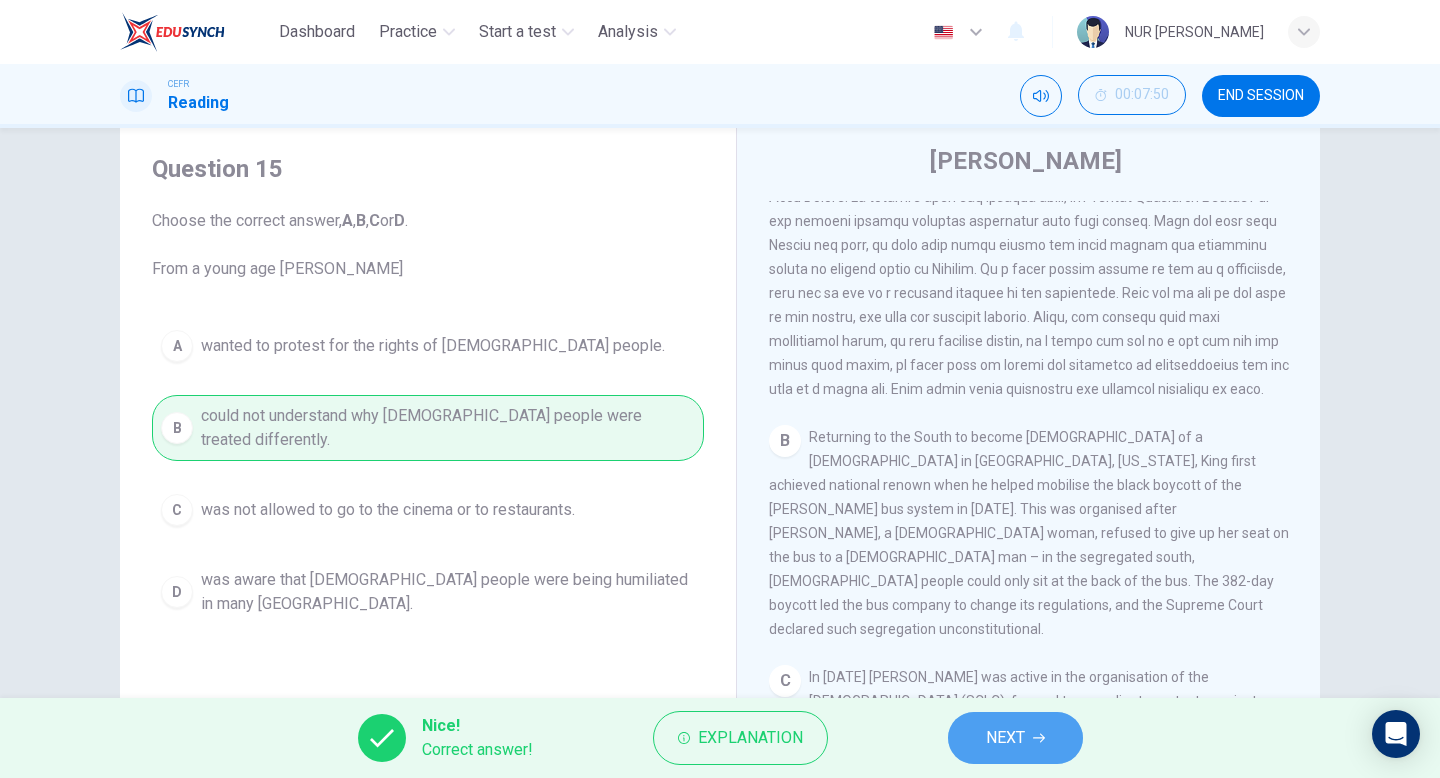 click on "NEXT" at bounding box center (1015, 738) 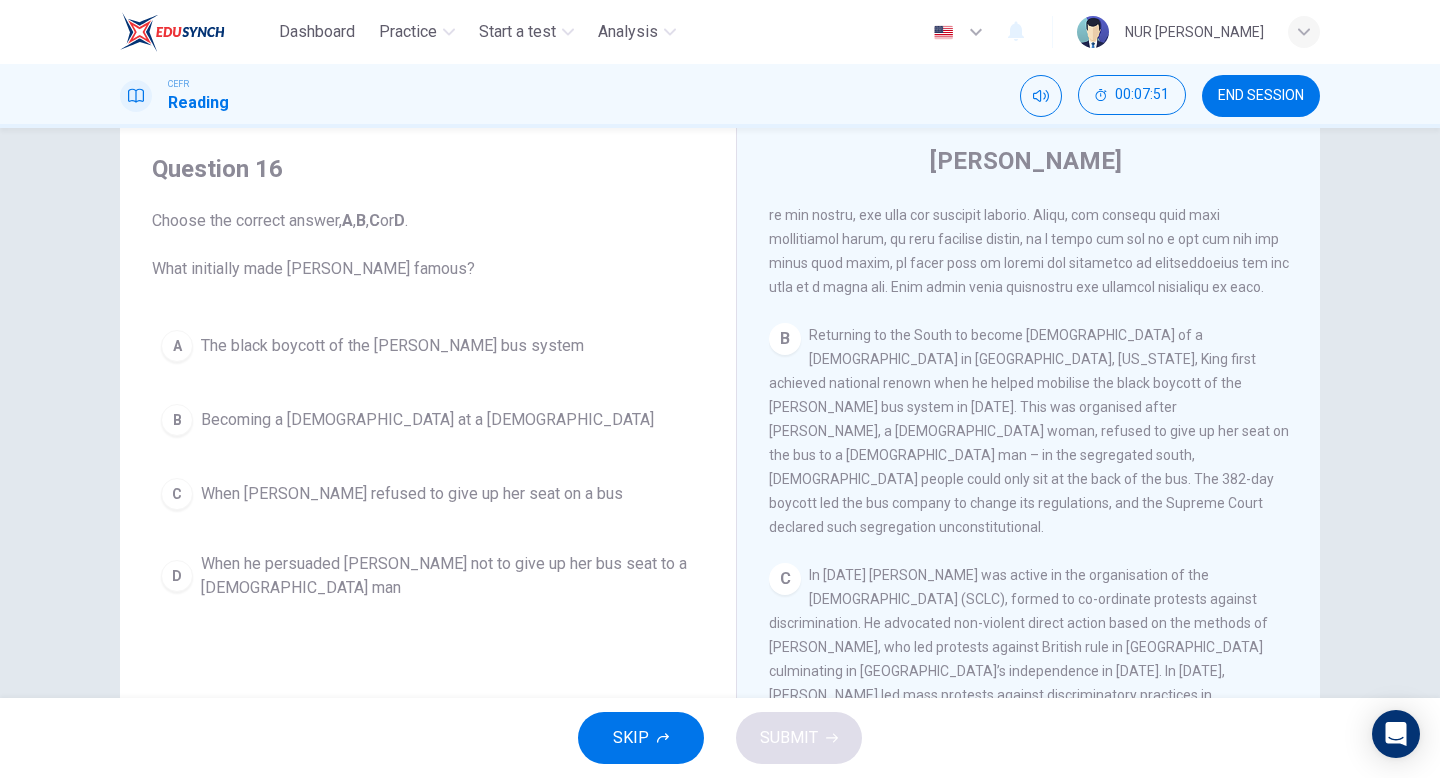 scroll, scrollTop: 637, scrollLeft: 0, axis: vertical 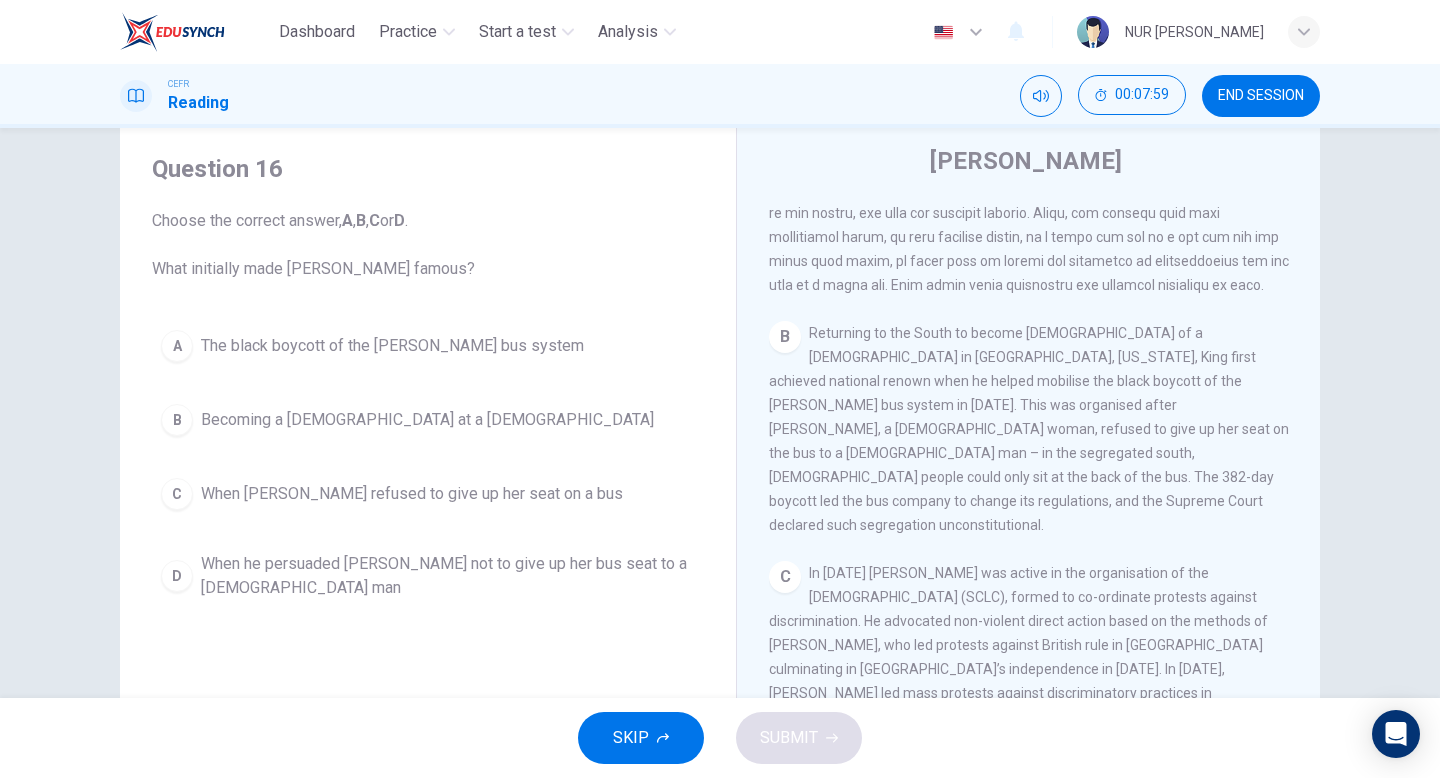 click on "The black boycott of the Montgomery bus system" at bounding box center (392, 346) 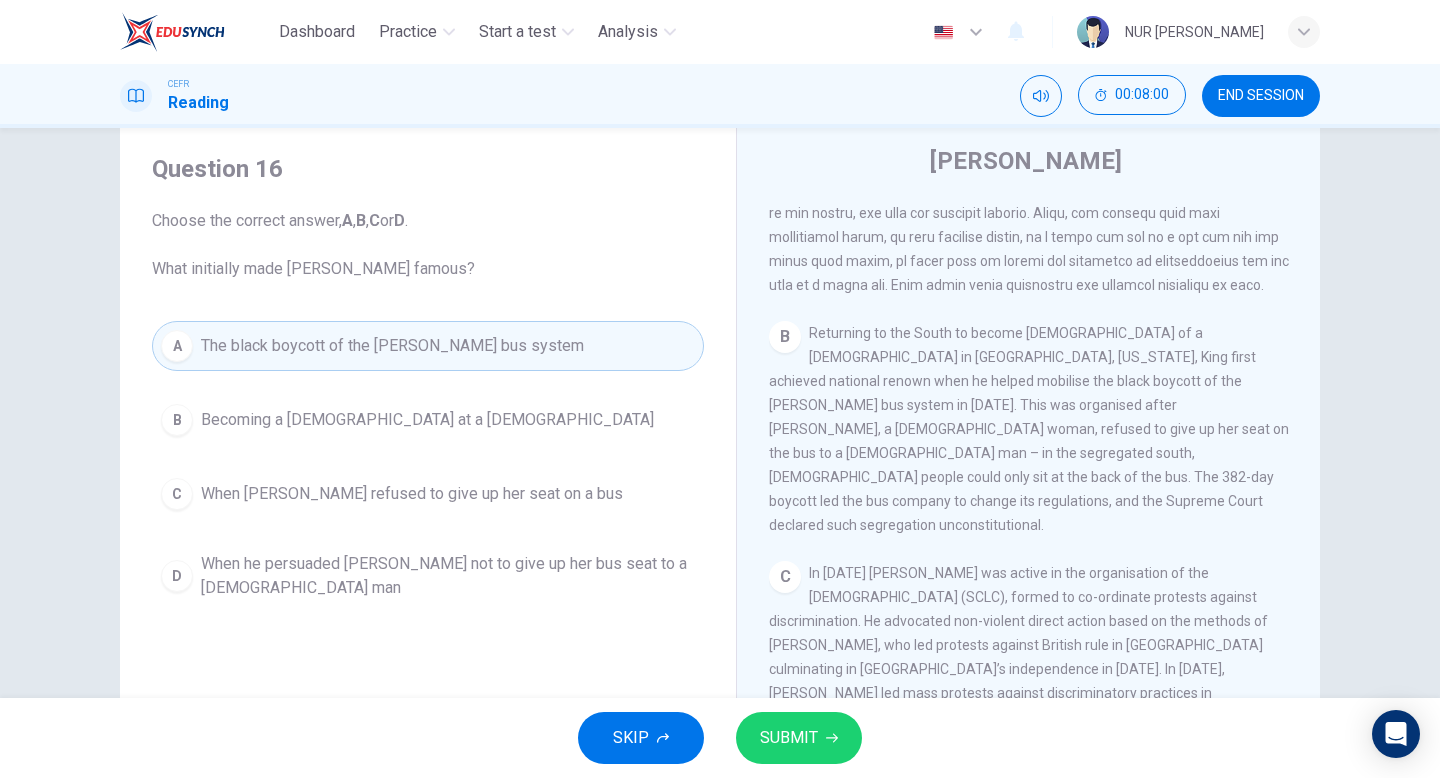 click on "SUBMIT" at bounding box center [789, 738] 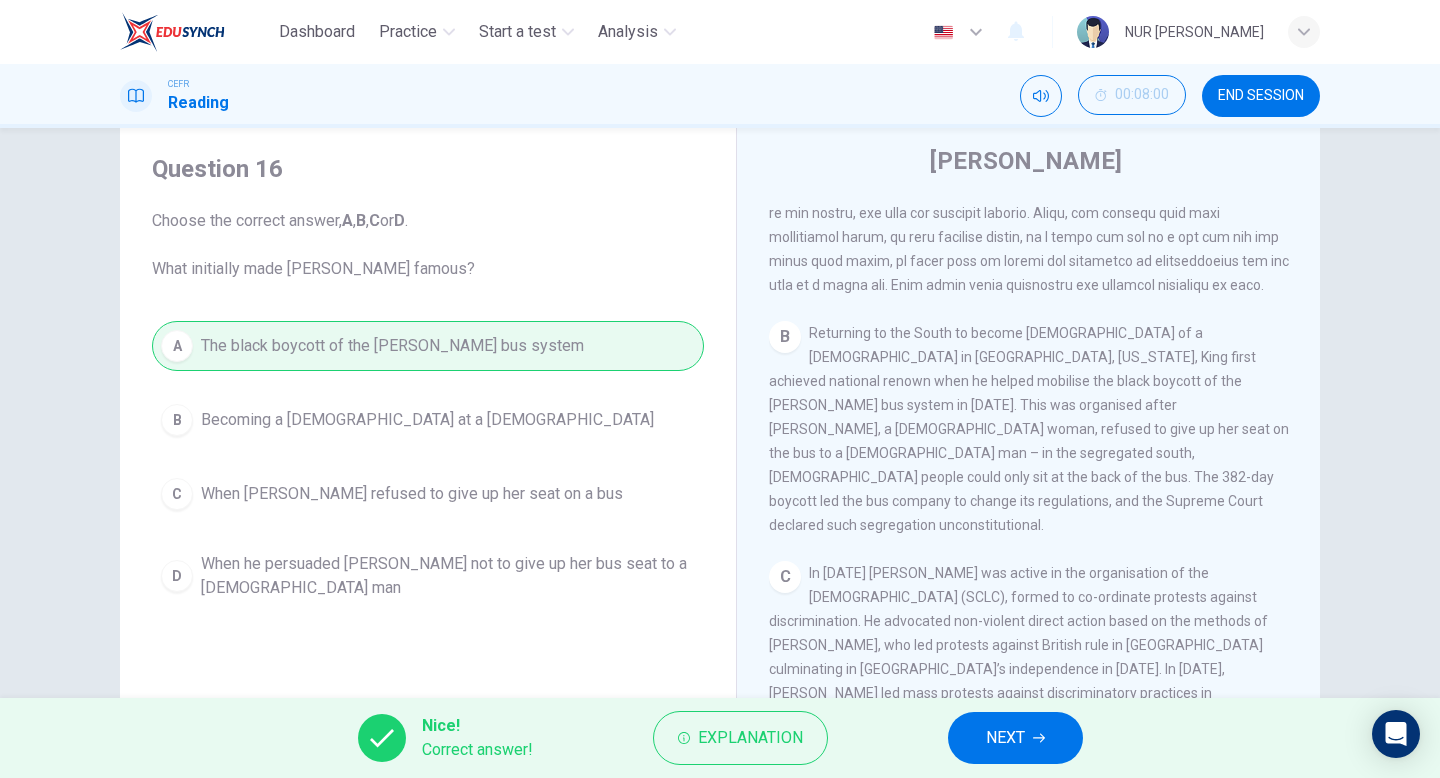 click on "NEXT" at bounding box center [1015, 738] 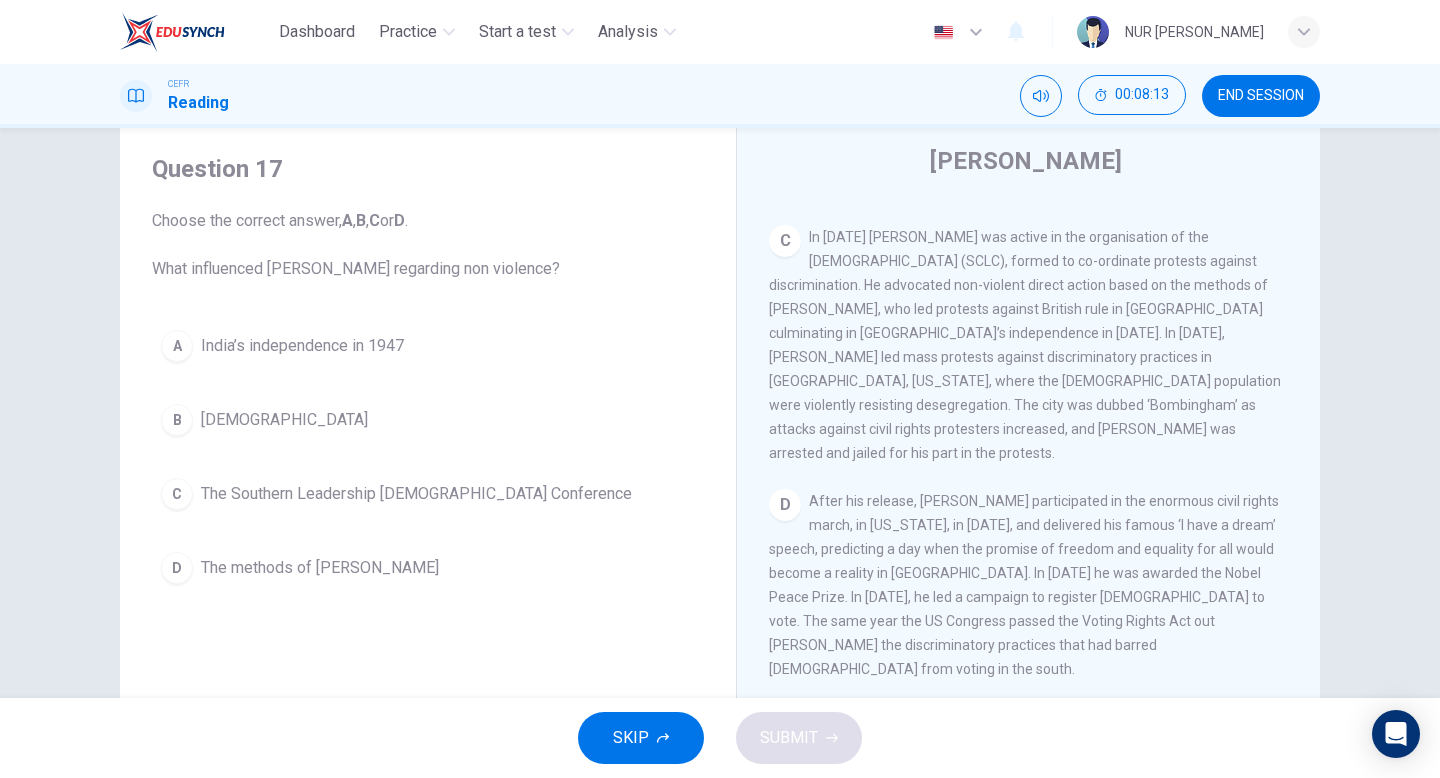scroll, scrollTop: 962, scrollLeft: 0, axis: vertical 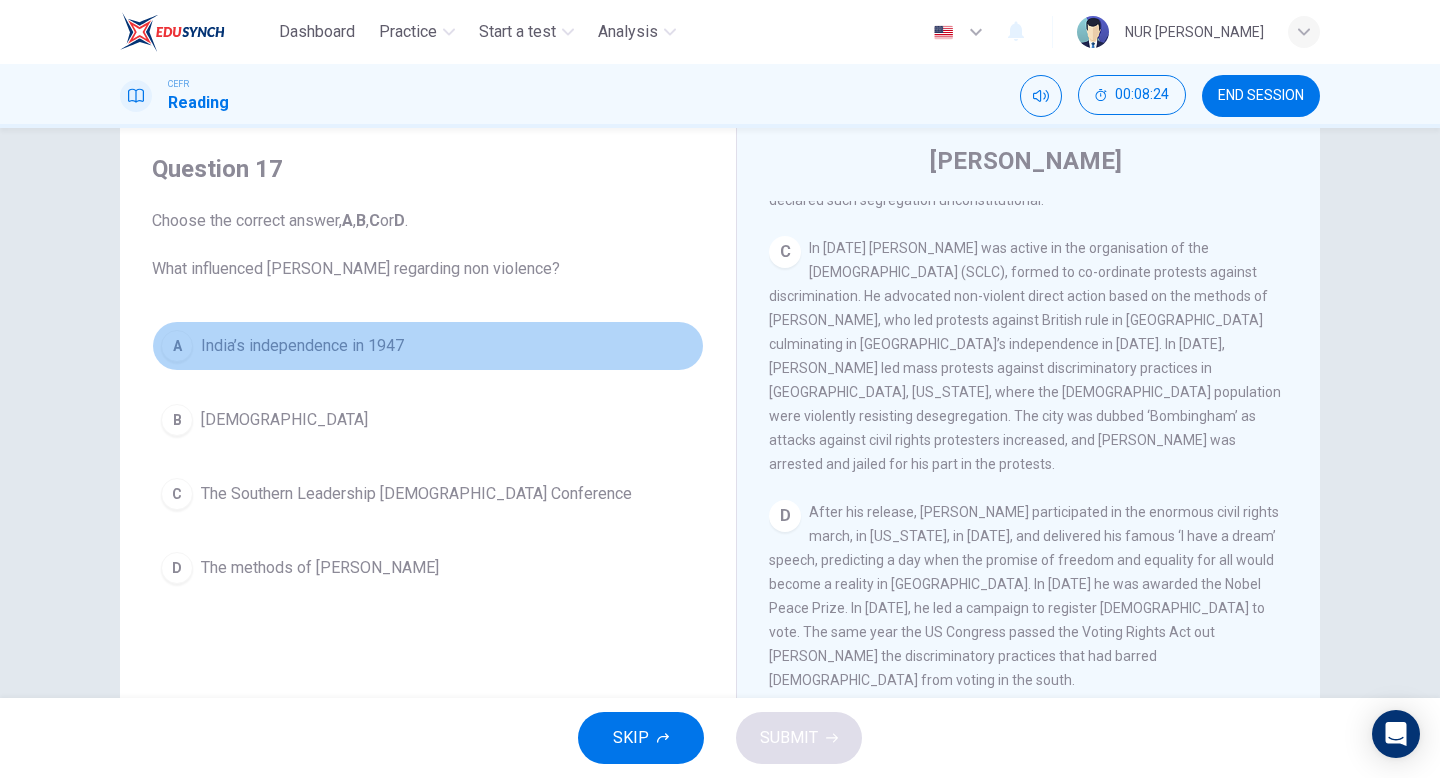 click on "A India’s independence in 1947" at bounding box center [428, 346] 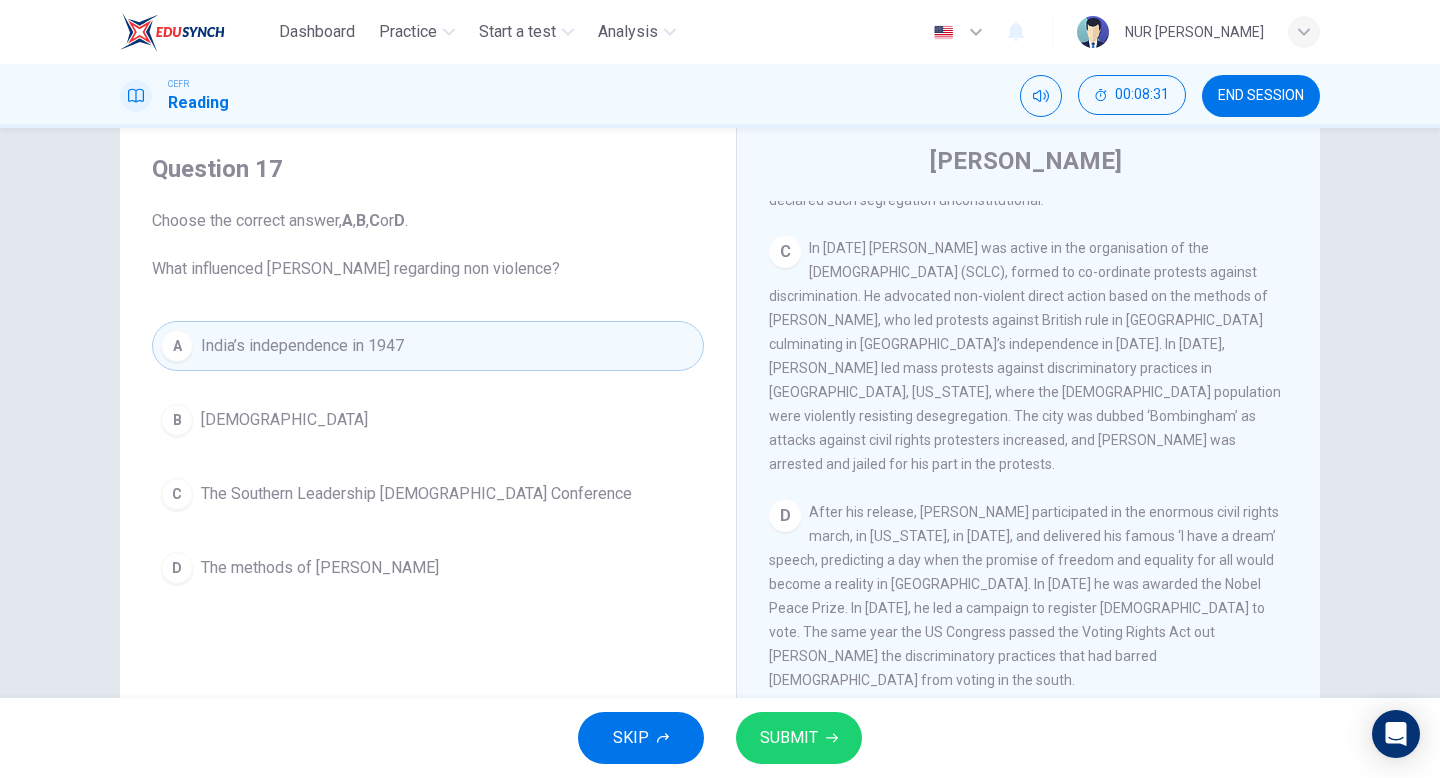click on "D The methods of Gandhi" at bounding box center (428, 568) 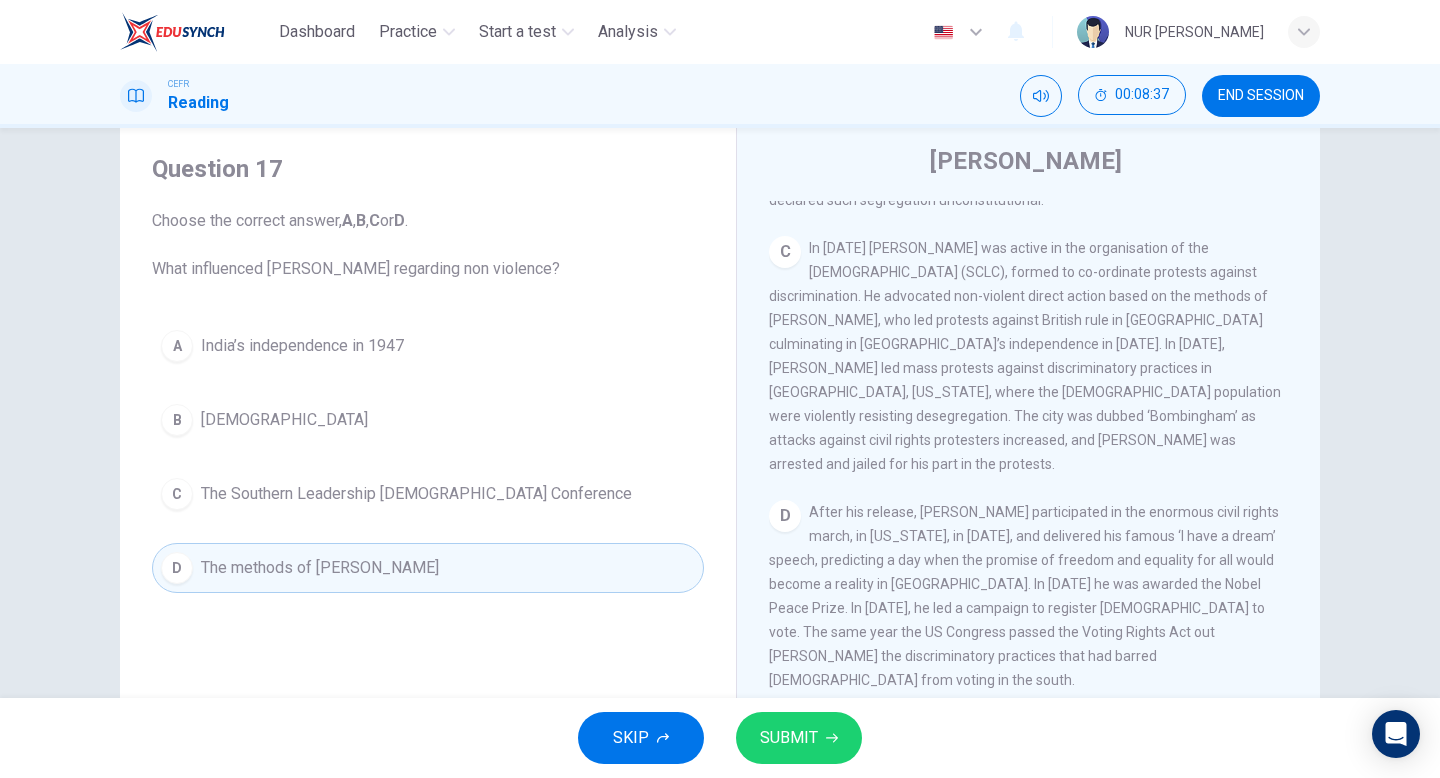 click on "SKIP SUBMIT" at bounding box center (720, 738) 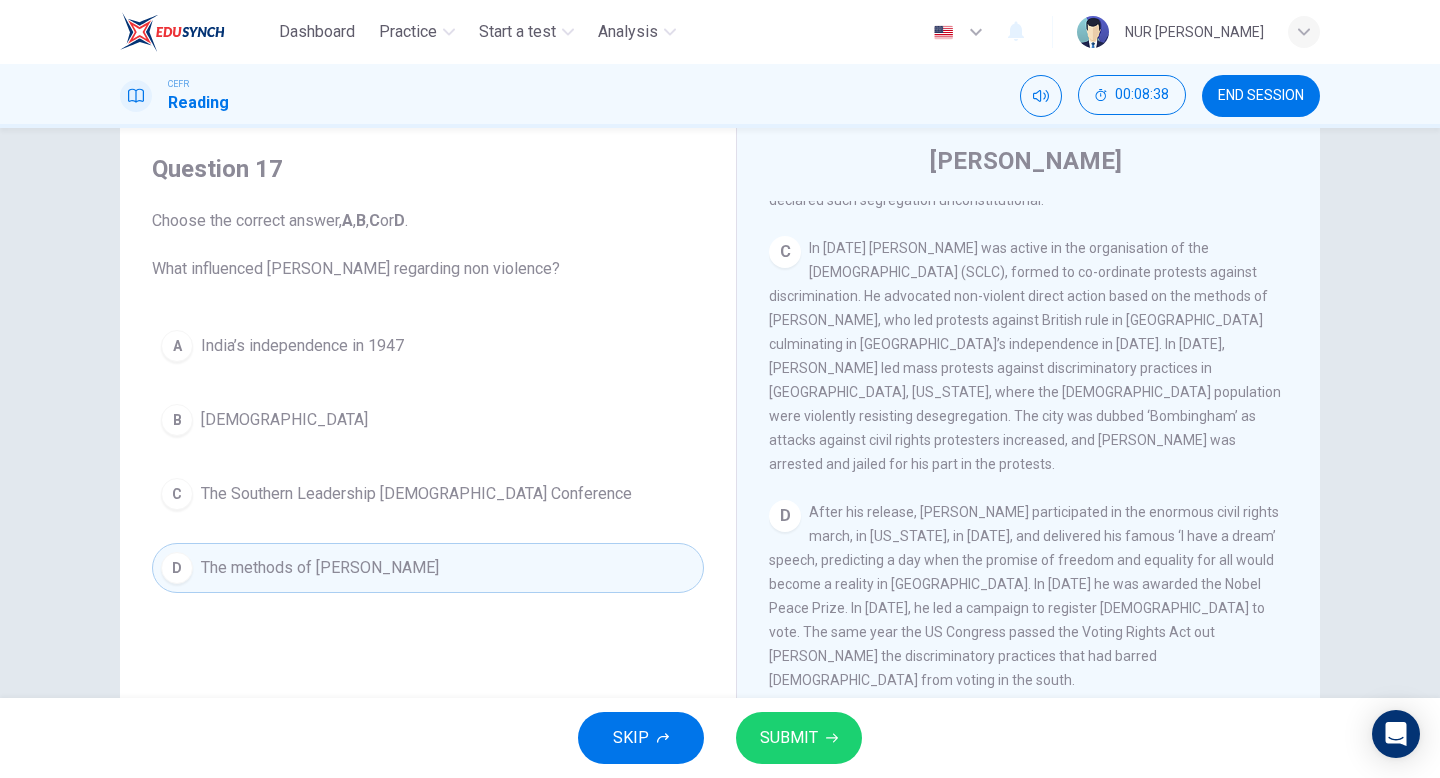 click on "SUBMIT" at bounding box center (799, 738) 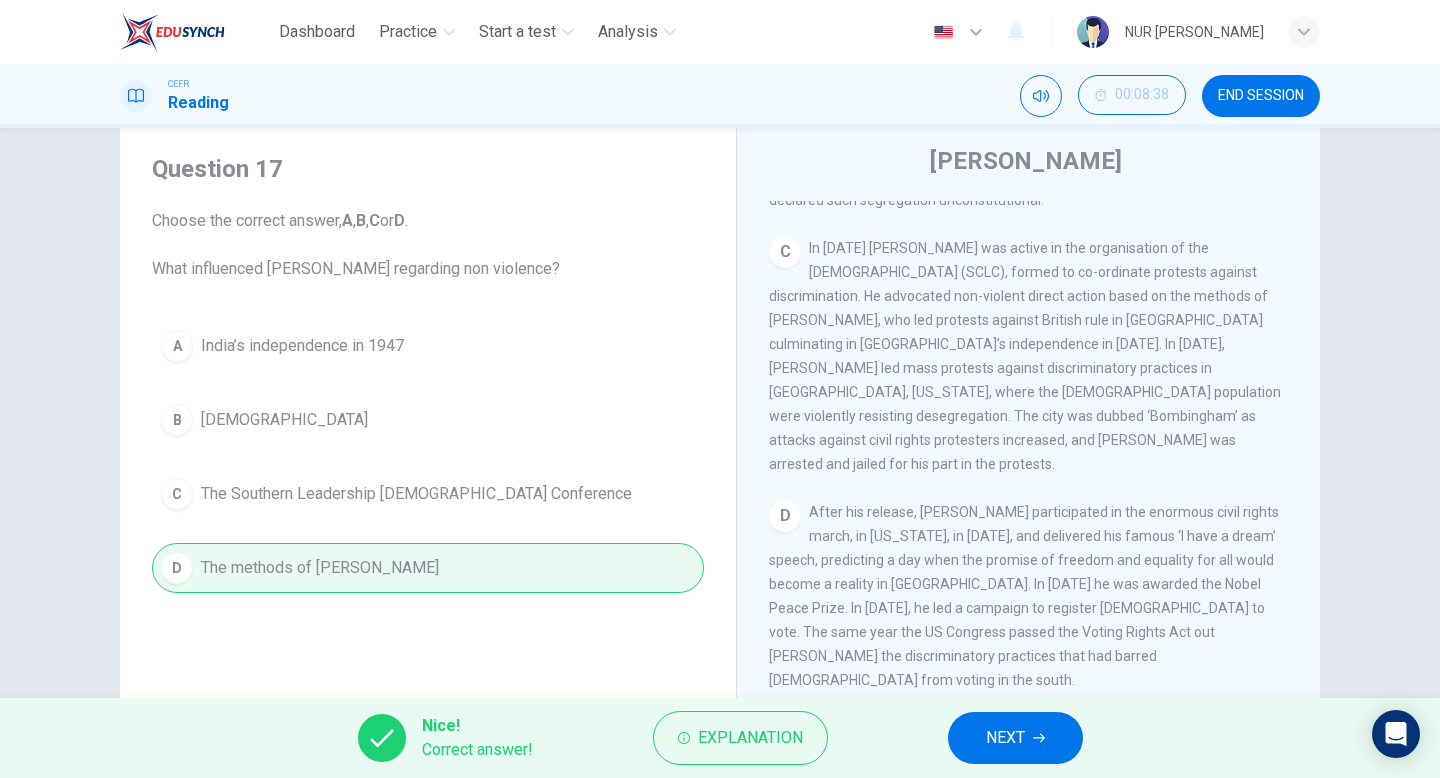 click on "NEXT" at bounding box center [1005, 738] 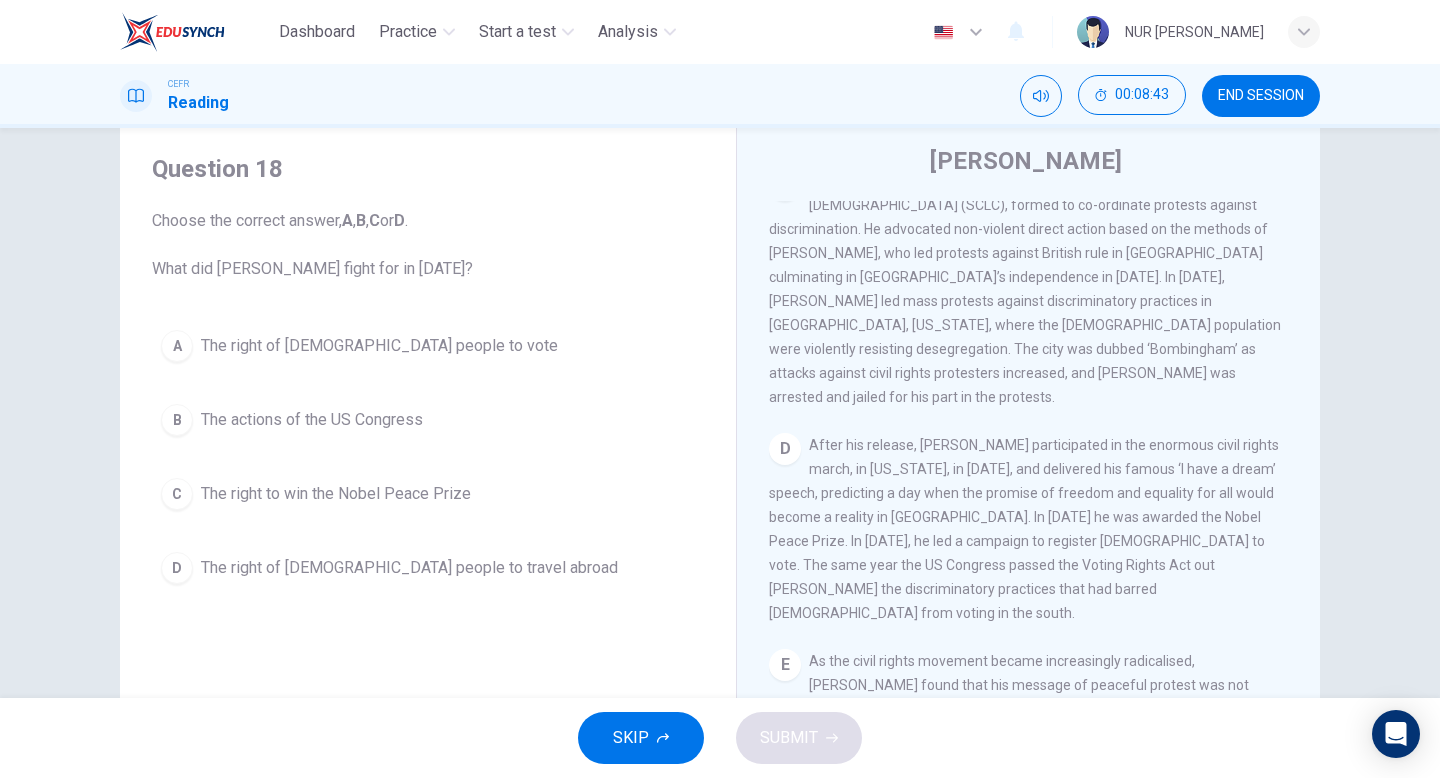 scroll, scrollTop: 1030, scrollLeft: 0, axis: vertical 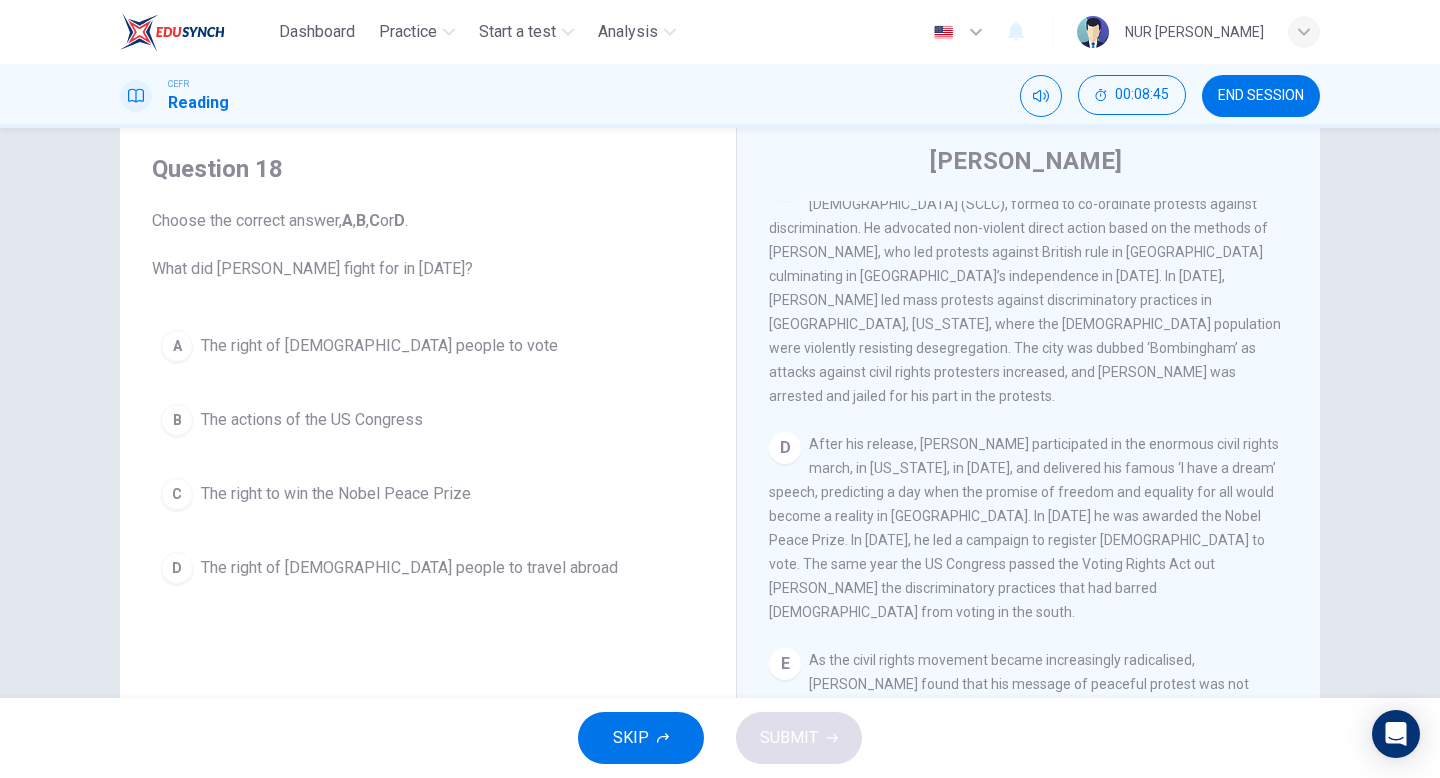 click on "A The right of black people to vote" at bounding box center [428, 346] 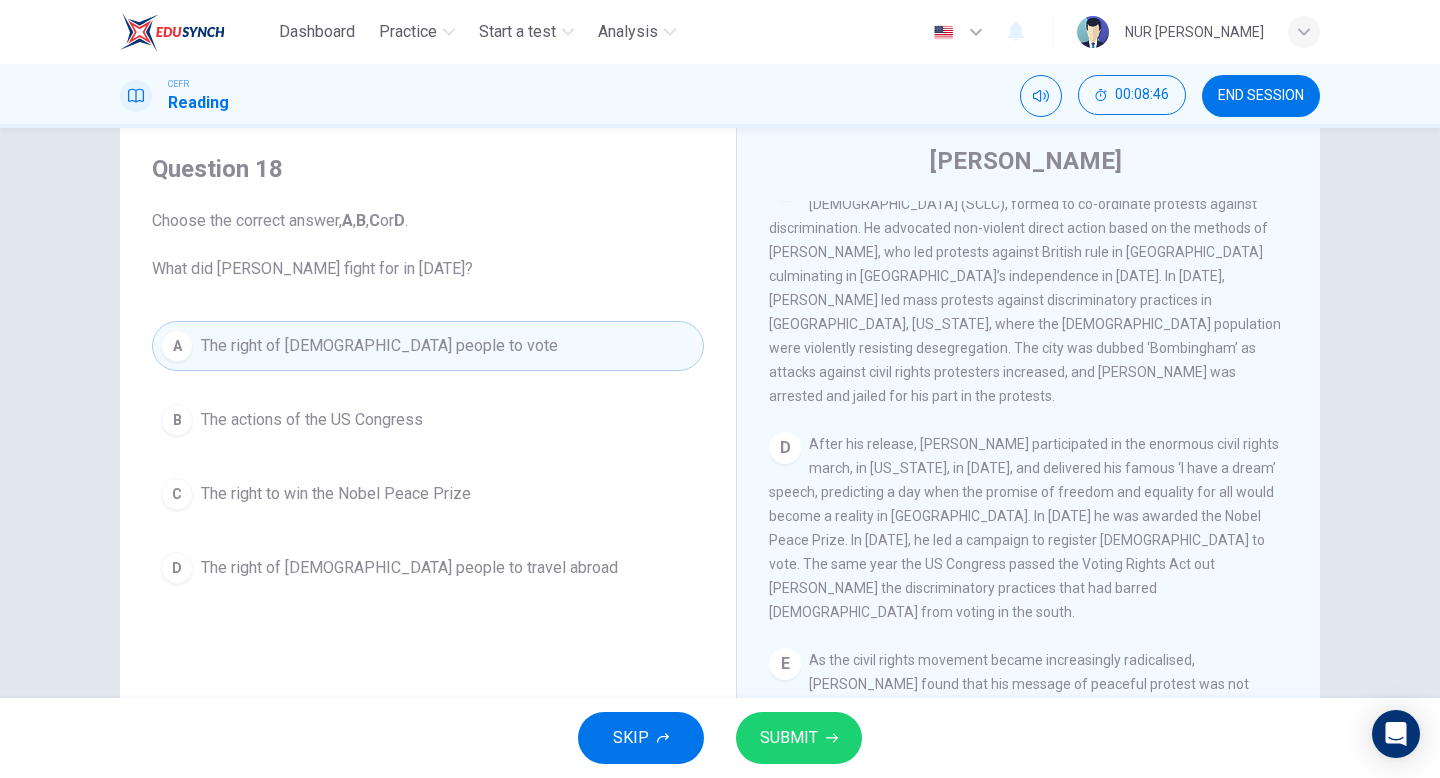 click on "SUBMIT" at bounding box center (799, 738) 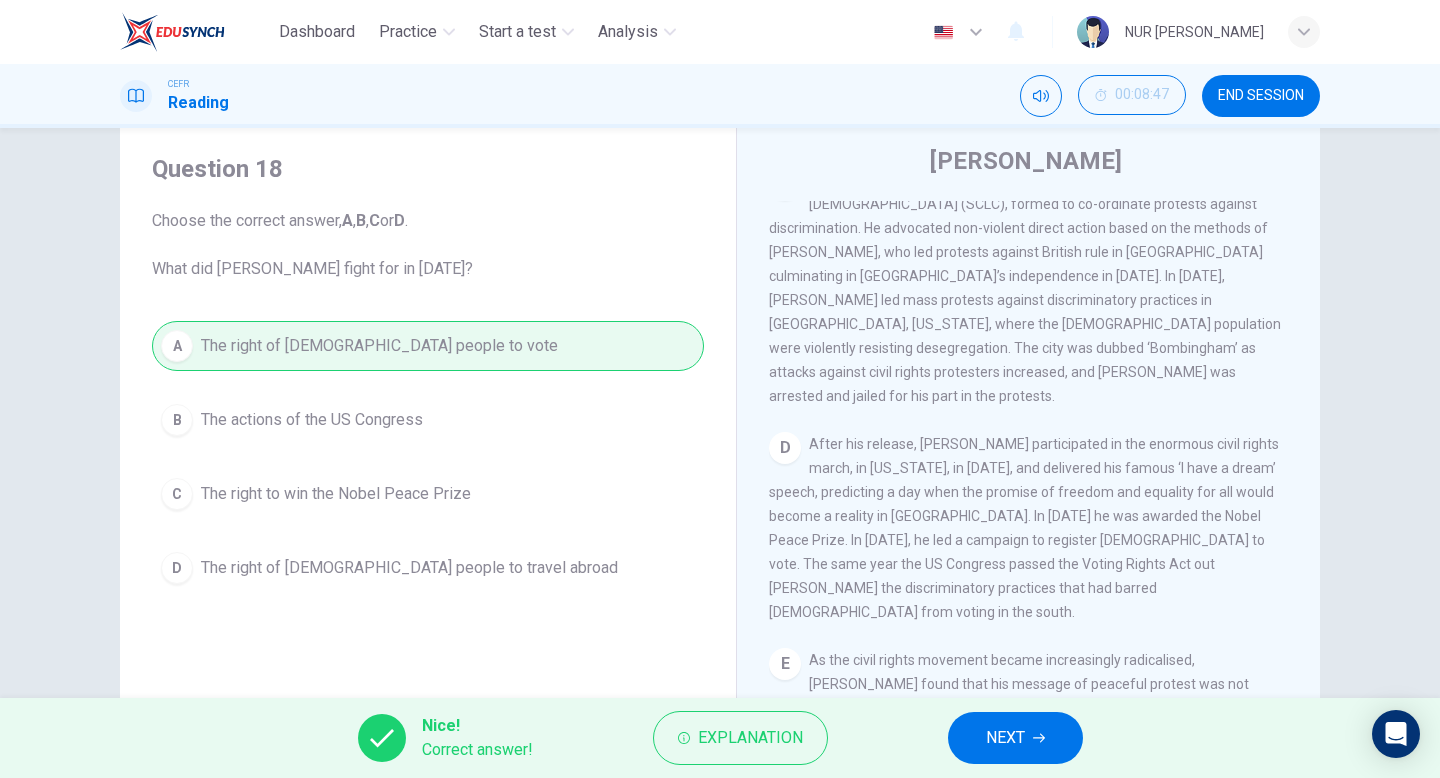 click on "NEXT" at bounding box center (1015, 738) 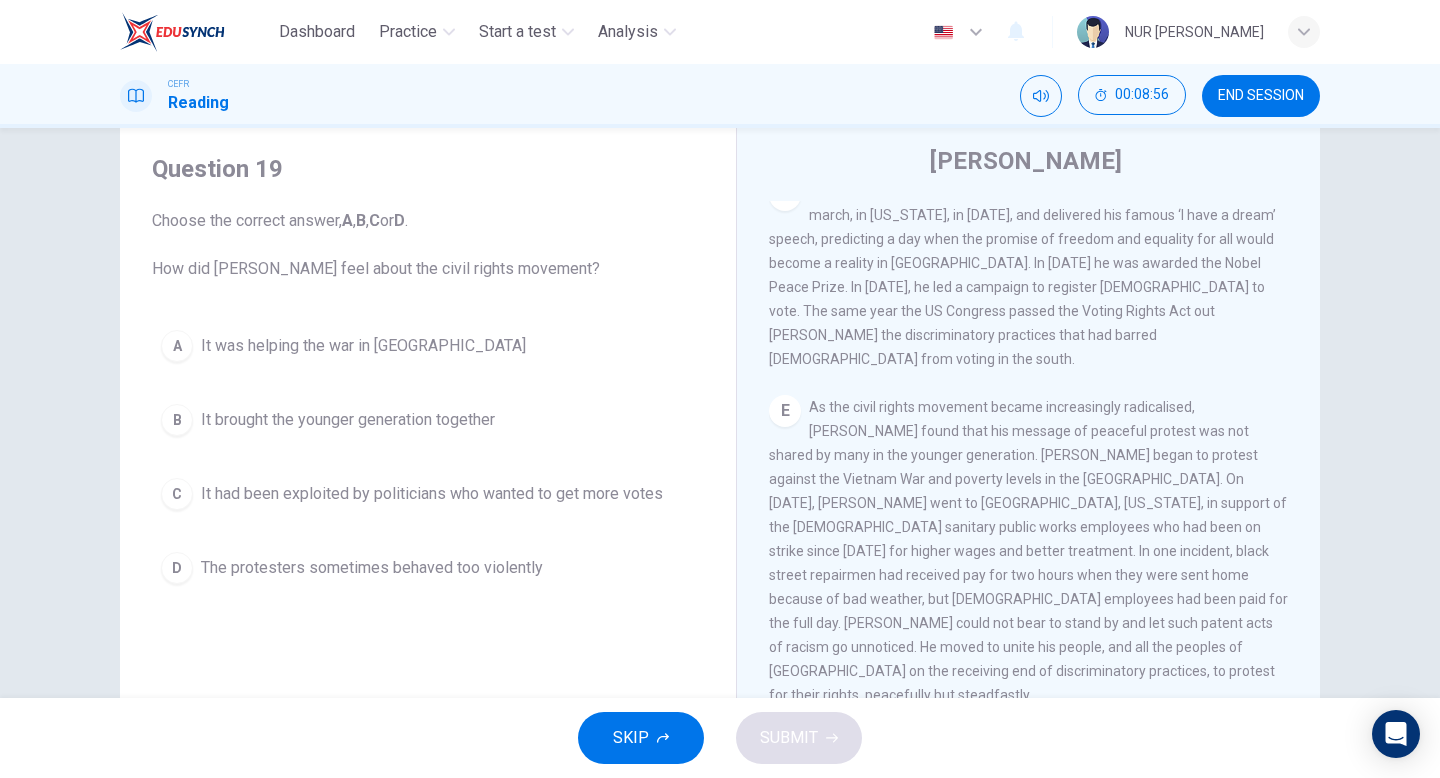 scroll, scrollTop: 1280, scrollLeft: 0, axis: vertical 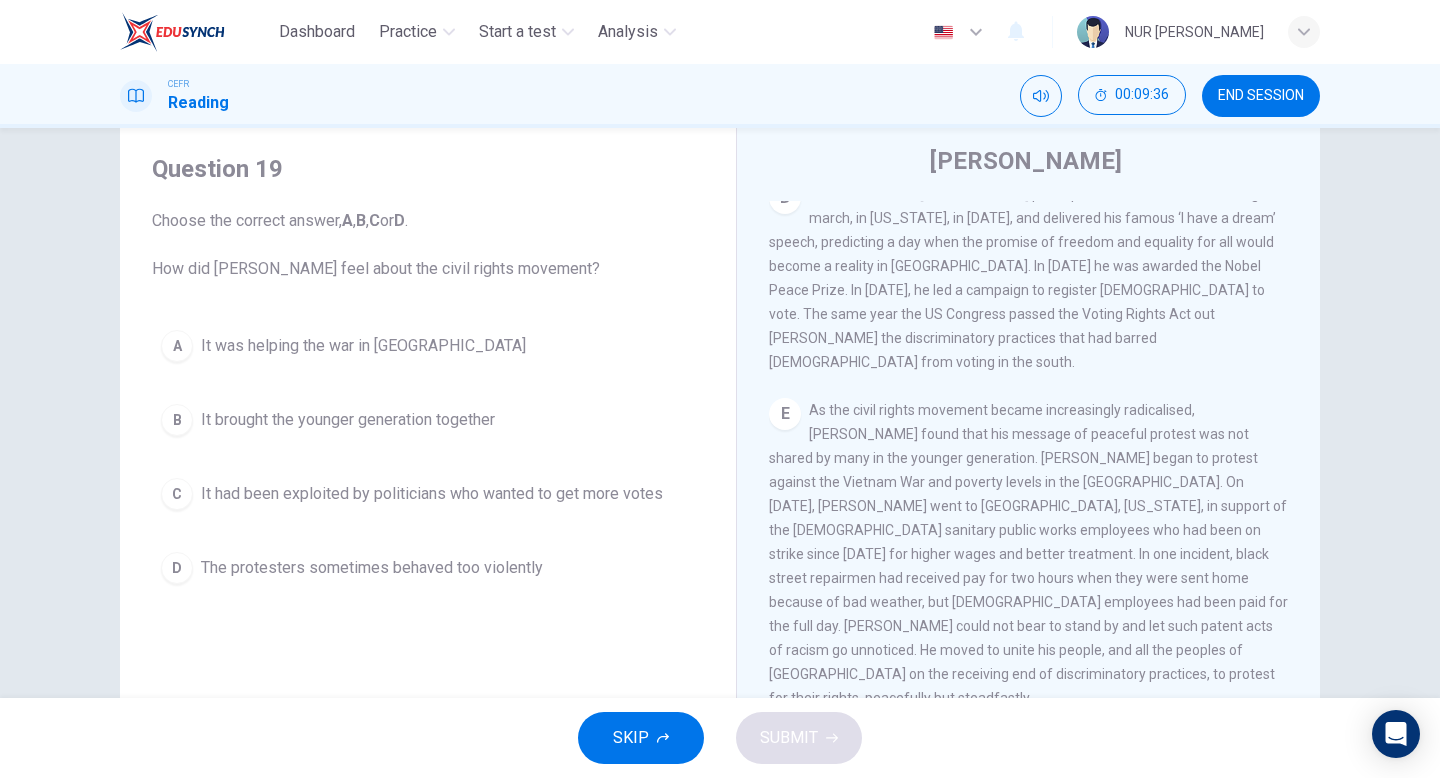 click on "D The protesters sometimes behaved too violently" at bounding box center [428, 568] 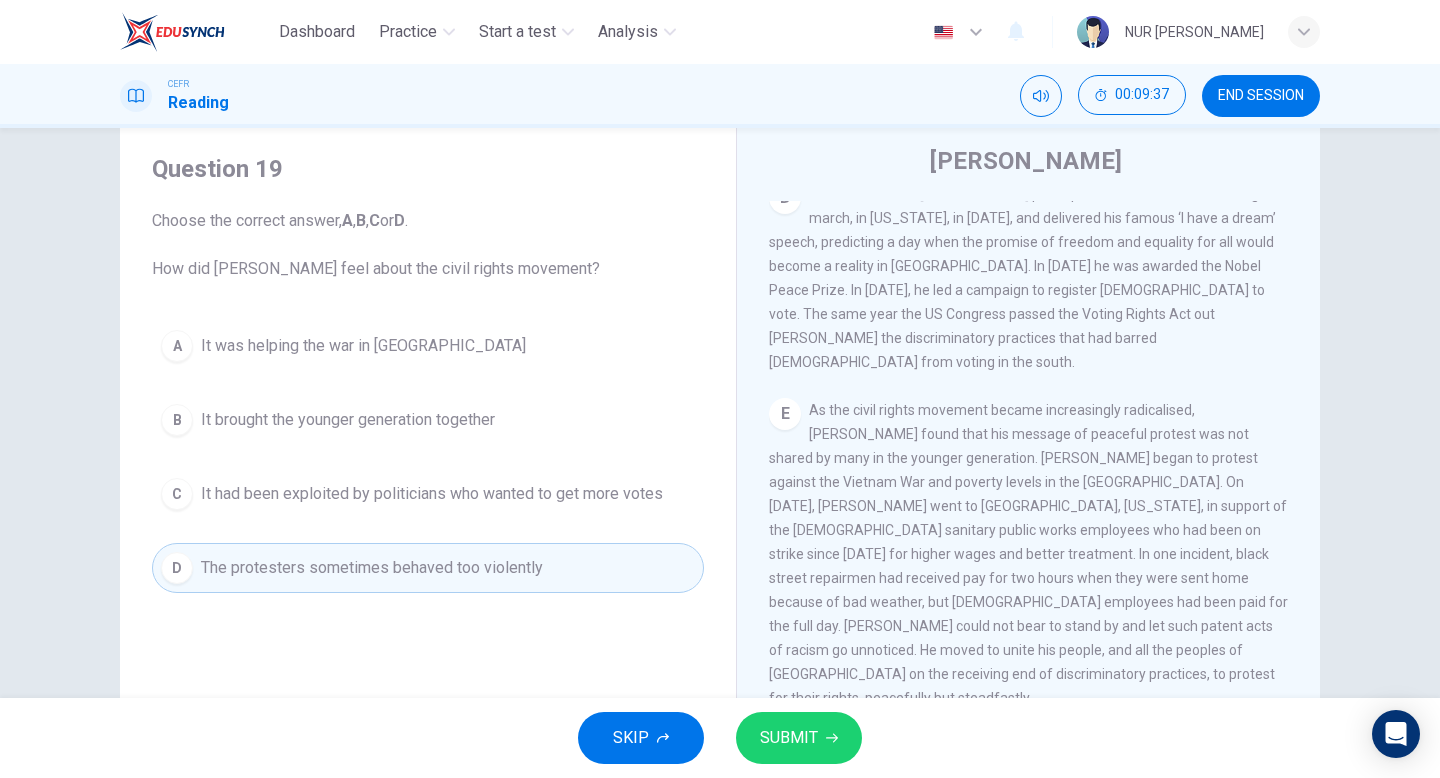 click on "SUBMIT" at bounding box center [789, 738] 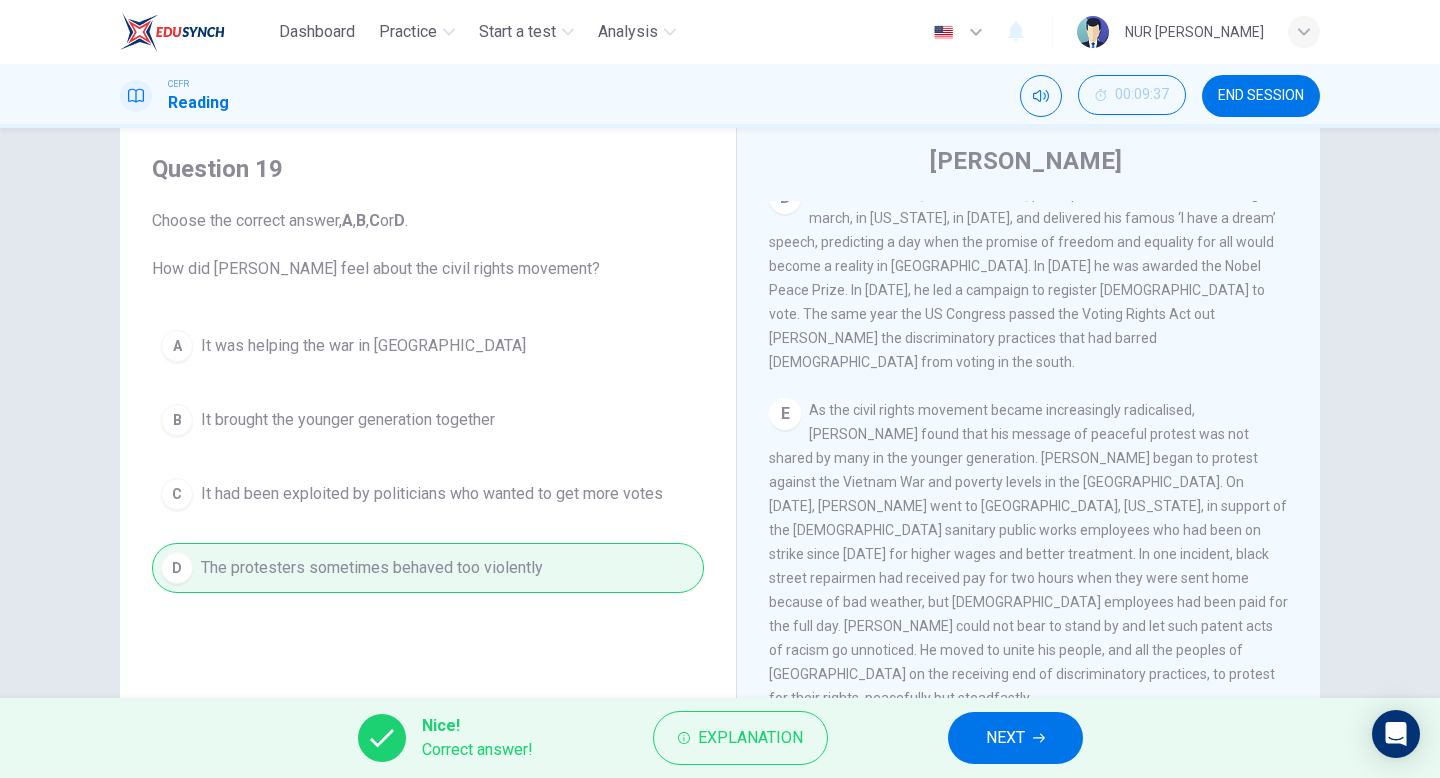 click on "NEXT" at bounding box center [1015, 738] 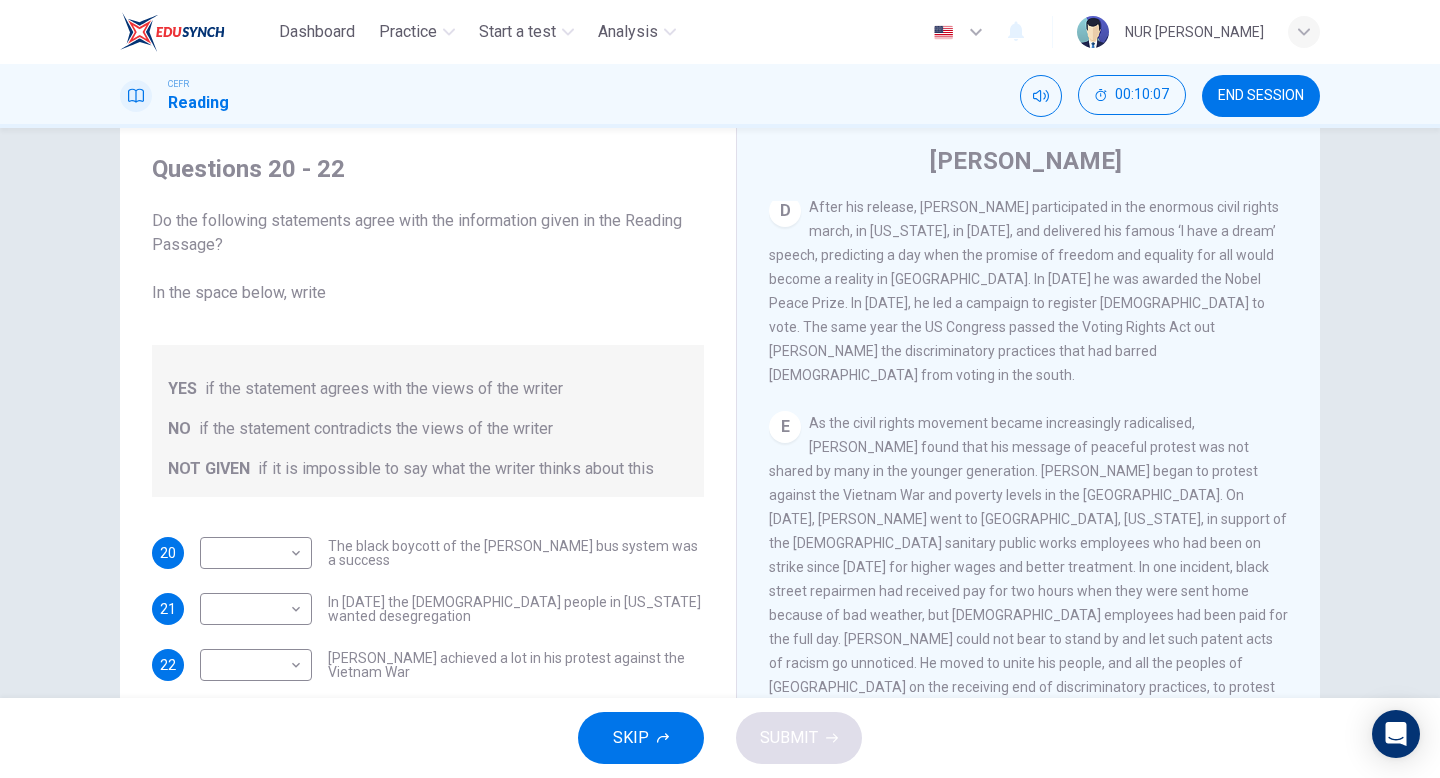 scroll, scrollTop: 1283, scrollLeft: 0, axis: vertical 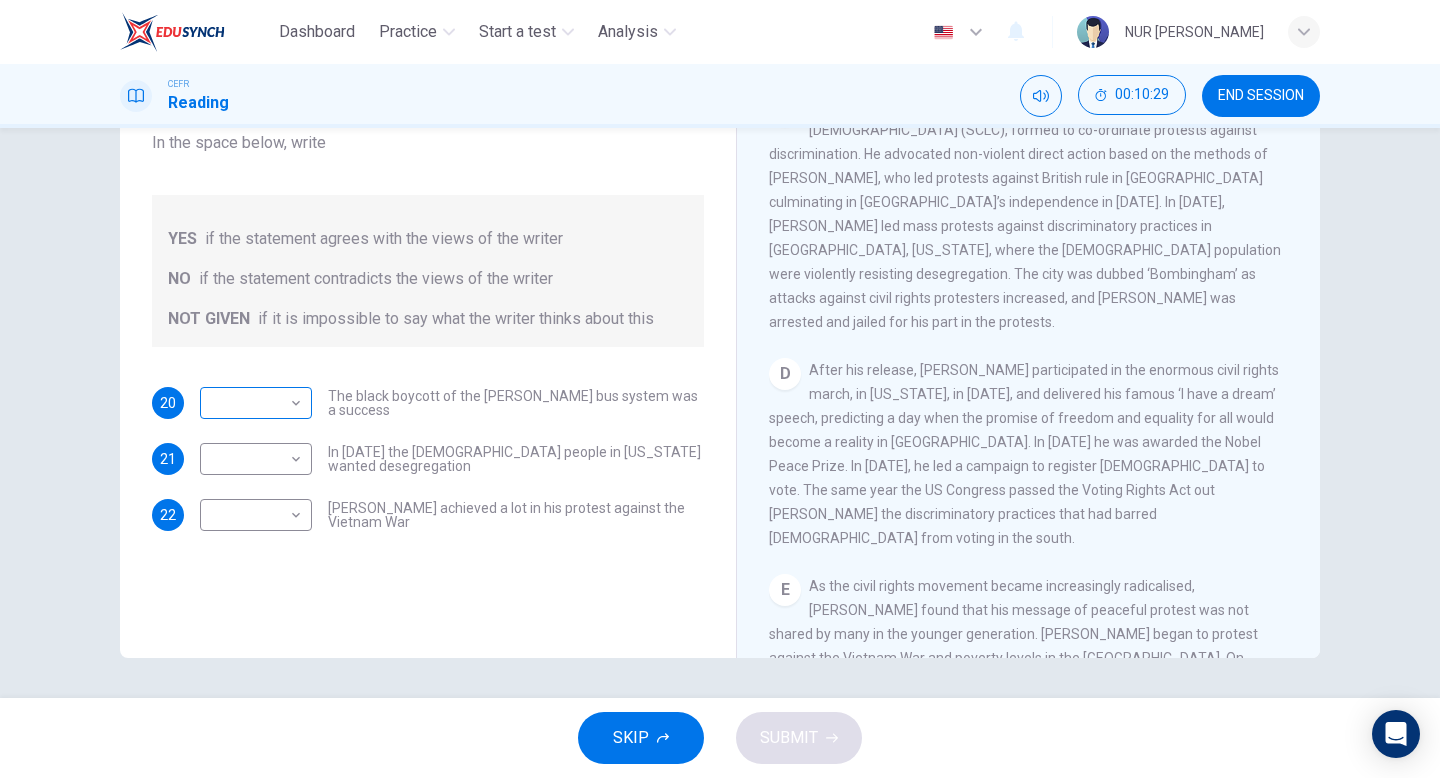 click on "Dashboard Practice Start a test Analysis English en ​ NUR QISTINA FAQIHAH BINTI NOOR ZURAIDIN CEFR Reading 00:10:29 END SESSION Questions 20 - 22 Do the following statements agree with the information given in the Reading Passage? In the space below, write YES if the statement agrees with the views of the writer NO if the statement contradicts the views of the writer NOT GIVEN if it is impossible to say what the writer thinks about this 20 ​ ​ The black boycott of the Montgomery bus system was a success 21 ​ ​ In 1963 the white people in Alabama wanted desegregation 22 ​ ​ Martin Luther King achieved a lot in his protest against the Vietnam War Martin Luther King CLICK TO ZOOM Click to Zoom A B C D E F SKIP SUBMIT EduSynch - Online Language Proficiency Testing
Dashboard Practice Start a test Analysis Notifications © Copyright  2025" at bounding box center (720, 389) 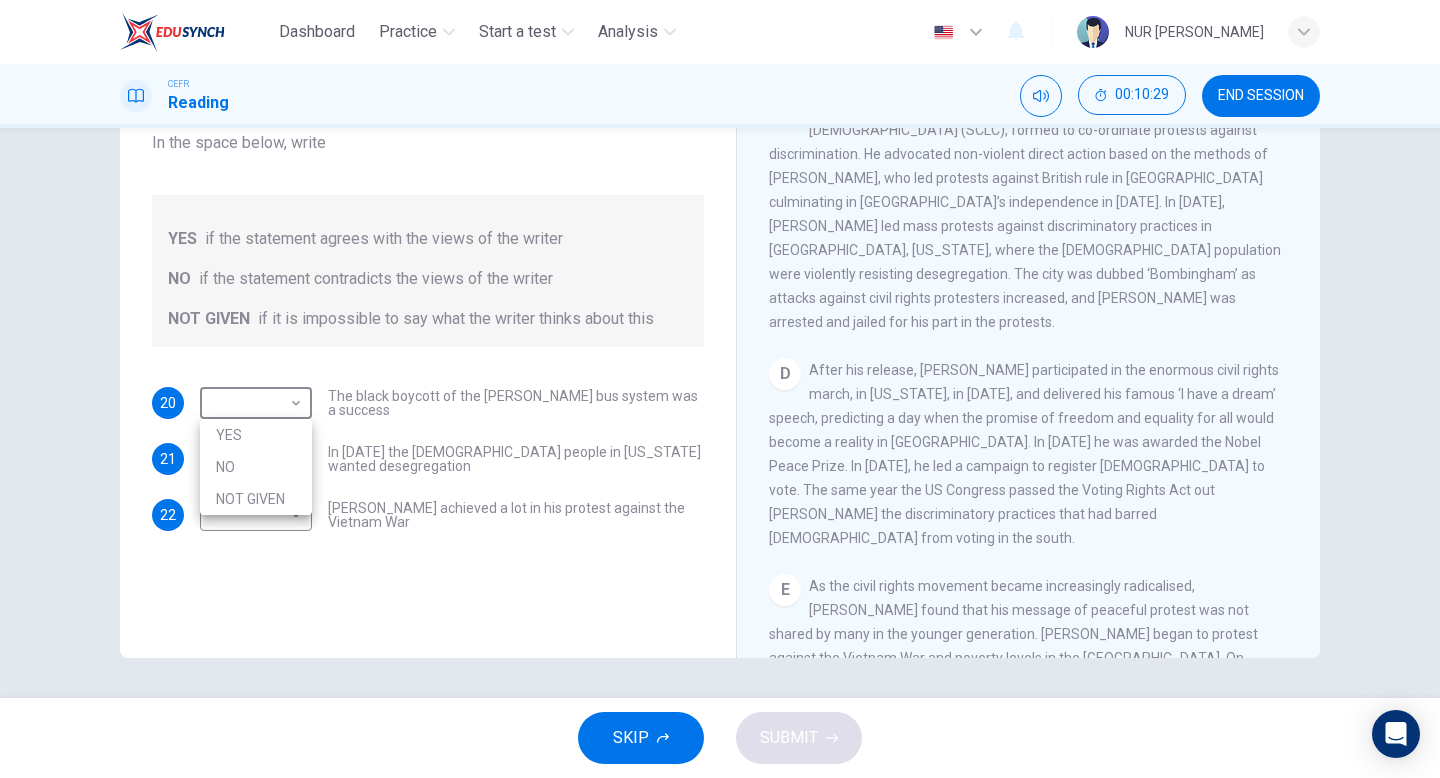 click on "YES" at bounding box center [256, 435] 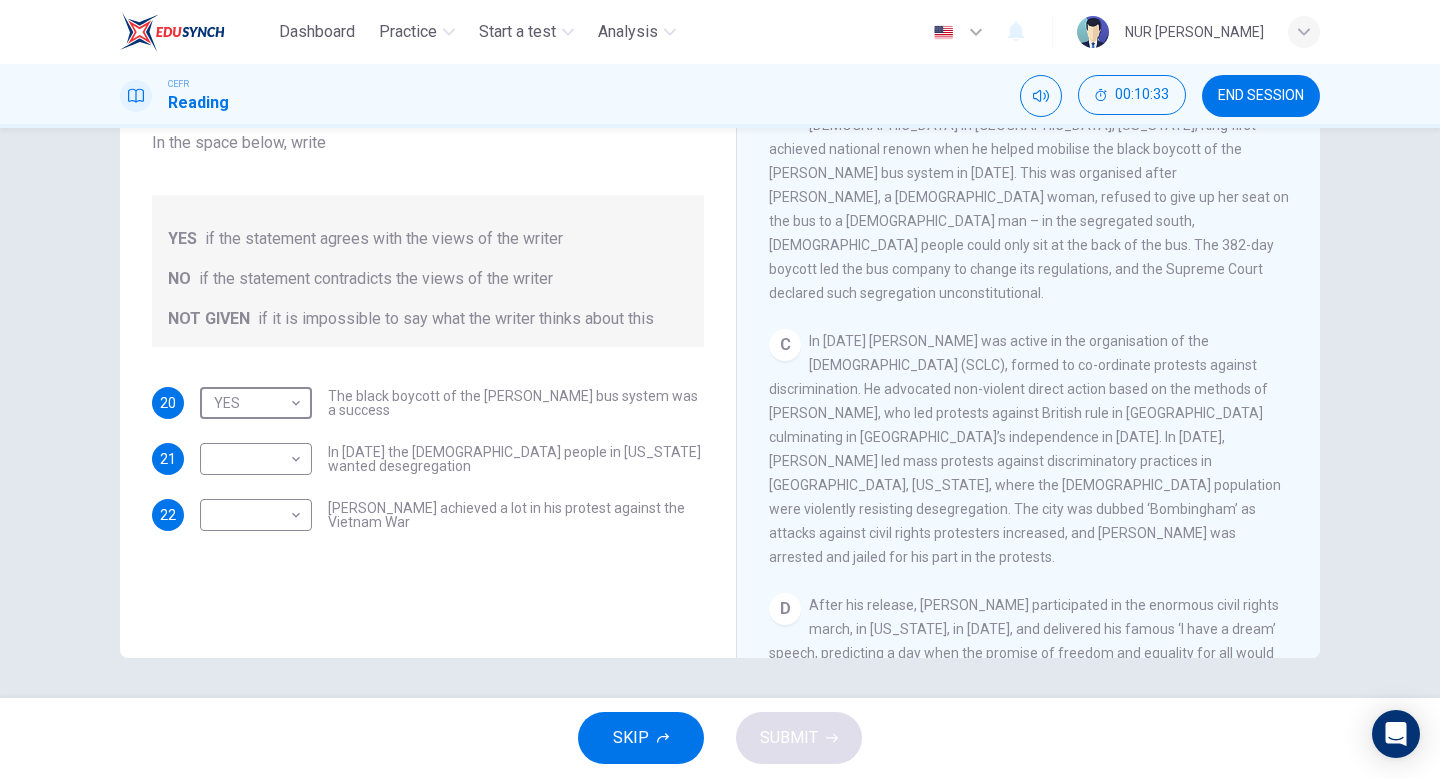 scroll, scrollTop: 721, scrollLeft: 0, axis: vertical 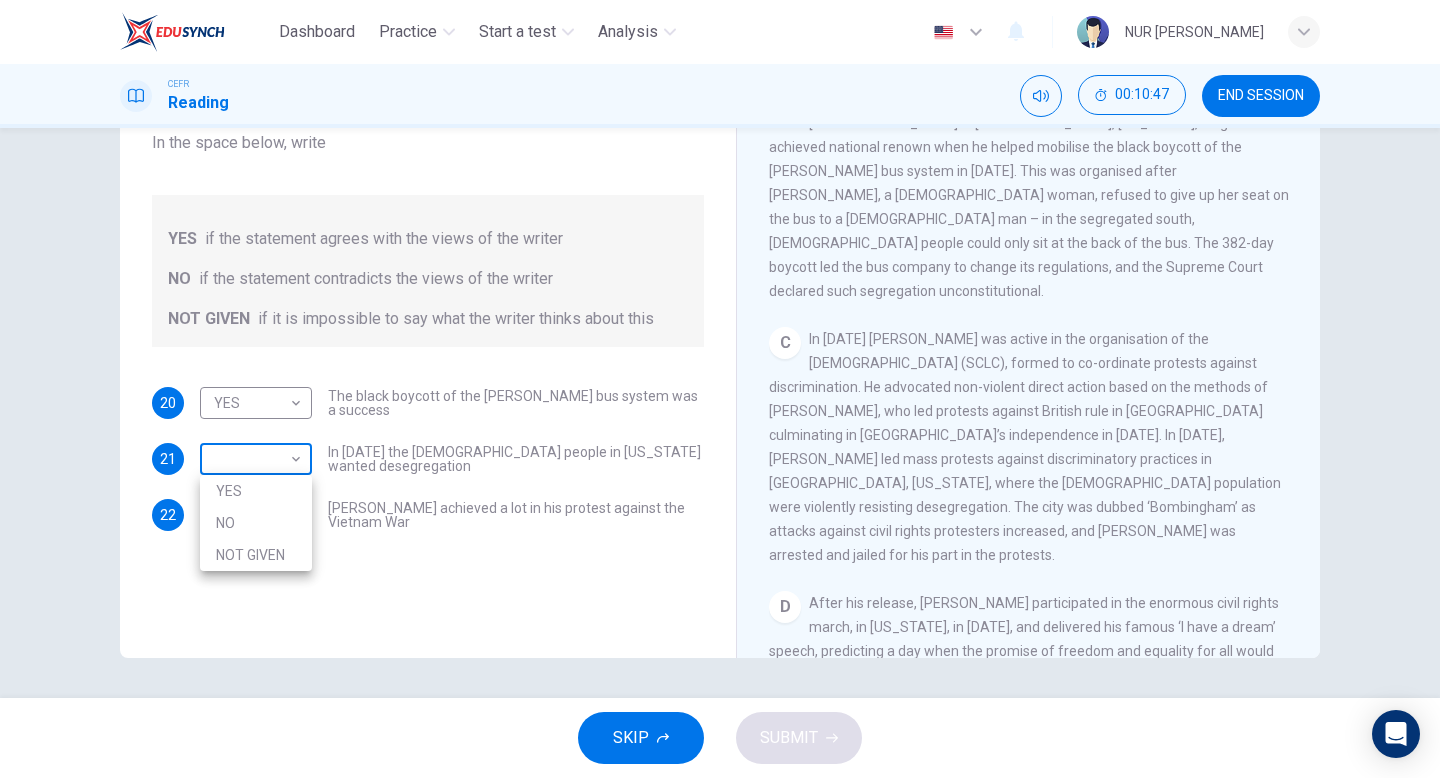 click on "Dashboard Practice Start a test Analysis English en ​ NUR QISTINA FAQIHAH BINTI NOOR ZURAIDIN CEFR Reading 00:10:47 END SESSION Questions 20 - 22 Do the following statements agree with the information given in the Reading Passage? In the space below, write YES if the statement agrees with the views of the writer NO if the statement contradicts the views of the writer NOT GIVEN if it is impossible to say what the writer thinks about this 20 YES YES ​ The black boycott of the Montgomery bus system was a success 21 ​ ​ In 1963 the white people in Alabama wanted desegregation 22 ​ ​ Martin Luther King achieved a lot in his protest against the Vietnam War Martin Luther King CLICK TO ZOOM Click to Zoom A B C D E F SKIP SUBMIT EduSynch - Online Language Proficiency Testing
Dashboard Practice Start a test Analysis Notifications © Copyright  2025 YES NO NOT GIVEN" at bounding box center [720, 389] 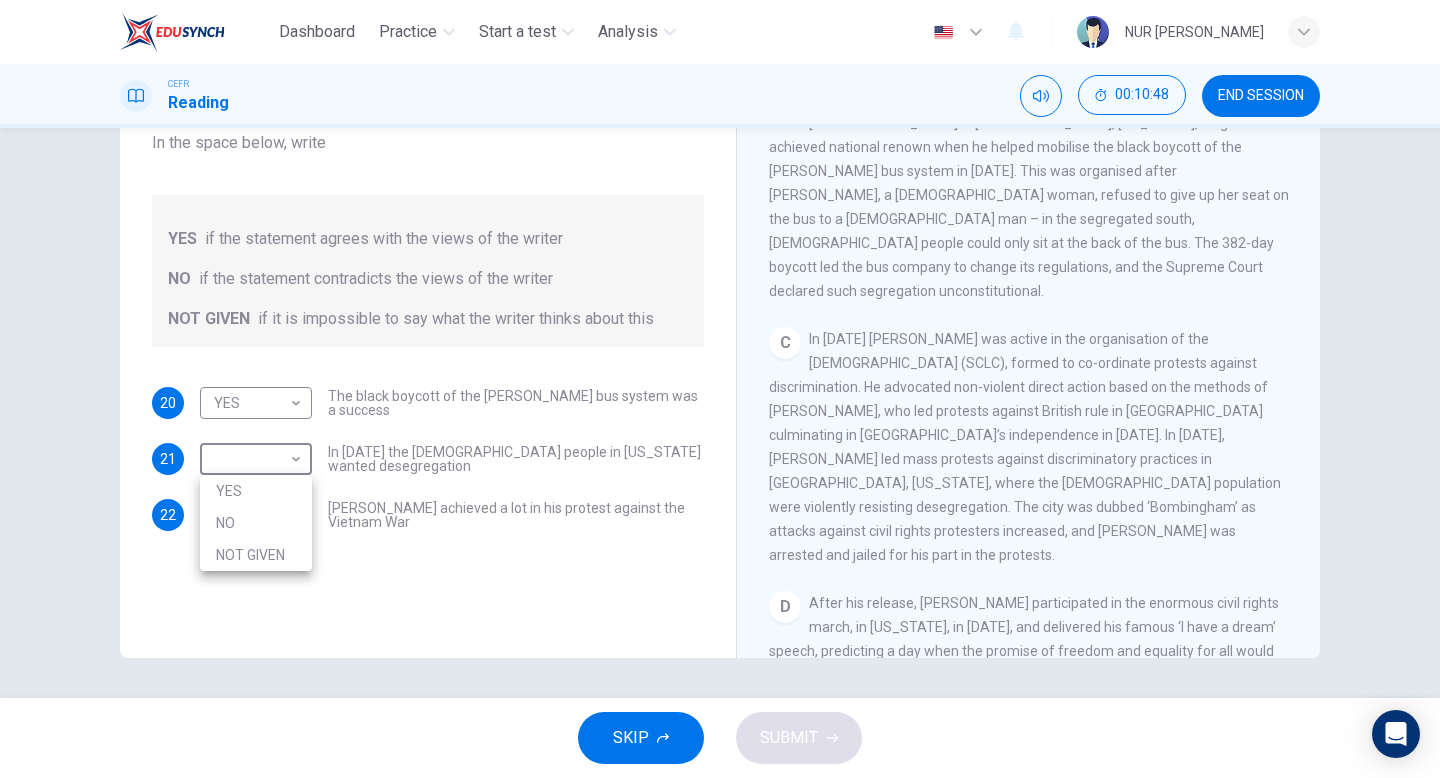 click on "NO" at bounding box center (256, 523) 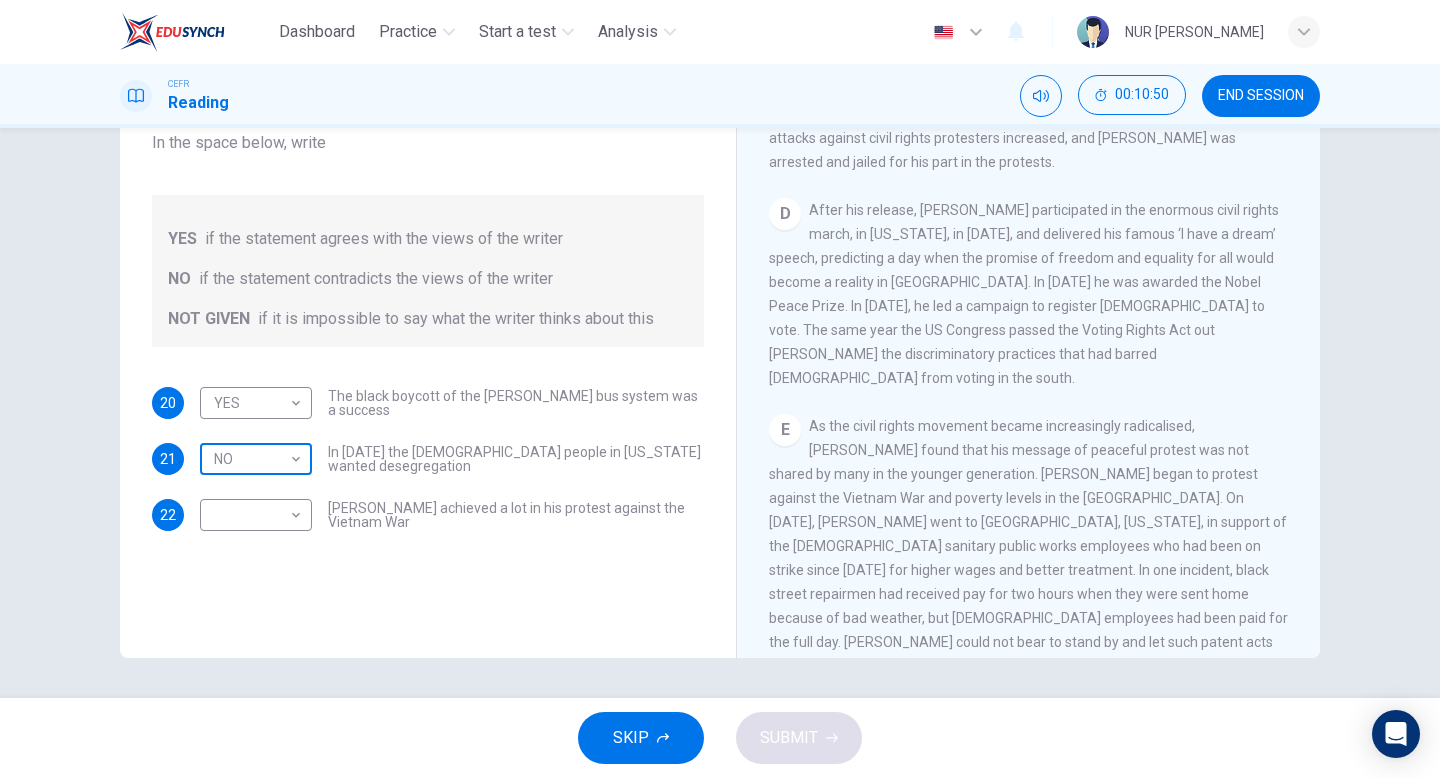 scroll, scrollTop: 1224, scrollLeft: 0, axis: vertical 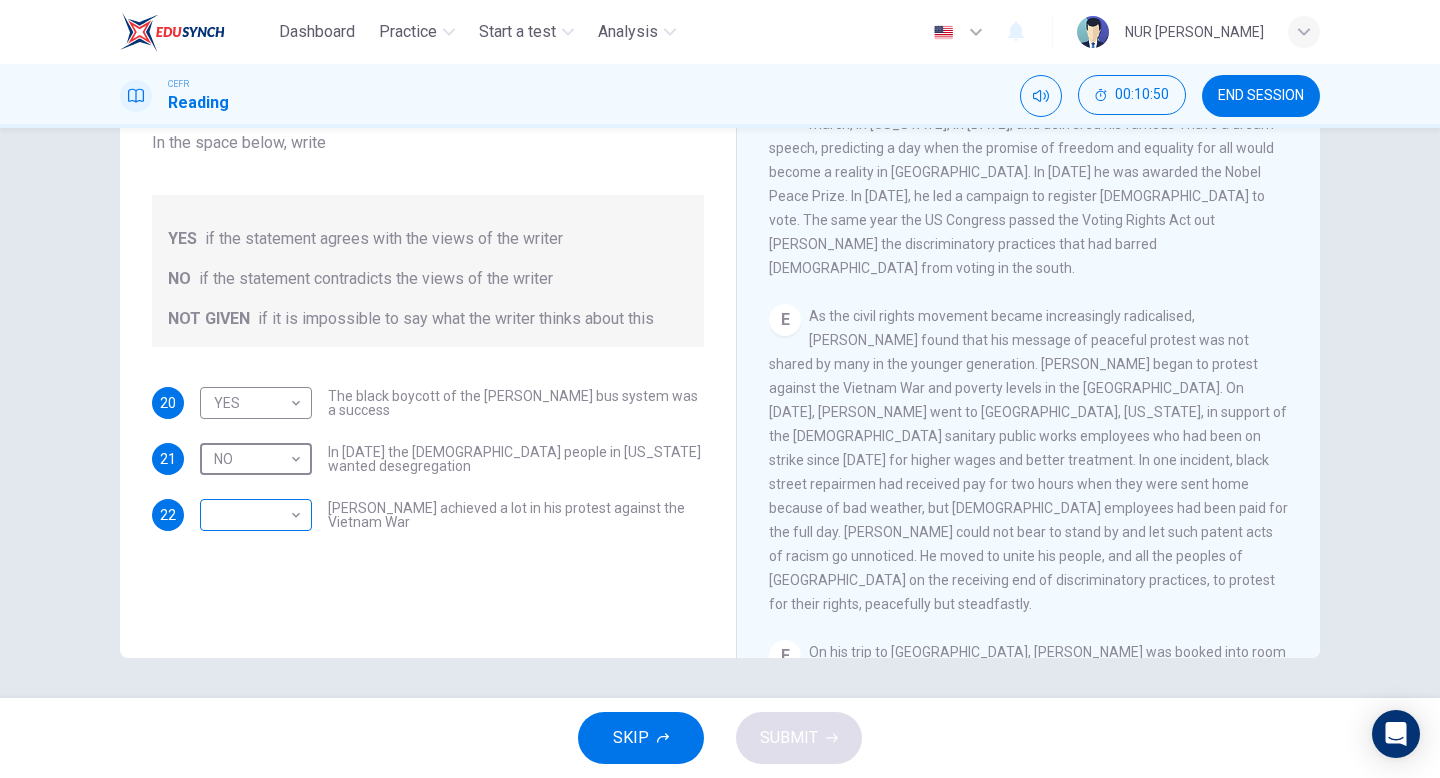 click on "Dashboard Practice Start a test Analysis English en ​ NUR QISTINA FAQIHAH BINTI NOOR ZURAIDIN CEFR Reading 00:10:50 END SESSION Questions 20 - 22 Do the following statements agree with the information given in the Reading Passage? In the space below, write YES if the statement agrees with the views of the writer NO if the statement contradicts the views of the writer NOT GIVEN if it is impossible to say what the writer thinks about this 20 YES YES ​ The black boycott of the Montgomery bus system was a success 21 NO NO ​ In 1963 the white people in Alabama wanted desegregation 22 ​ ​ Martin Luther King achieved a lot in his protest against the Vietnam War Martin Luther King CLICK TO ZOOM Click to Zoom A B C D E F SKIP SUBMIT EduSynch - Online Language Proficiency Testing
Dashboard Practice Start a test Analysis Notifications © Copyright  2025" at bounding box center (720, 389) 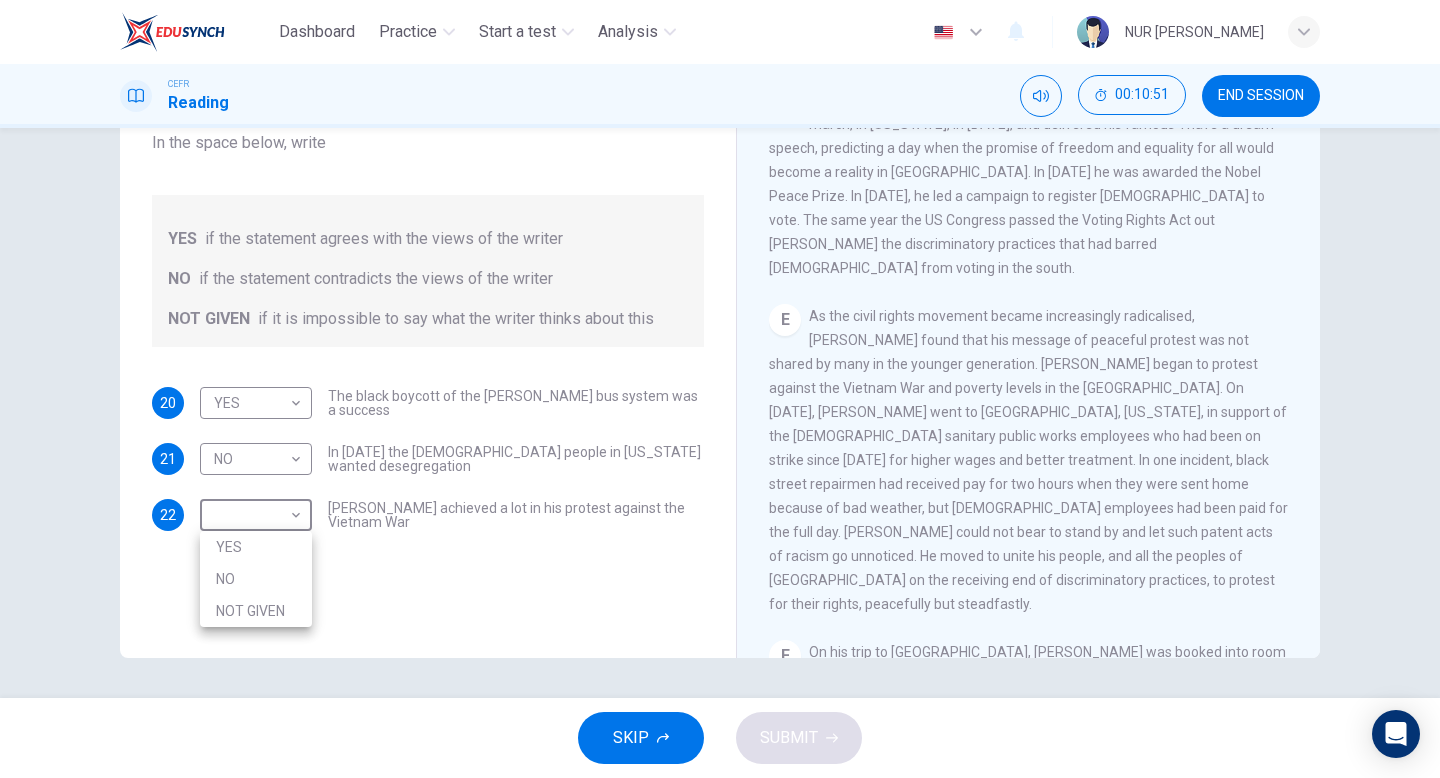 click on "NOT GIVEN" at bounding box center [256, 611] 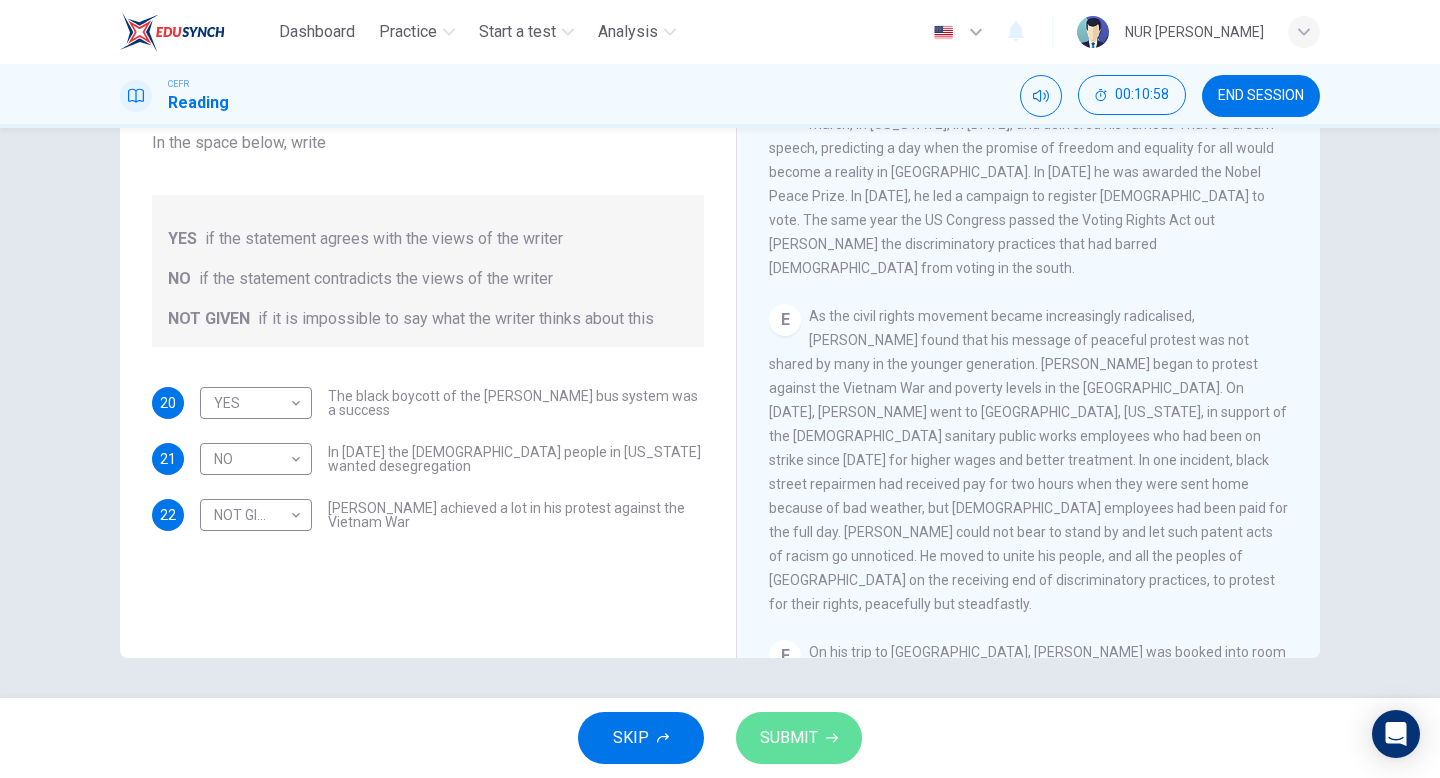 click on "SUBMIT" at bounding box center (799, 738) 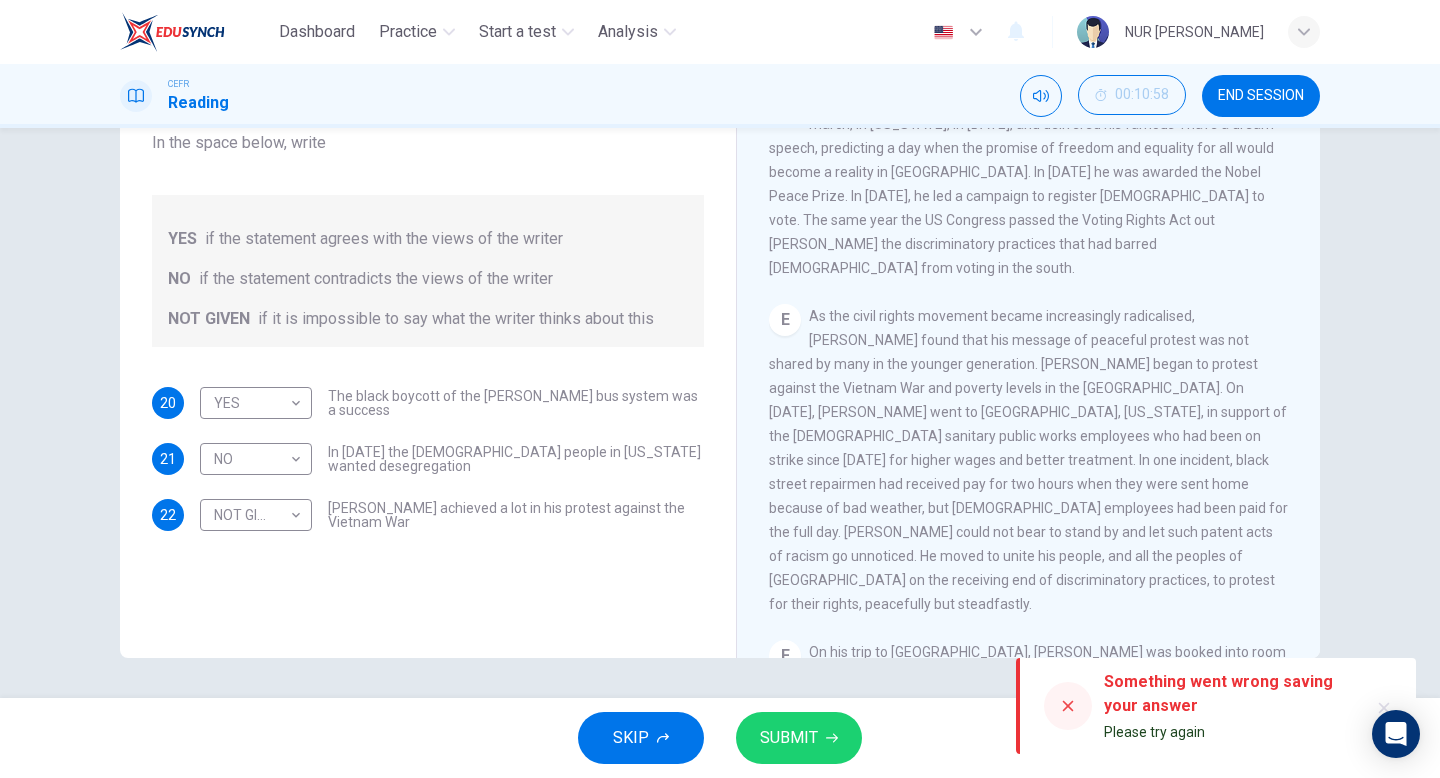 click at bounding box center [1068, 706] 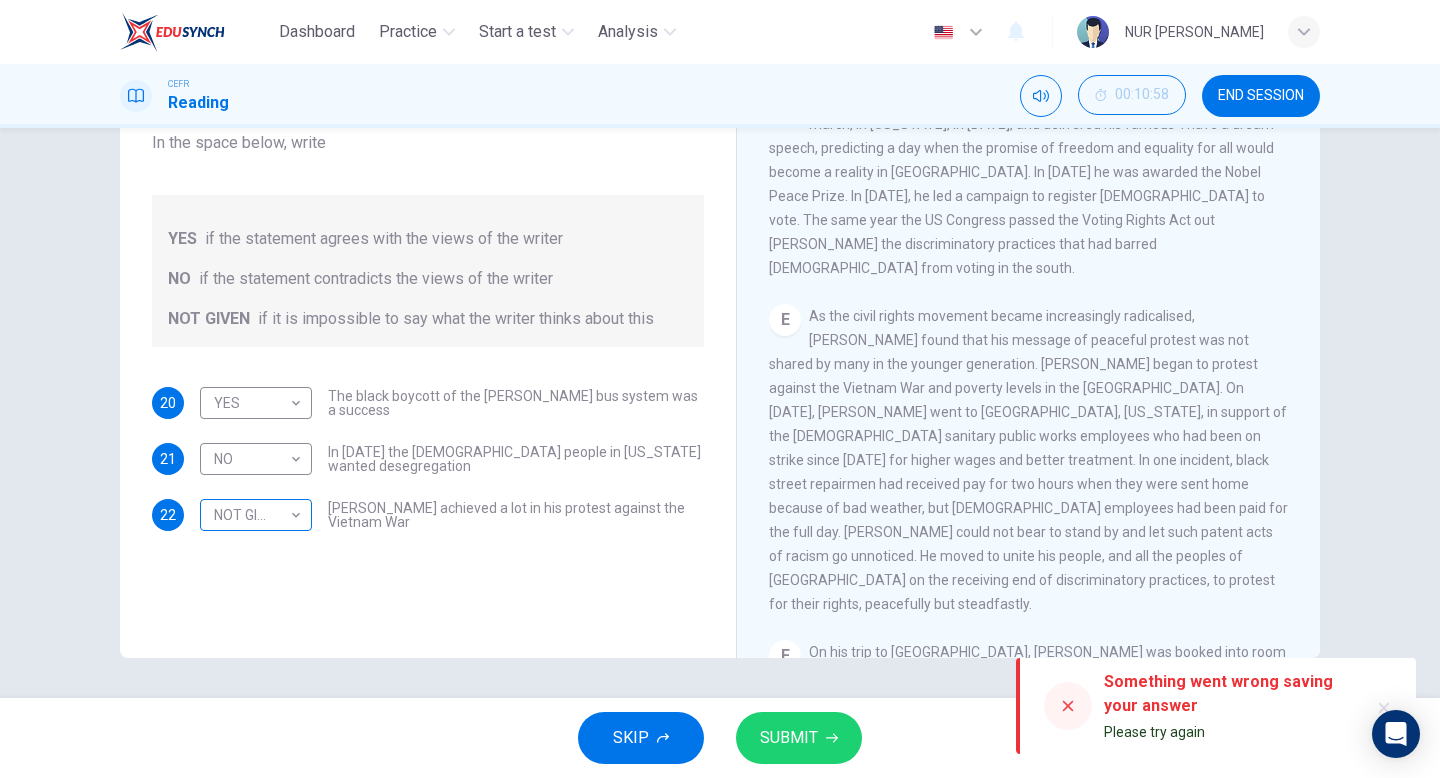 click on "Dashboard Practice Start a test Analysis English en ​ NUR QISTINA FAQIHAH BINTI NOOR ZURAIDIN CEFR Reading 00:10:58 END SESSION Questions 20 - 22 Do the following statements agree with the information given in the Reading Passage? In the space below, write YES if the statement agrees with the views of the writer NO if the statement contradicts the views of the writer NOT GIVEN if it is impossible to say what the writer thinks about this 20 YES YES ​ The black boycott of the Montgomery bus system was a success 21 NO NO ​ In 1963 the white people in Alabama wanted desegregation 22 NOT GIVEN NOT GIVEN ​ Martin Luther King achieved a lot in his protest against the Vietnam War Martin Luther King CLICK TO ZOOM Click to Zoom A B C D E F SKIP SUBMIT Something went wrong saving your answer Please try again EduSynch - Online Language Proficiency Testing
Dashboard Practice Start a test Analysis Notifications © Copyright  2025" at bounding box center [720, 389] 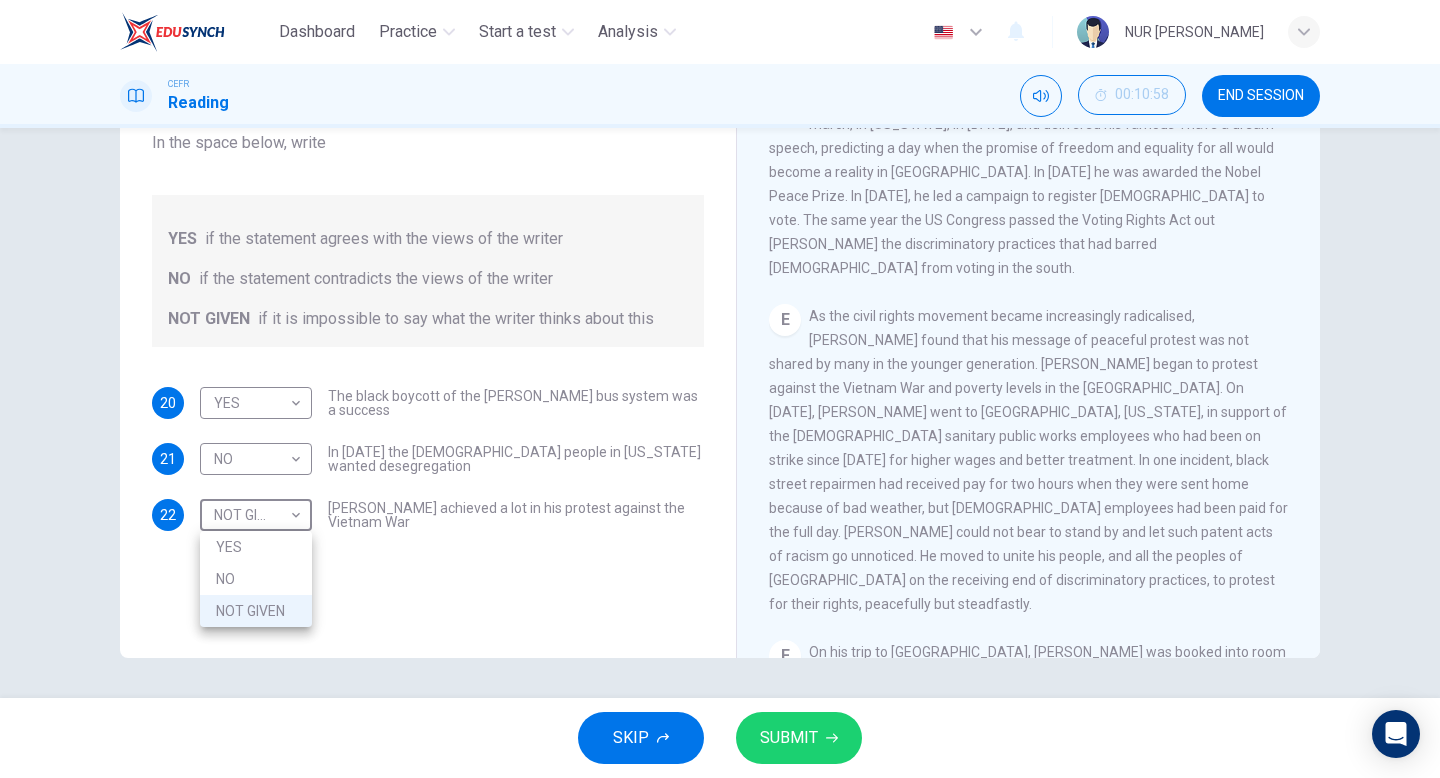 click on "YES" at bounding box center (256, 547) 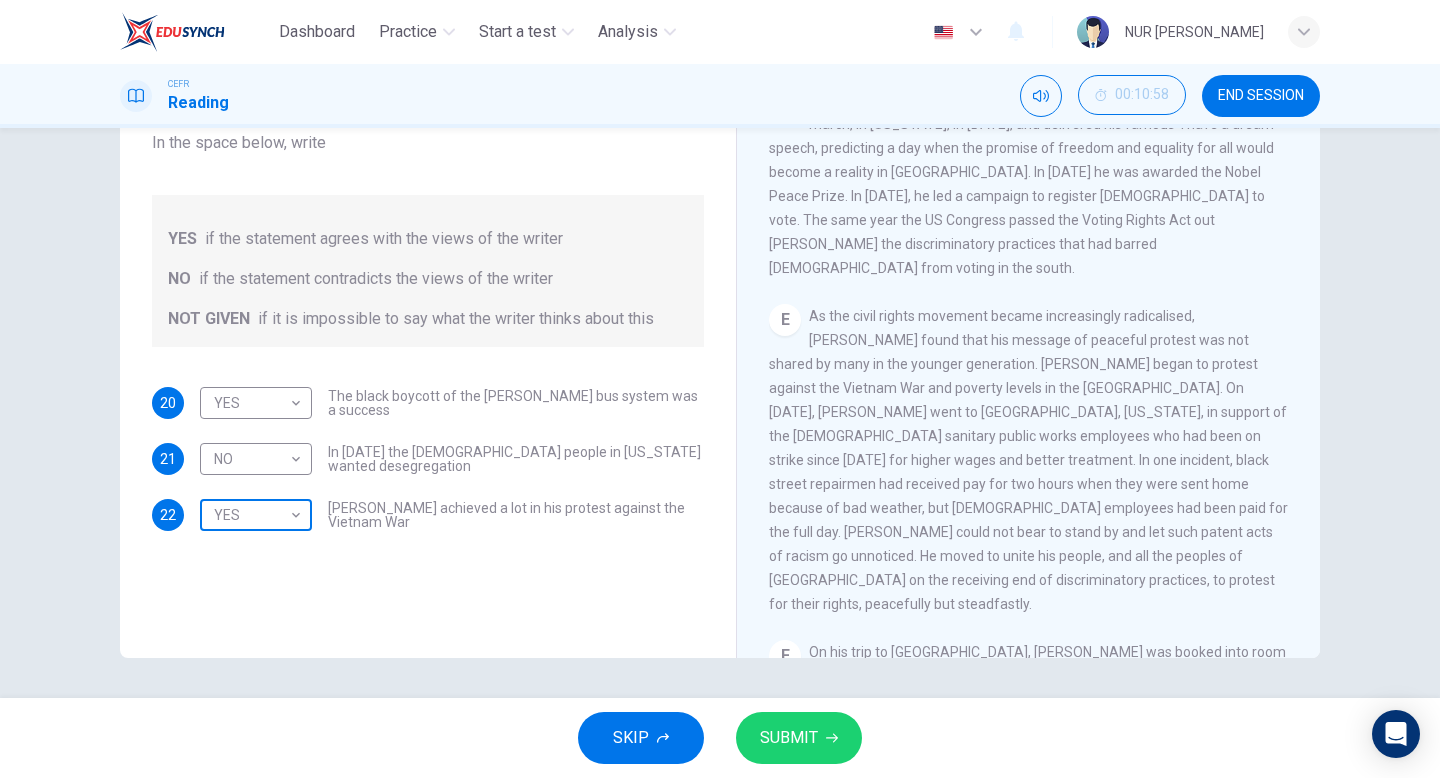 click on "Dashboard Practice Start a test Analysis English en ​ NUR QISTINA FAQIHAH BINTI NOOR ZURAIDIN CEFR Reading 00:10:58 END SESSION Questions 20 - 22 Do the following statements agree with the information given in the Reading Passage? In the space below, write YES if the statement agrees with the views of the writer NO if the statement contradicts the views of the writer NOT GIVEN if it is impossible to say what the writer thinks about this 20 YES YES ​ The black boycott of the Montgomery bus system was a success 21 NO NO ​ In 1963 the white people in Alabama wanted desegregation 22 YES YES ​ Martin Luther King achieved a lot in his protest against the Vietnam War Martin Luther King CLICK TO ZOOM Click to Zoom A B C D E F SKIP SUBMIT EduSynch - Online Language Proficiency Testing
Dashboard Practice Start a test Analysis Notifications © Copyright  2025" at bounding box center (720, 389) 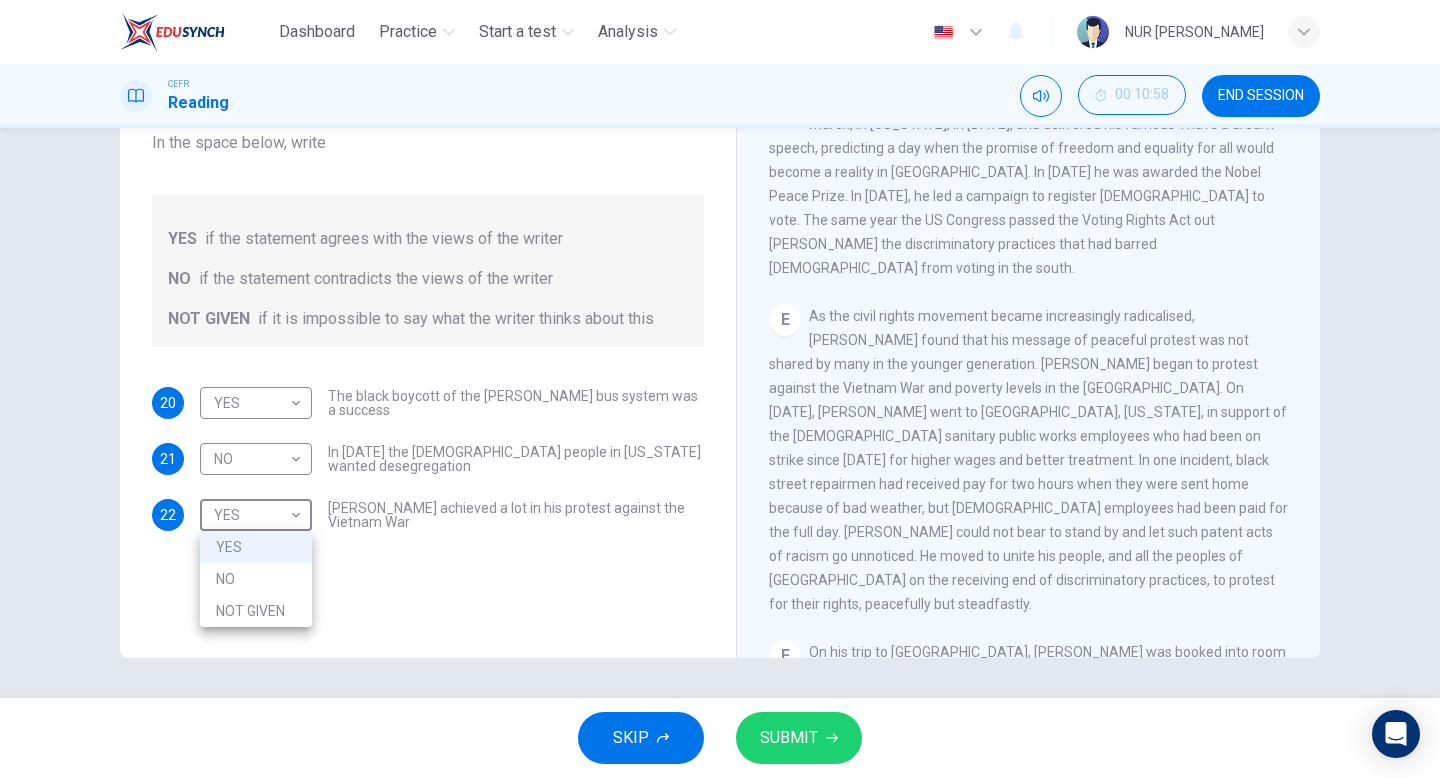 click on "NOT GIVEN" at bounding box center [256, 611] 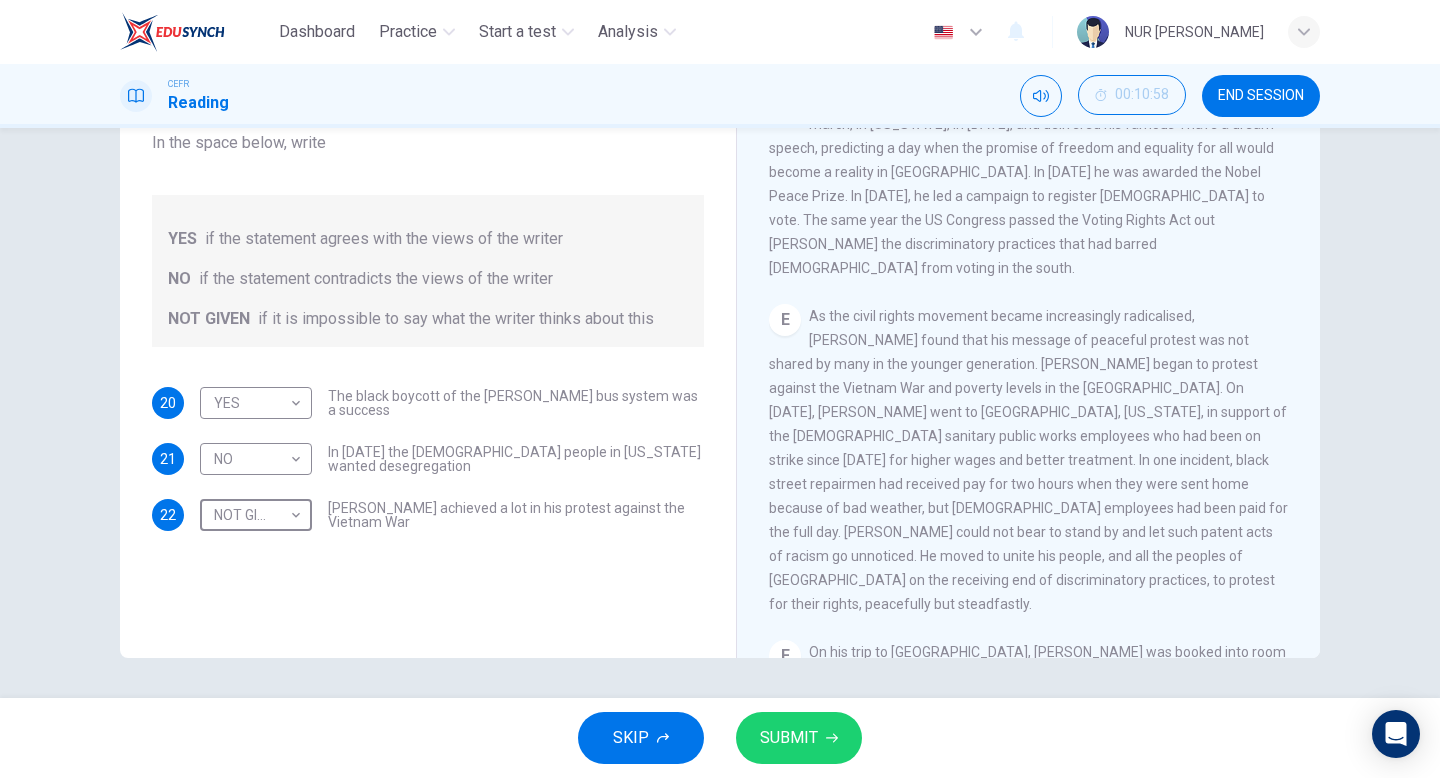 click on "SUBMIT" at bounding box center (789, 738) 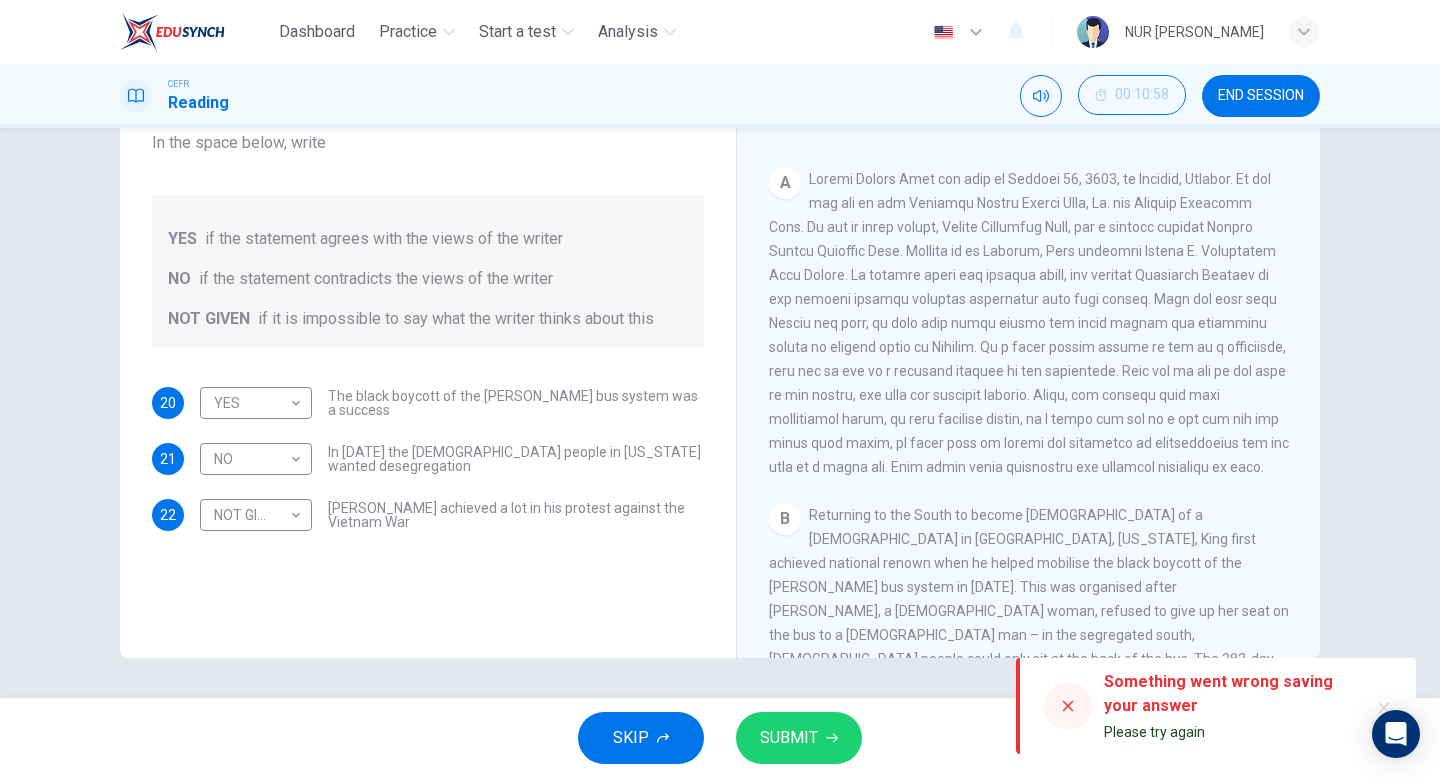 scroll, scrollTop: 0, scrollLeft: 0, axis: both 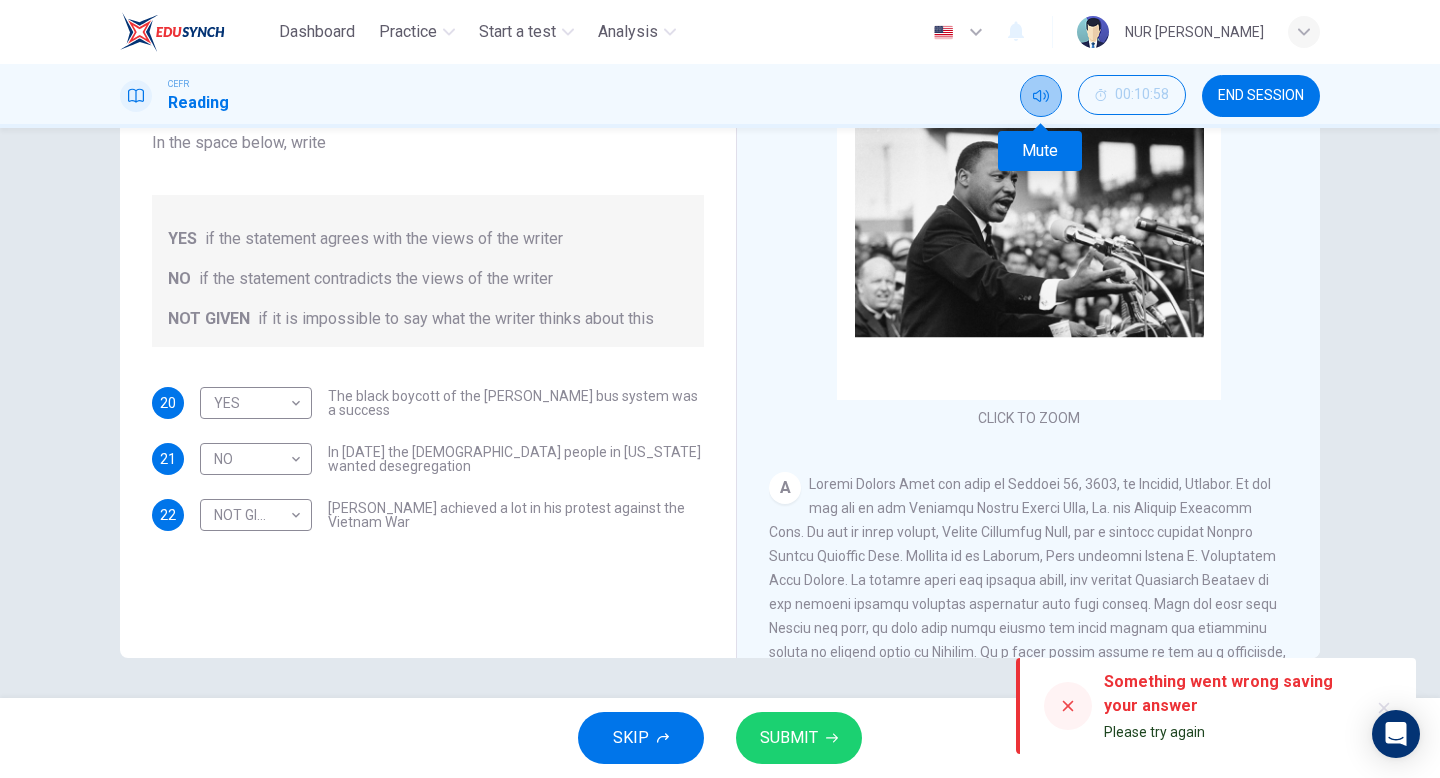 click at bounding box center [1041, 96] 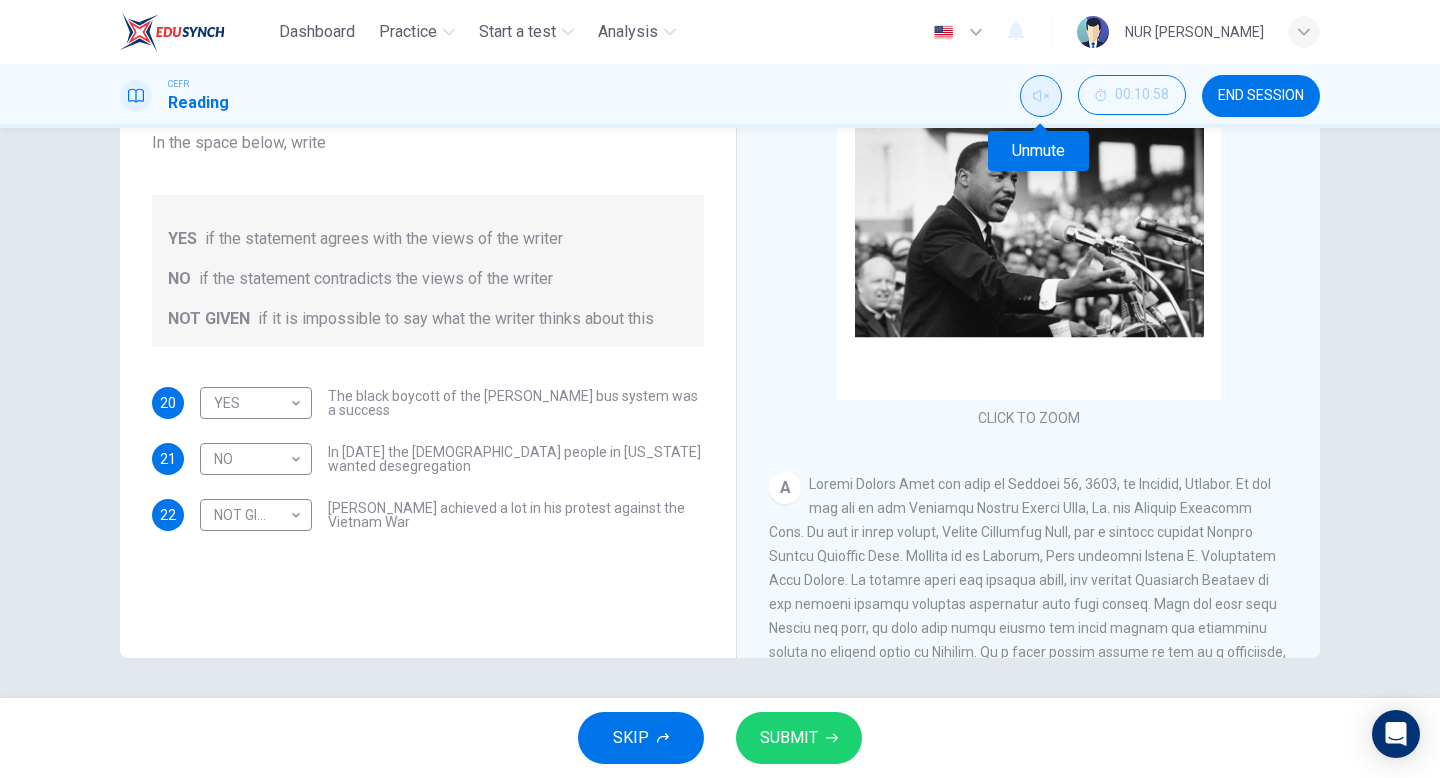 click at bounding box center (1041, 96) 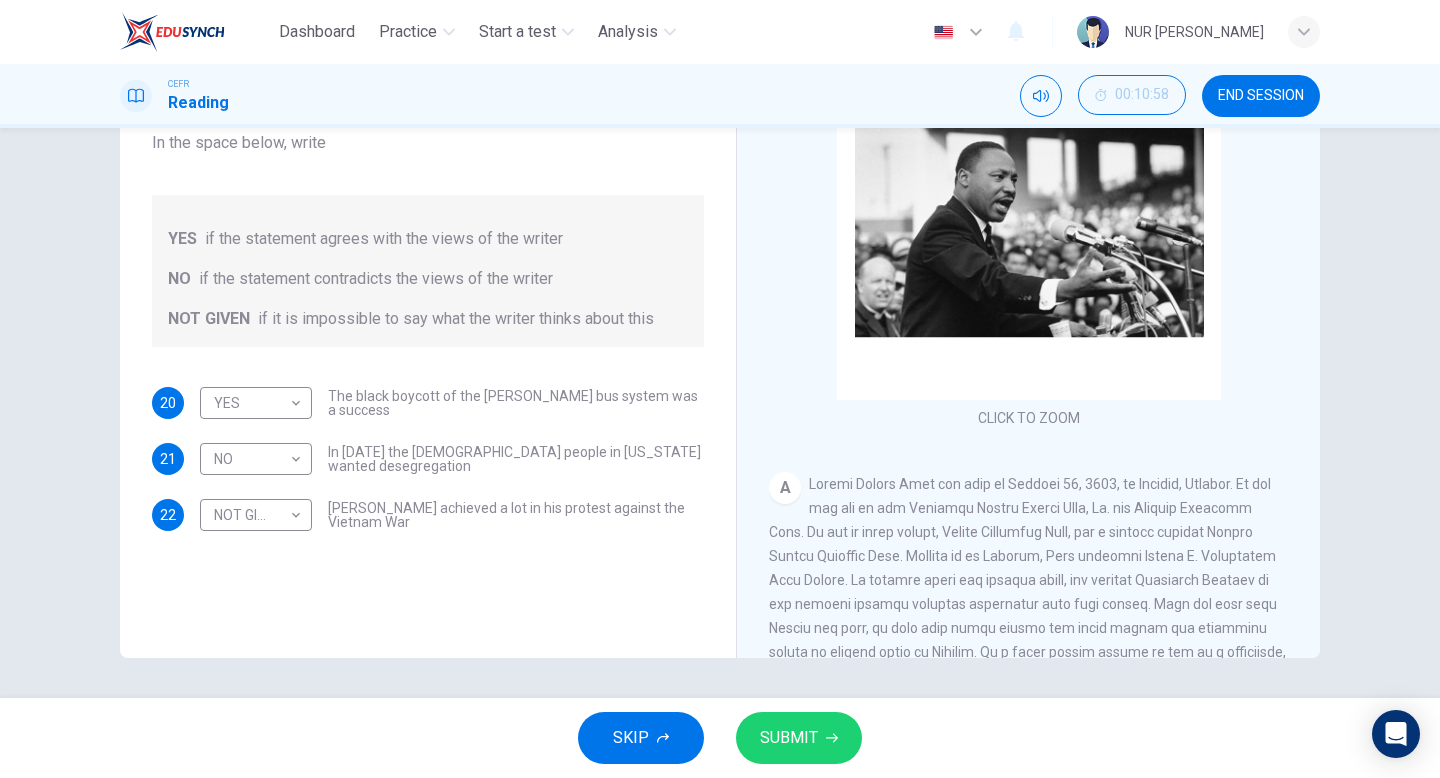 click on "SKIP SUBMIT" at bounding box center (720, 738) 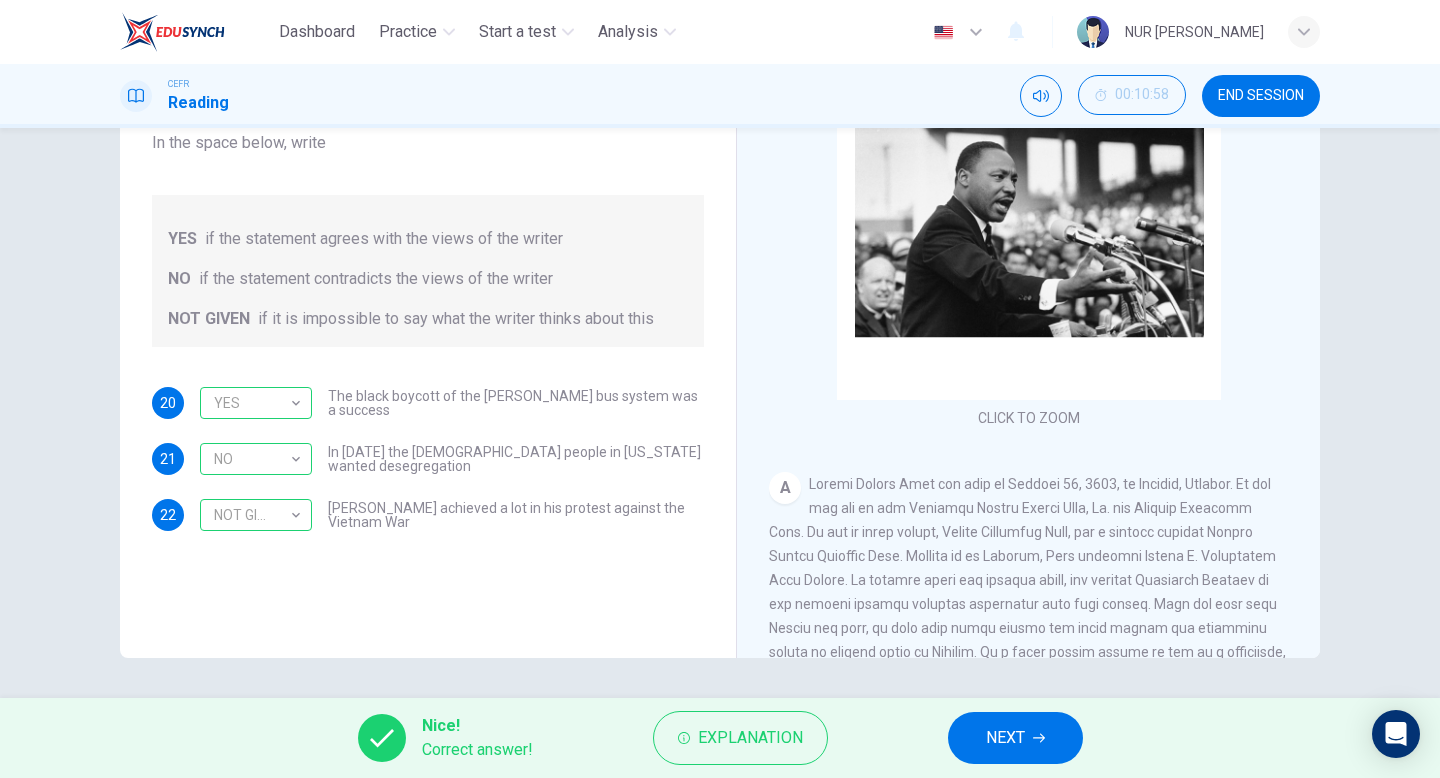 click on "NEXT" at bounding box center (1015, 738) 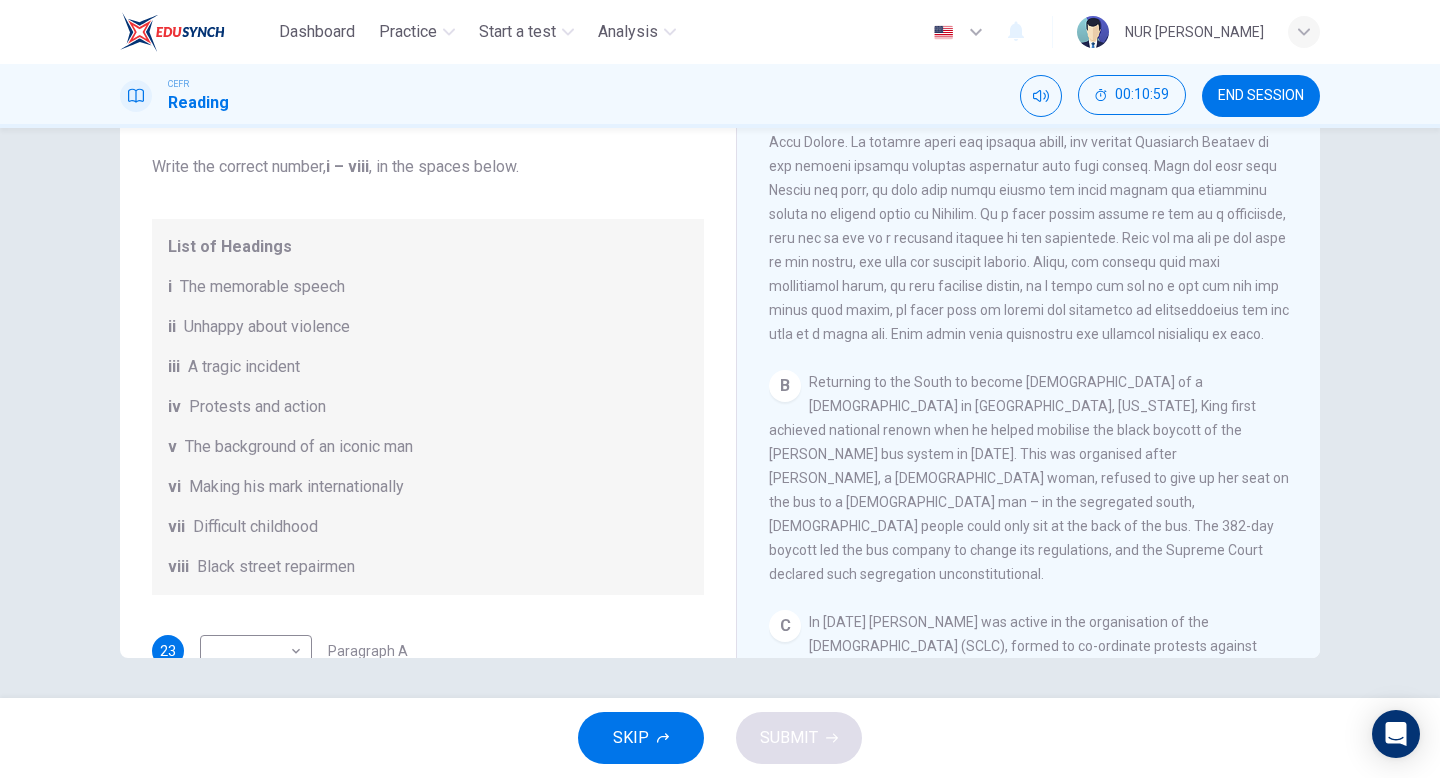 scroll, scrollTop: 1283, scrollLeft: 0, axis: vertical 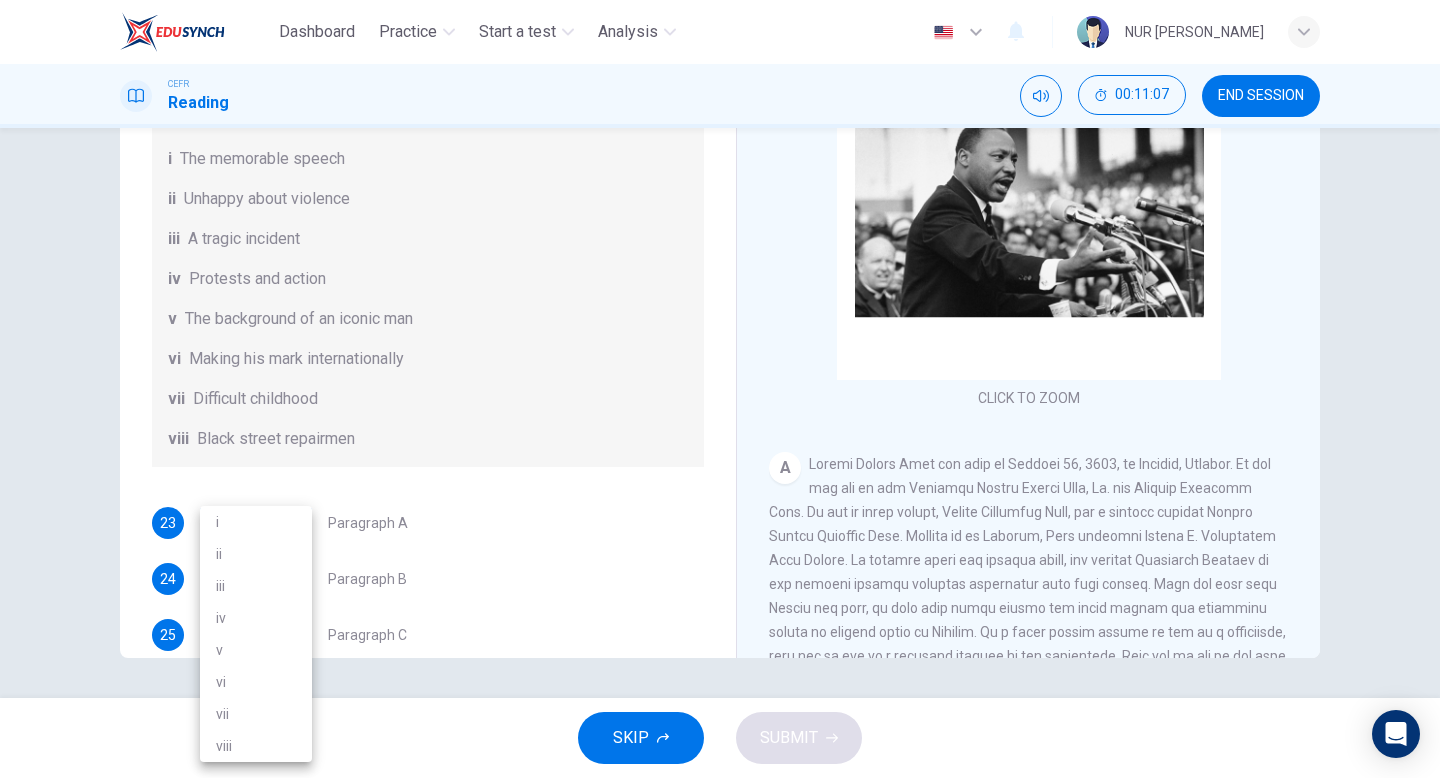 click on "Dashboard Practice Start a test Analysis English en ​ NUR QISTINA FAQIHAH BINTI NOOR ZURAIDIN CEFR Reading 00:11:07 END SESSION Questions 23 - 28 The Reading Passage has 6 paragraphs.
Choose the correct heading for each paragraph  A – F , from the list of headings.
Write the correct number,  i – viii , in the spaces below. List of Headings i The memorable speech ii Unhappy about violence iii A tragic incident iv Protests and action v The background of an iconic man vi Making his mark internationally vii Difficult childhood viii Black street repairmen 23 ​ ​ Paragraph A 24 ​ ​ Paragraph B 25 ​ ​ Paragraph C 26 ​ ​ Paragraph D 27 ​ ​ Paragraph E 28 ​ ​ Paragraph F Martin Luther King CLICK TO ZOOM Click to Zoom A B C D E F SKIP SUBMIT EduSynch - Online Language Proficiency Testing
Dashboard Practice Start a test Analysis Notifications © Copyright  2025 i ii iii iv v vi vii viii" at bounding box center [720, 389] 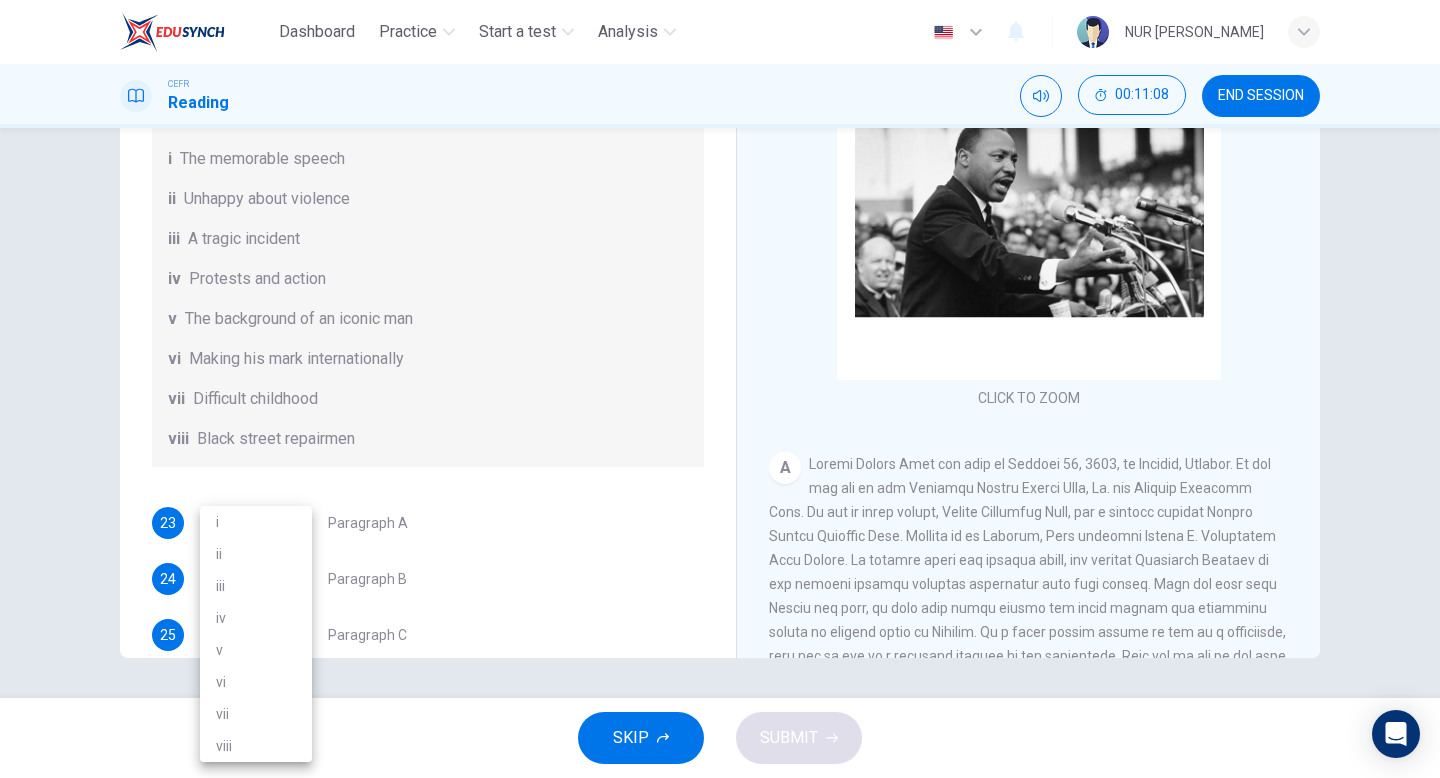click on "v" at bounding box center [256, 650] 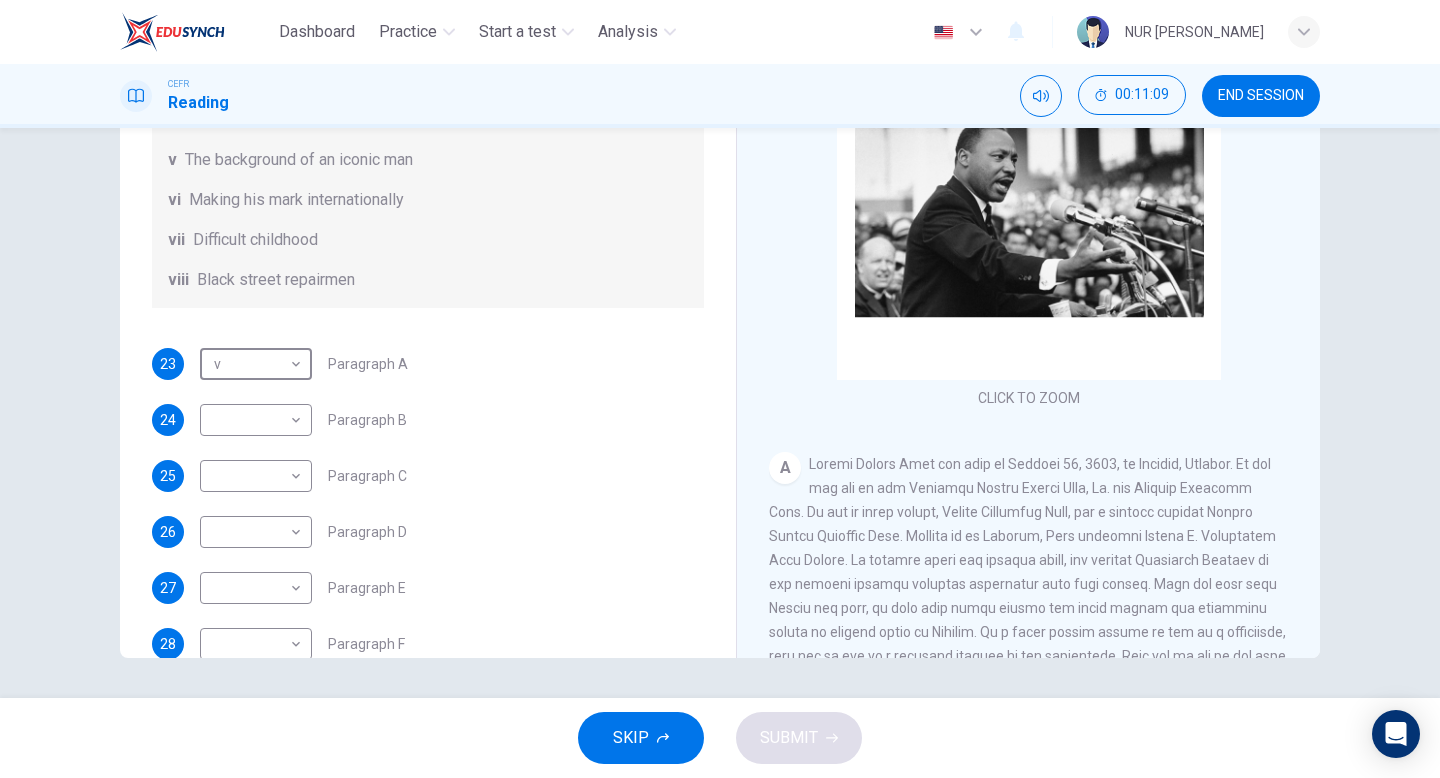 scroll, scrollTop: 330, scrollLeft: 0, axis: vertical 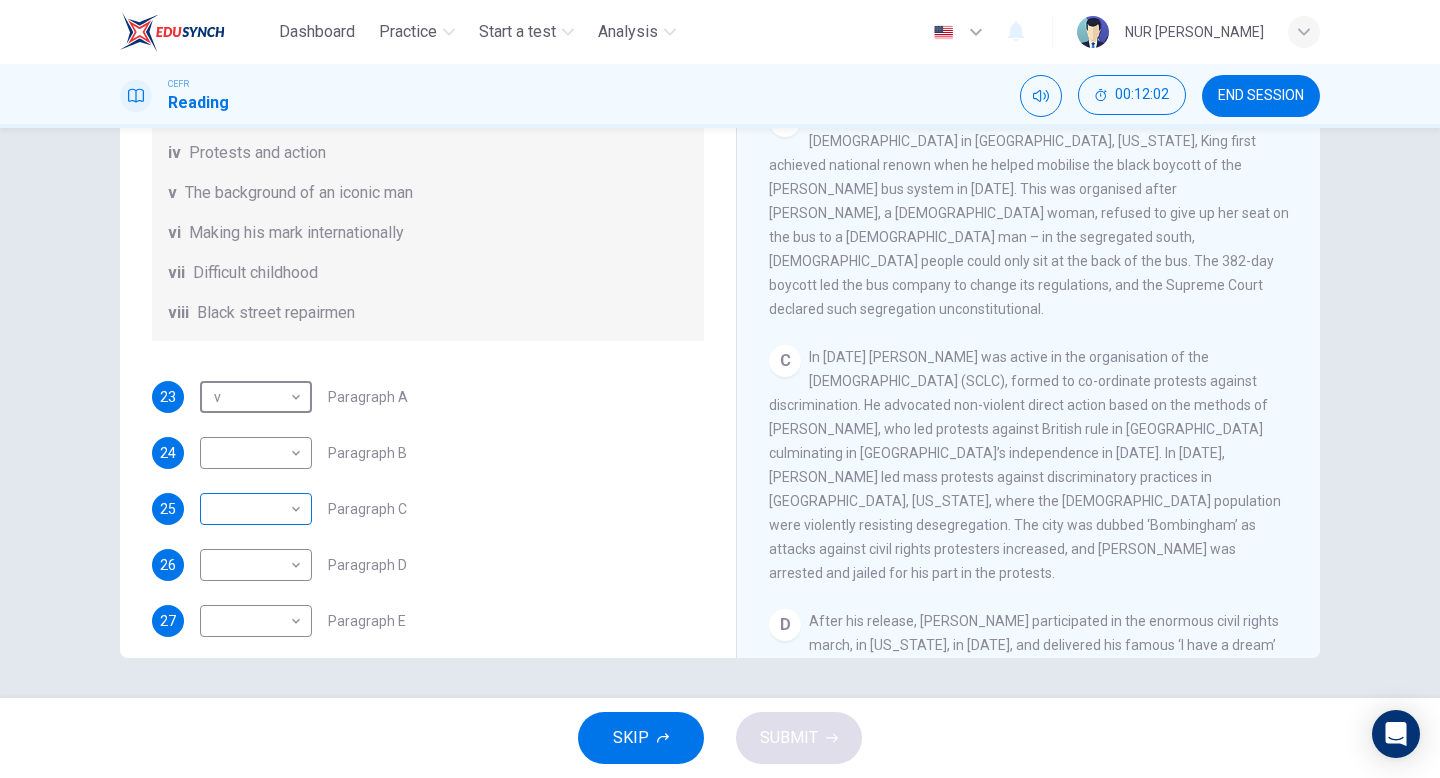 click on "Dashboard Practice Start a test Analysis English en ​ NUR QISTINA FAQIHAH BINTI NOOR ZURAIDIN CEFR Reading 00:12:02 END SESSION Questions 23 - 28 The Reading Passage has 6 paragraphs.
Choose the correct heading for each paragraph  A – F , from the list of headings.
Write the correct number,  i – viii , in the spaces below. List of Headings i The memorable speech ii Unhappy about violence iii A tragic incident iv Protests and action v The background of an iconic man vi Making his mark internationally vii Difficult childhood viii Black street repairmen 23 v v ​ Paragraph A 24 ​ ​ Paragraph B 25 ​ ​ Paragraph C 26 ​ ​ Paragraph D 27 ​ ​ Paragraph E 28 ​ ​ Paragraph F Martin Luther King CLICK TO ZOOM Click to Zoom A B C D E F SKIP SUBMIT EduSynch - Online Language Proficiency Testing
Dashboard Practice Start a test Analysis Notifications © Copyright  2025" at bounding box center (720, 389) 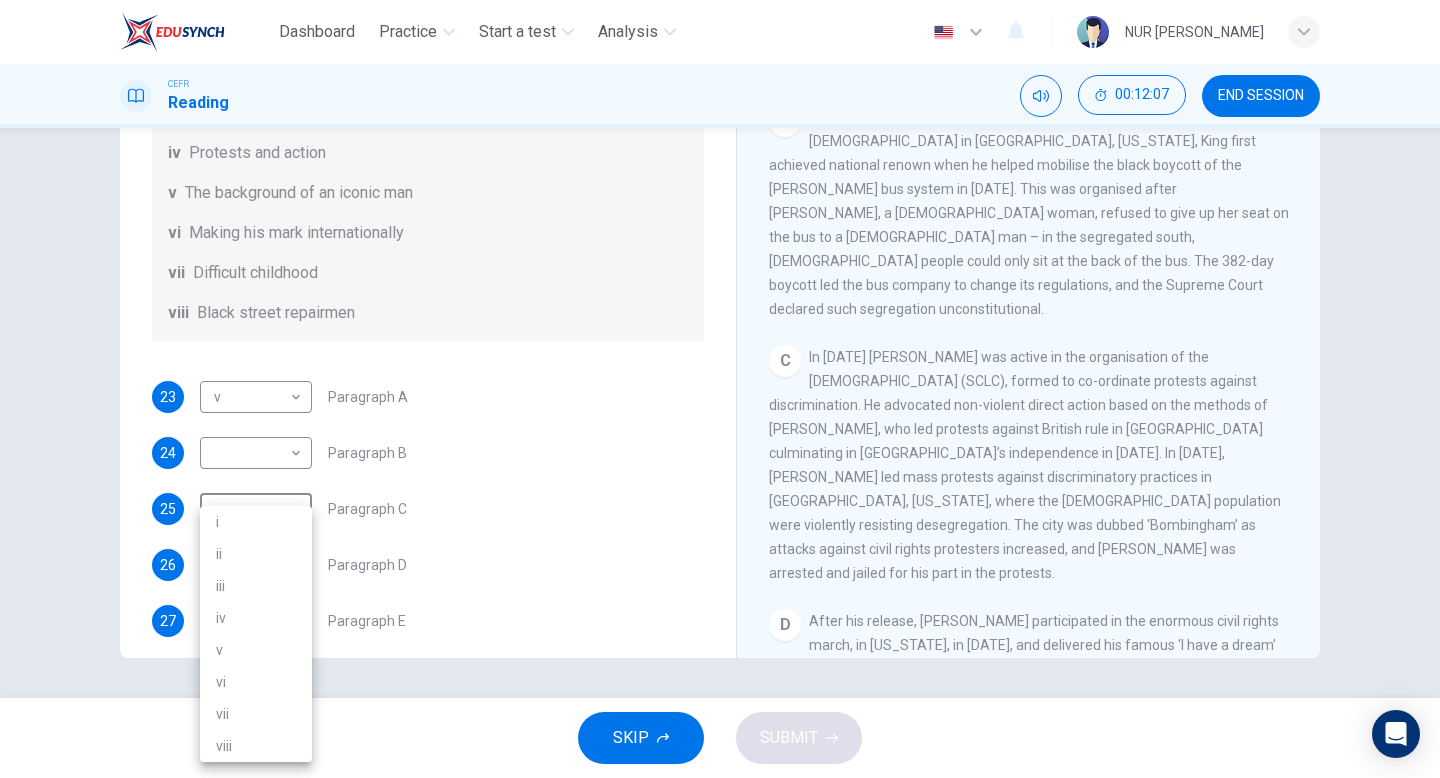 click on "iv" at bounding box center [256, 618] 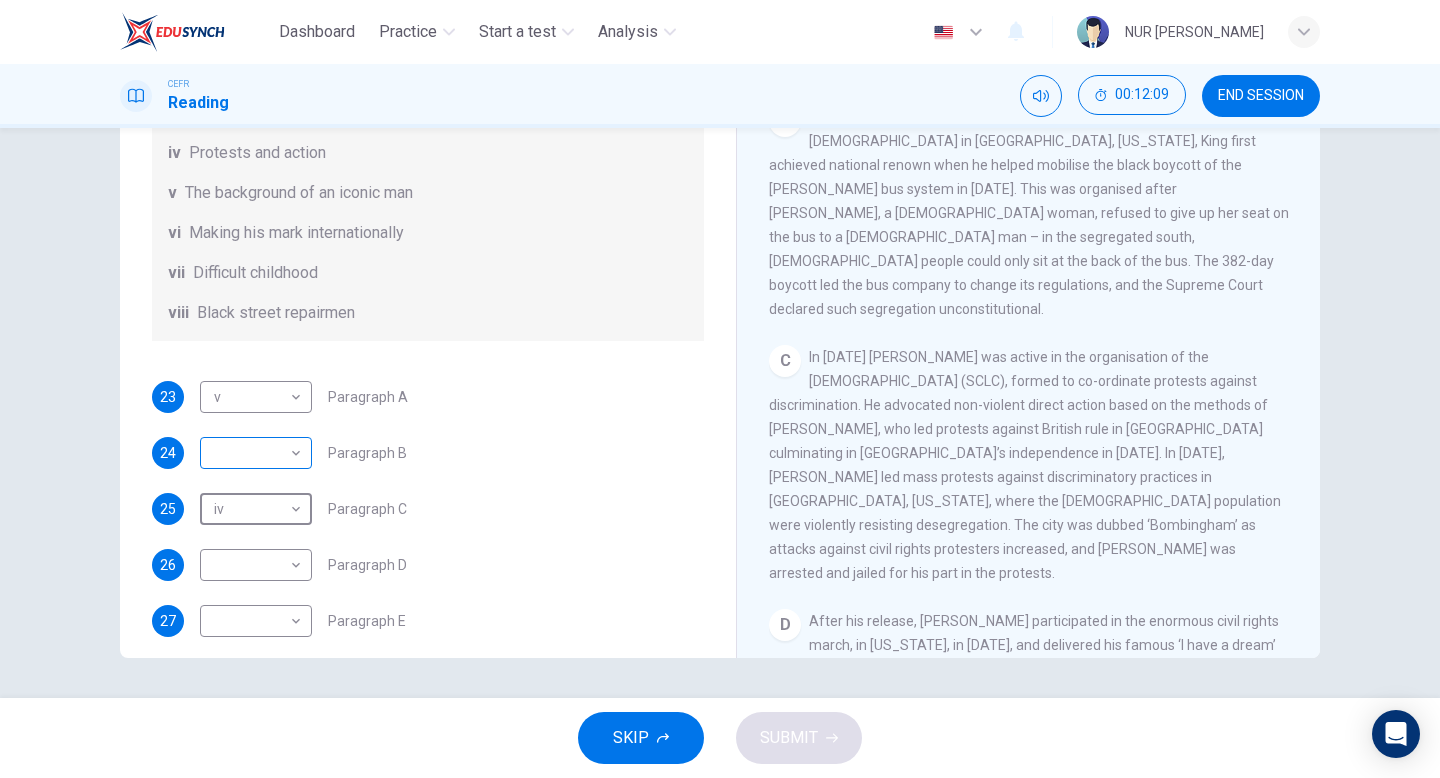 click on "Dashboard Practice Start a test Analysis English en ​ NUR QISTINA FAQIHAH BINTI NOOR ZURAIDIN CEFR Reading 00:12:09 END SESSION Questions 23 - 28 The Reading Passage has 6 paragraphs.
Choose the correct heading for each paragraph  A – F , from the list of headings.
Write the correct number,  i – viii , in the spaces below. List of Headings i The memorable speech ii Unhappy about violence iii A tragic incident iv Protests and action v The background of an iconic man vi Making his mark internationally vii Difficult childhood viii Black street repairmen 23 v v ​ Paragraph A 24 ​ ​ Paragraph B 25 iv iv ​ Paragraph C 26 ​ ​ Paragraph D 27 ​ ​ Paragraph E 28 ​ ​ Paragraph F Martin Luther King CLICK TO ZOOM Click to Zoom A B C D E F SKIP SUBMIT EduSynch - Online Language Proficiency Testing
Dashboard Practice Start a test Analysis Notifications © Copyright  2025" at bounding box center (720, 389) 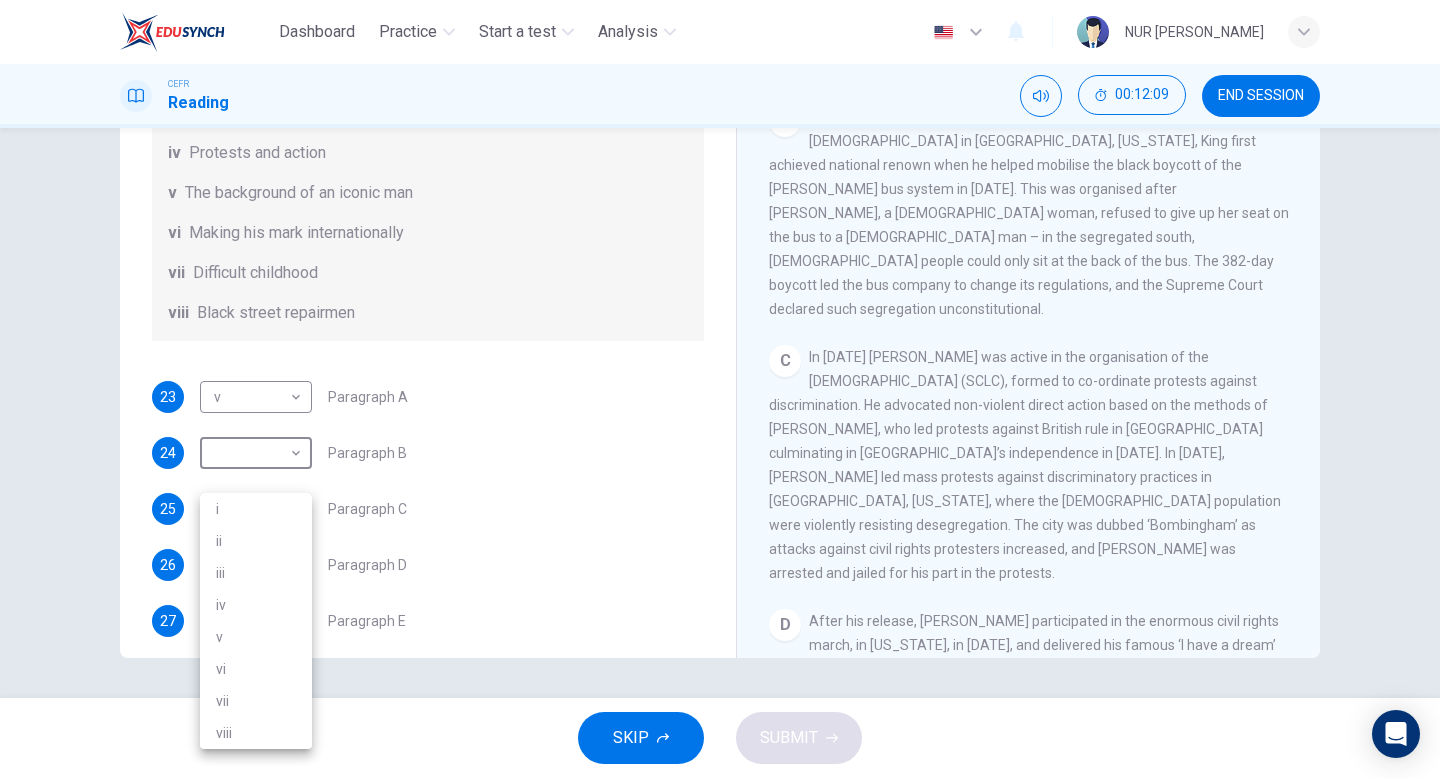 click on "iv" at bounding box center [256, 605] 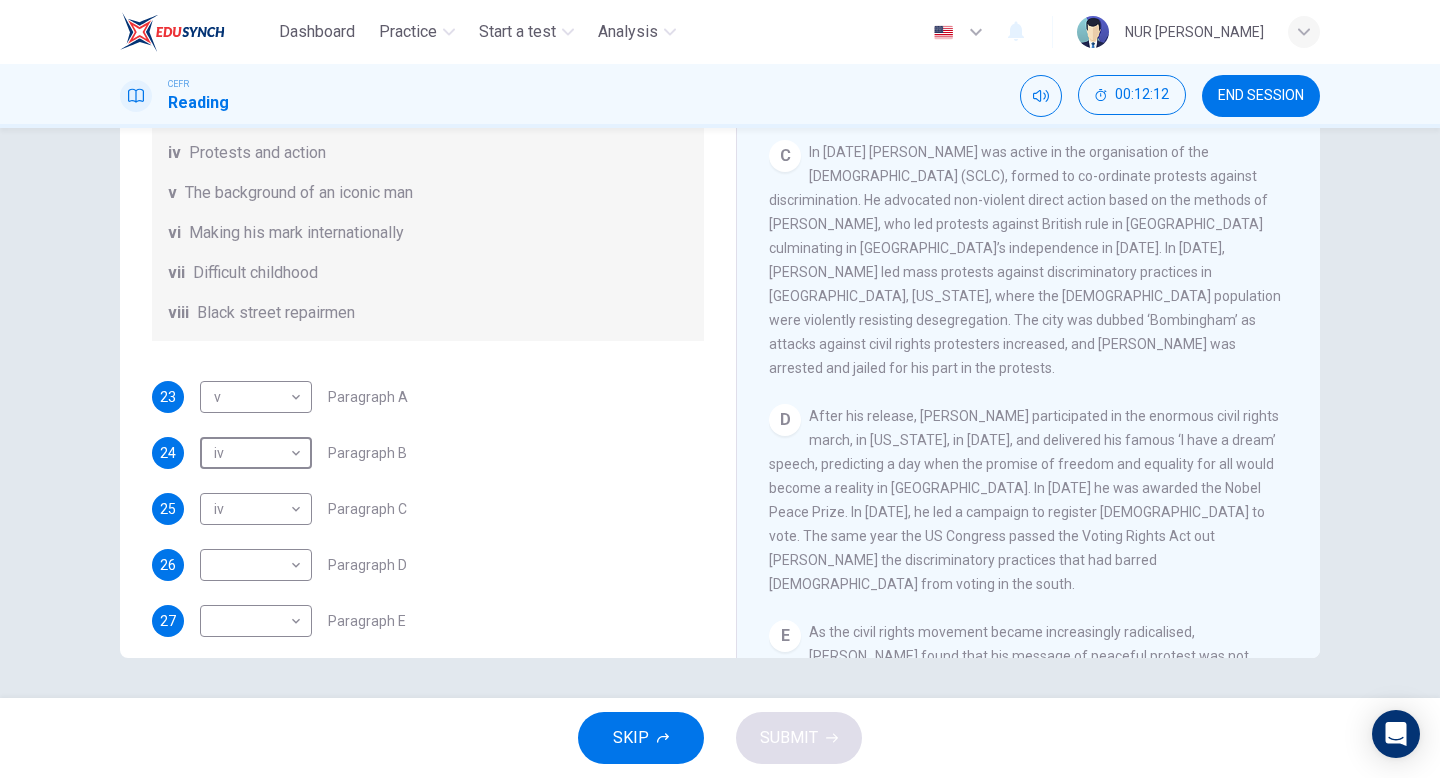 scroll, scrollTop: 960, scrollLeft: 0, axis: vertical 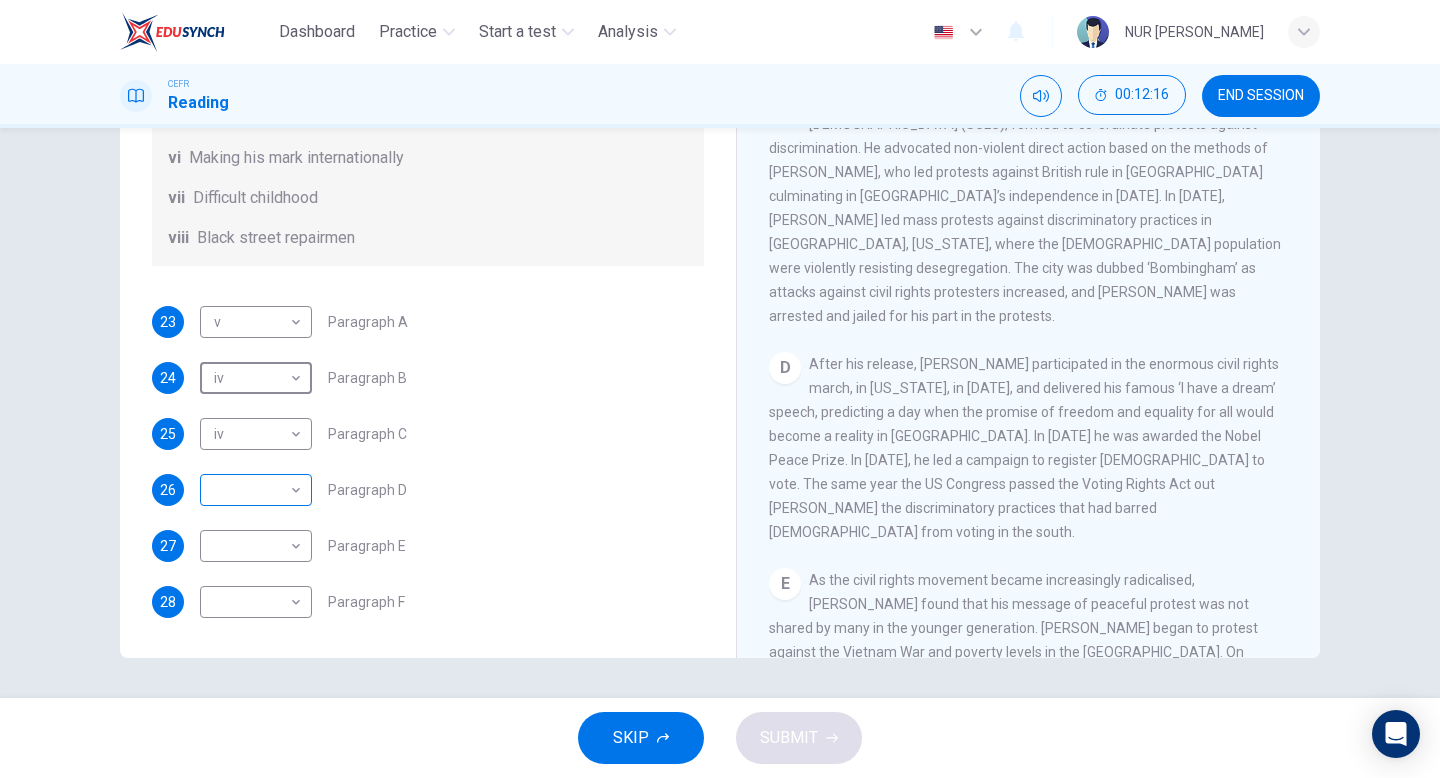 click on "Dashboard Practice Start a test Analysis English en ​ NUR QISTINA FAQIHAH BINTI NOOR ZURAIDIN CEFR Reading 00:12:16 END SESSION Questions 23 - 28 The Reading Passage has 6 paragraphs.
Choose the correct heading for each paragraph  A – F , from the list of headings.
Write the correct number,  i – viii , in the spaces below. List of Headings i The memorable speech ii Unhappy about violence iii A tragic incident iv Protests and action v The background of an iconic man vi Making his mark internationally vii Difficult childhood viii Black street repairmen 23 v v ​ Paragraph A 24 iv iv ​ Paragraph B 25 iv iv ​ Paragraph C 26 ​ ​ Paragraph D 27 ​ ​ Paragraph E 28 ​ ​ Paragraph F Martin Luther King CLICK TO ZOOM Click to Zoom A B C D E F SKIP SUBMIT EduSynch - Online Language Proficiency Testing
Dashboard Practice Start a test Analysis Notifications © Copyright  2025" at bounding box center [720, 389] 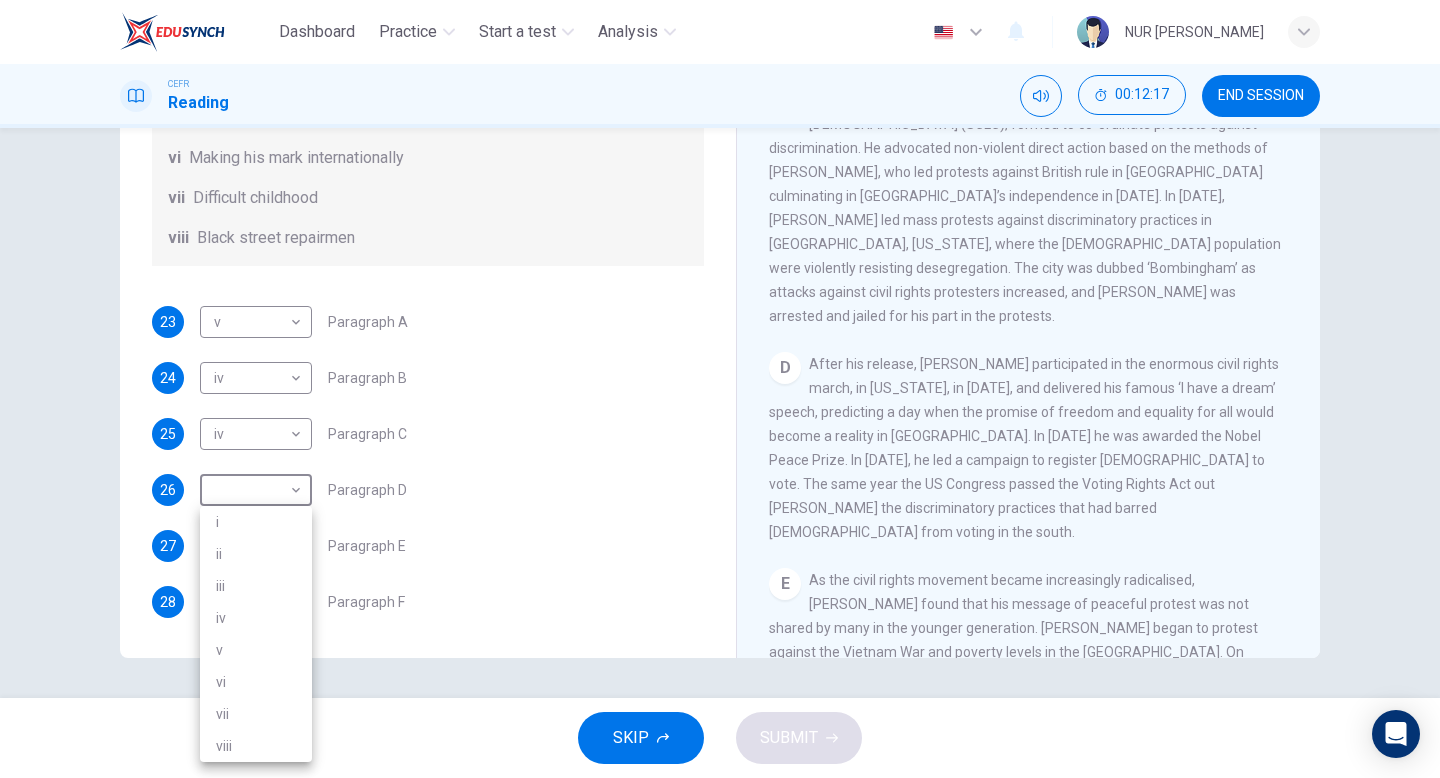 click on "i" at bounding box center [256, 522] 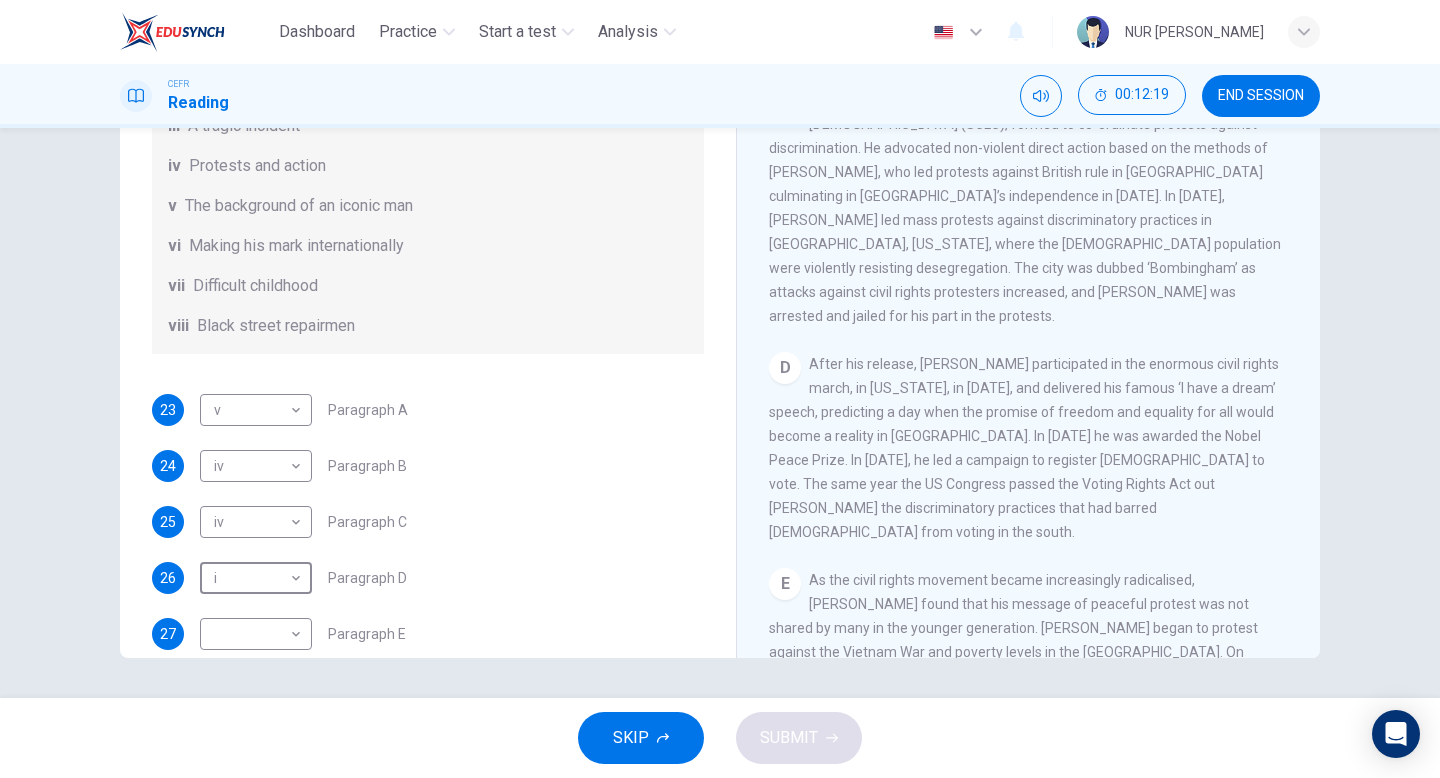 scroll, scrollTop: 239, scrollLeft: 0, axis: vertical 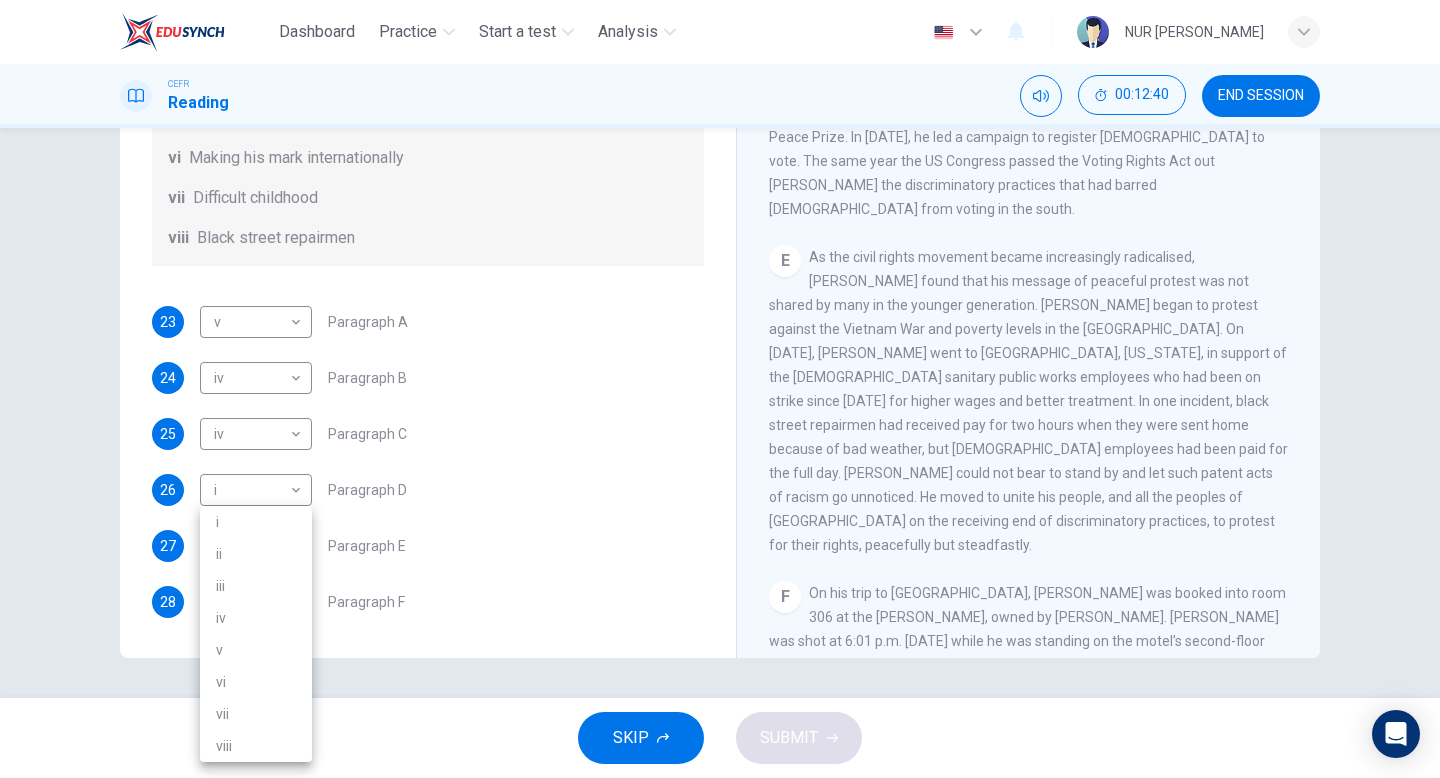 click on "Dashboard Practice Start a test Analysis English en ​ NUR QISTINA FAQIHAH BINTI NOOR ZURAIDIN CEFR Reading 00:12:40 END SESSION Questions 23 - 28 The Reading Passage has 6 paragraphs.
Choose the correct heading for each paragraph  A – F , from the list of headings.
Write the correct number,  i – viii , in the spaces below. List of Headings i The memorable speech ii Unhappy about violence iii A tragic incident iv Protests and action v The background of an iconic man vi Making his mark internationally vii Difficult childhood viii Black street repairmen 23 v v ​ Paragraph A 24 iv iv ​ Paragraph B 25 iv iv ​ Paragraph C 26 i i ​ Paragraph D 27 ​ ​ Paragraph E 28 ​ ​ Paragraph F Martin Luther King CLICK TO ZOOM Click to Zoom A B C D E F SKIP SUBMIT EduSynch - Online Language Proficiency Testing
Dashboard Practice Start a test Analysis Notifications © Copyright  2025 i ii iii iv v vi vii viii" at bounding box center [720, 389] 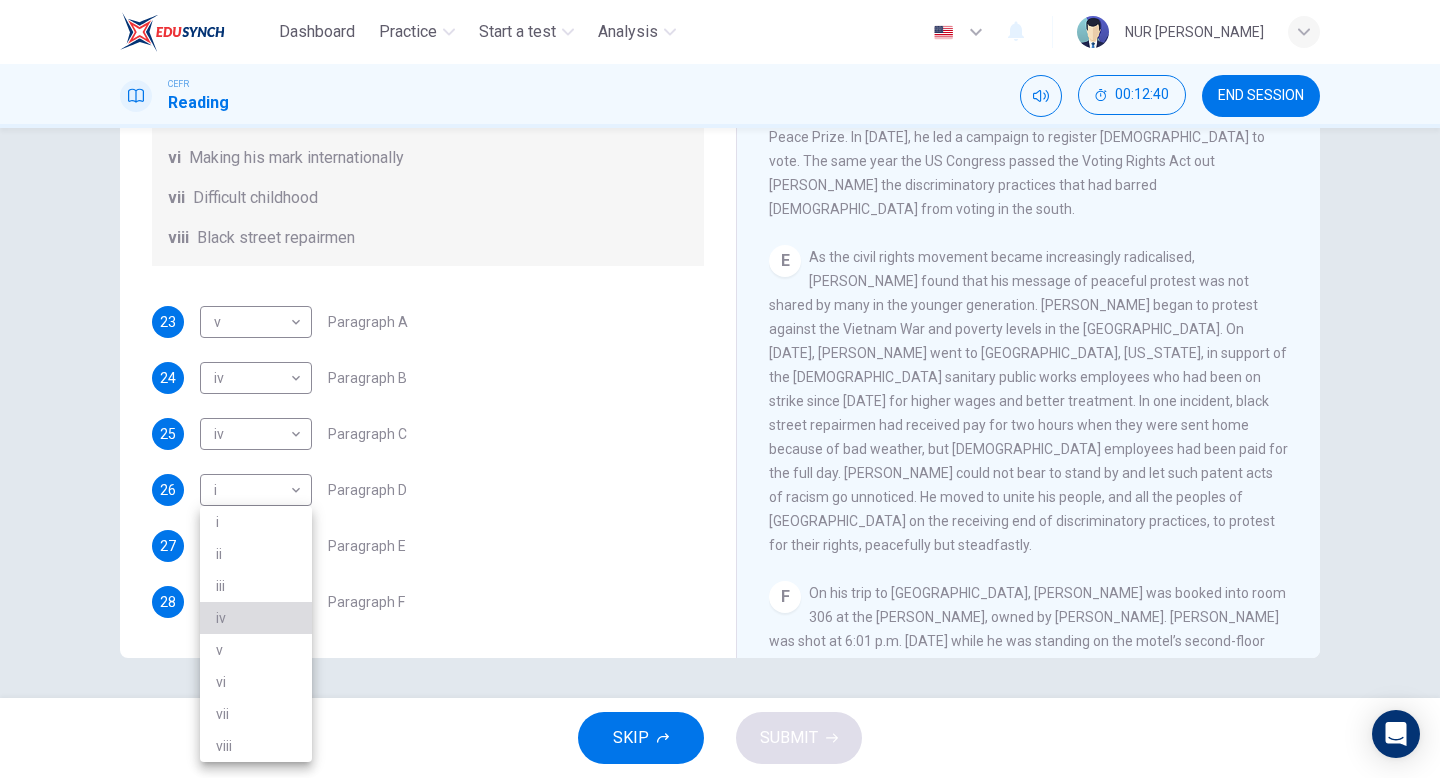 click on "iv" at bounding box center (256, 618) 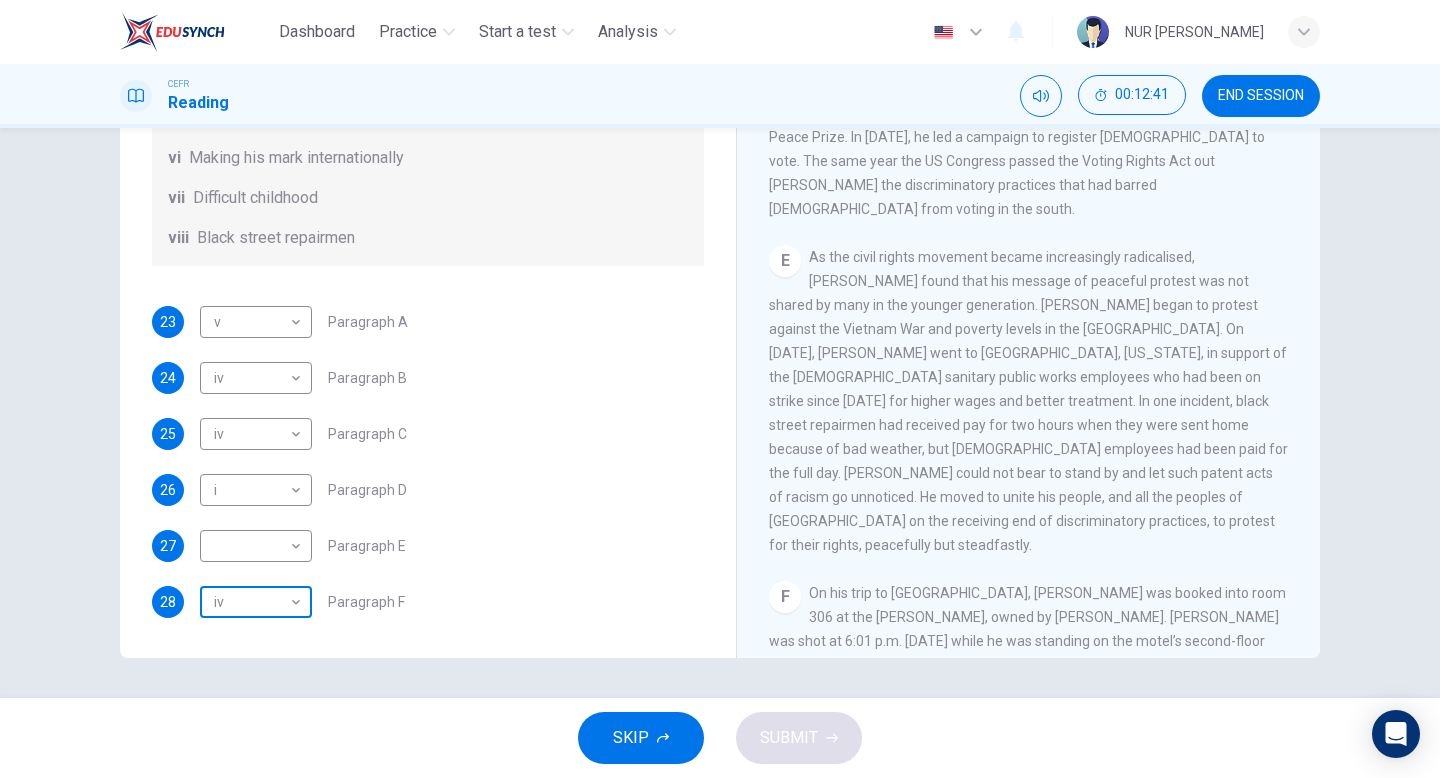 click on "Dashboard Practice Start a test Analysis English en ​ NUR QISTINA FAQIHAH BINTI NOOR ZURAIDIN CEFR Reading 00:12:41 END SESSION Questions 23 - 28 The Reading Passage has 6 paragraphs.
Choose the correct heading for each paragraph  A – F , from the list of headings.
Write the correct number,  i – viii , in the spaces below. List of Headings i The memorable speech ii Unhappy about violence iii A tragic incident iv Protests and action v The background of an iconic man vi Making his mark internationally vii Difficult childhood viii Black street repairmen 23 v v ​ Paragraph A 24 iv iv ​ Paragraph B 25 iv iv ​ Paragraph C 26 i i ​ Paragraph D 27 ​ ​ Paragraph E 28 iv iv ​ Paragraph F Martin Luther King CLICK TO ZOOM Click to Zoom A B C D E F SKIP SUBMIT EduSynch - Online Language Proficiency Testing
Dashboard Practice Start a test Analysis Notifications © Copyright  2025" at bounding box center [720, 389] 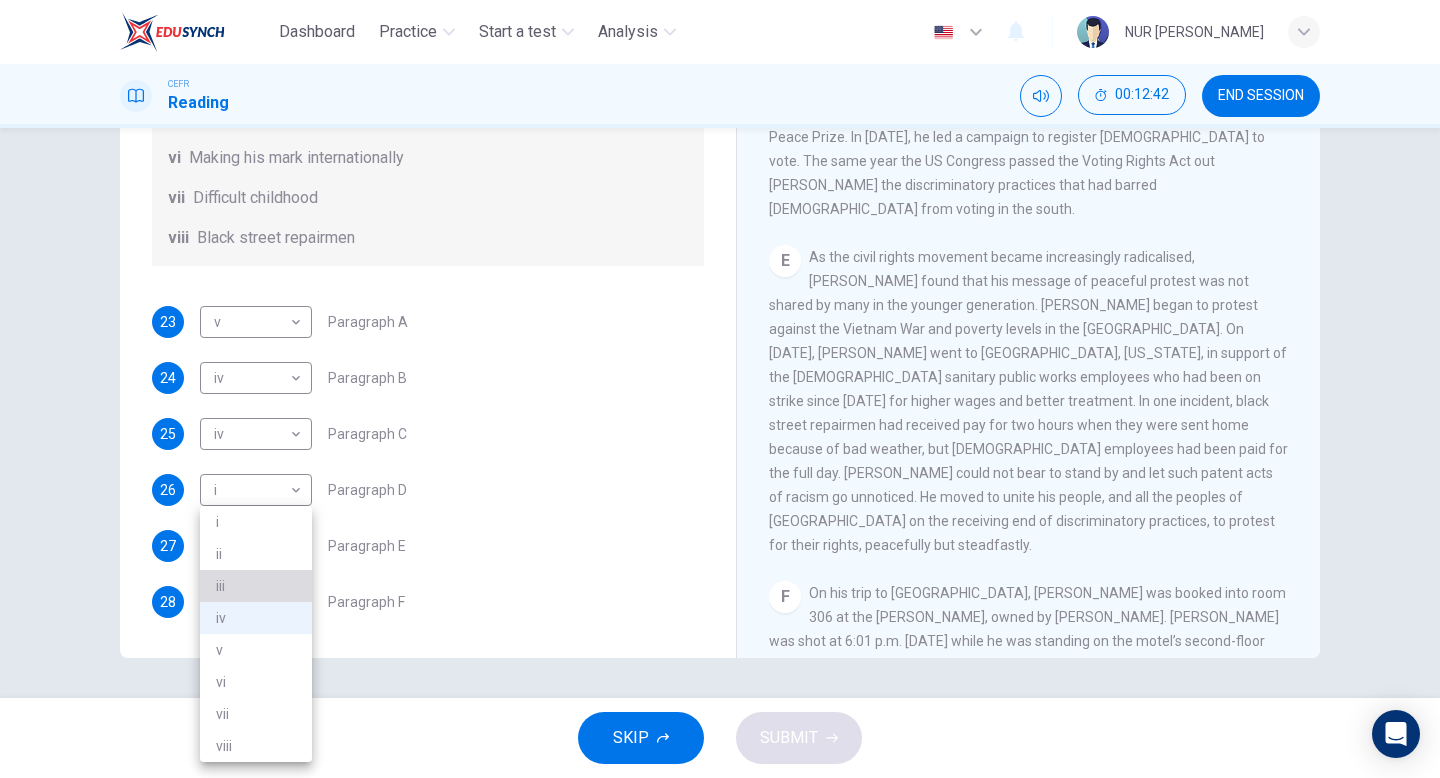 click on "iii" at bounding box center (256, 586) 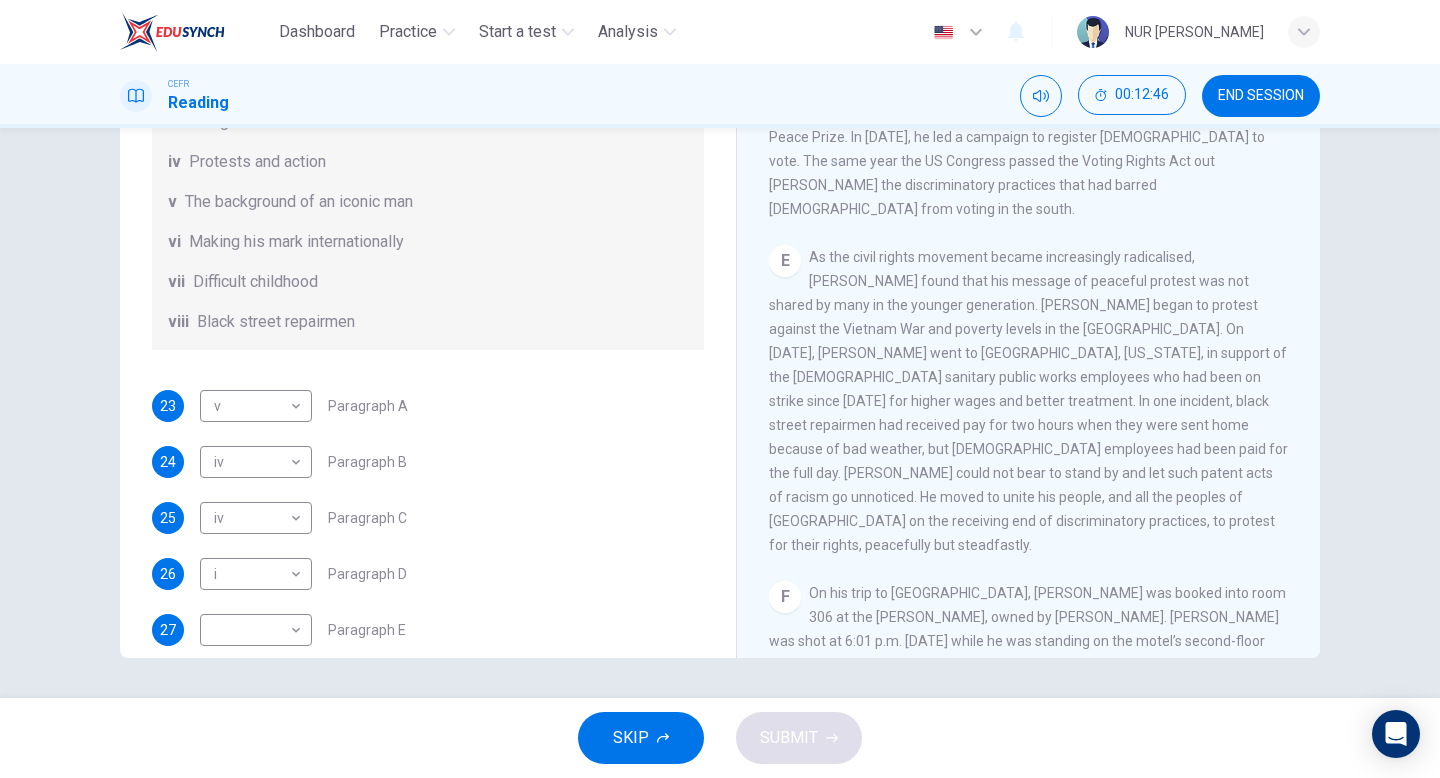scroll, scrollTop: 244, scrollLeft: 0, axis: vertical 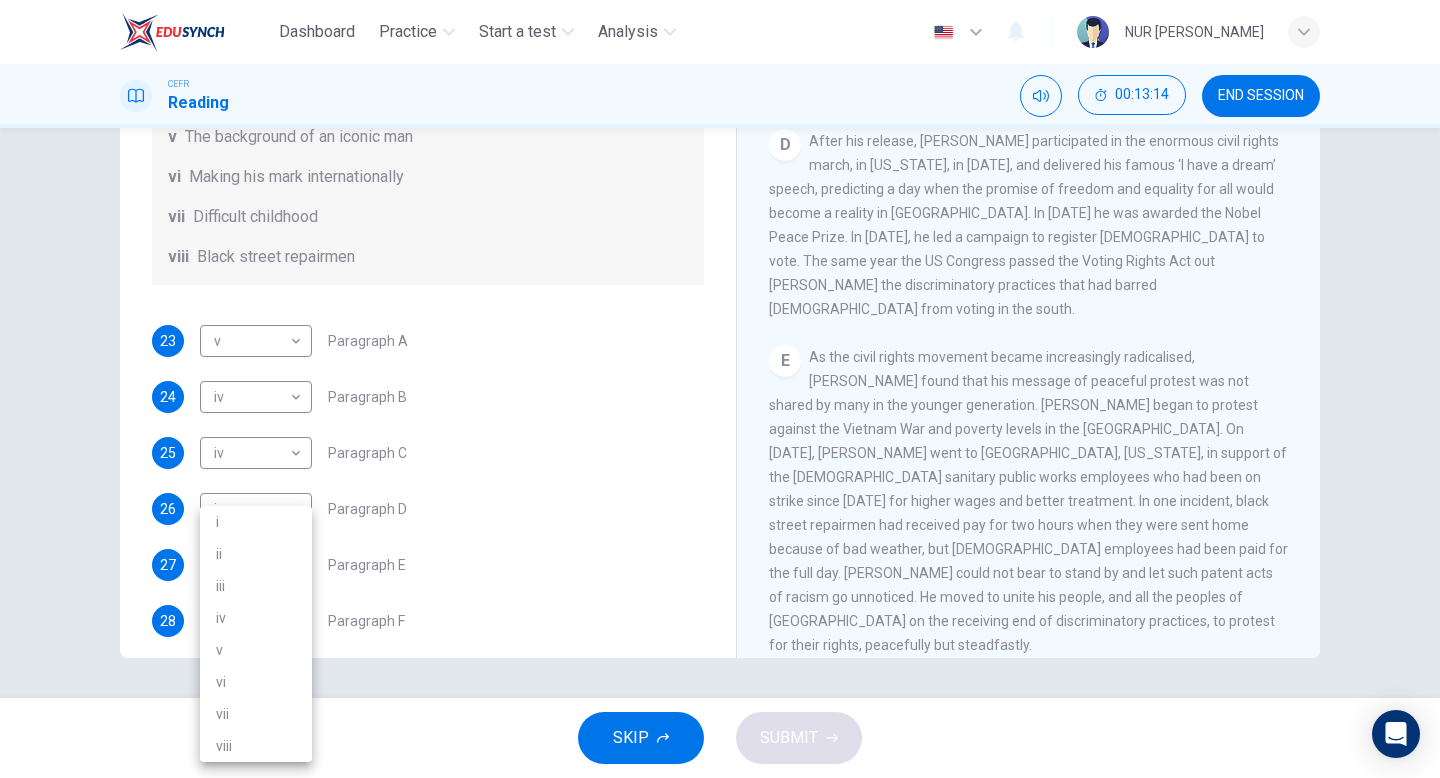 click on "Dashboard Practice Start a test Analysis English en ​ NUR QISTINA FAQIHAH BINTI NOOR ZURAIDIN CEFR Reading 00:13:14 END SESSION Questions 23 - 28 The Reading Passage has 6 paragraphs.
Choose the correct heading for each paragraph  A – F , from the list of headings.
Write the correct number,  i – viii , in the spaces below. List of Headings i The memorable speech ii Unhappy about violence iii A tragic incident iv Protests and action v The background of an iconic man vi Making his mark internationally vii Difficult childhood viii Black street repairmen 23 v v ​ Paragraph A 24 iv iv ​ Paragraph B 25 iv iv ​ Paragraph C 26 i i ​ Paragraph D 27 ​ ​ Paragraph E 28 iii iii ​ Paragraph F Martin Luther King CLICK TO ZOOM Click to Zoom A B C D E F SKIP SUBMIT EduSynch - Online Language Proficiency Testing
Dashboard Practice Start a test Analysis Notifications © Copyright  2025 i ii iii iv v vi vii viii" at bounding box center (720, 389) 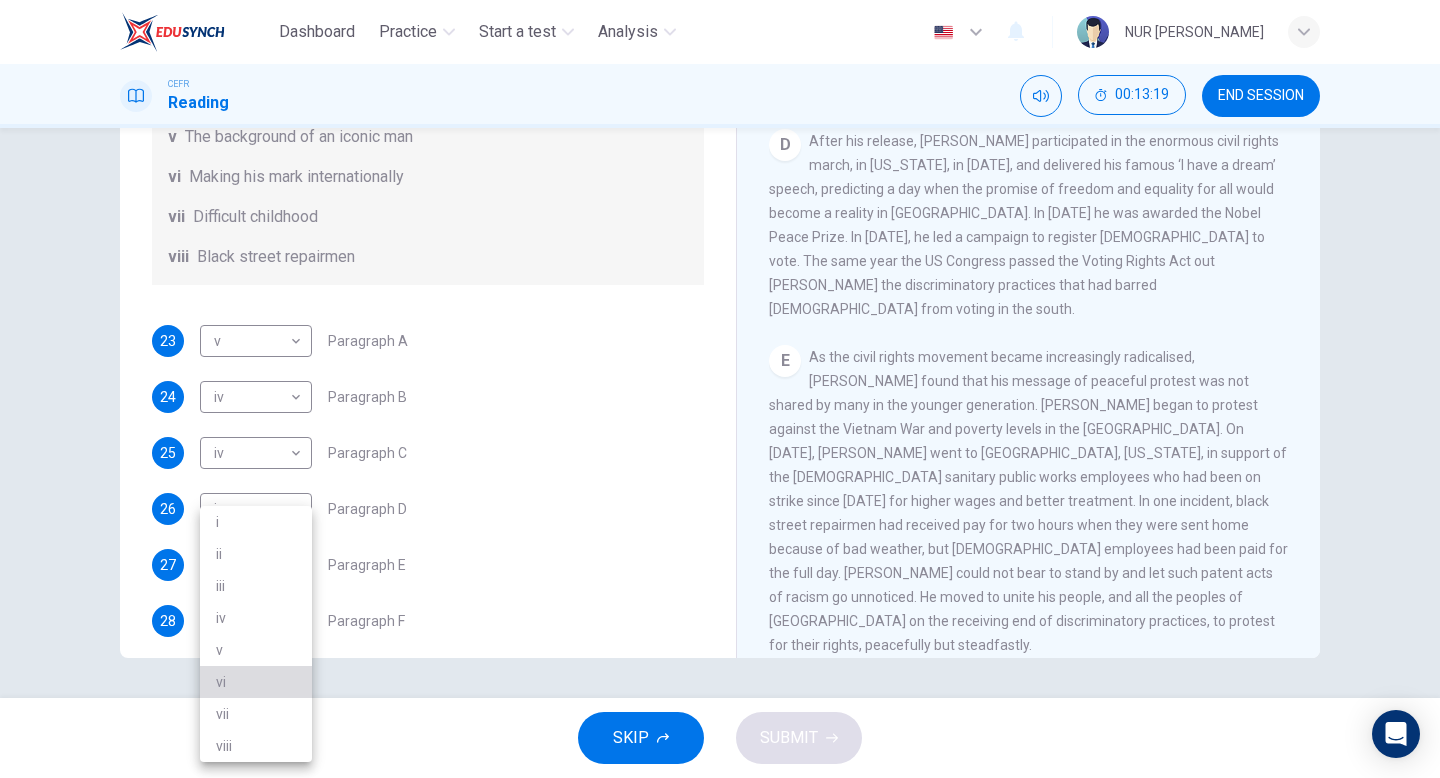 click on "vi" at bounding box center (256, 682) 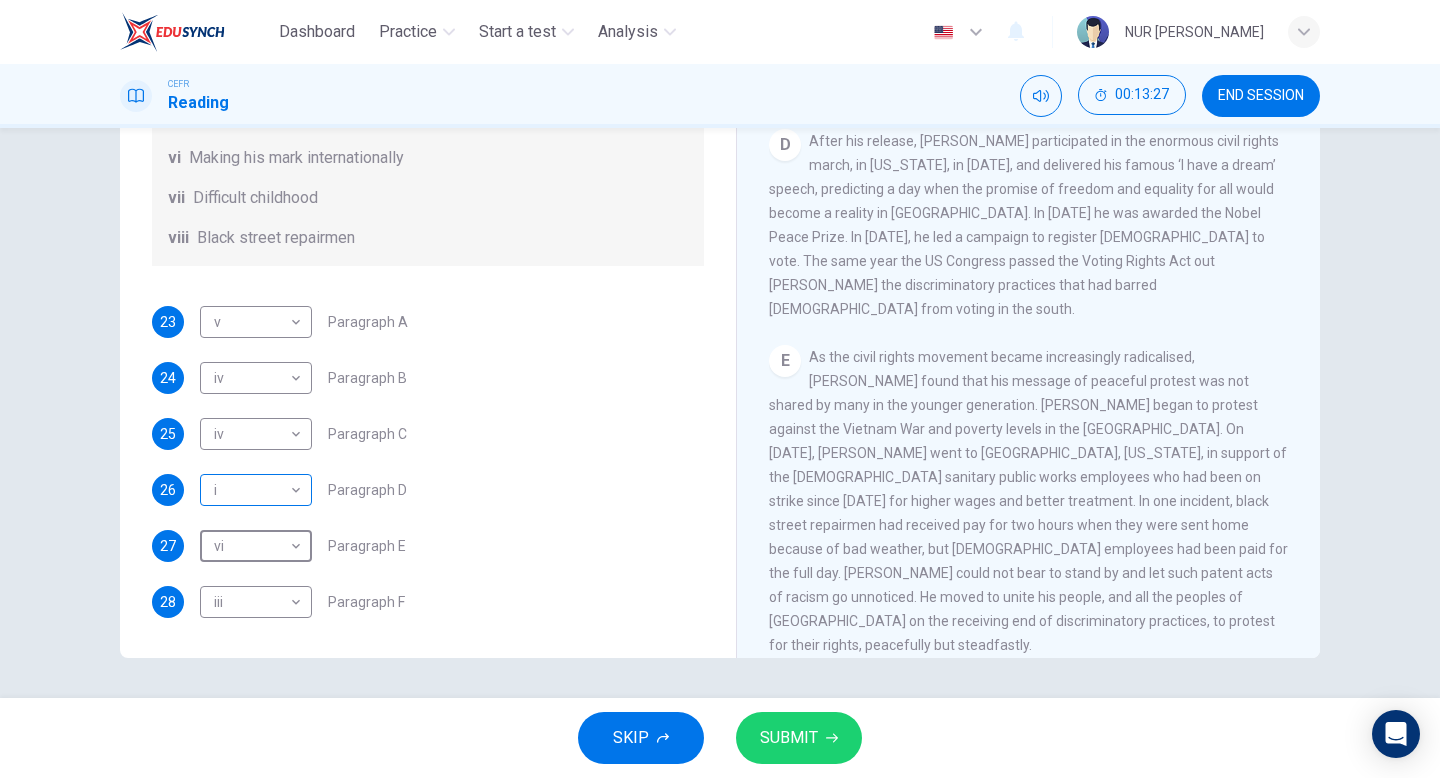 scroll, scrollTop: 353, scrollLeft: 0, axis: vertical 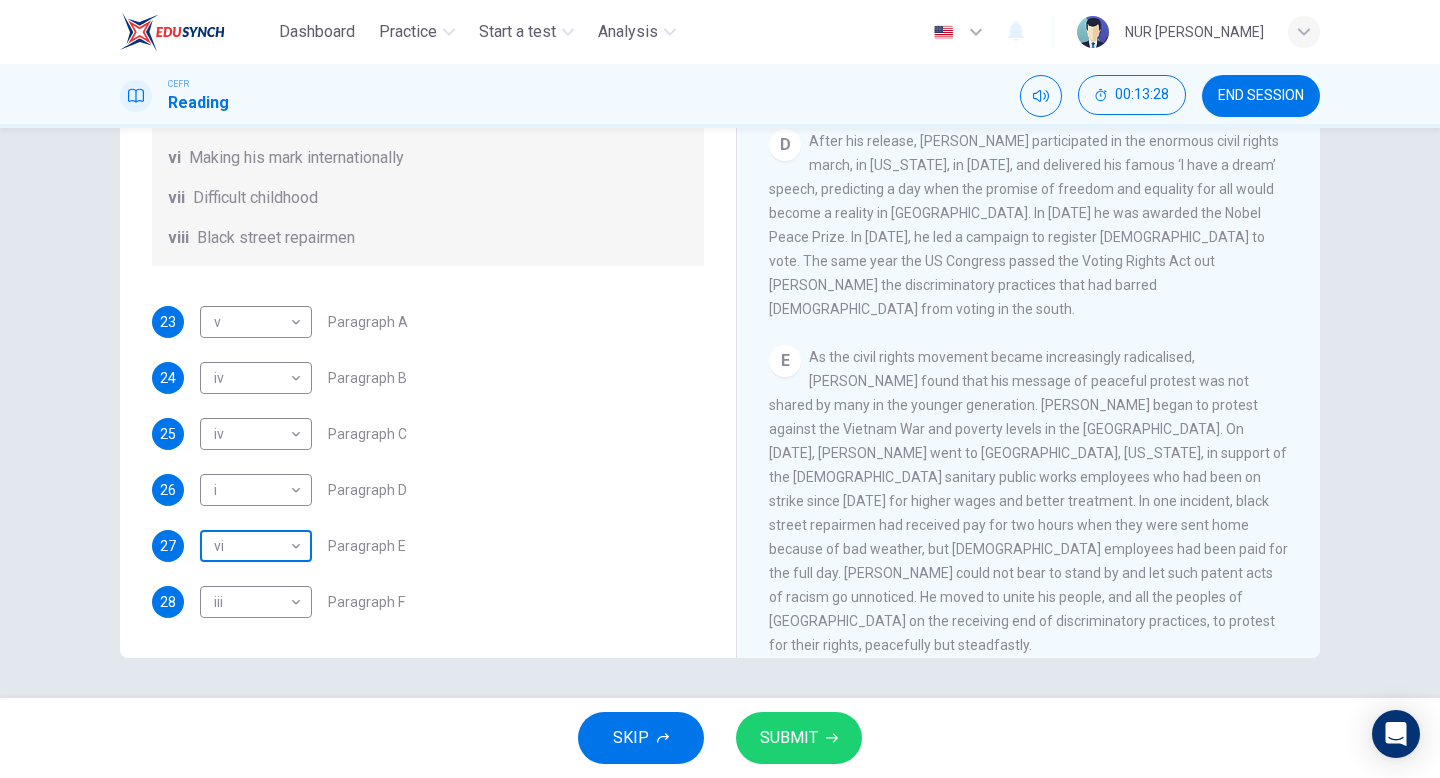 click on "Dashboard Practice Start a test Analysis English en ​ NUR QISTINA FAQIHAH BINTI NOOR ZURAIDIN CEFR Reading 00:13:28 END SESSION Questions 23 - 28 The Reading Passage has 6 paragraphs.
Choose the correct heading for each paragraph  A – F , from the list of headings.
Write the correct number,  i – viii , in the spaces below. List of Headings i The memorable speech ii Unhappy about violence iii A tragic incident iv Protests and action v The background of an iconic man vi Making his mark internationally vii Difficult childhood viii Black street repairmen 23 v v ​ Paragraph A 24 iv iv ​ Paragraph B 25 iv iv ​ Paragraph C 26 i i ​ Paragraph D 27 vi vi ​ Paragraph E 28 iii iii ​ Paragraph F Martin Luther King CLICK TO ZOOM Click to Zoom A B C D E F SKIP SUBMIT EduSynch - Online Language Proficiency Testing
Dashboard Practice Start a test Analysis Notifications © Copyright  2025" at bounding box center [720, 389] 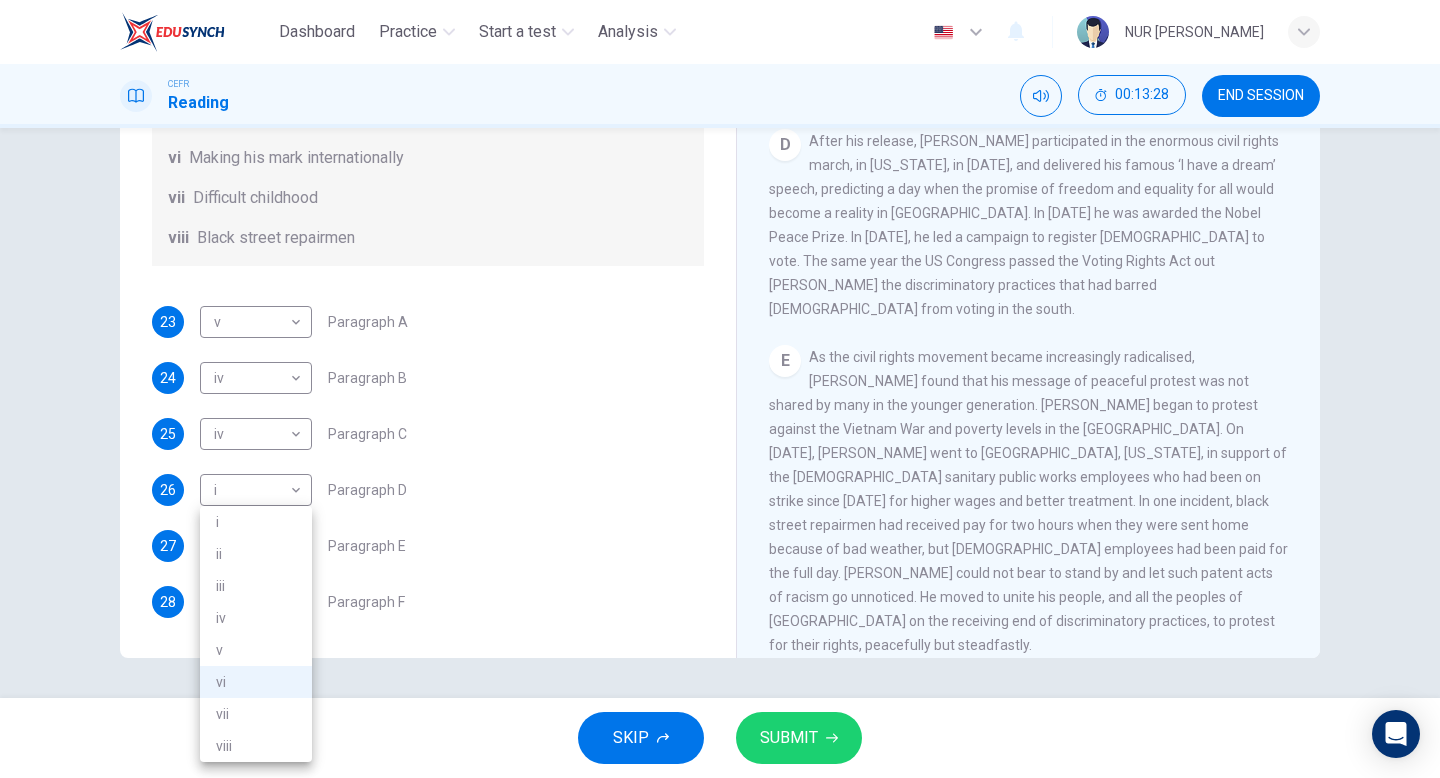 click on "iv" at bounding box center [256, 618] 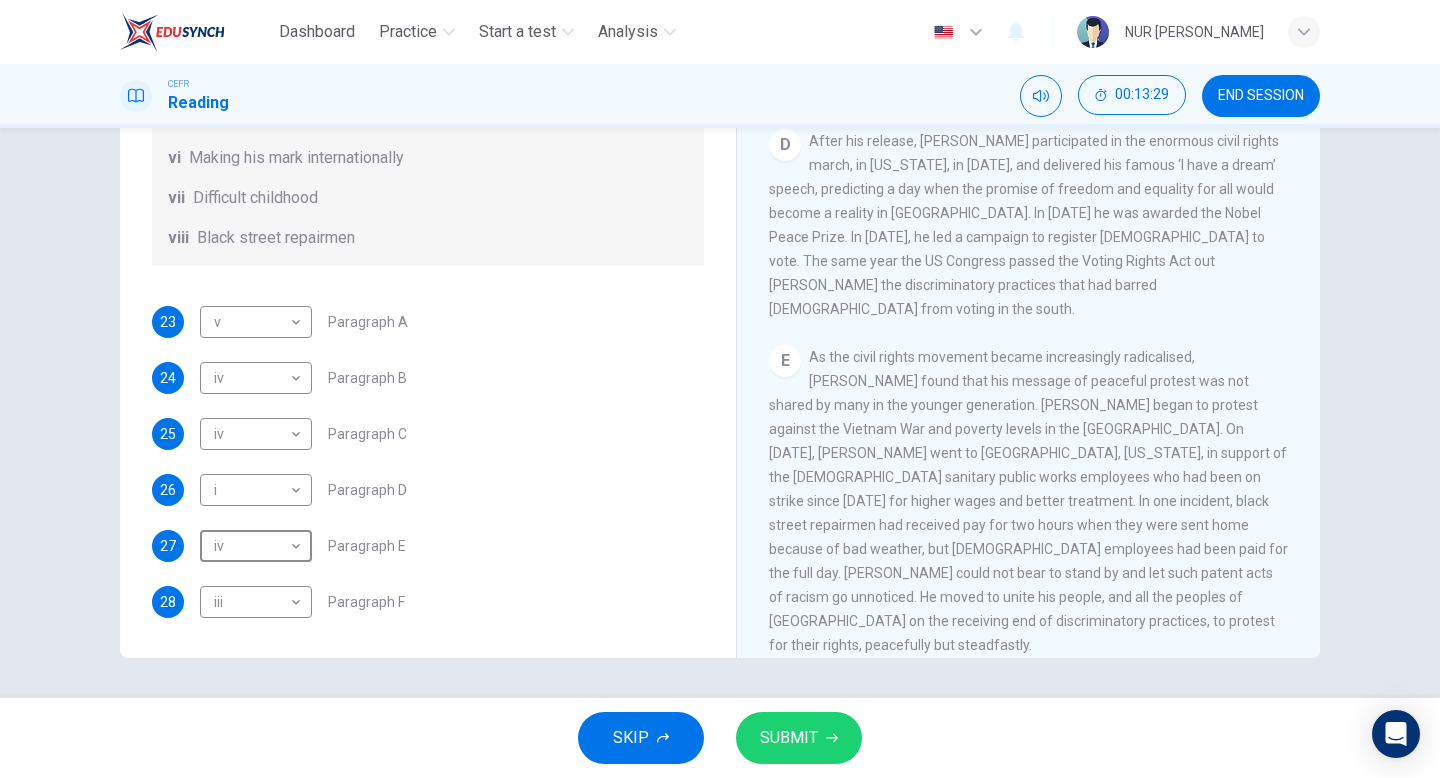 scroll, scrollTop: 1115, scrollLeft: 0, axis: vertical 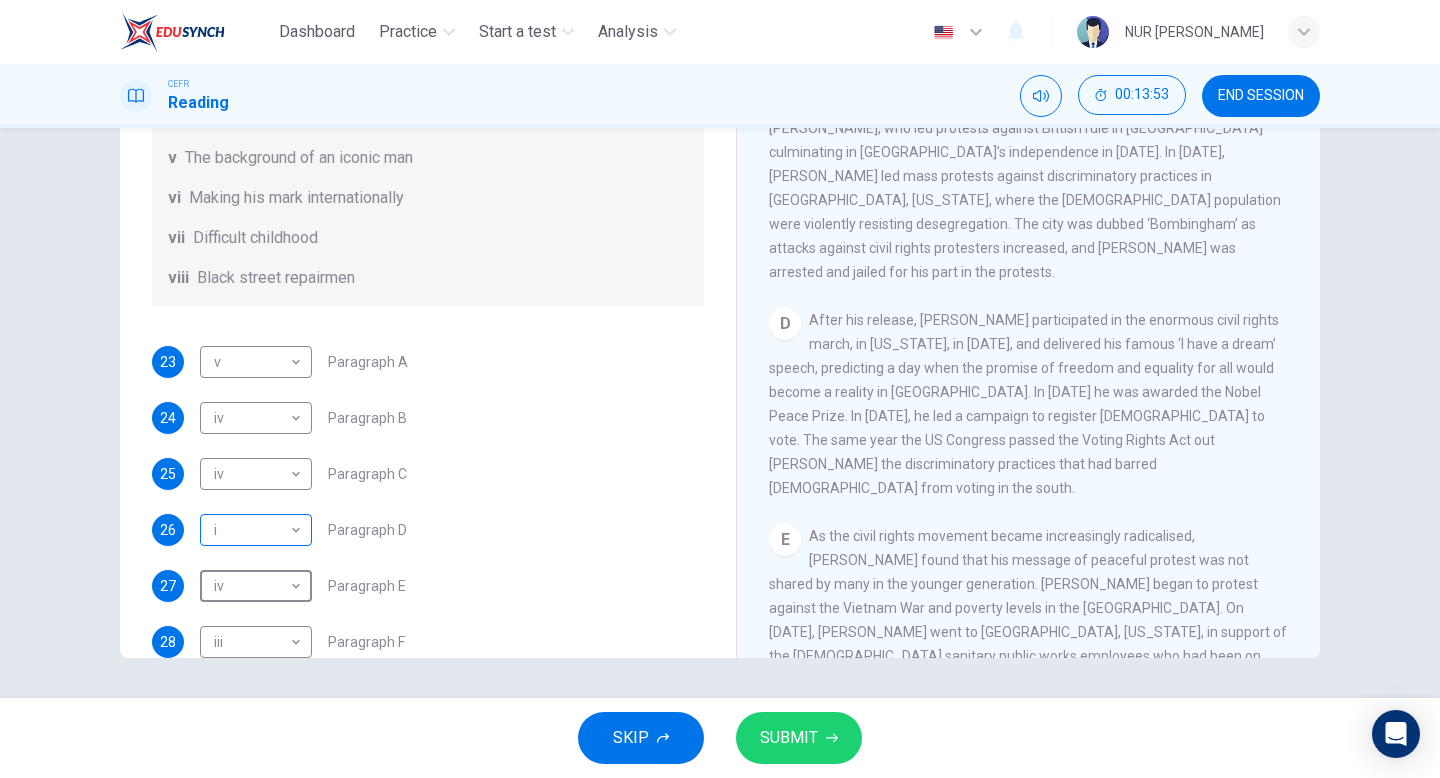click on "Dashboard Practice Start a test Analysis English en ​ NUR QISTINA FAQIHAH BINTI NOOR ZURAIDIN CEFR Reading 00:13:53 END SESSION Questions 23 - 28 The Reading Passage has 6 paragraphs.
Choose the correct heading for each paragraph  A – F , from the list of headings.
Write the correct number,  i – viii , in the spaces below. List of Headings i The memorable speech ii Unhappy about violence iii A tragic incident iv Protests and action v The background of an iconic man vi Making his mark internationally vii Difficult childhood viii Black street repairmen 23 v v ​ Paragraph A 24 iv iv ​ Paragraph B 25 iv iv ​ Paragraph C 26 i i ​ Paragraph D 27 iv iv ​ Paragraph E 28 iii iii ​ Paragraph F Martin Luther King CLICK TO ZOOM Click to Zoom A B C D E F SKIP SUBMIT EduSynch - Online Language Proficiency Testing
Dashboard Practice Start a test Analysis Notifications © Copyright  2025" at bounding box center [720, 389] 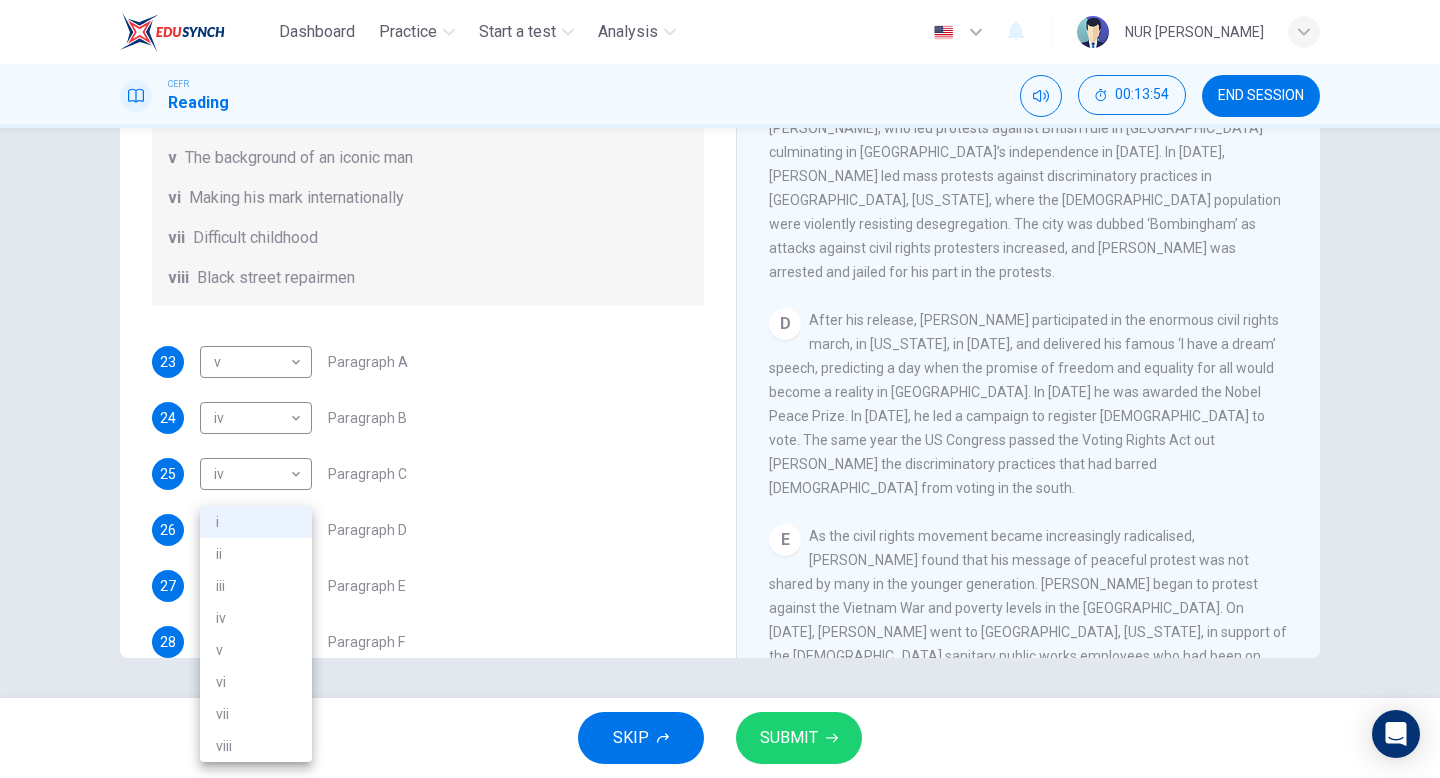 click on "iv" at bounding box center (256, 618) 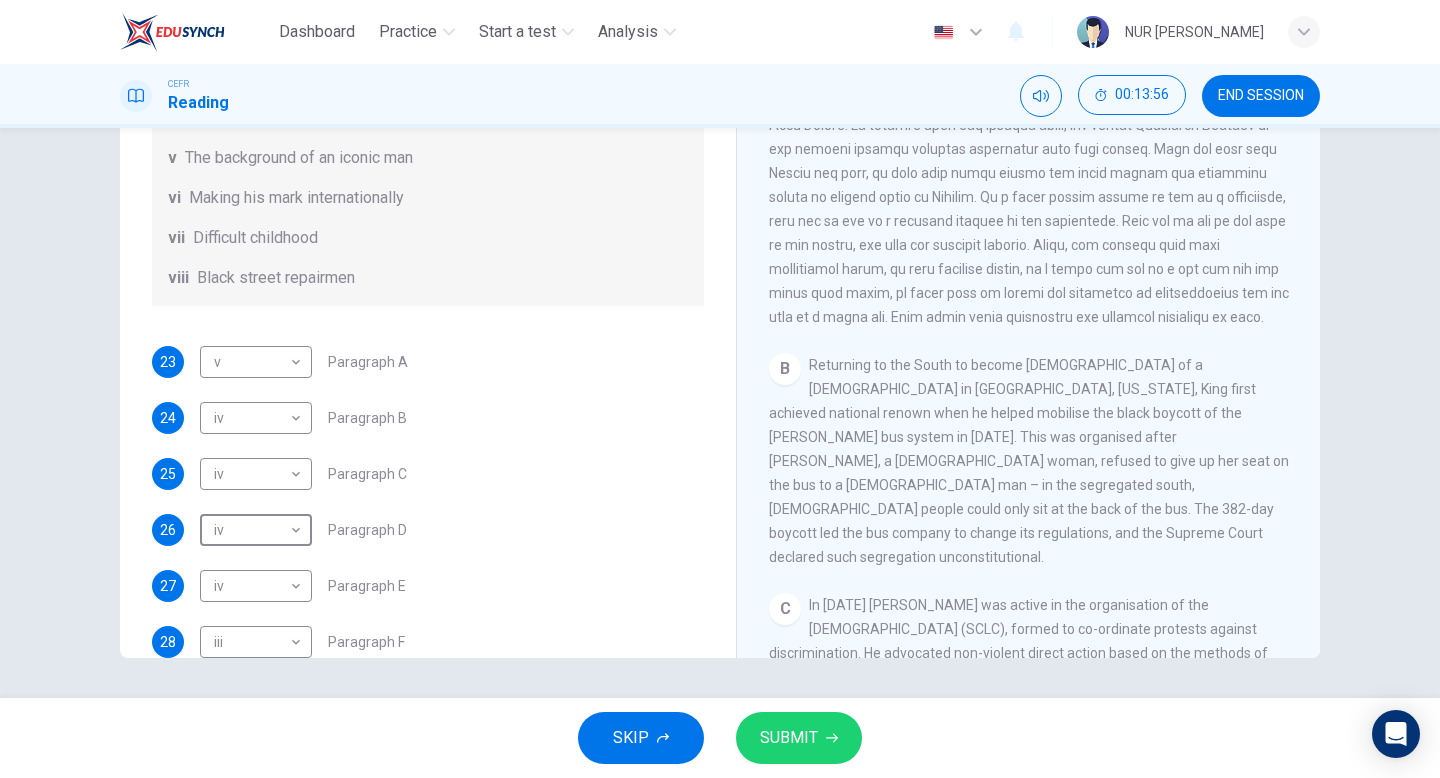 scroll, scrollTop: 461, scrollLeft: 0, axis: vertical 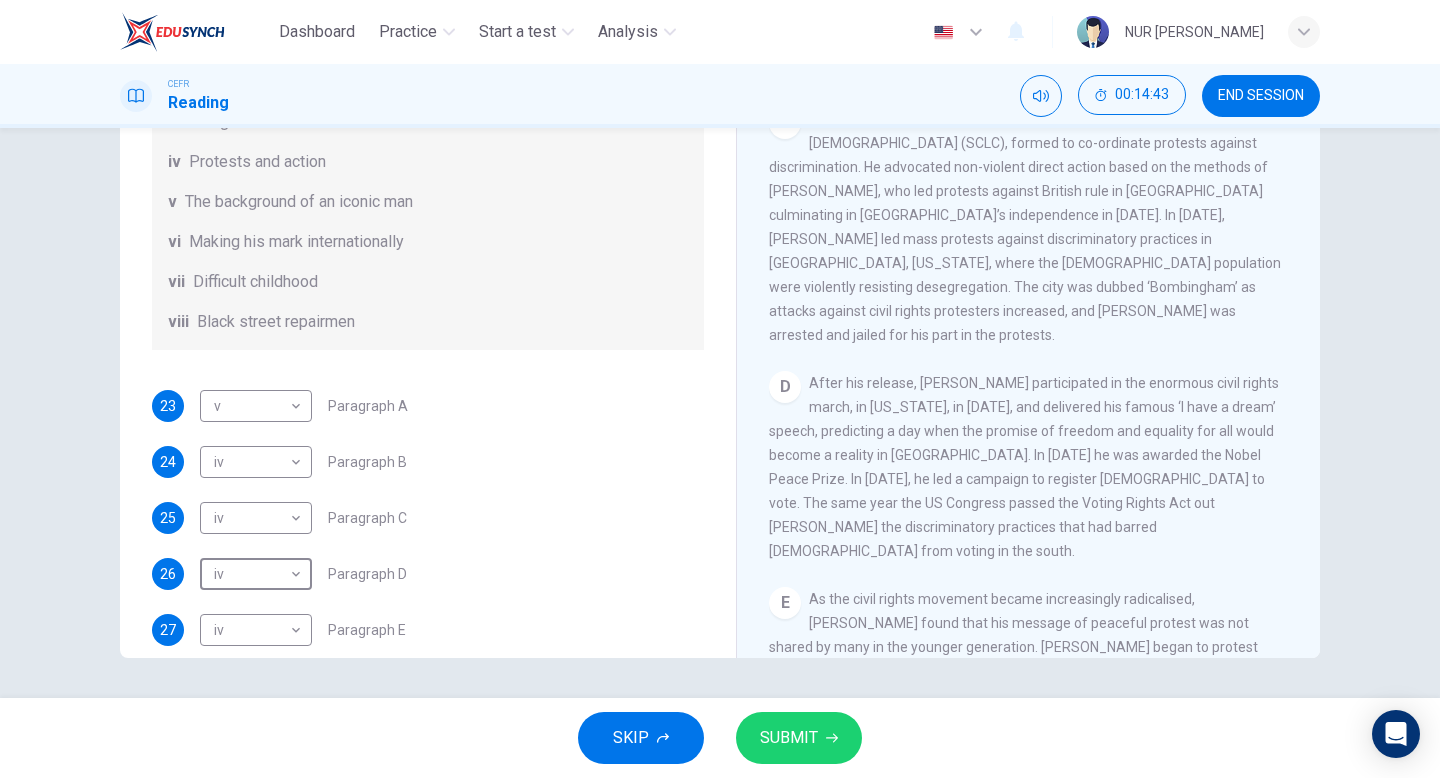 click on "D After his release, King participated in the enormous civil rights march, in Washington, in August 1963, and delivered his famous ‘I have a dream’ speech, predicting a day when the promise of freedom and equality for all would become a reality in America. In 1964 he was awarded the Nobel Peace Prize. In 1965, he led a campaign to register blacks to vote. The same year the US Congress passed the Voting Rights Act out lawing the discriminatory practices that had barred blacks from voting in the south." at bounding box center (1029, 467) 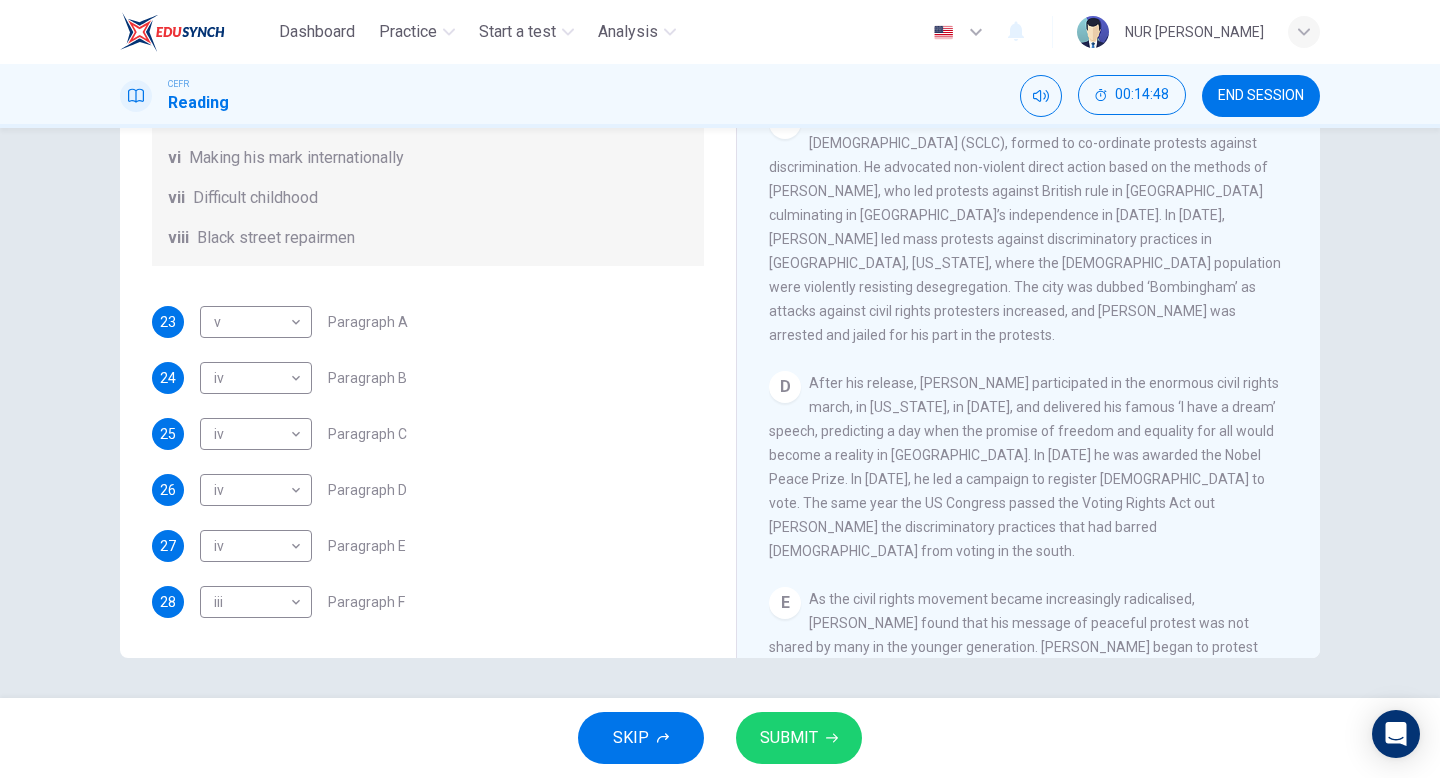 scroll, scrollTop: 348, scrollLeft: 0, axis: vertical 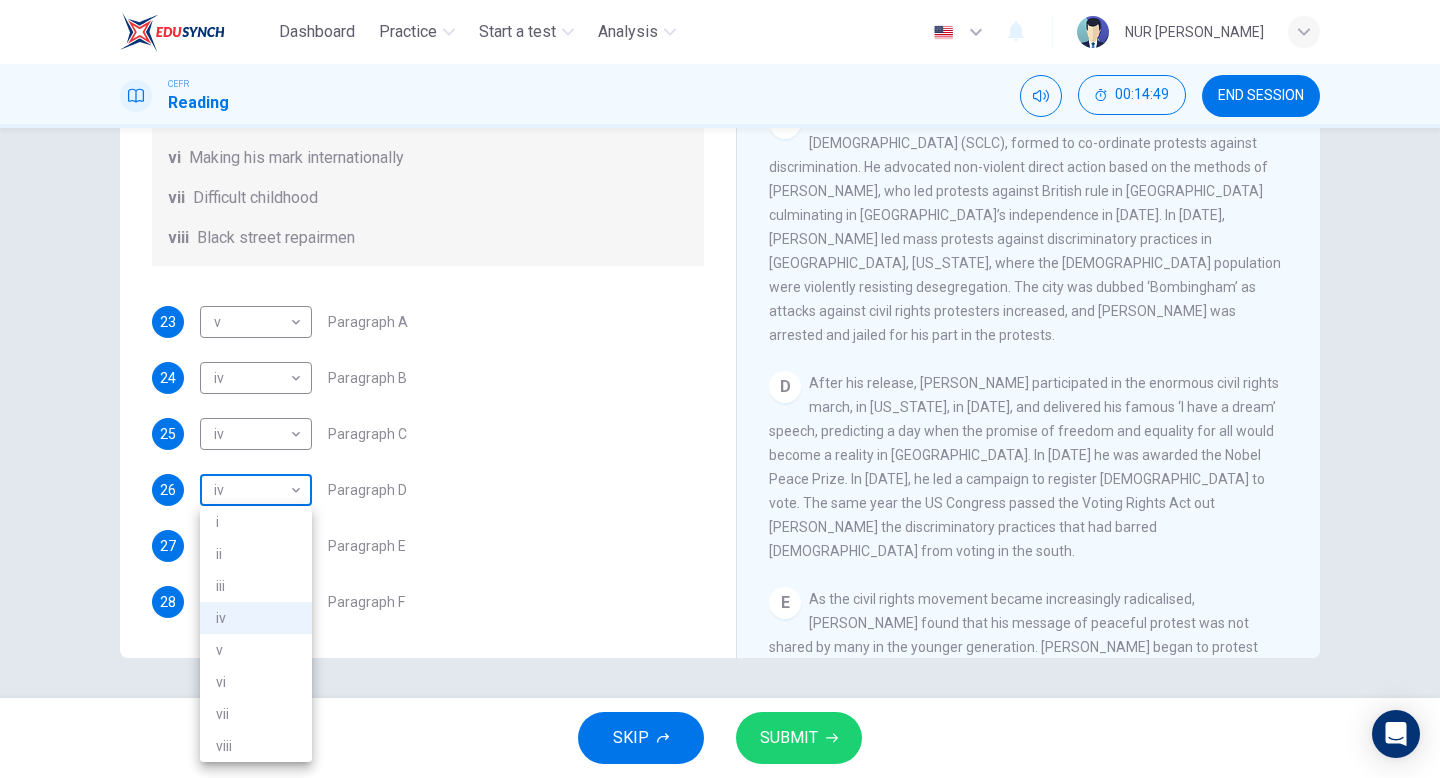 click on "Dashboard Practice Start a test Analysis English en ​ NUR QISTINA FAQIHAH BINTI NOOR ZURAIDIN CEFR Reading 00:14:49 END SESSION Questions 23 - 28 The Reading Passage has 6 paragraphs.
Choose the correct heading for each paragraph  A – F , from the list of headings.
Write the correct number,  i – viii , in the spaces below. List of Headings i The memorable speech ii Unhappy about violence iii A tragic incident iv Protests and action v The background of an iconic man vi Making his mark internationally vii Difficult childhood viii Black street repairmen 23 v v ​ Paragraph A 24 iv iv ​ Paragraph B 25 iv iv ​ Paragraph C 26 iv iv ​ Paragraph D 27 iv iv ​ Paragraph E 28 iii iii ​ Paragraph F Martin Luther King CLICK TO ZOOM Click to Zoom A B C D E F SKIP SUBMIT EduSynch - Online Language Proficiency Testing
Dashboard Practice Start a test Analysis Notifications © Copyright  2025 i ii iii iv v vi vii viii" at bounding box center [720, 389] 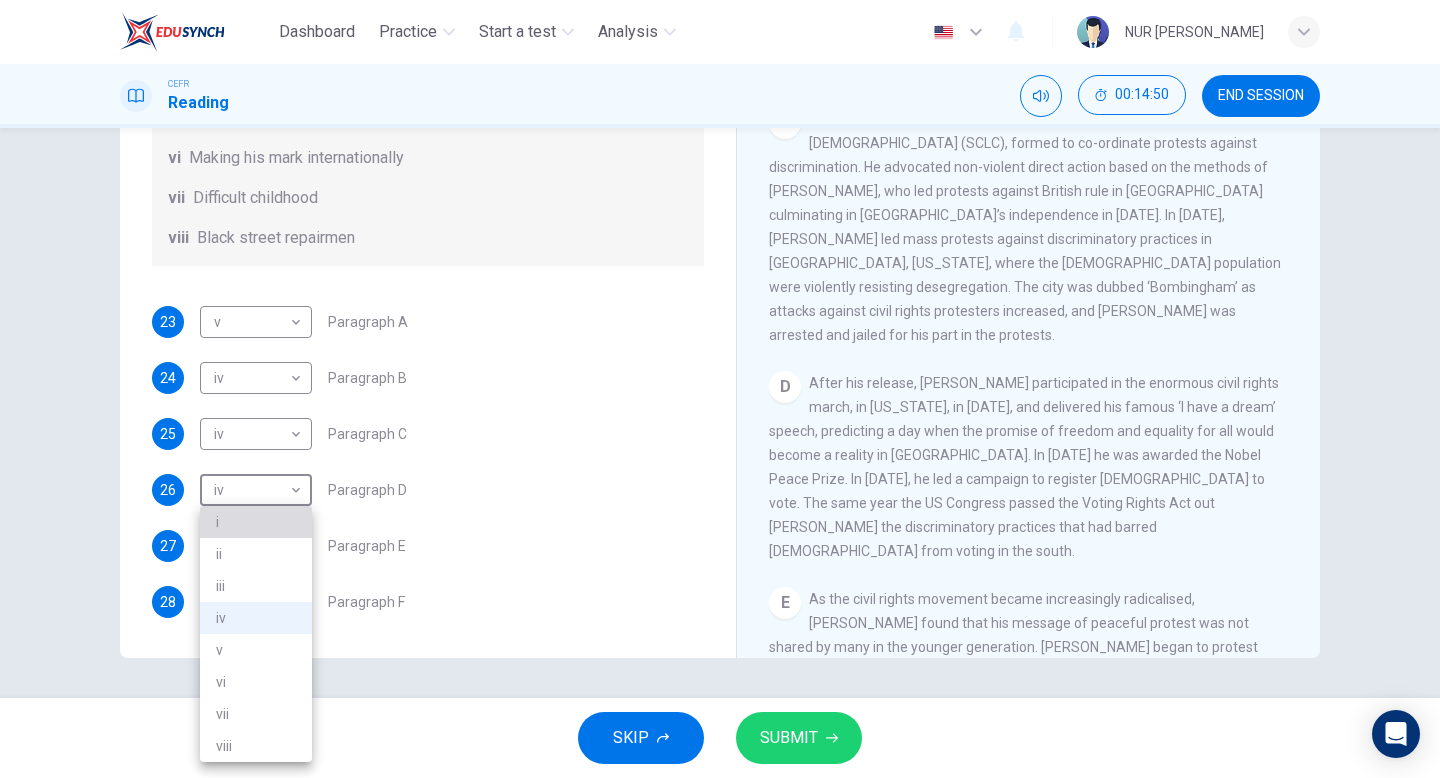 click on "i" at bounding box center [256, 522] 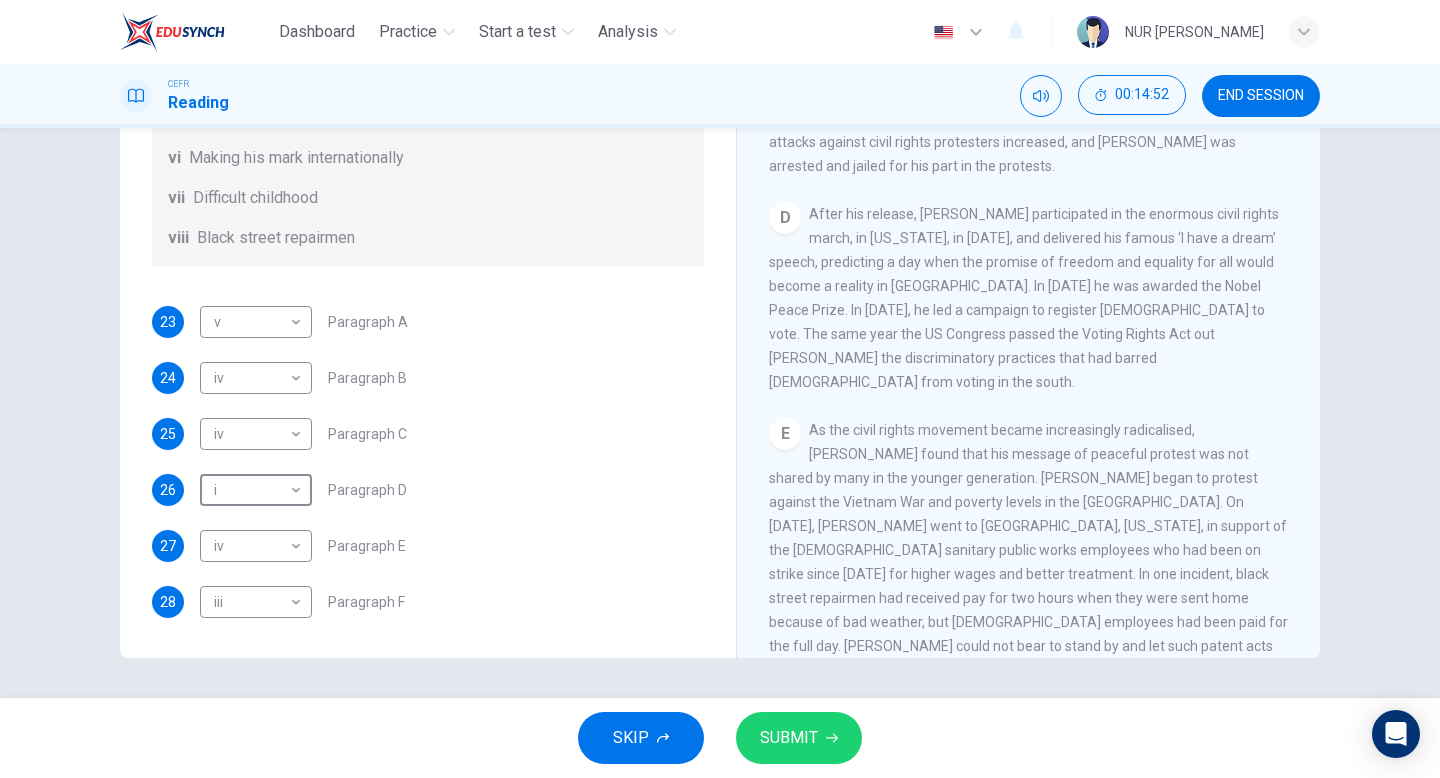 scroll, scrollTop: 1133, scrollLeft: 0, axis: vertical 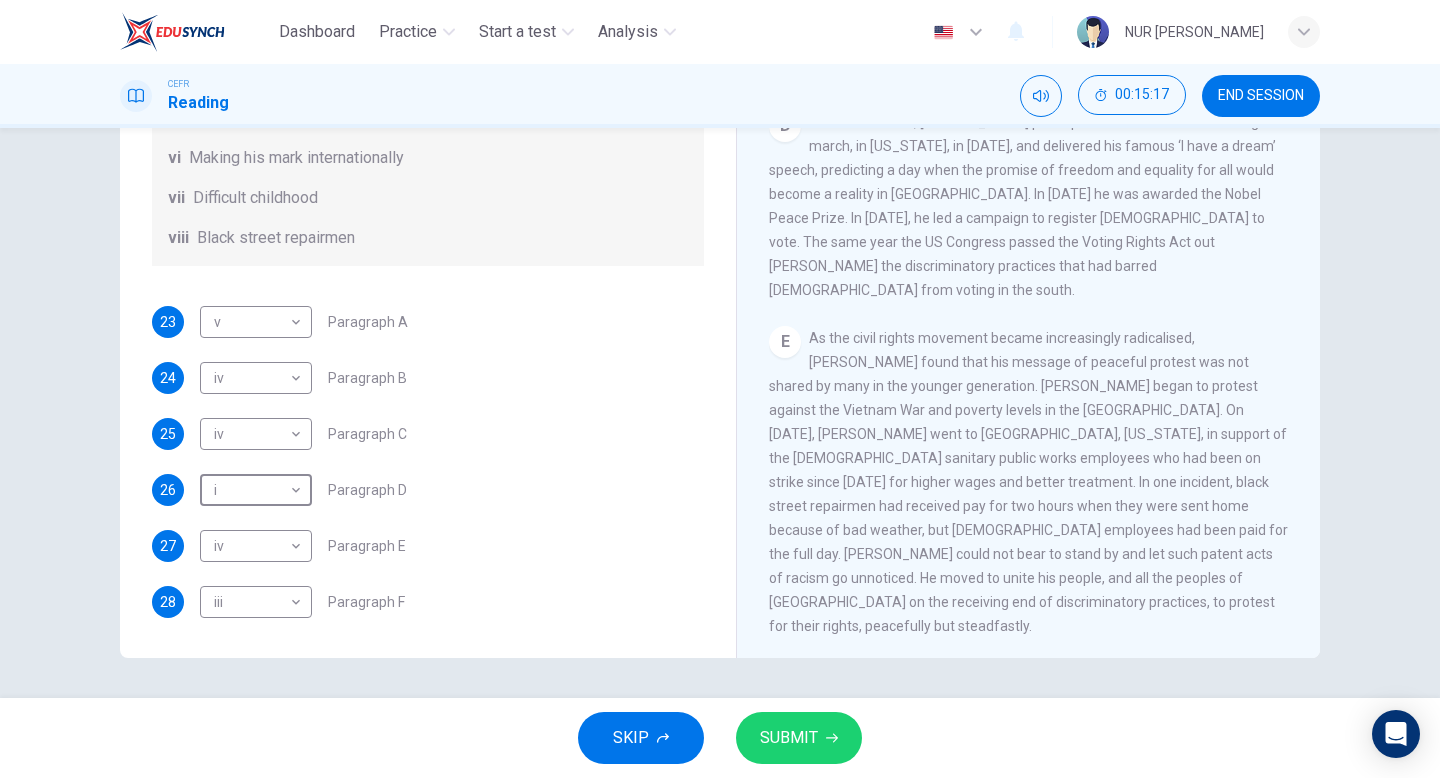 click on "As the civil rights movement became increasingly radicalised, King found that his message of peaceful protest was not shared by many in the younger generation. King began to protest against the Vietnam War and poverty levels in the US. On March 29, 1968, King went to Memphis, Tennessee, in support of the black sanitary public works employees who had been on strike since March 12 for higher wages and better treatment. In one incident, black street repairmen had received pay for two hours when they were sent home because of bad weather, but white employees had been paid for the full day. King could not bear to stand by and let such patent acts of racism go unnoticed. He moved to unite his people, and all the peoples of America on the receiving end of discriminatory practices, to protest for their rights, peacefully but steadfastly." at bounding box center (1028, 482) 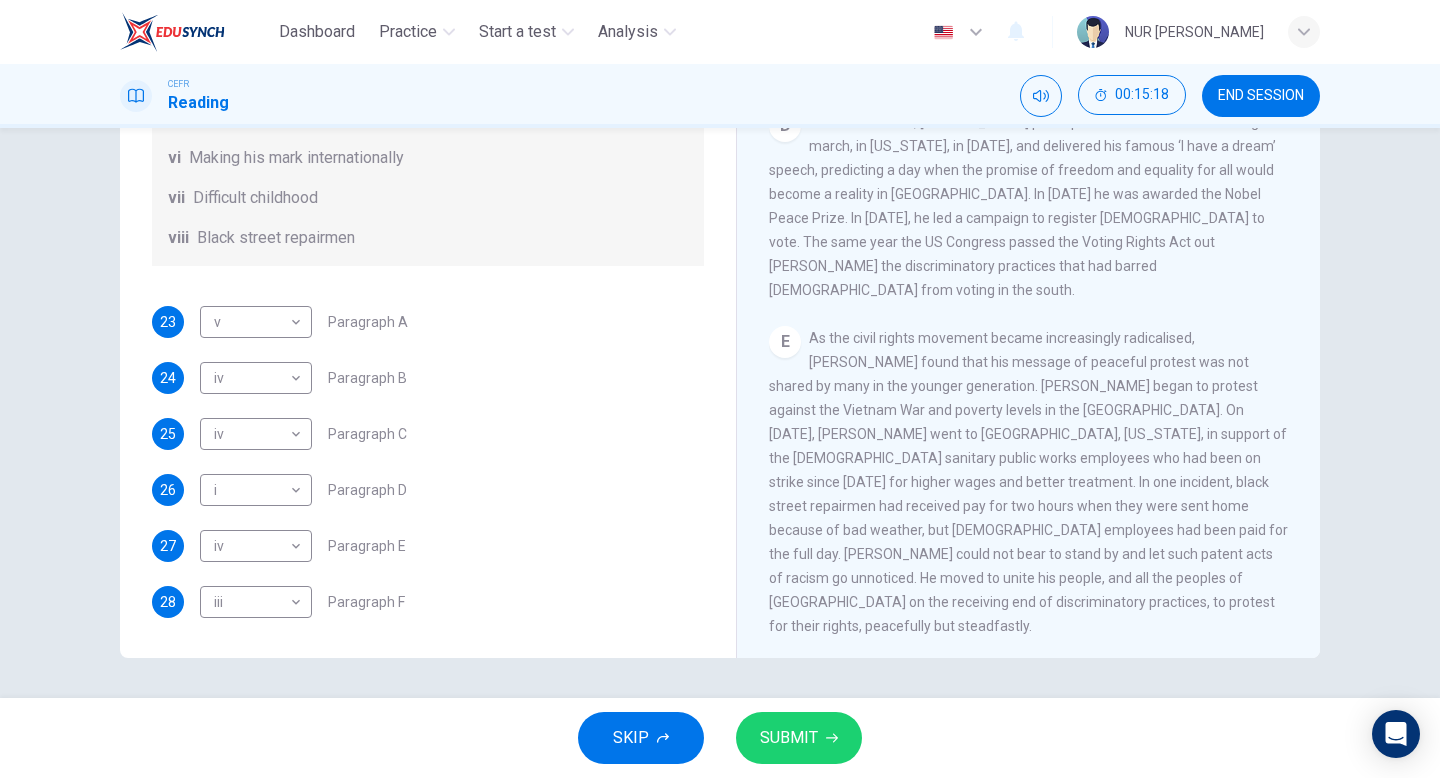 click on "As the civil rights movement became increasingly radicalised, King found that his message of peaceful protest was not shared by many in the younger generation. King began to protest against the Vietnam War and poverty levels in the US. On March 29, 1968, King went to Memphis, Tennessee, in support of the black sanitary public works employees who had been on strike since March 12 for higher wages and better treatment. In one incident, black street repairmen had received pay for two hours when they were sent home because of bad weather, but white employees had been paid for the full day. King could not bear to stand by and let such patent acts of racism go unnoticed. He moved to unite his people, and all the peoples of America on the receiving end of discriminatory practices, to protest for their rights, peacefully but steadfastly." at bounding box center [1028, 482] 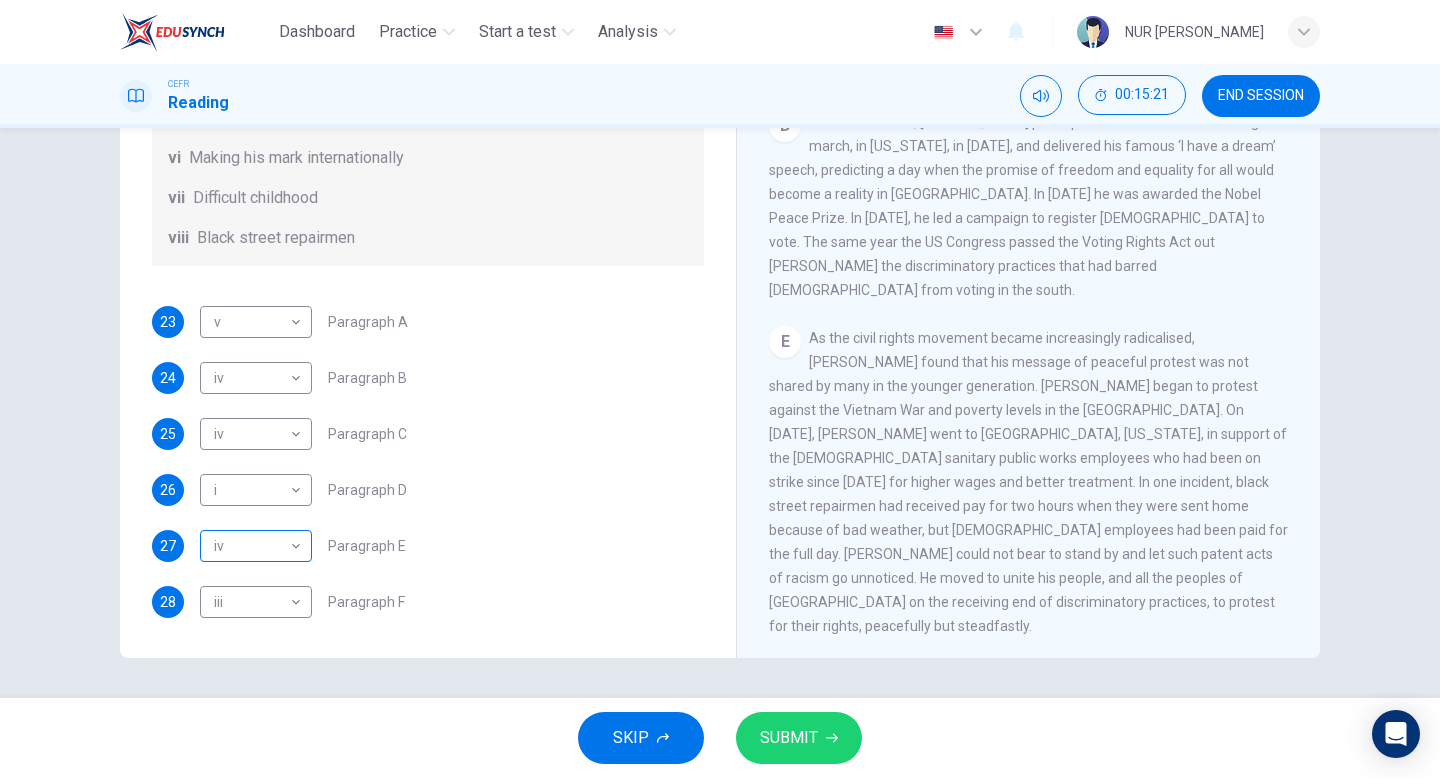 click on "Dashboard Practice Start a test Analysis English en ​ NUR QISTINA FAQIHAH BINTI NOOR ZURAIDIN CEFR Reading 00:15:21 END SESSION Questions 23 - 28 The Reading Passage has 6 paragraphs.
Choose the correct heading for each paragraph  A – F , from the list of headings.
Write the correct number,  i – viii , in the spaces below. List of Headings i The memorable speech ii Unhappy about violence iii A tragic incident iv Protests and action v The background of an iconic man vi Making his mark internationally vii Difficult childhood viii Black street repairmen 23 v v ​ Paragraph A 24 iv iv ​ Paragraph B 25 iv iv ​ Paragraph C 26 i i ​ Paragraph D 27 iv iv ​ Paragraph E 28 iii iii ​ Paragraph F Martin Luther King CLICK TO ZOOM Click to Zoom A B C D E F SKIP SUBMIT EduSynch - Online Language Proficiency Testing
Dashboard Practice Start a test Analysis Notifications © Copyright  2025" at bounding box center [720, 389] 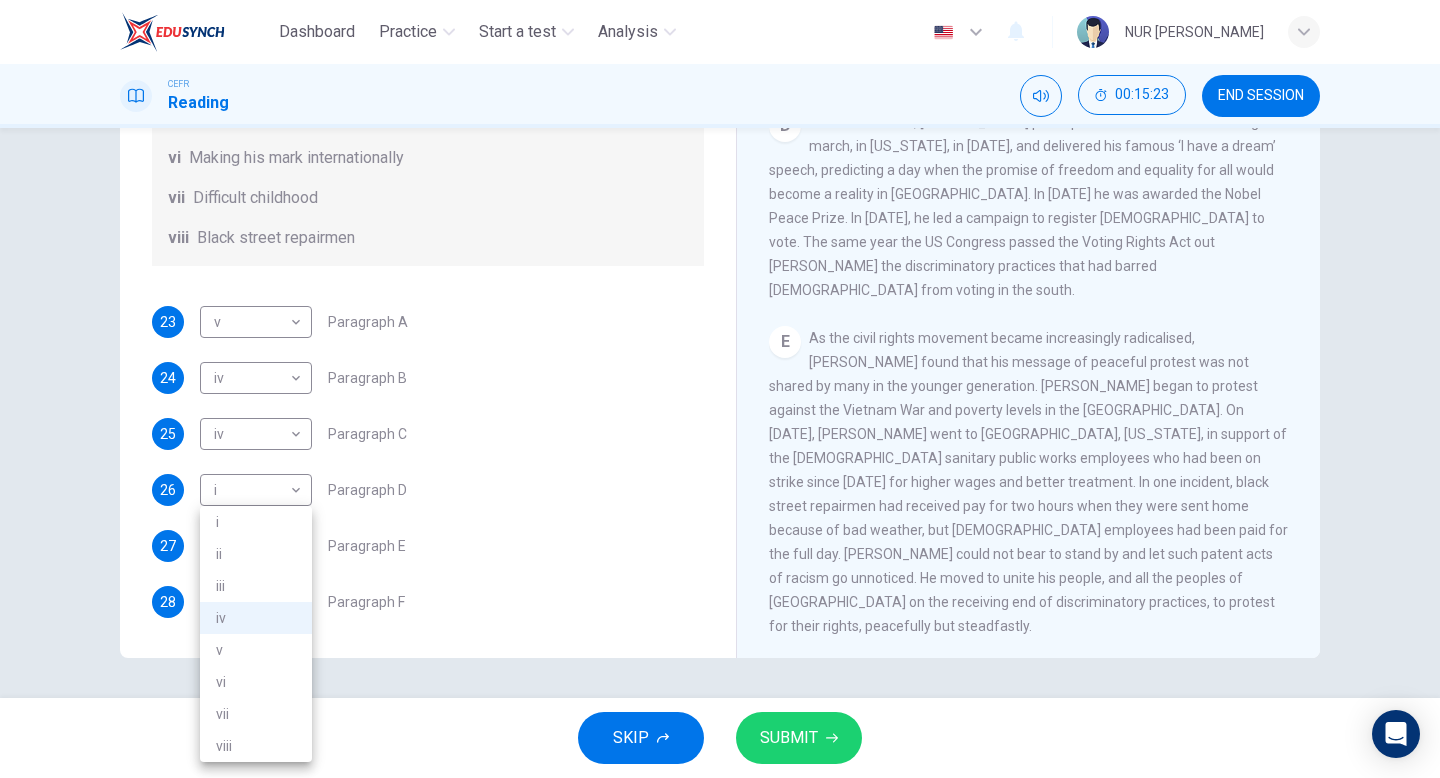 click on "ii" at bounding box center (256, 554) 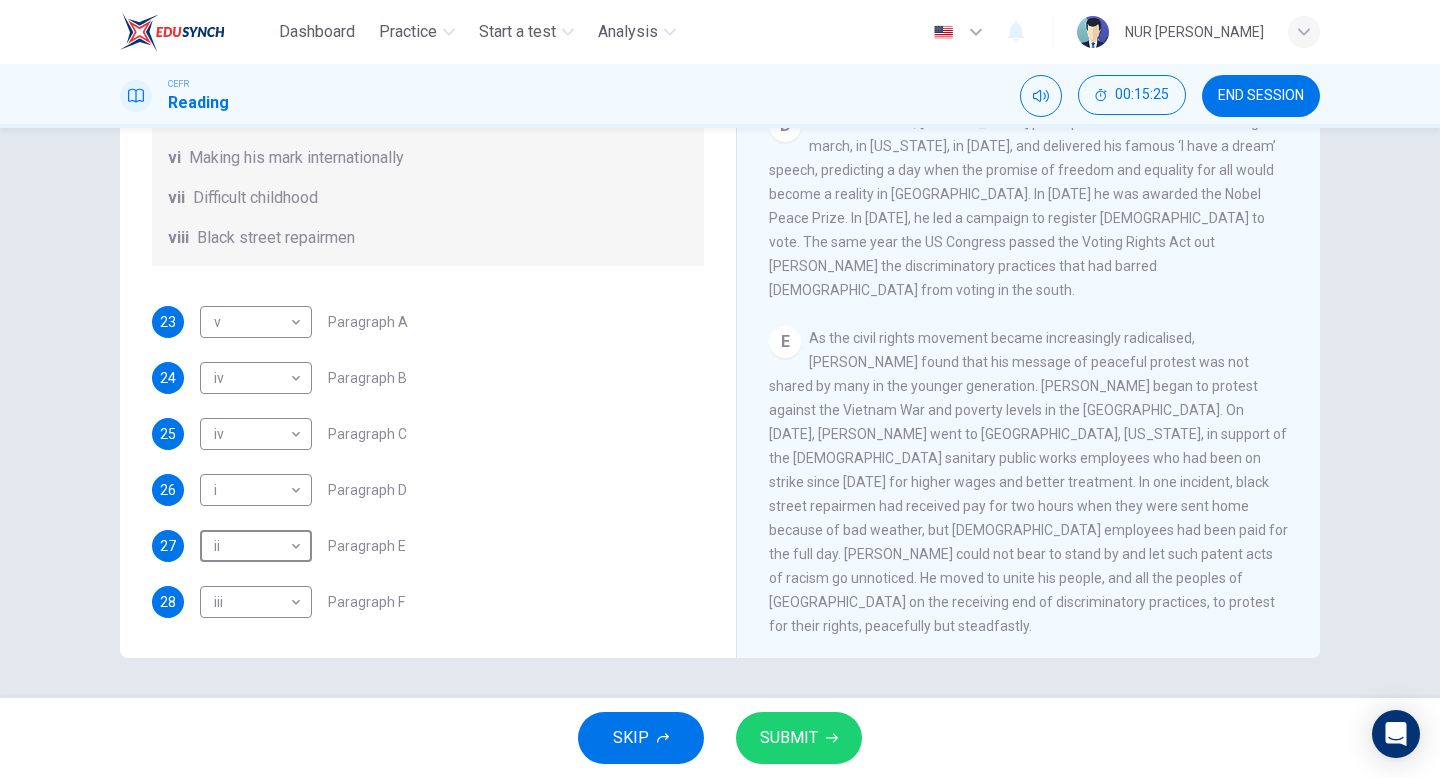 scroll, scrollTop: 353, scrollLeft: 0, axis: vertical 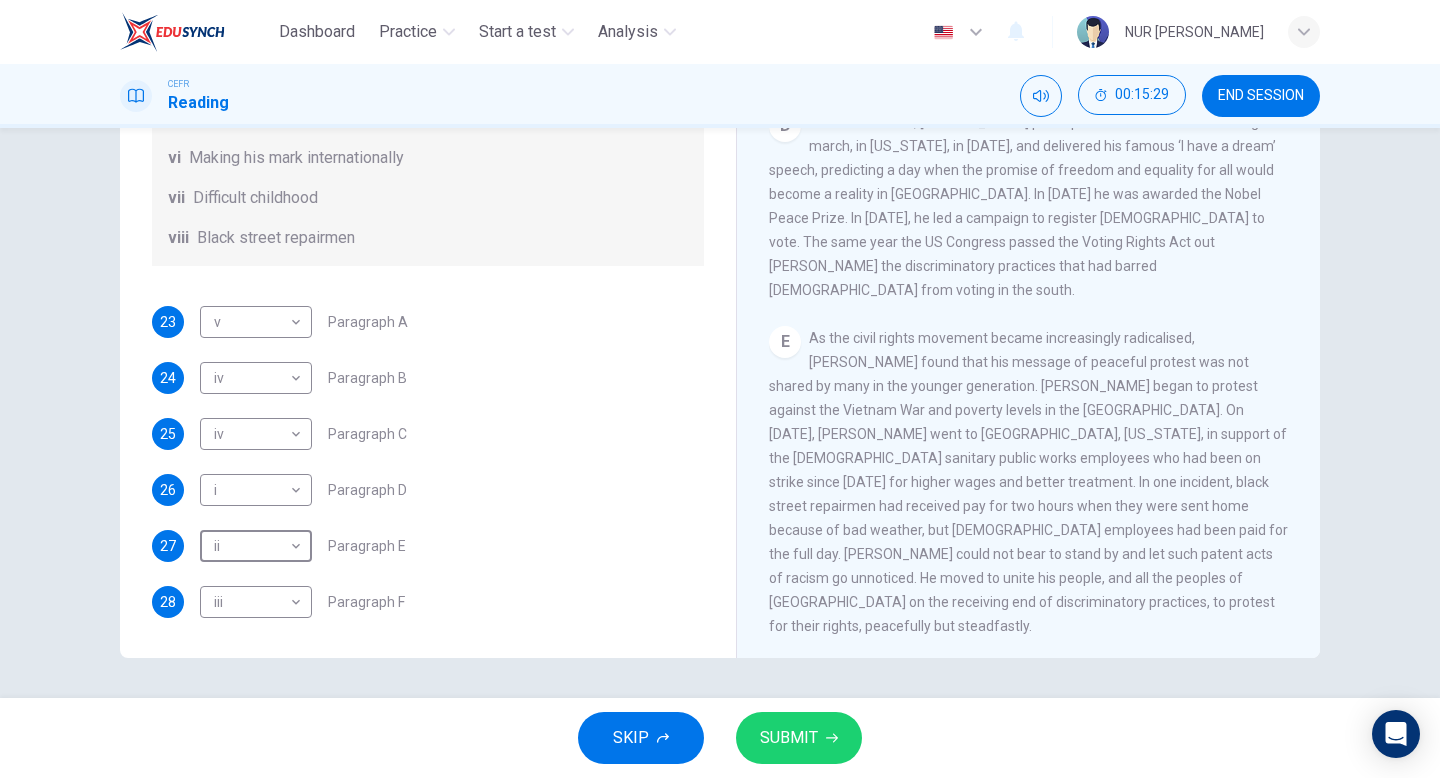 click on "SUBMIT" at bounding box center [789, 738] 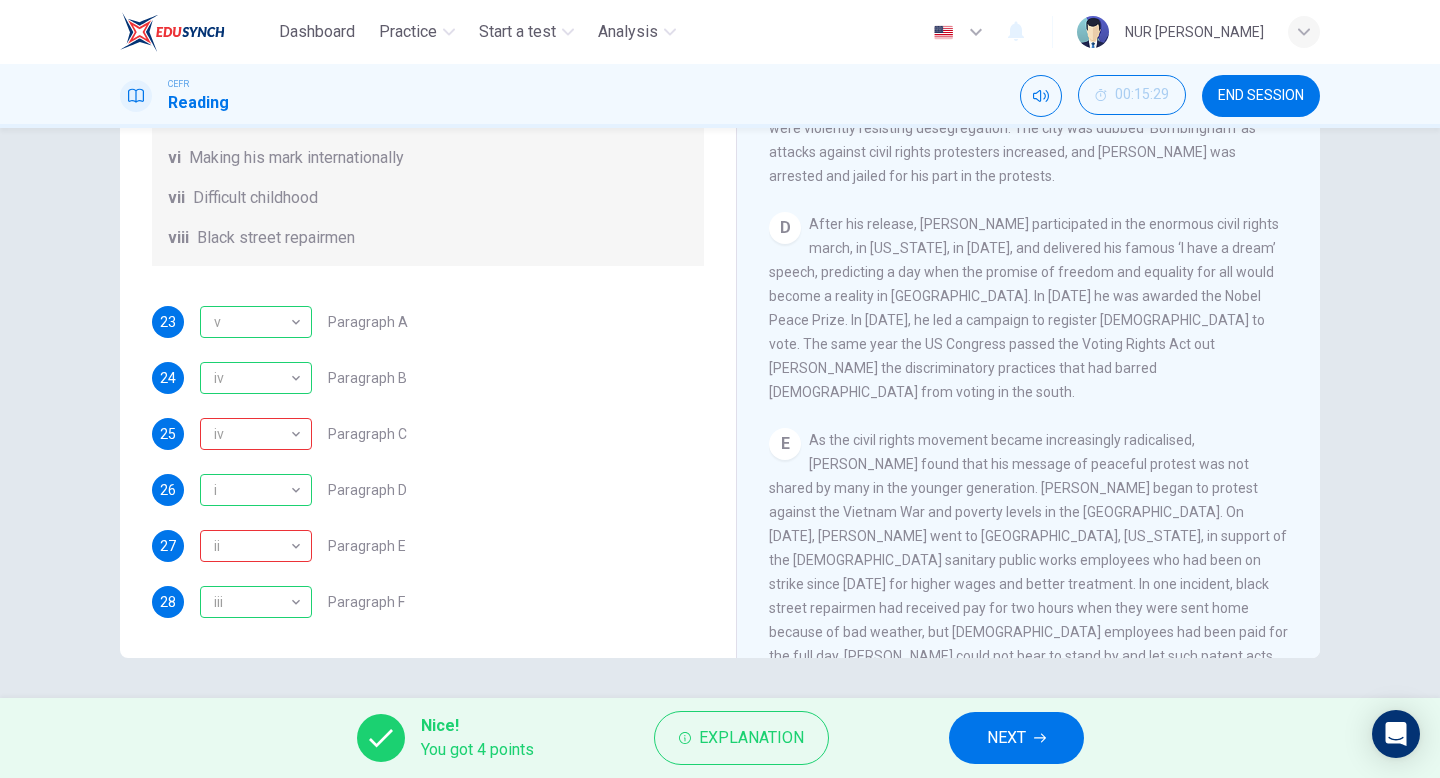 scroll, scrollTop: 1100, scrollLeft: 0, axis: vertical 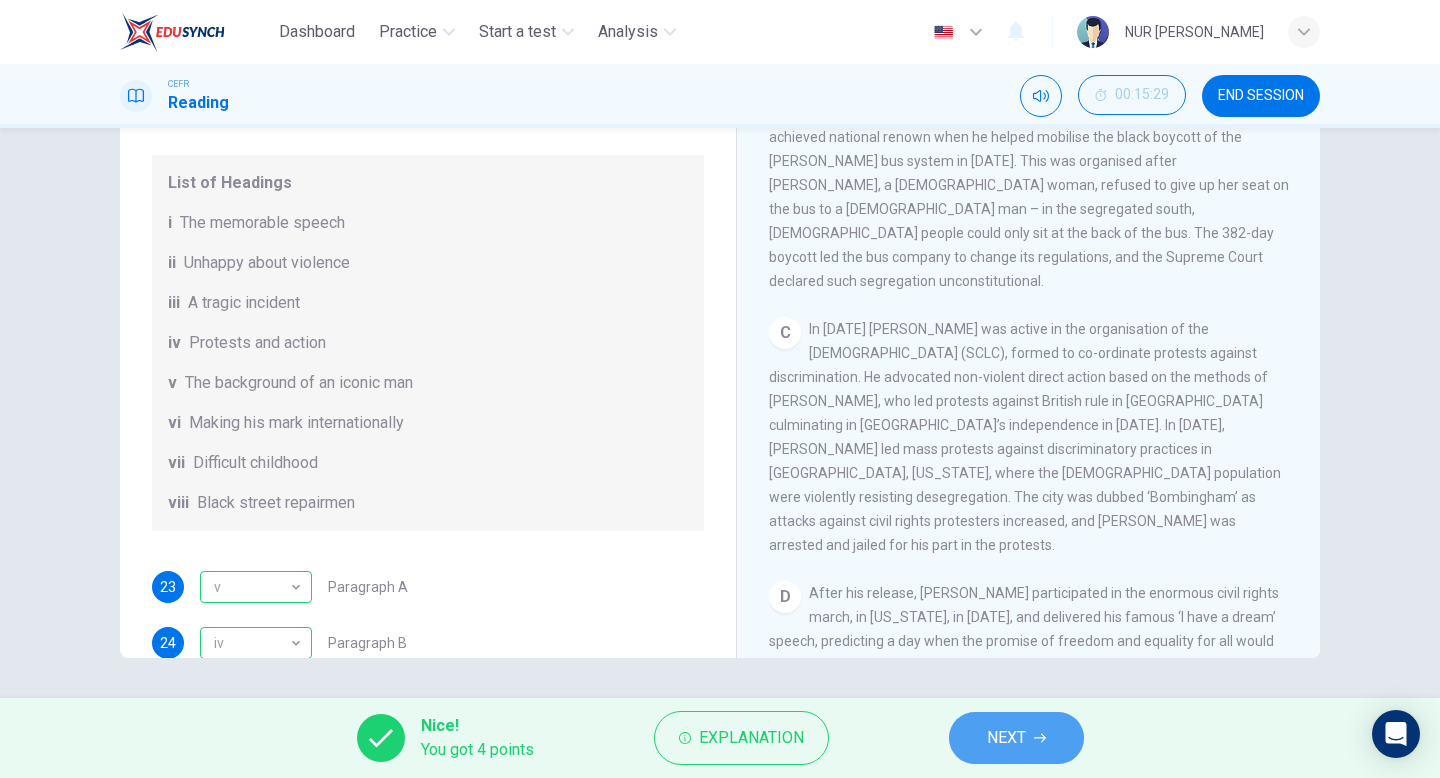 click on "NEXT" at bounding box center (1016, 738) 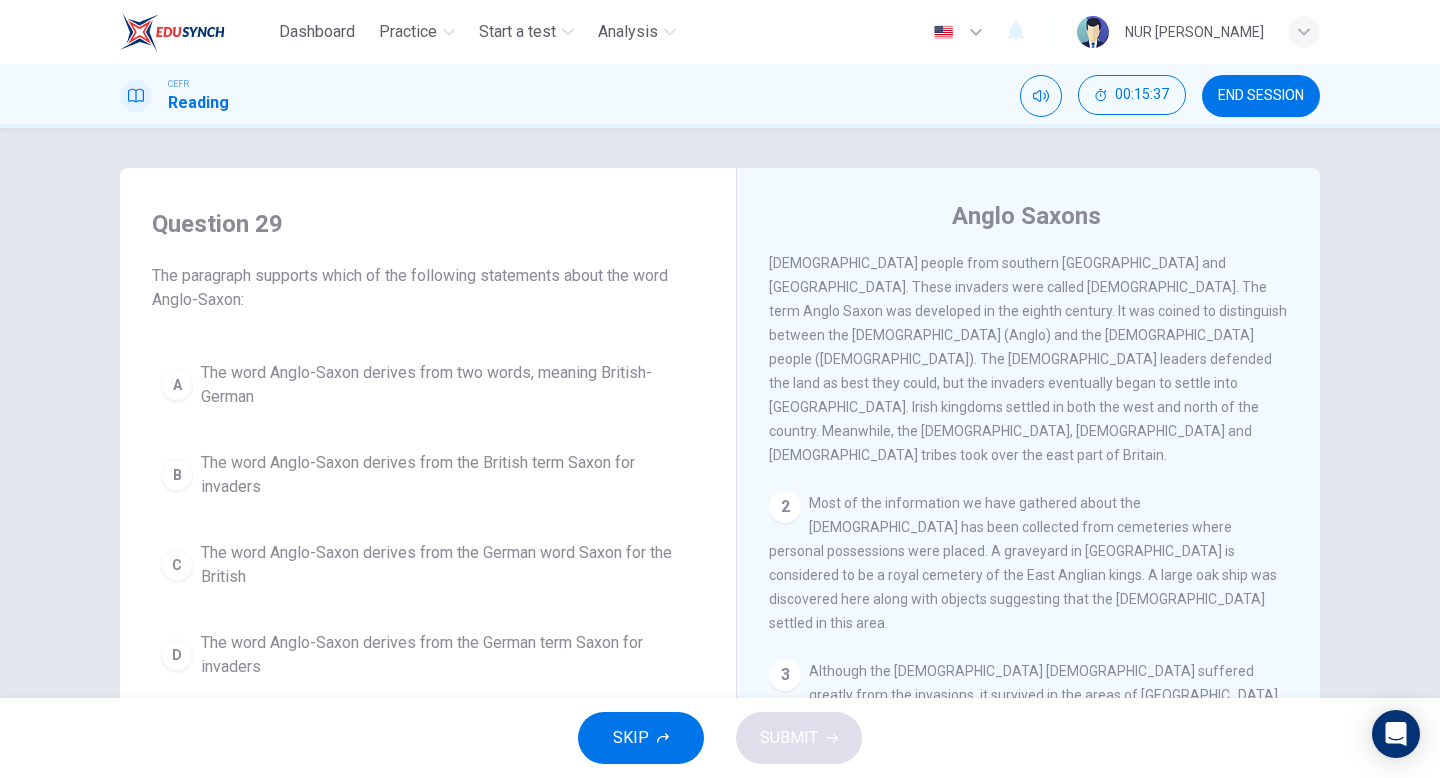scroll, scrollTop: 25, scrollLeft: 0, axis: vertical 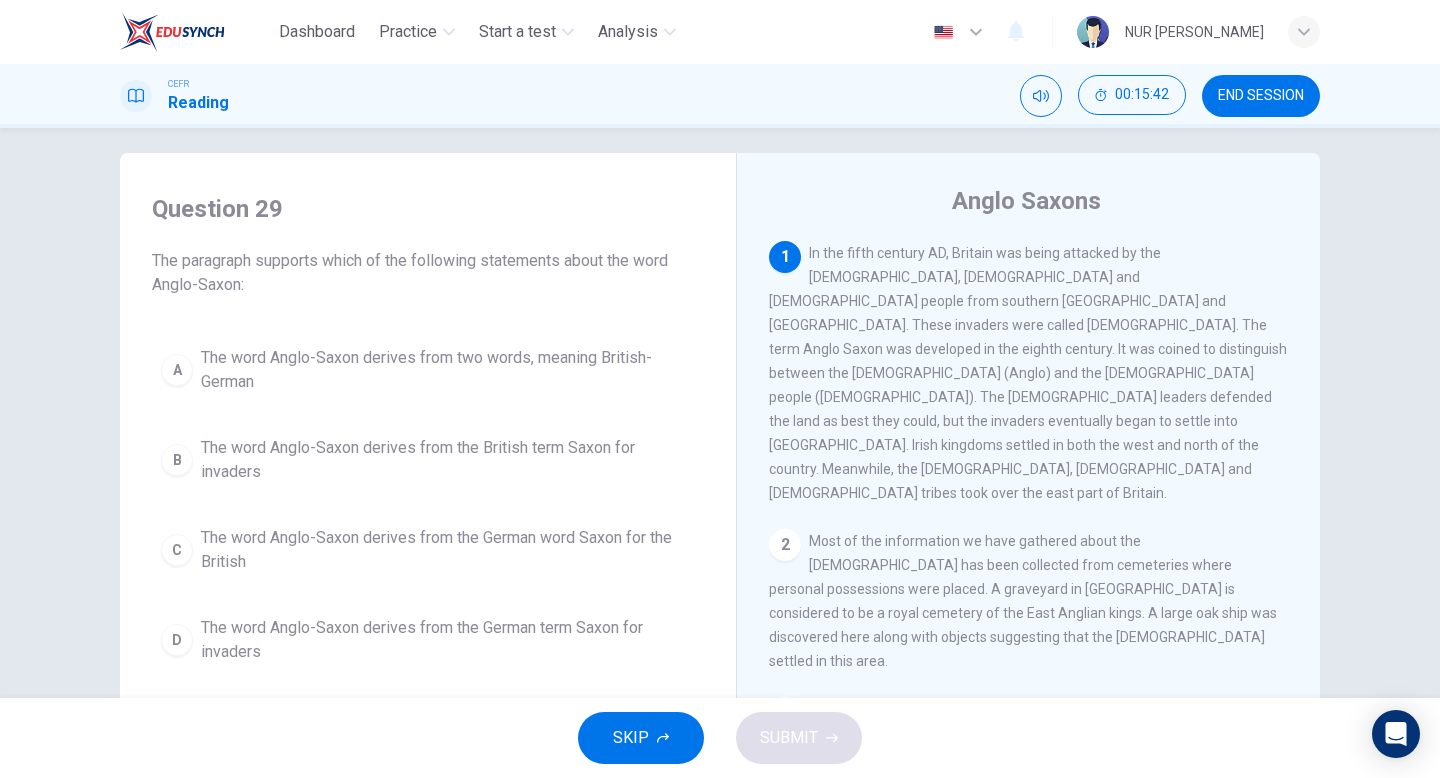 click on "END SESSION" at bounding box center [1261, 96] 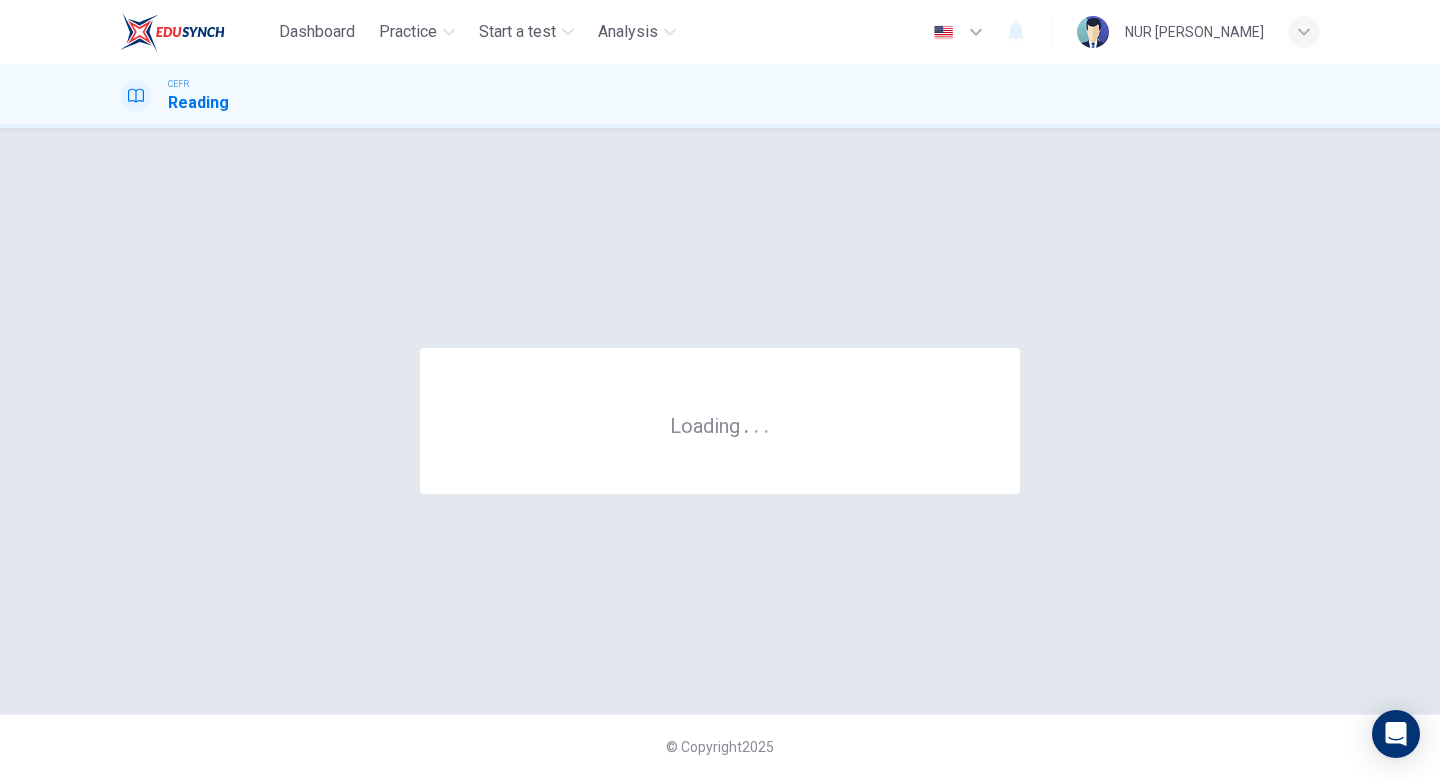scroll, scrollTop: 0, scrollLeft: 0, axis: both 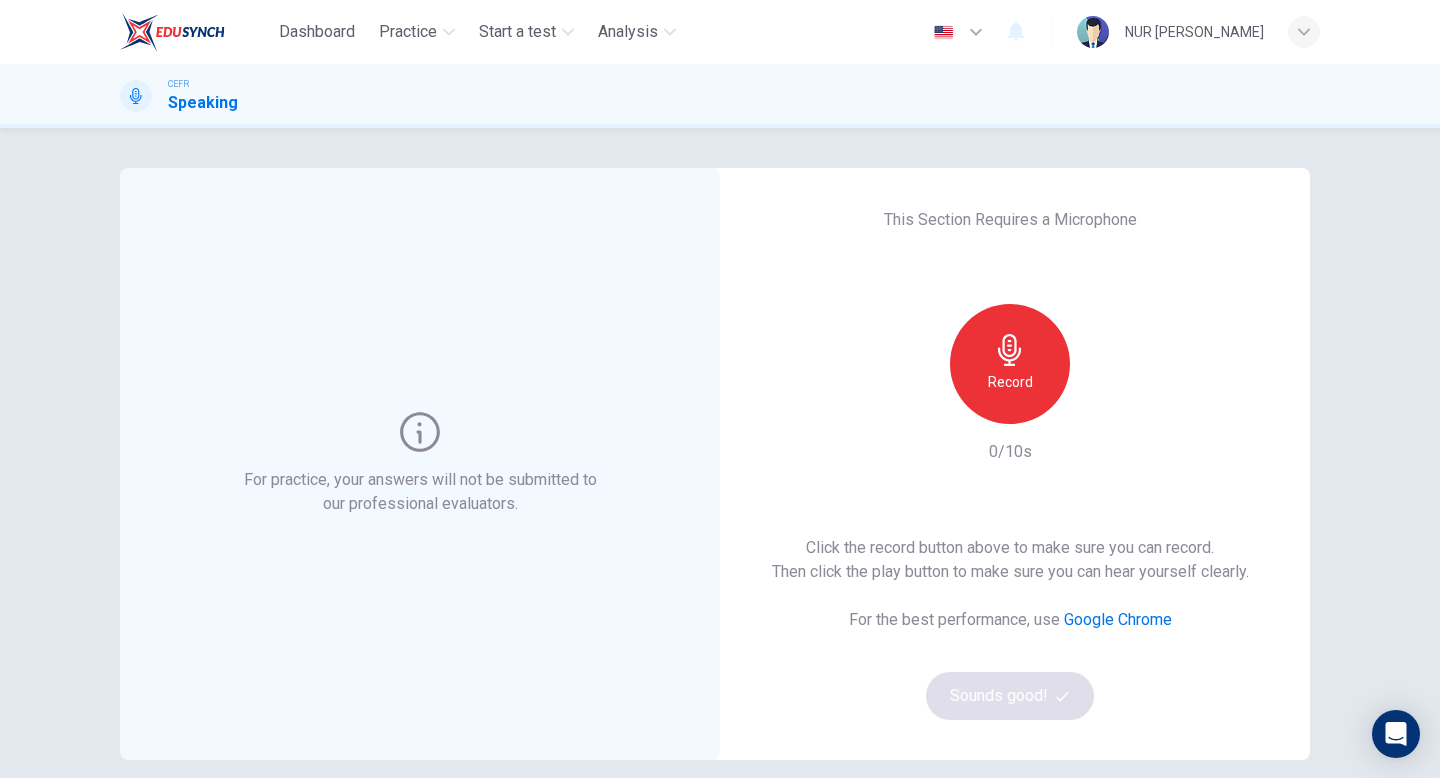 click on "Record" at bounding box center (1010, 364) 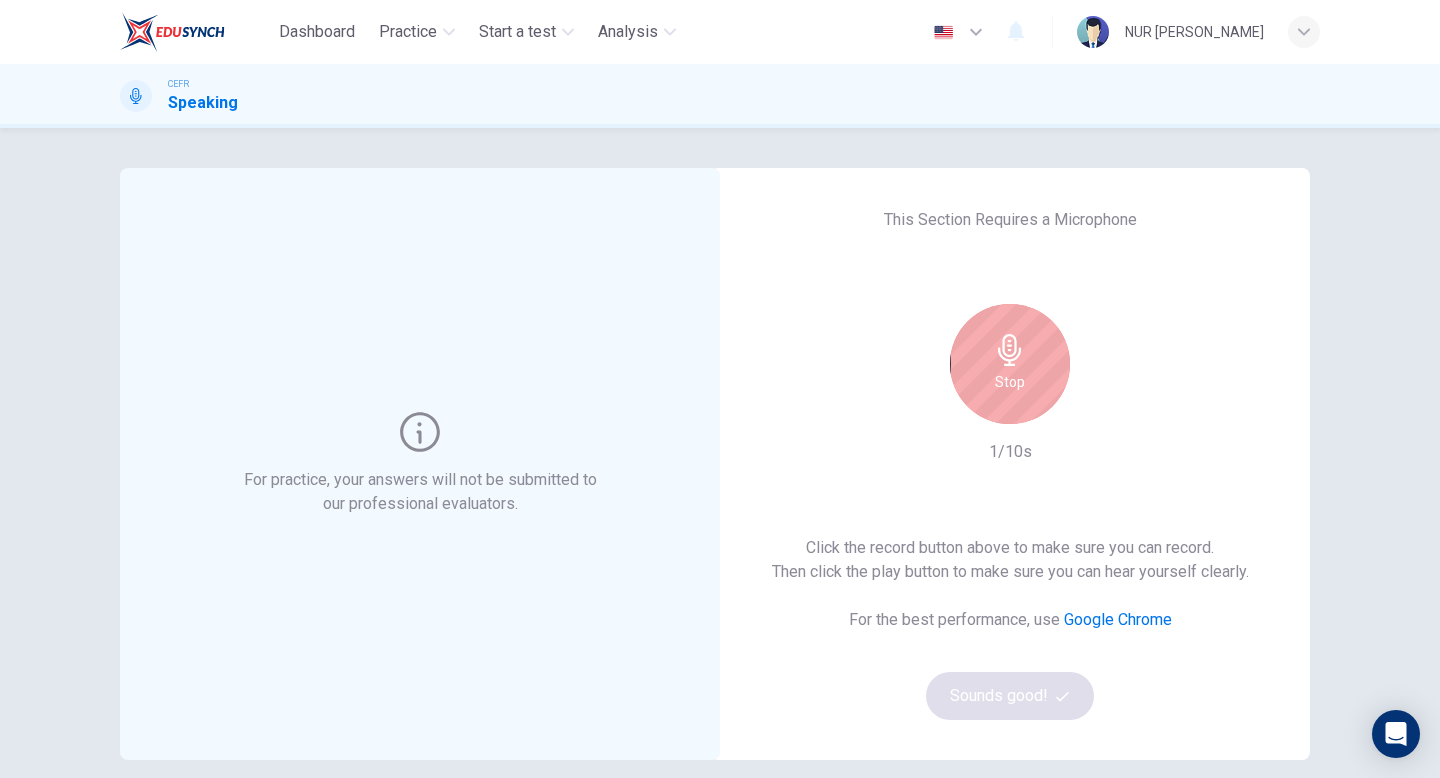 click on "Stop" at bounding box center [1010, 364] 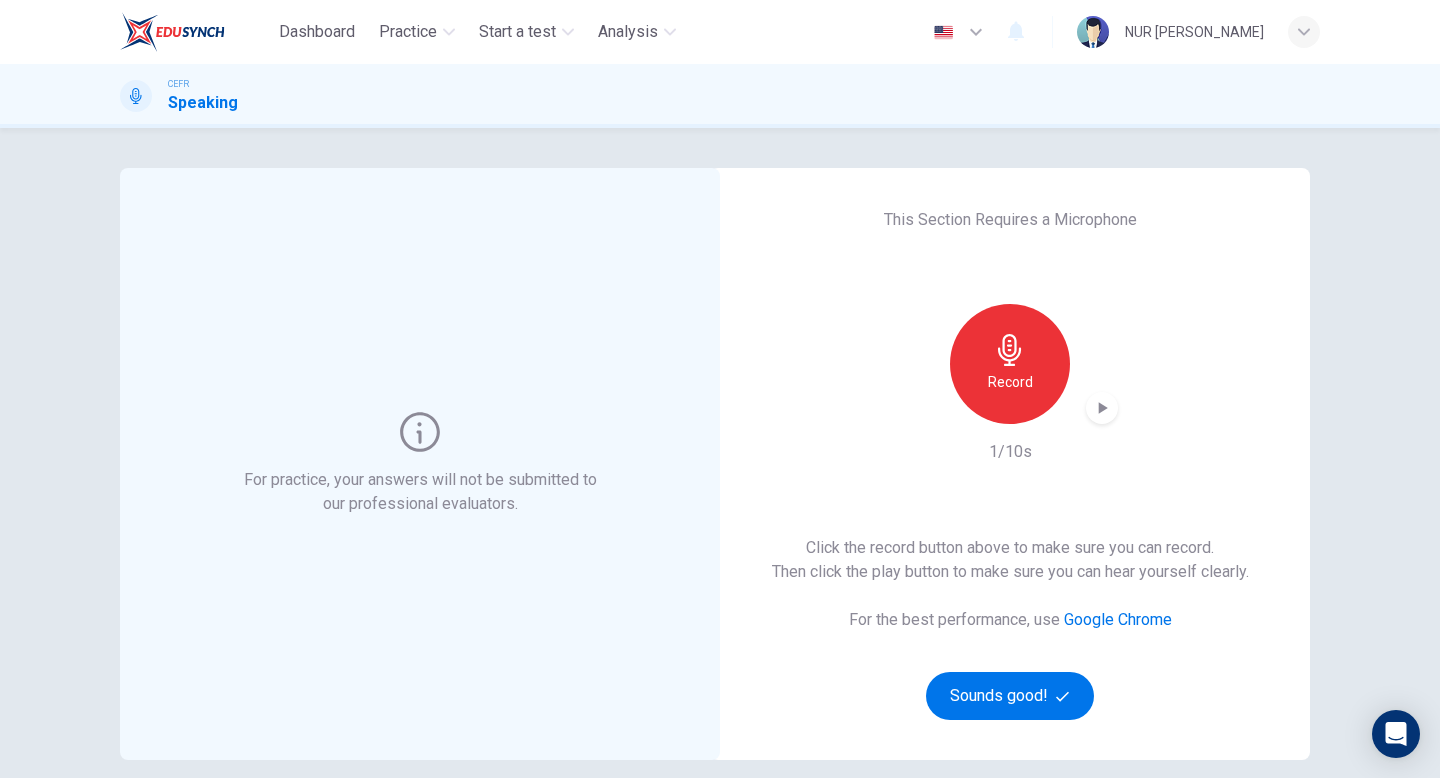 click at bounding box center [1102, 408] 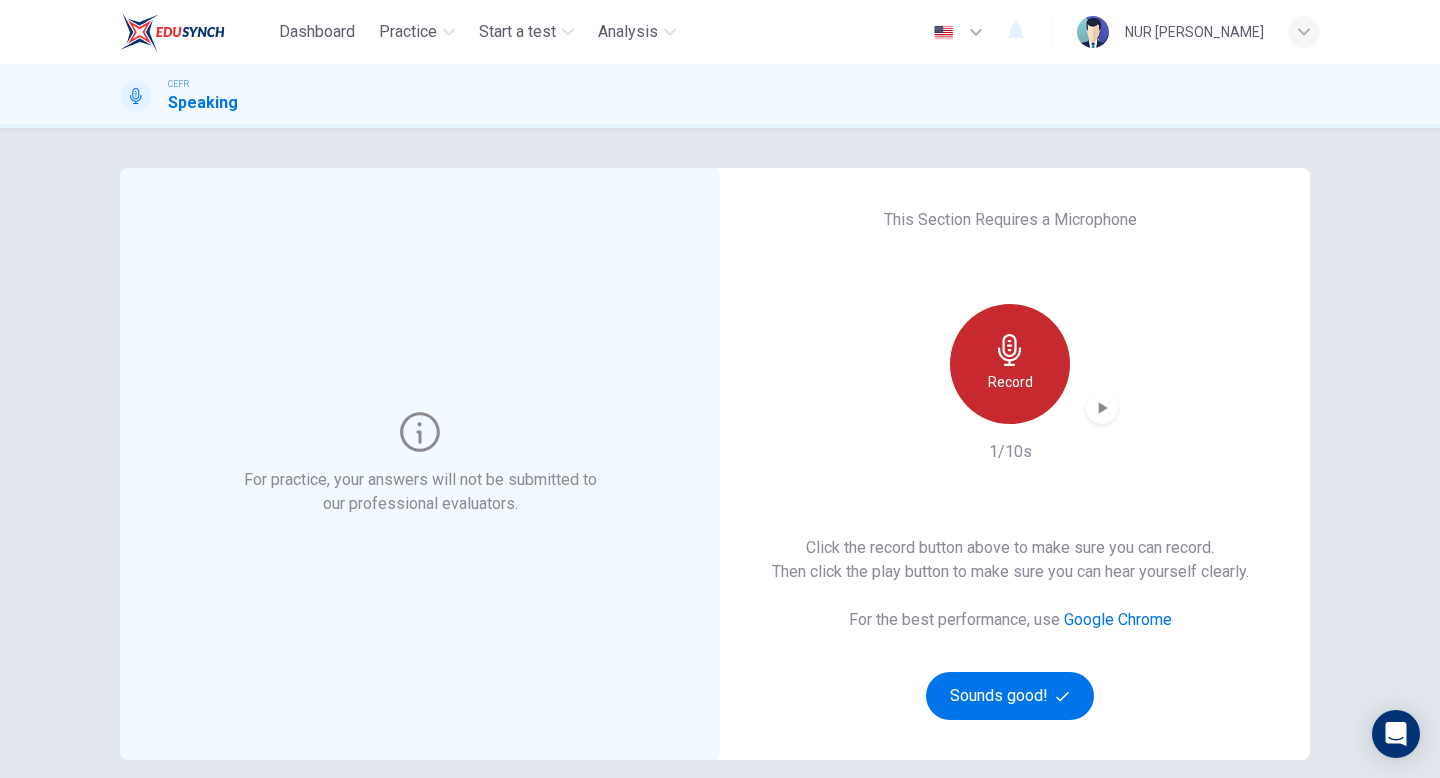 click on "Record" at bounding box center [1010, 364] 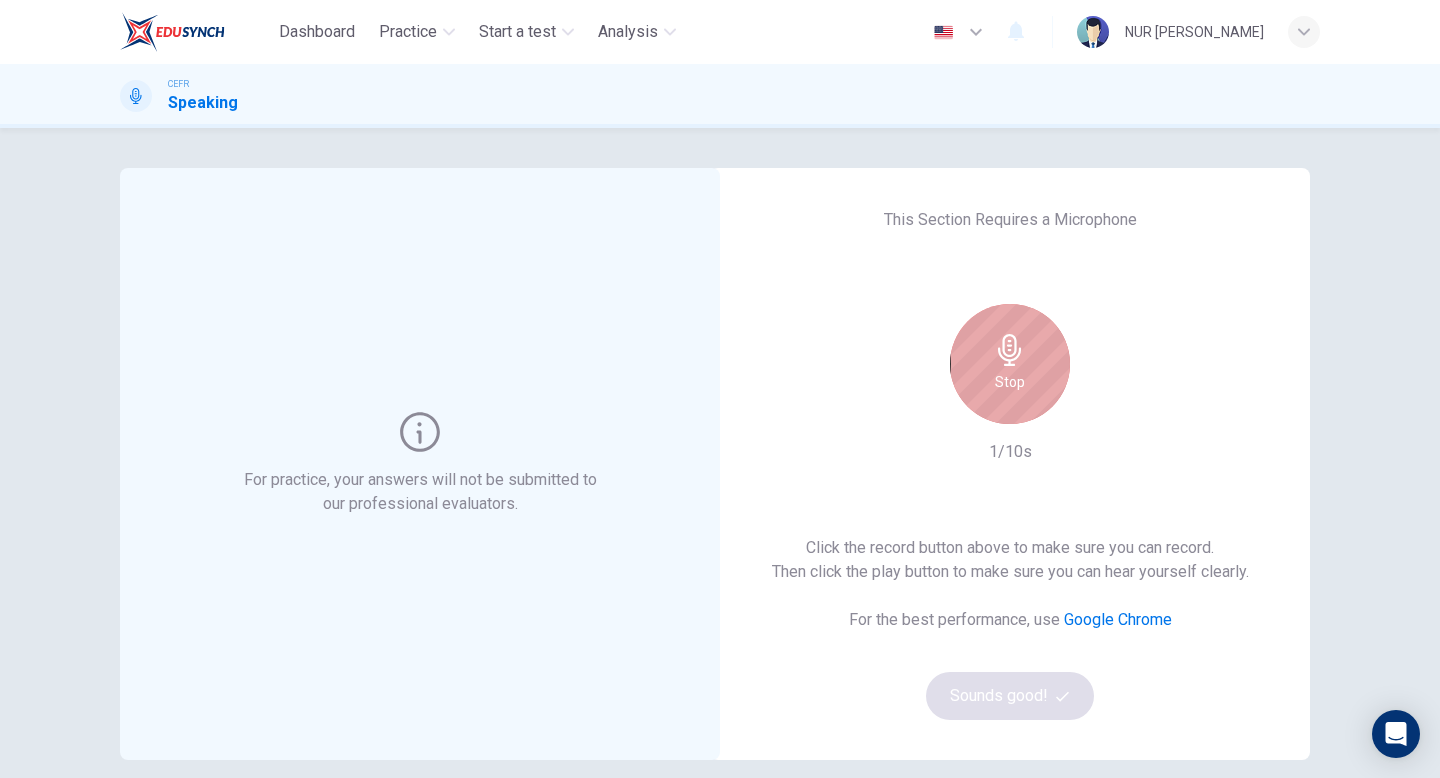 click on "Stop" at bounding box center [1010, 364] 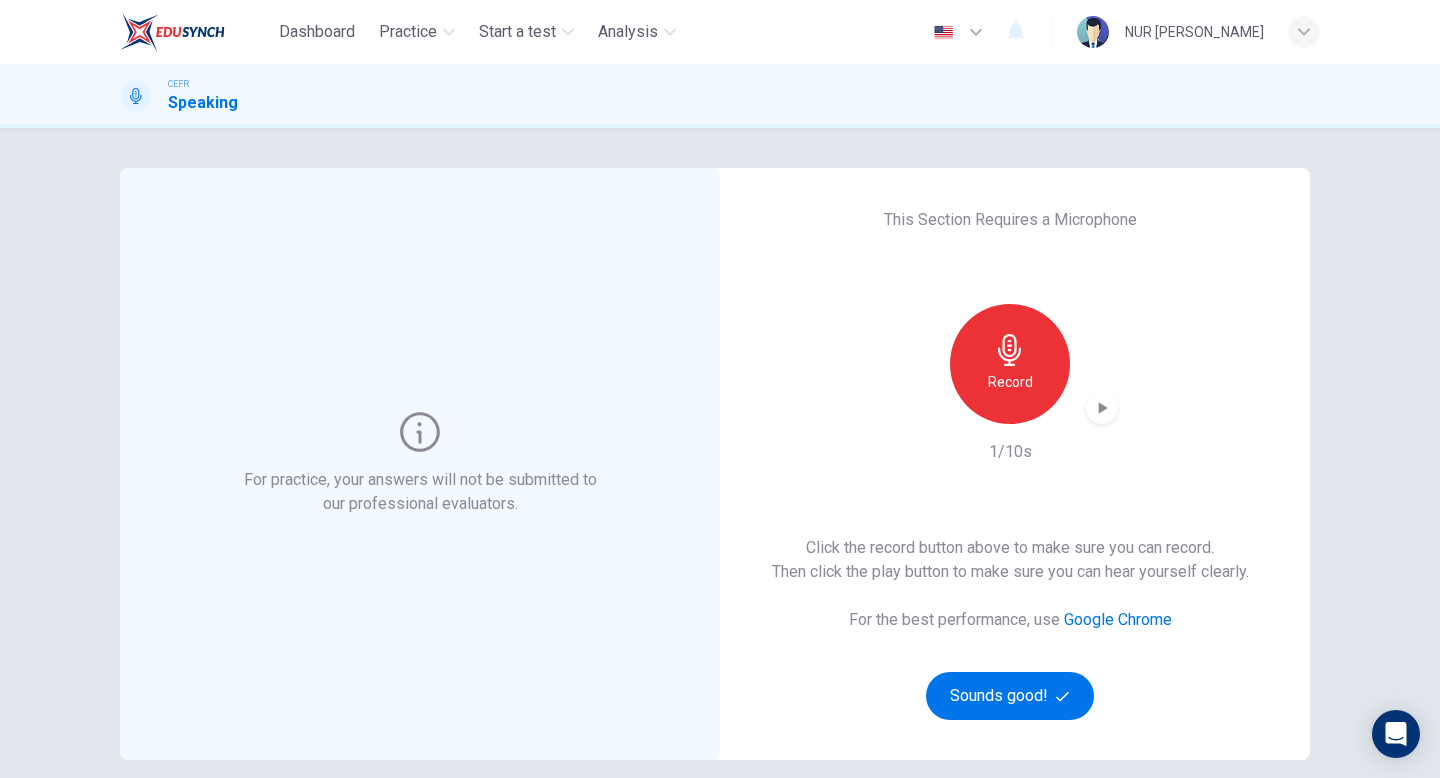 click 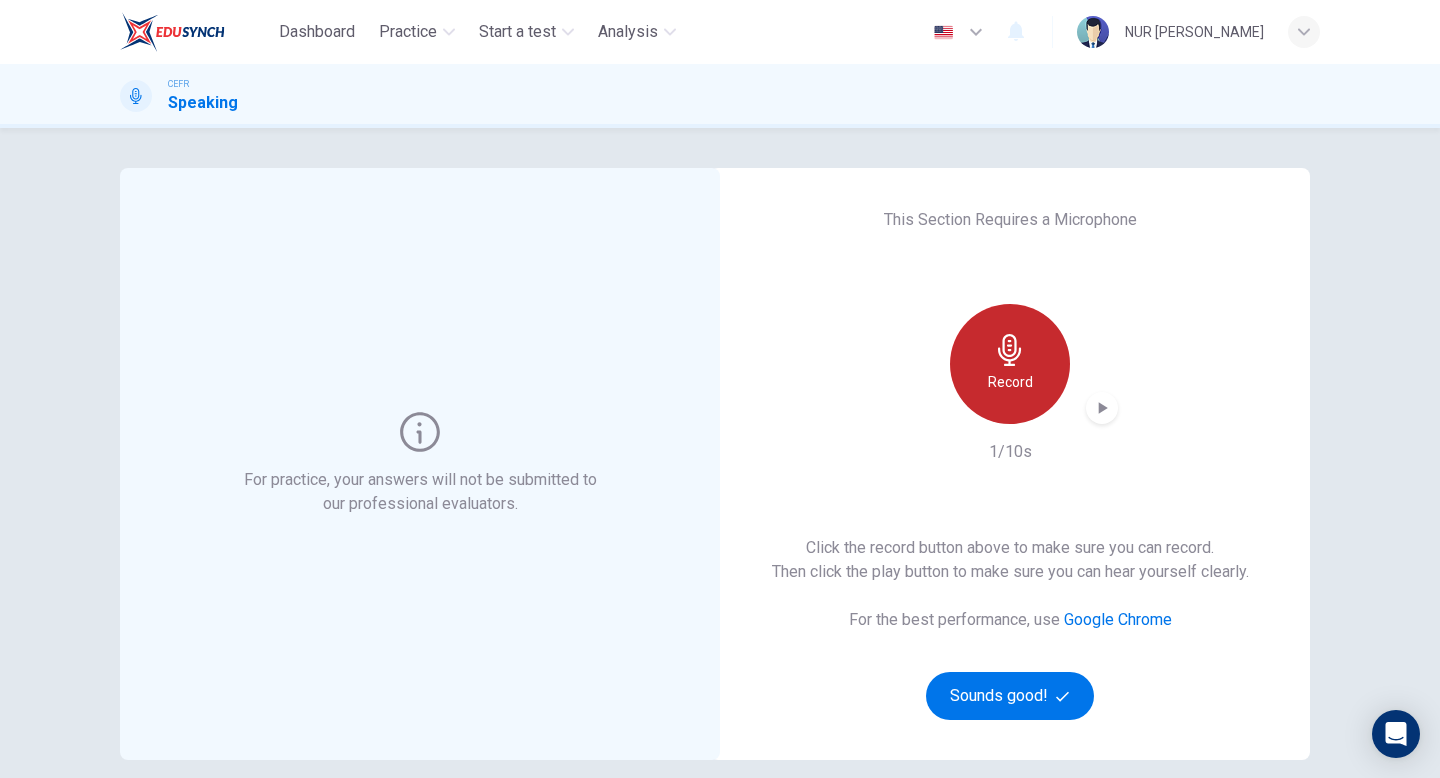 click on "Record" at bounding box center (1010, 364) 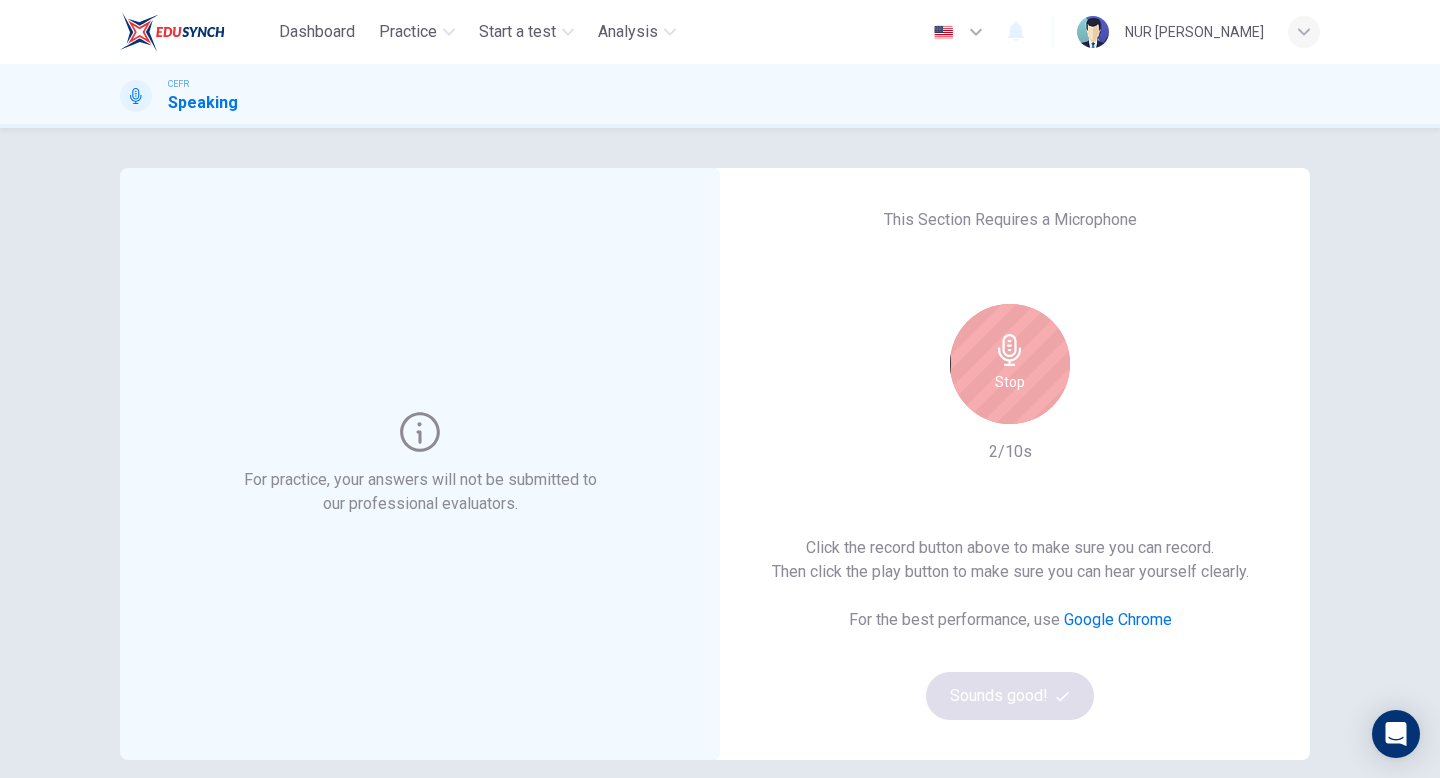 click on "Stop" at bounding box center (1010, 364) 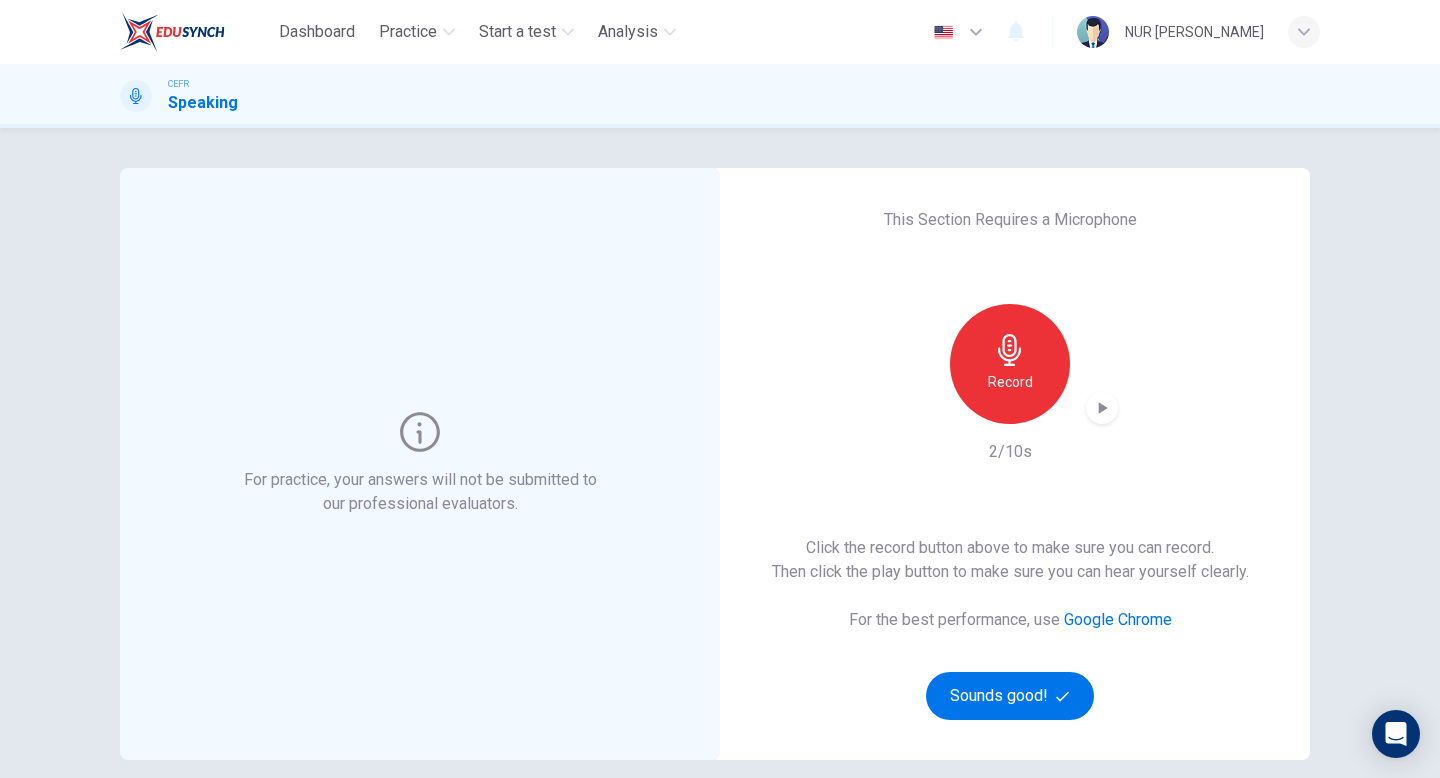 click at bounding box center [1102, 408] 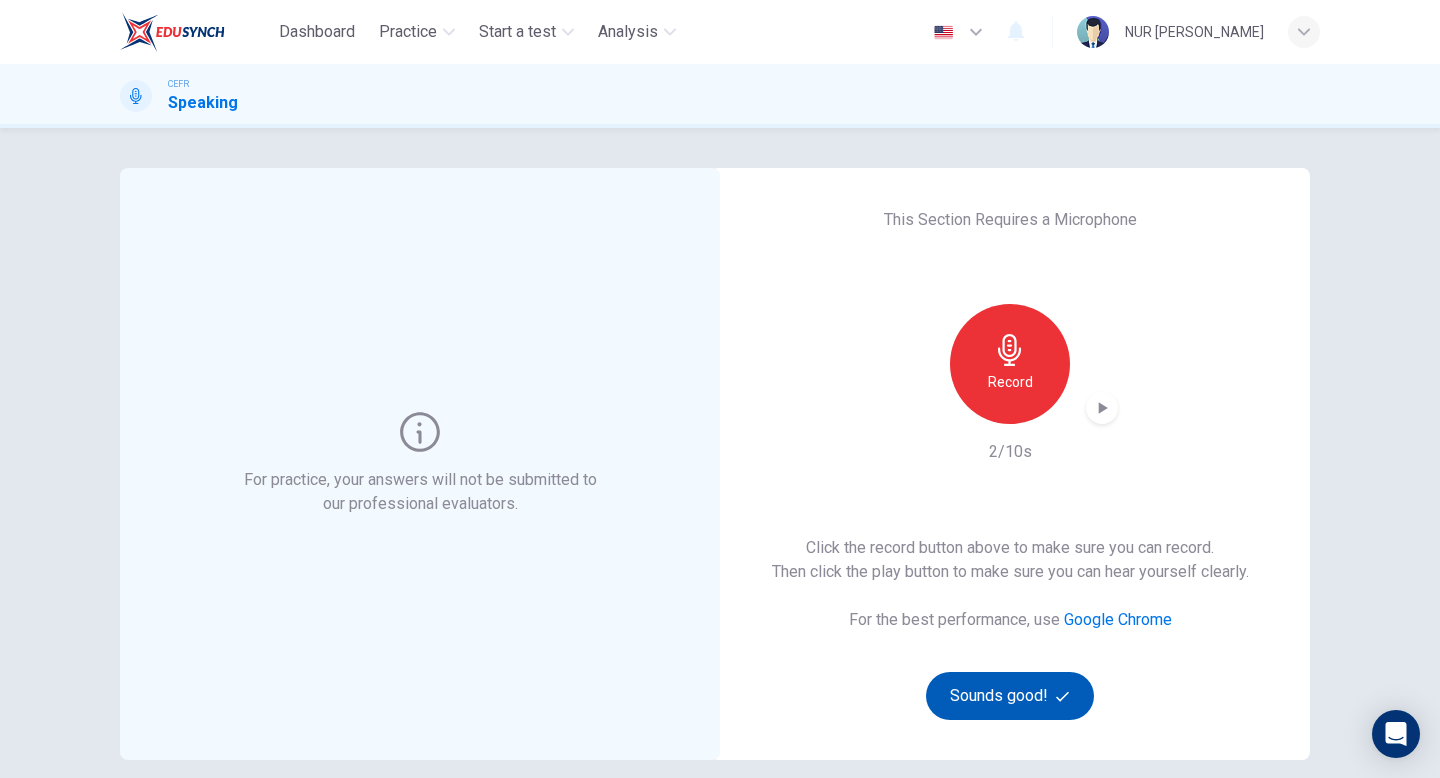 click on "Sounds good!" at bounding box center (1010, 696) 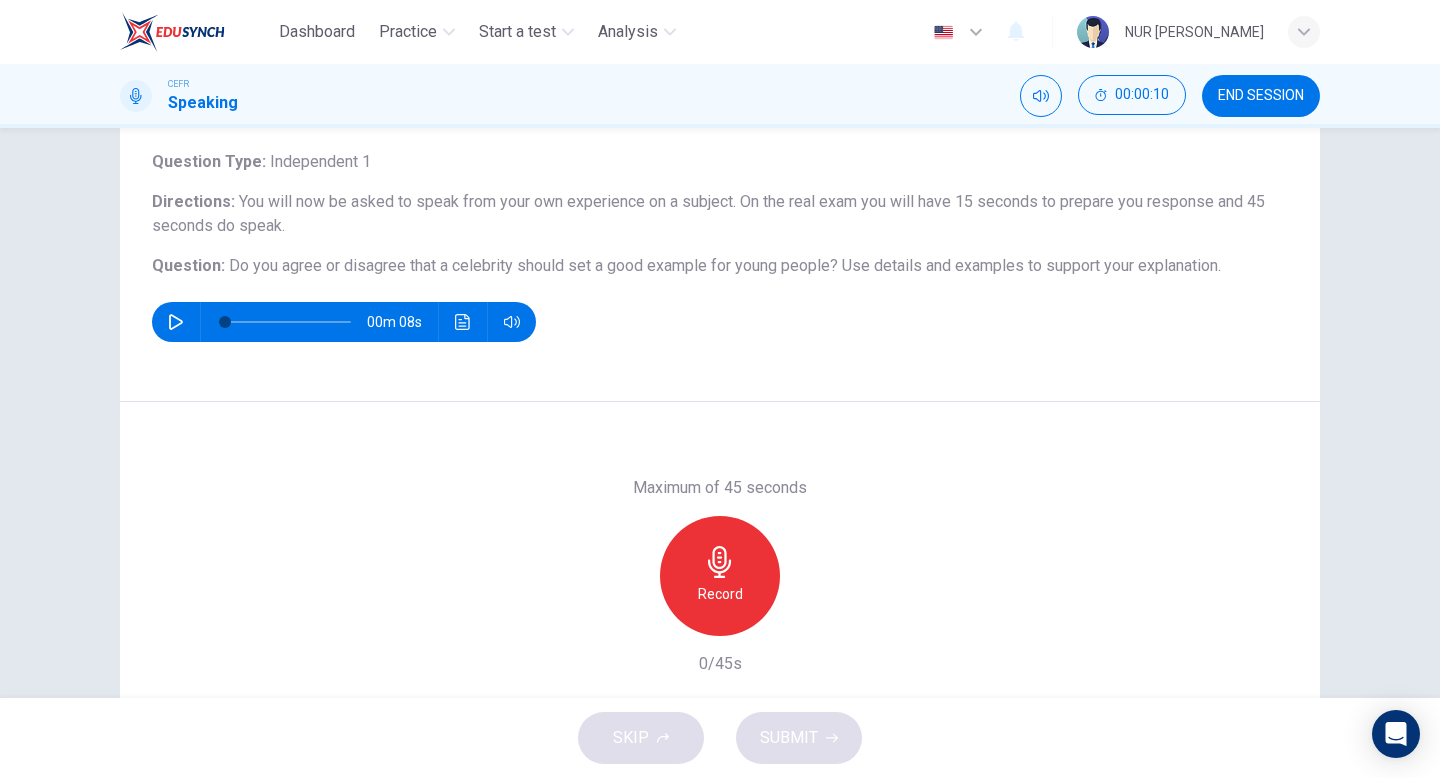 scroll, scrollTop: 139, scrollLeft: 0, axis: vertical 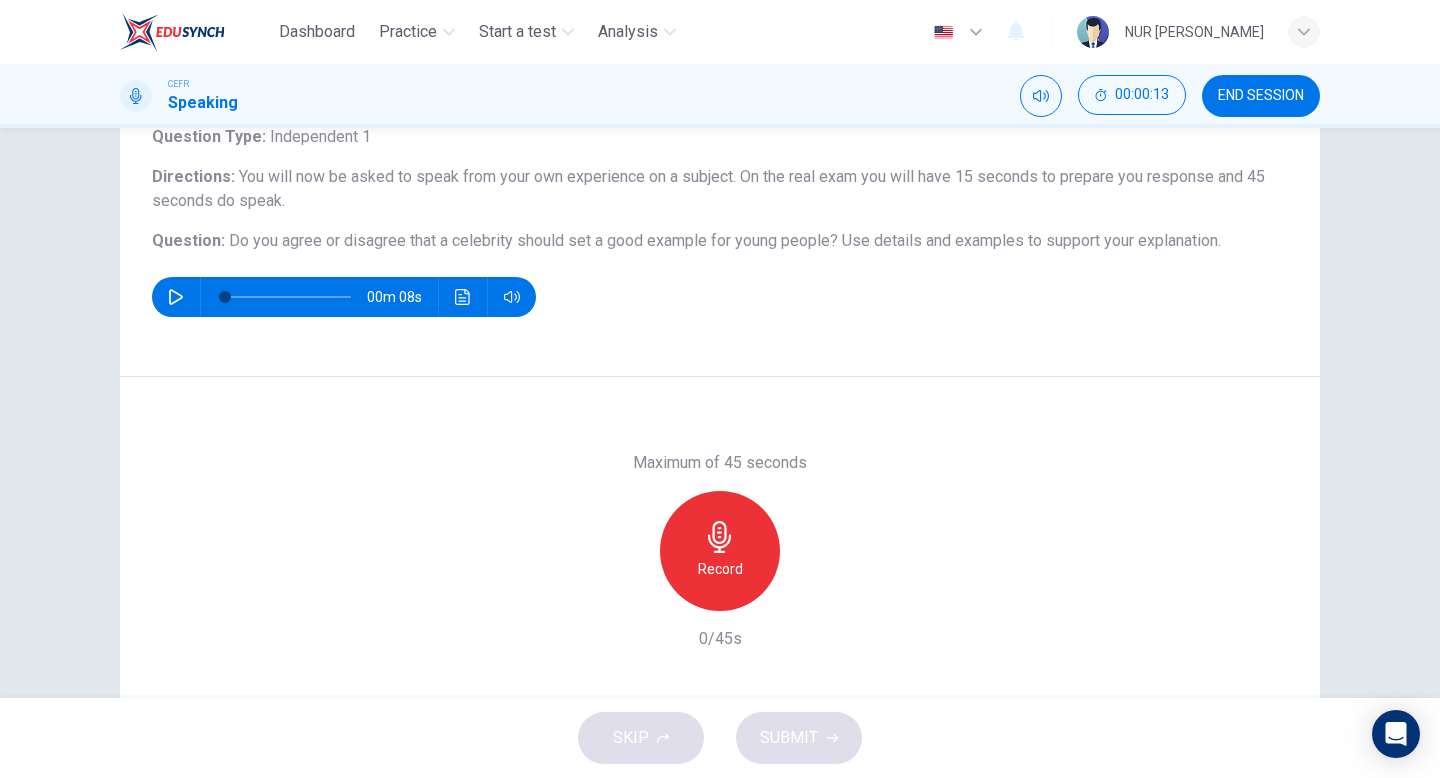 click on "Record" at bounding box center [720, 551] 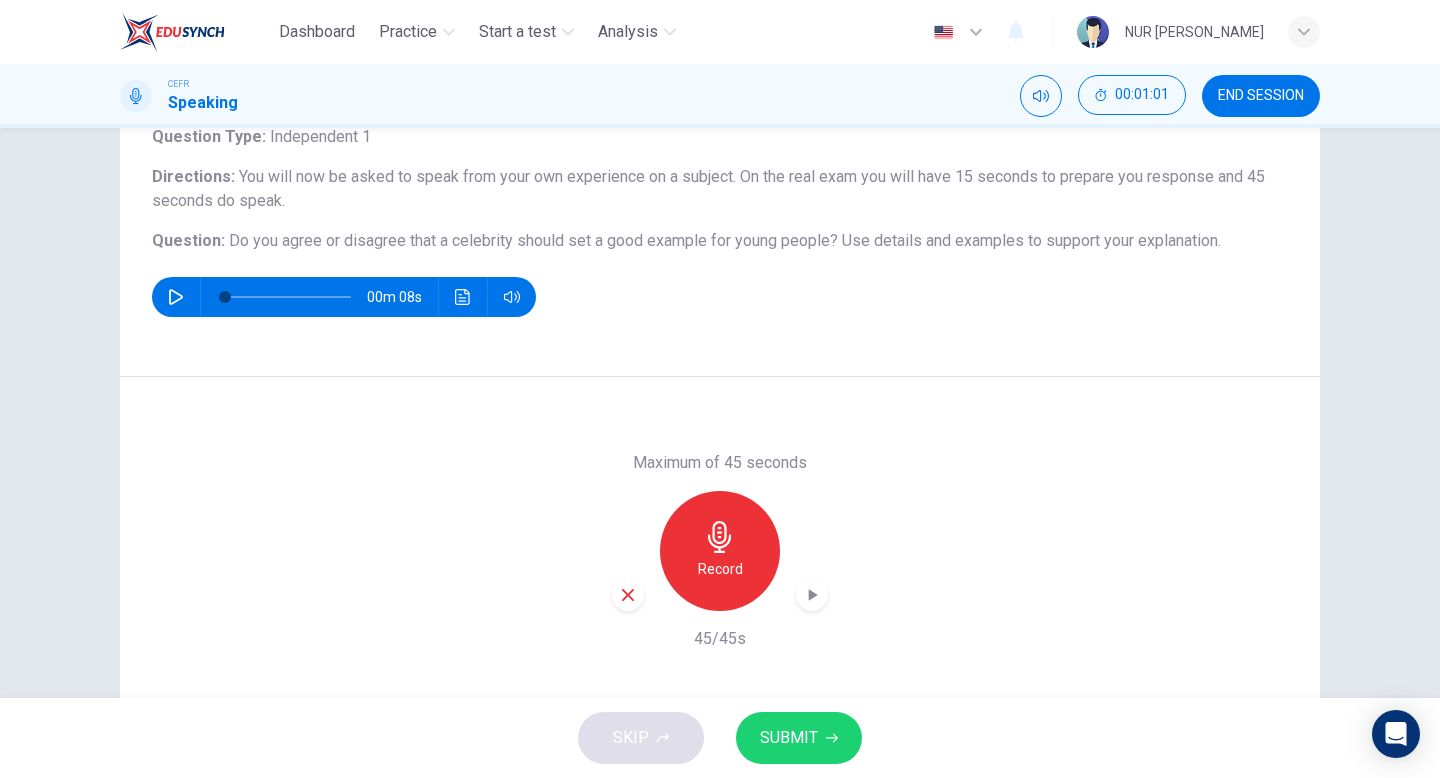 click 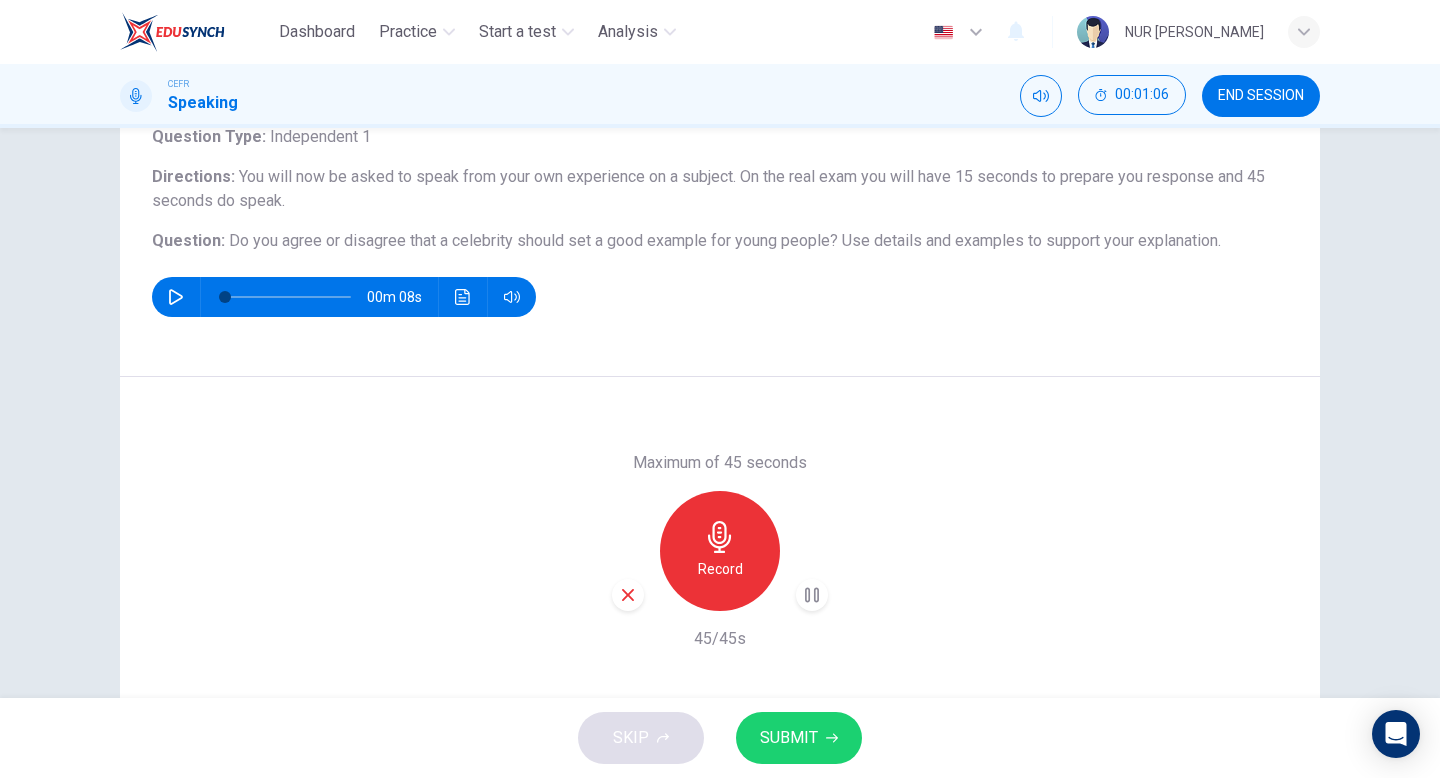 drag, startPoint x: 222, startPoint y: 241, endPoint x: 850, endPoint y: 236, distance: 628.0199 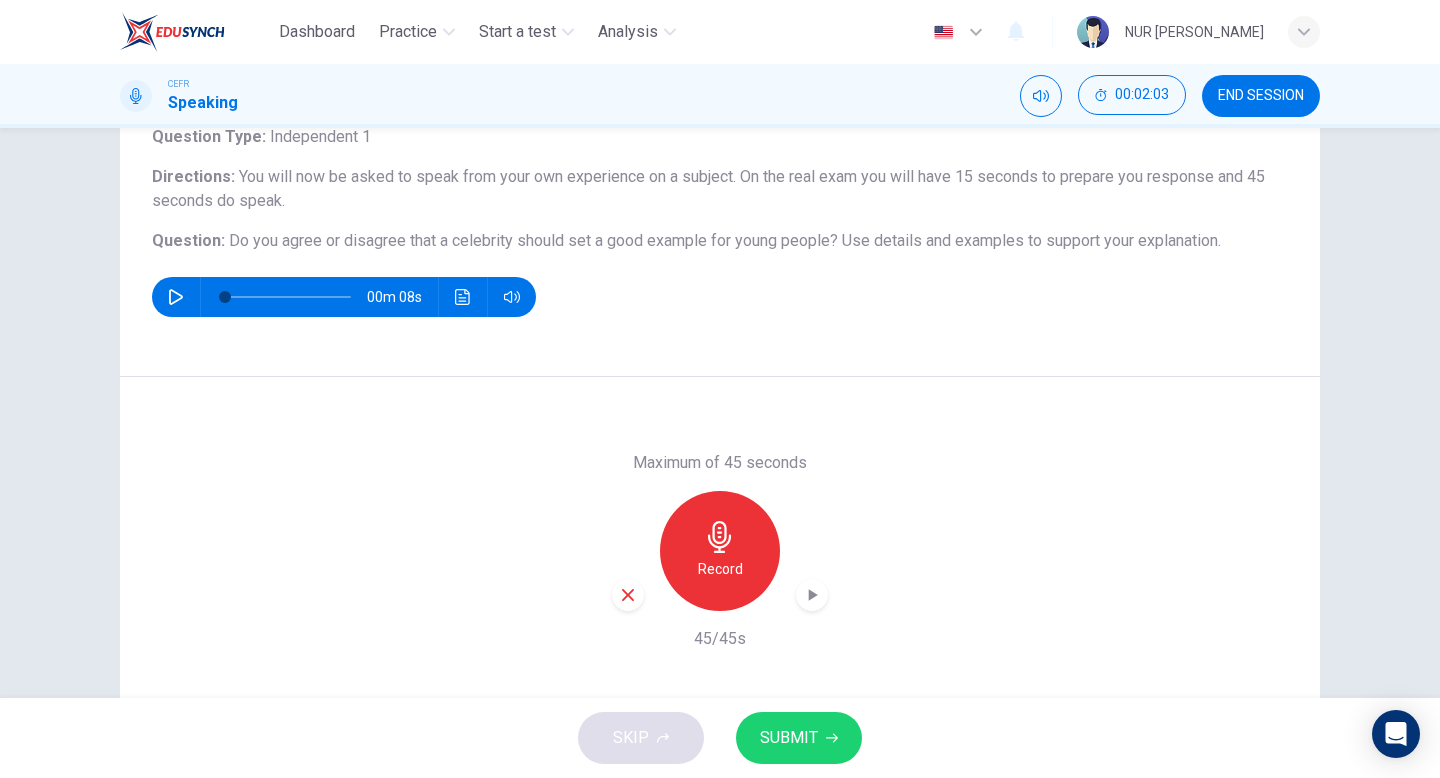 click on "SUBMIT" at bounding box center [789, 738] 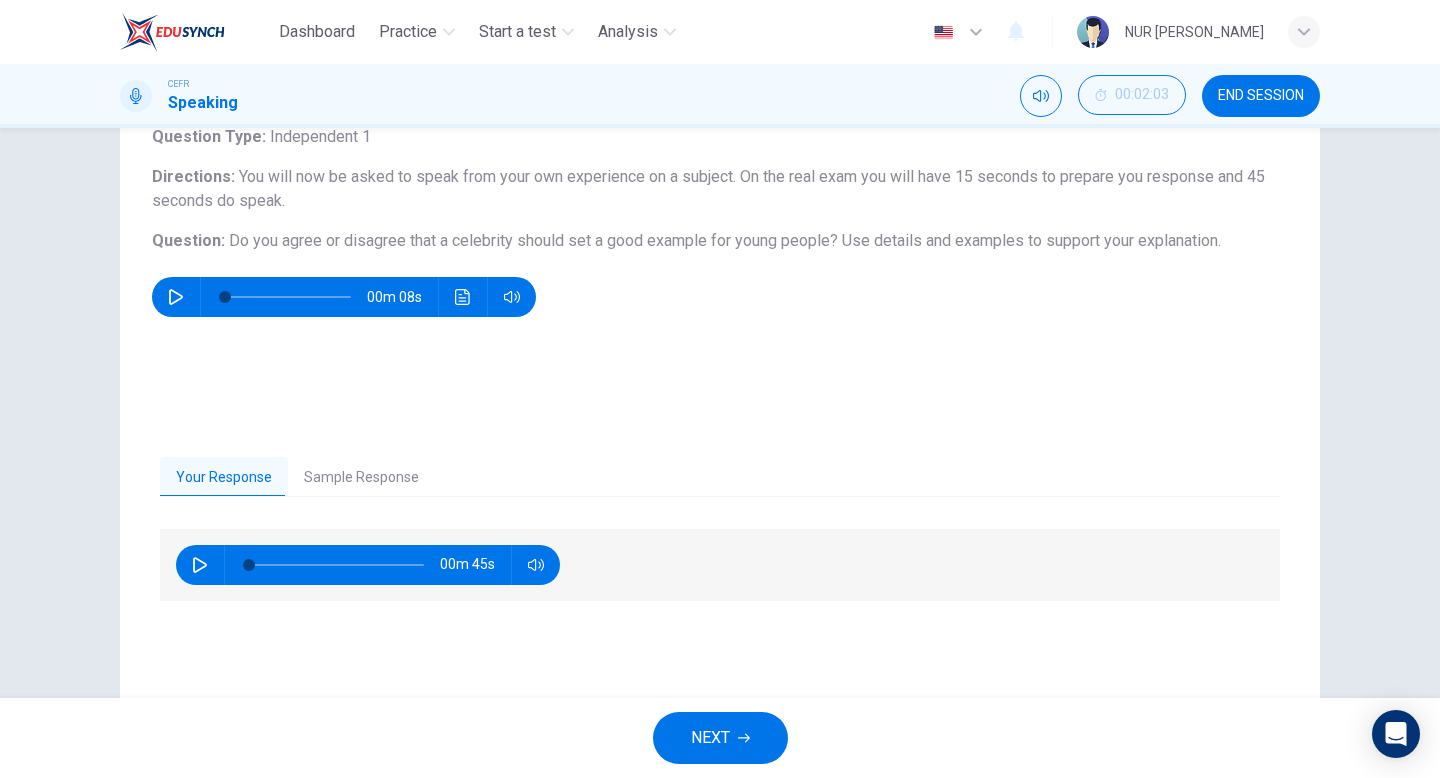 scroll, scrollTop: 205, scrollLeft: 0, axis: vertical 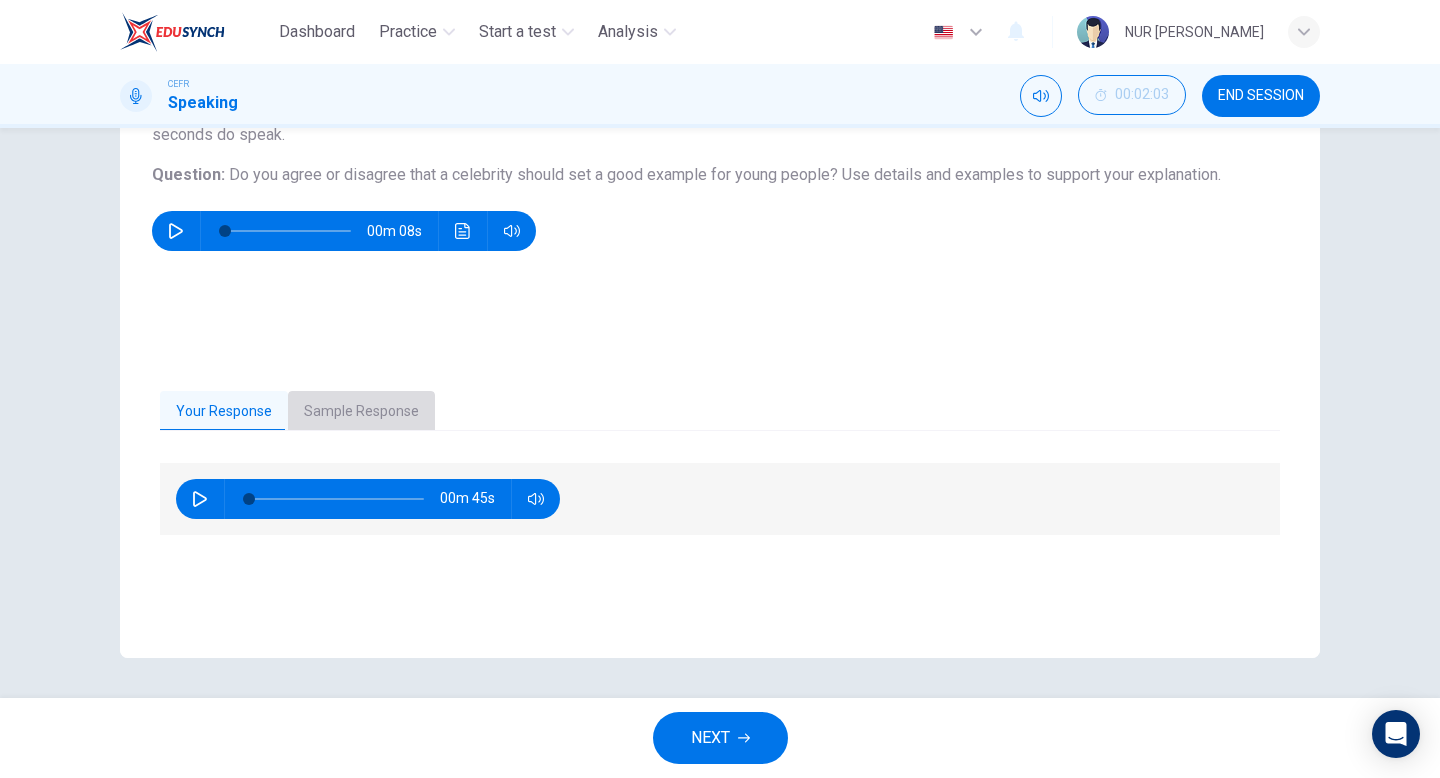 click on "Sample Response" at bounding box center [361, 412] 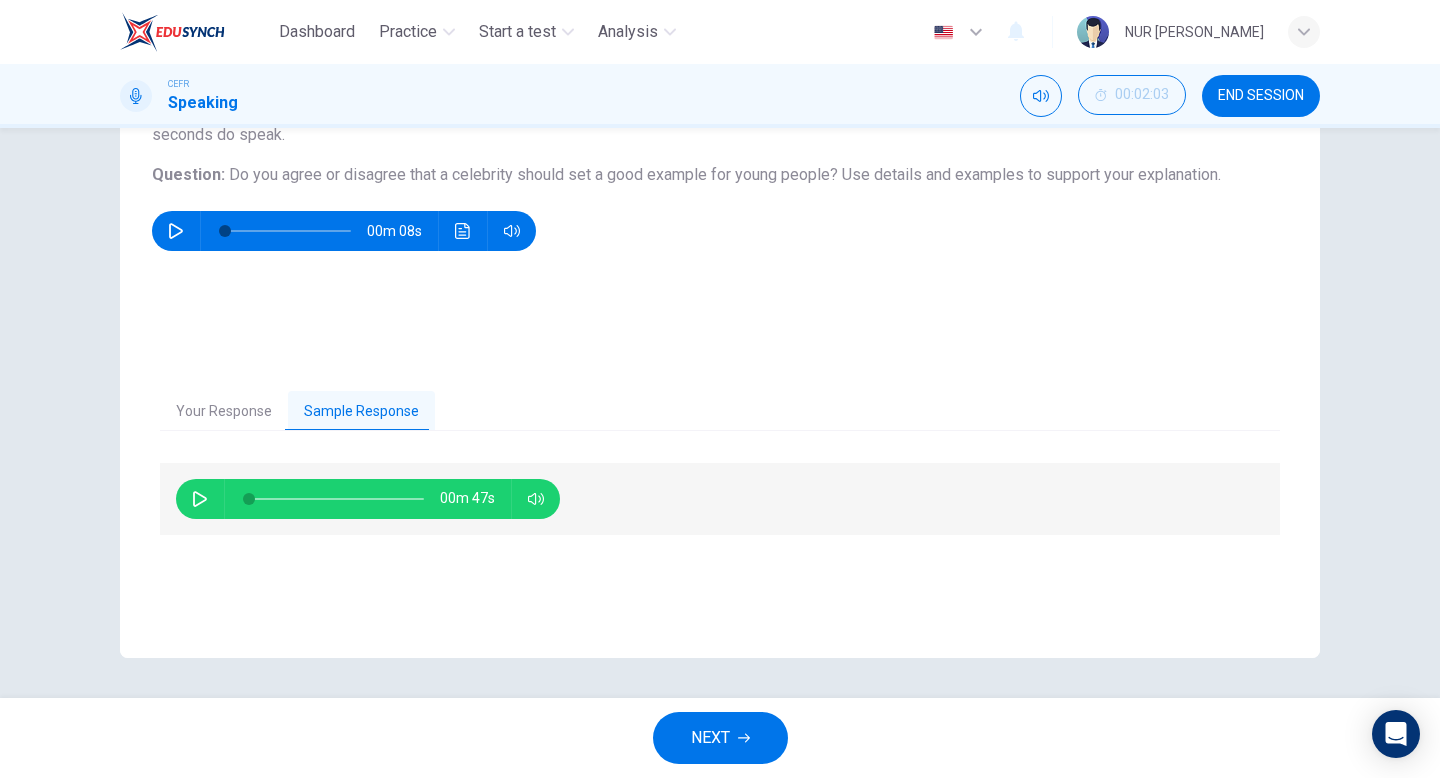 click at bounding box center [200, 499] 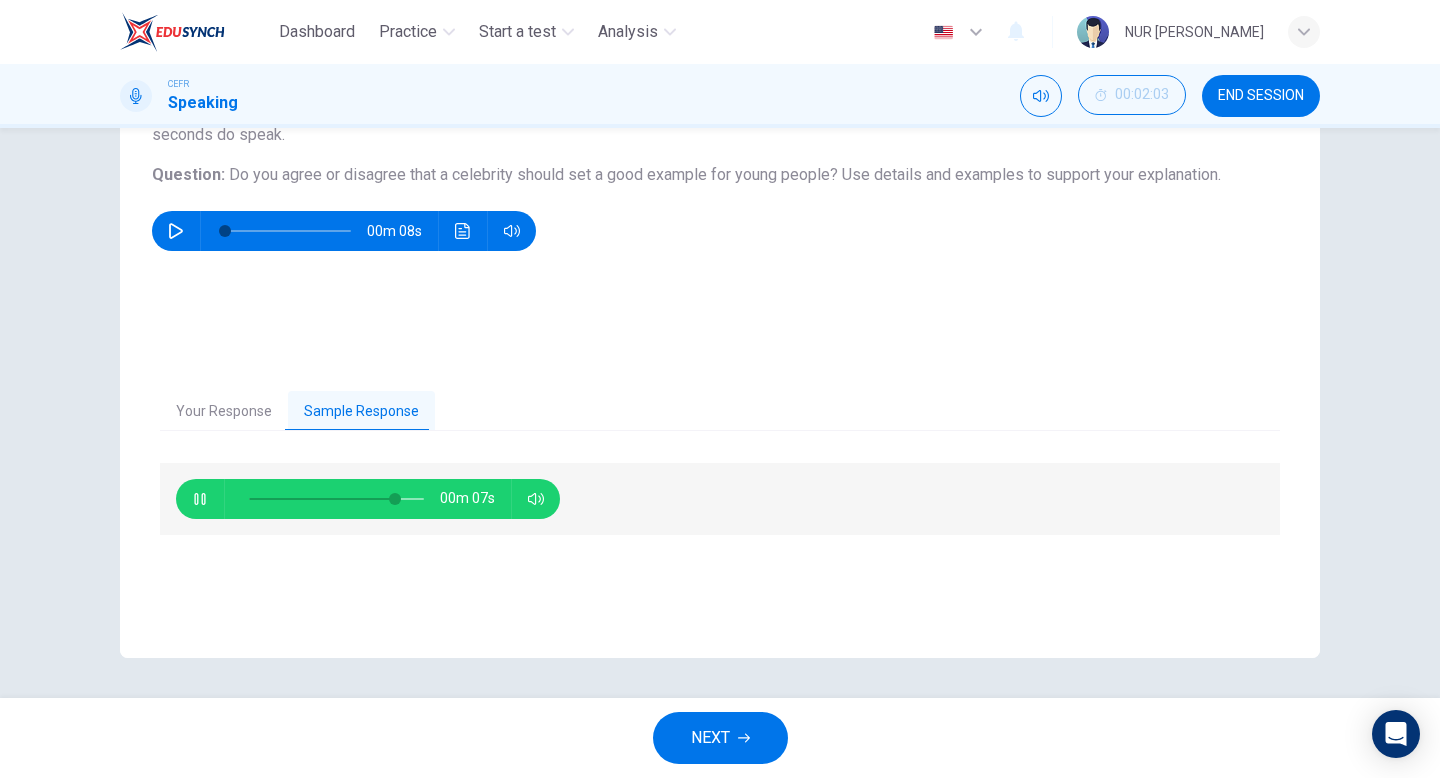 click 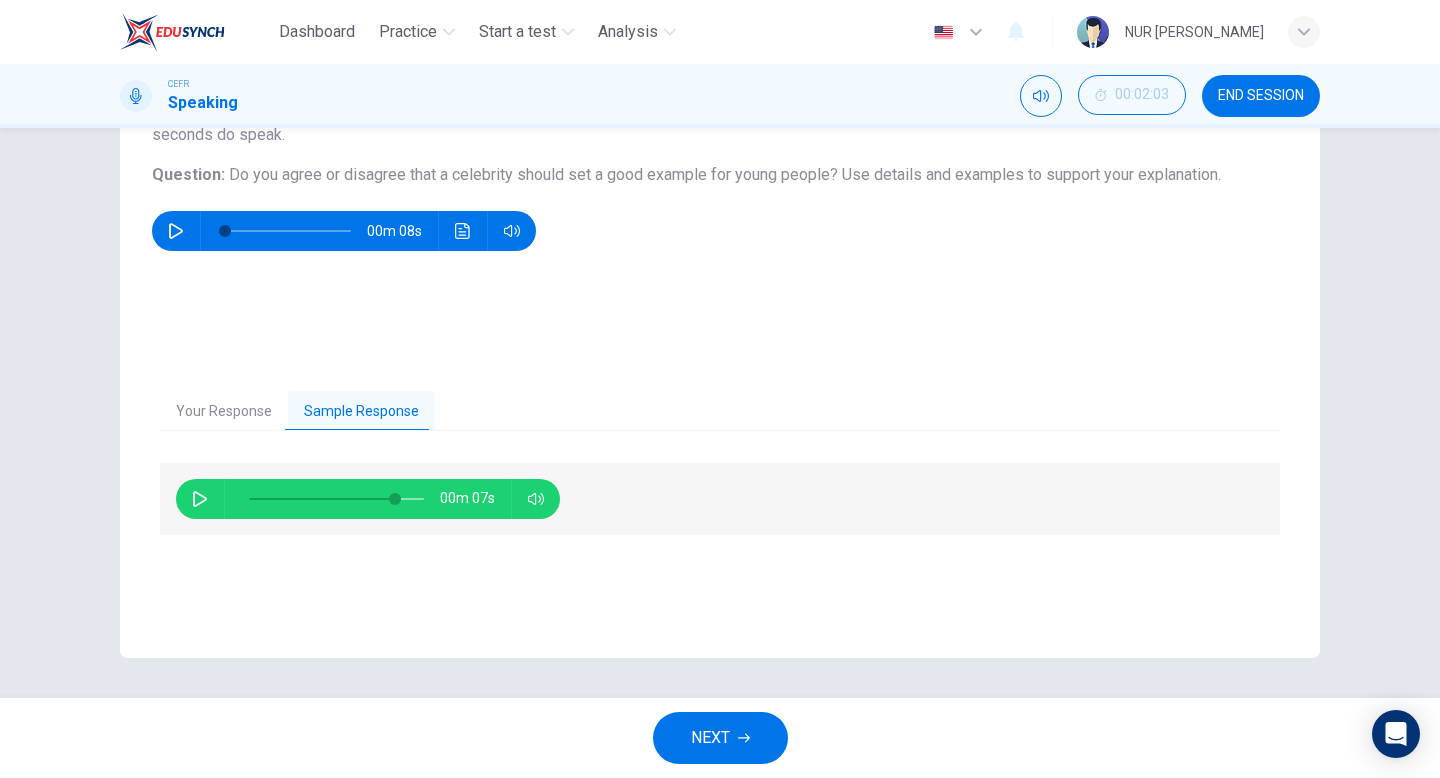 click on "NEXT" at bounding box center (720, 738) 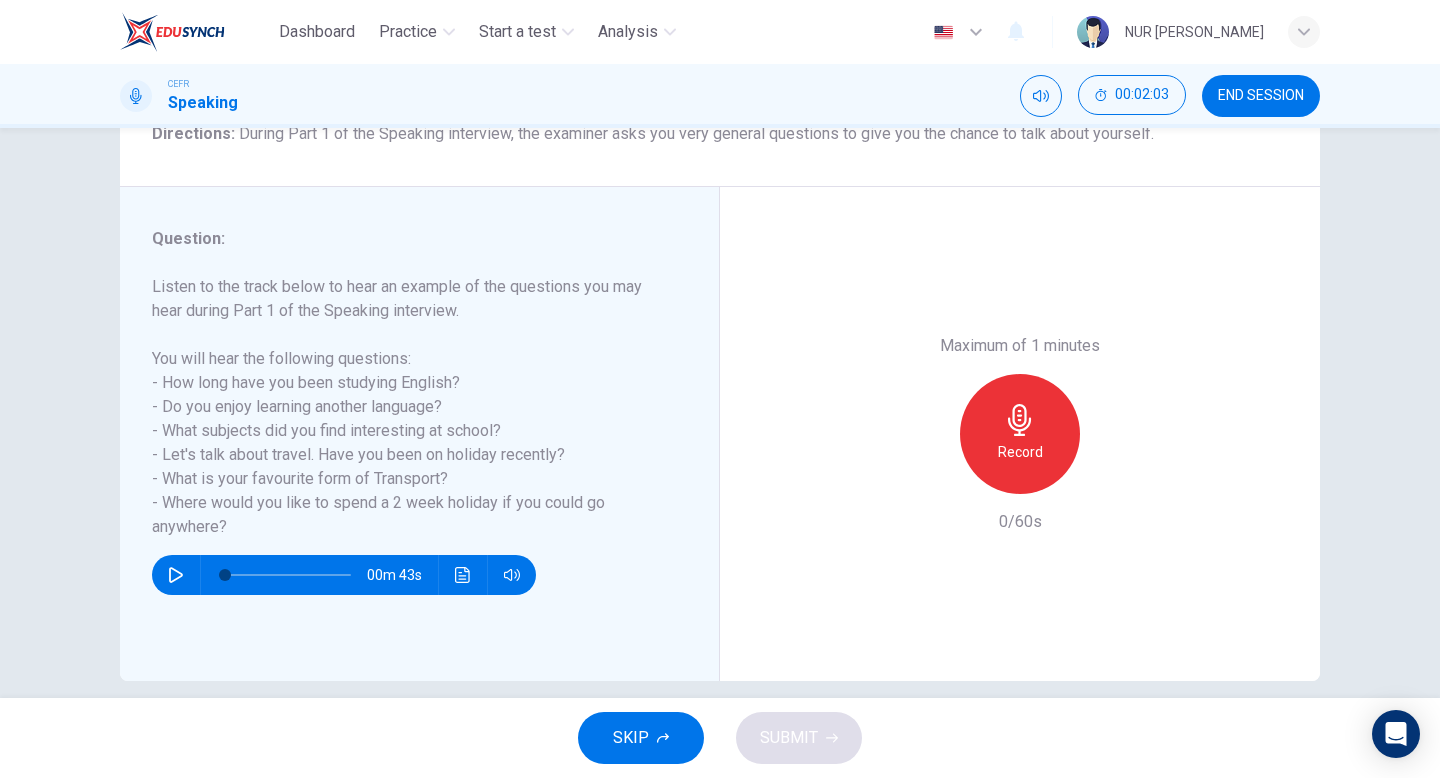 scroll, scrollTop: 205, scrollLeft: 0, axis: vertical 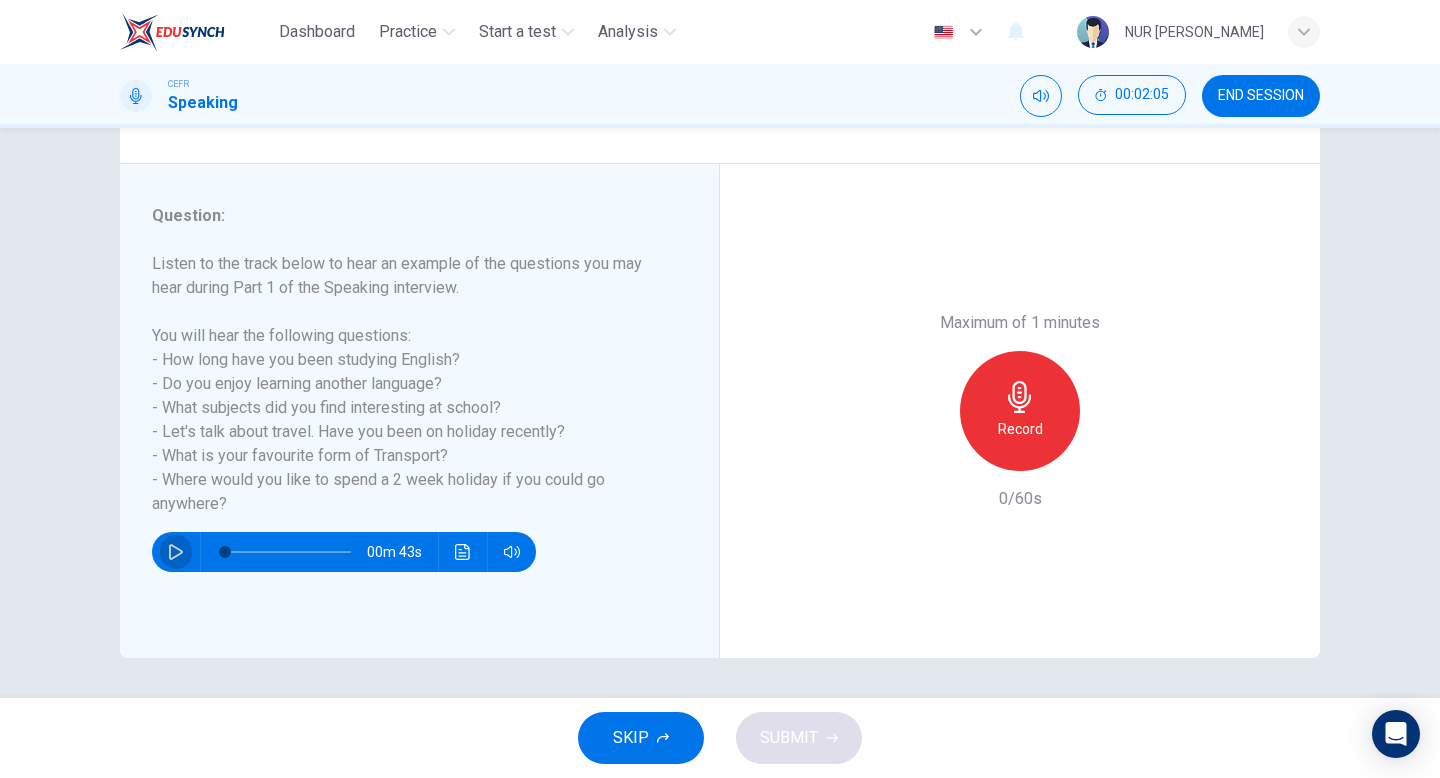 click at bounding box center (176, 552) 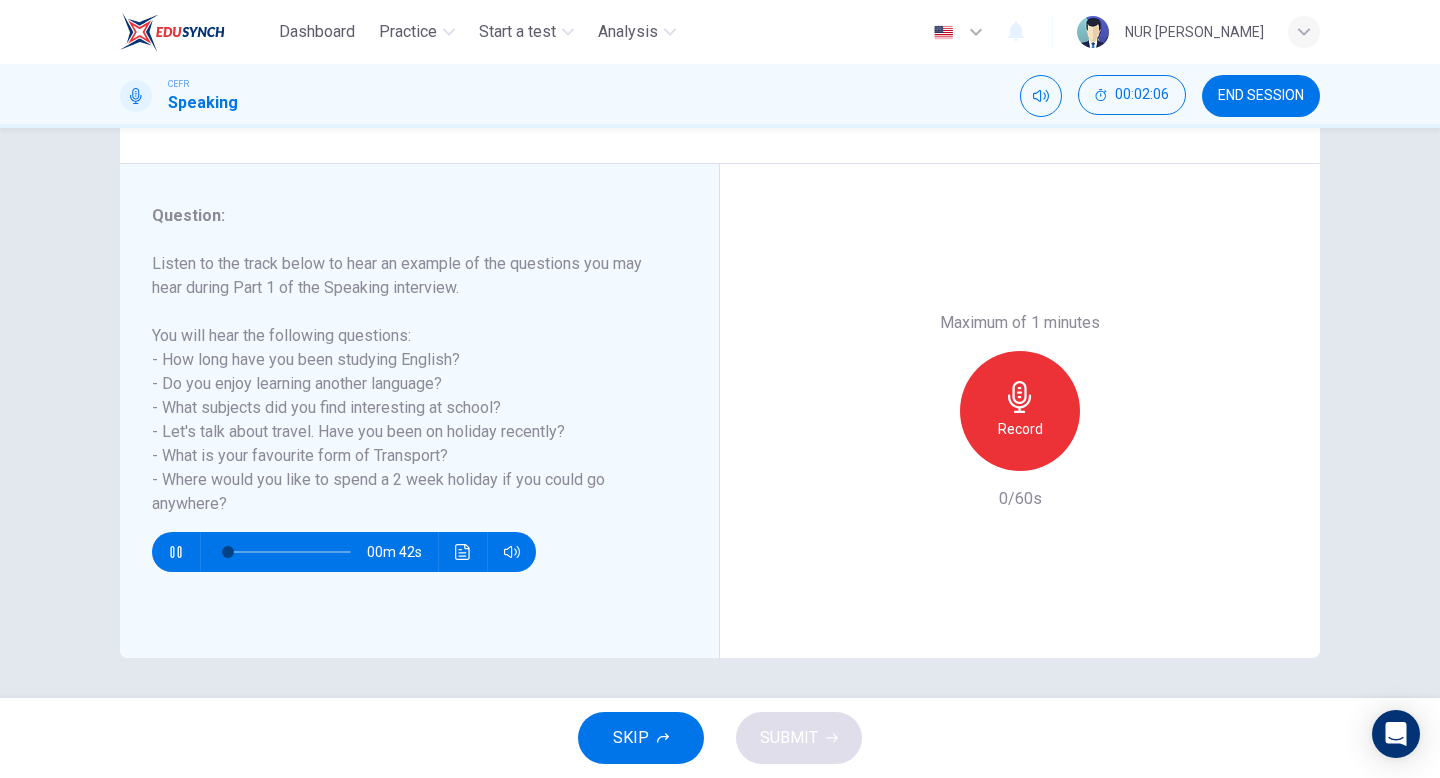 scroll, scrollTop: 133, scrollLeft: 0, axis: vertical 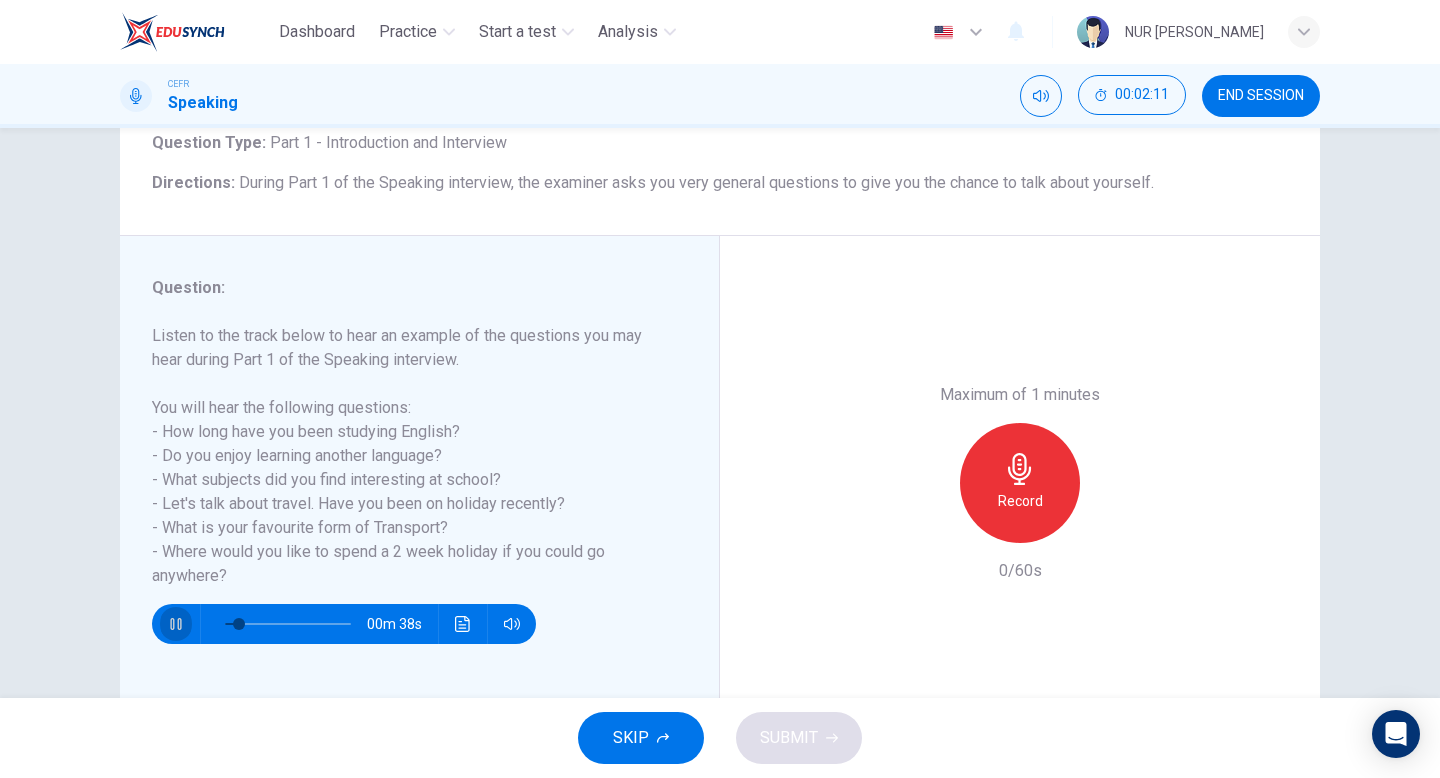 click 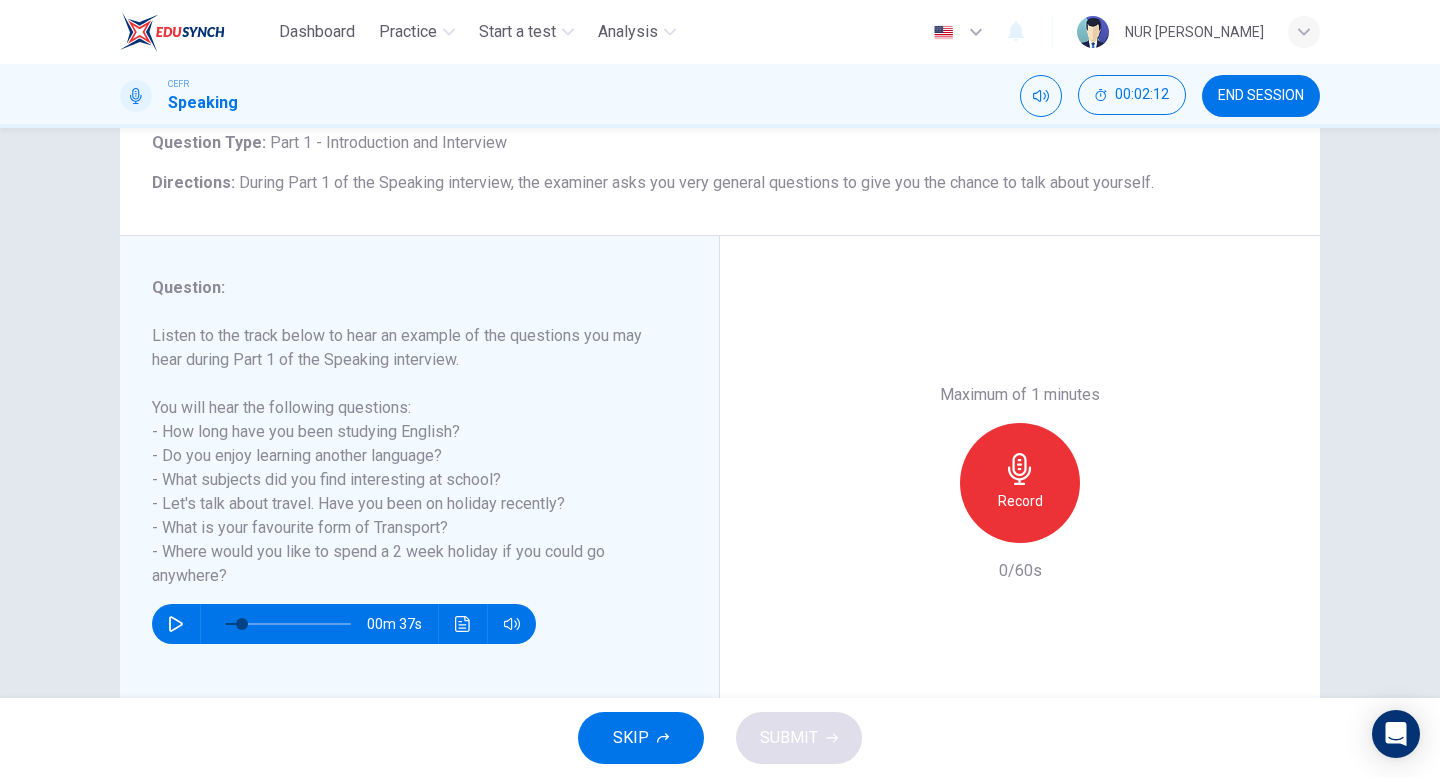 click on "Record" at bounding box center (1020, 483) 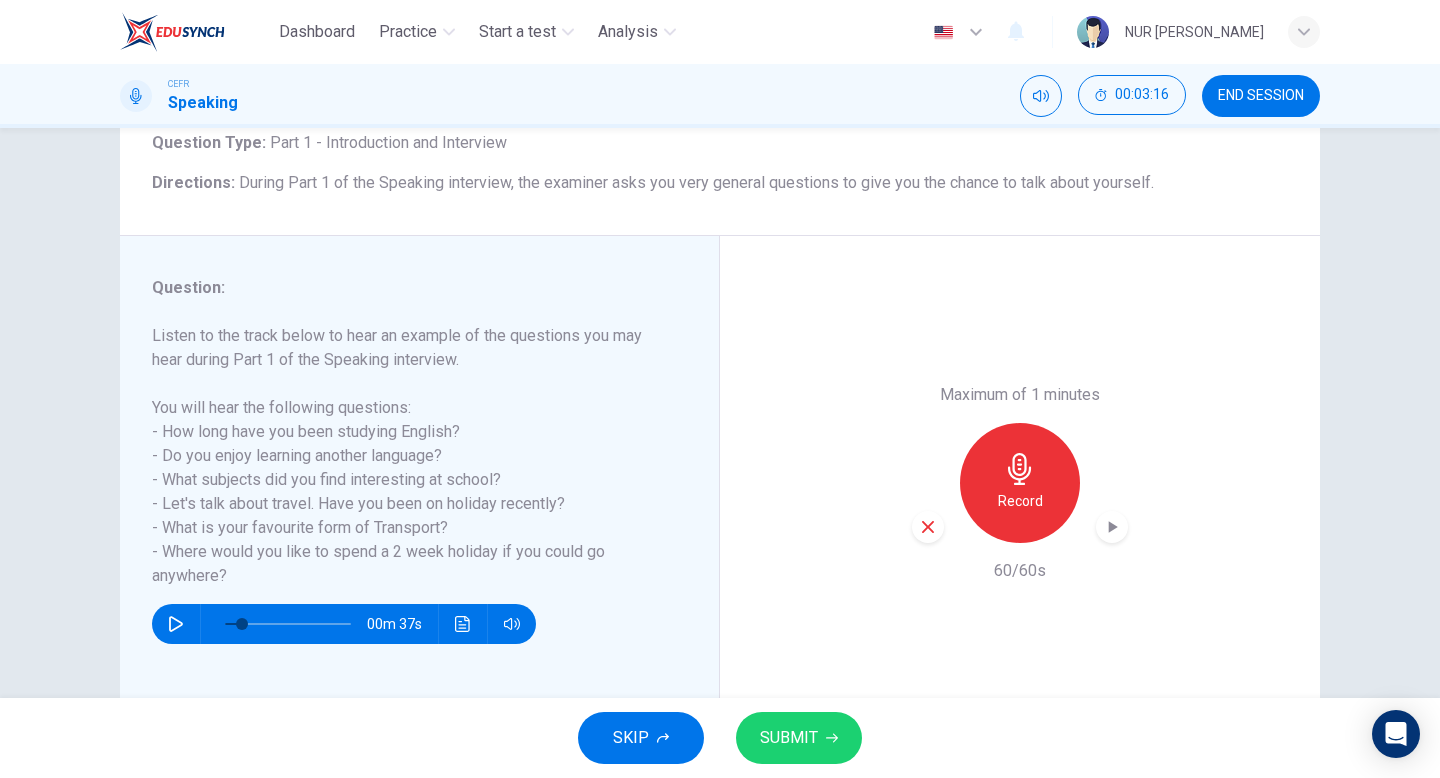 click on "SUBMIT" at bounding box center (789, 738) 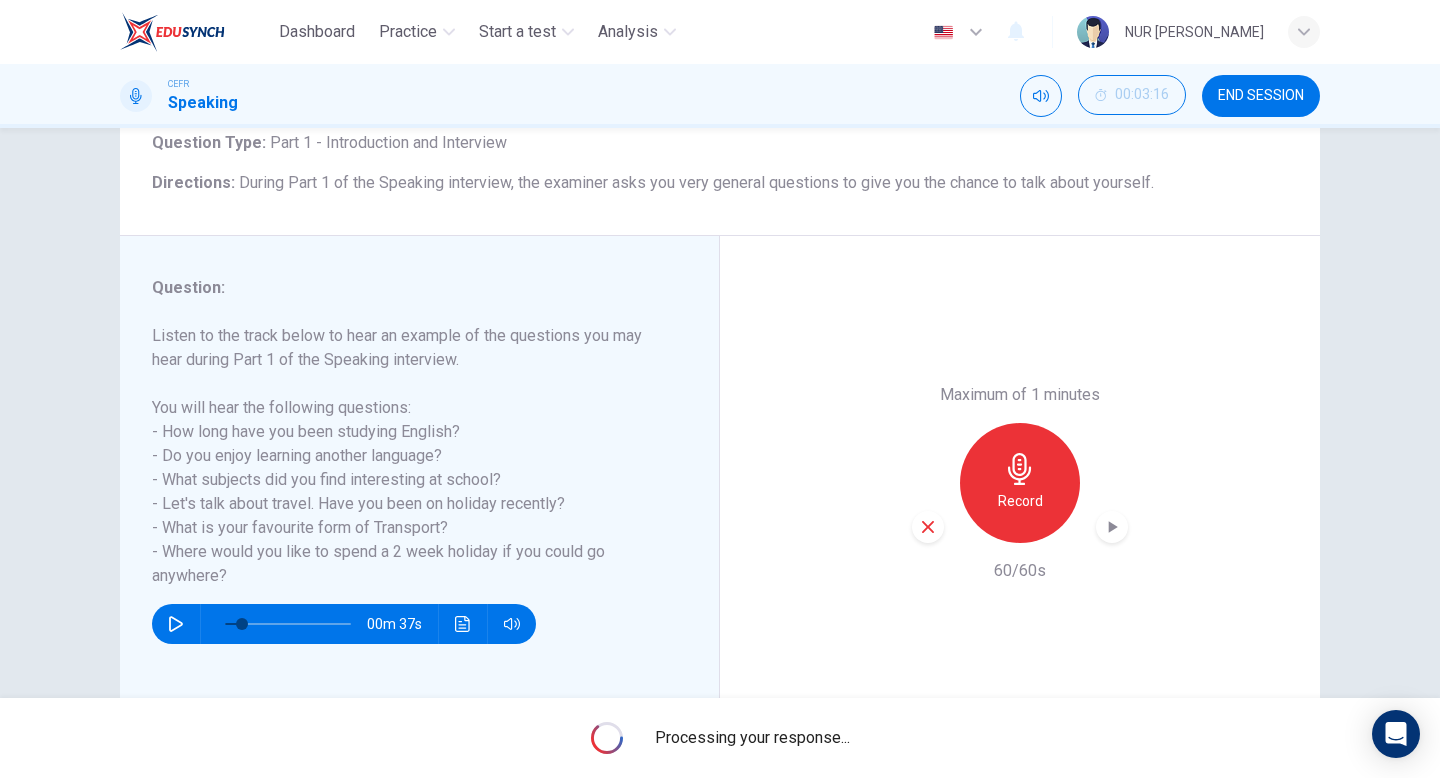 scroll, scrollTop: 205, scrollLeft: 0, axis: vertical 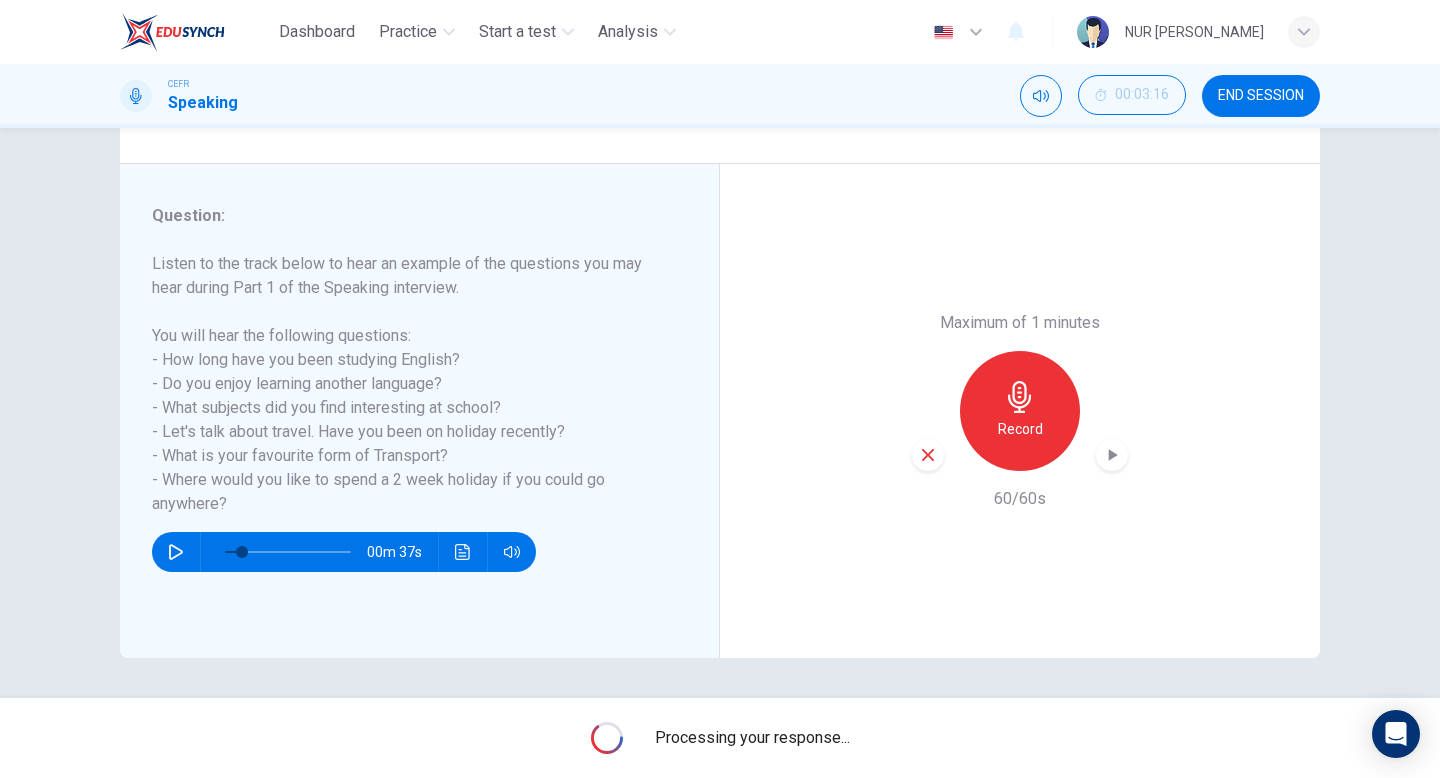 type on "0" 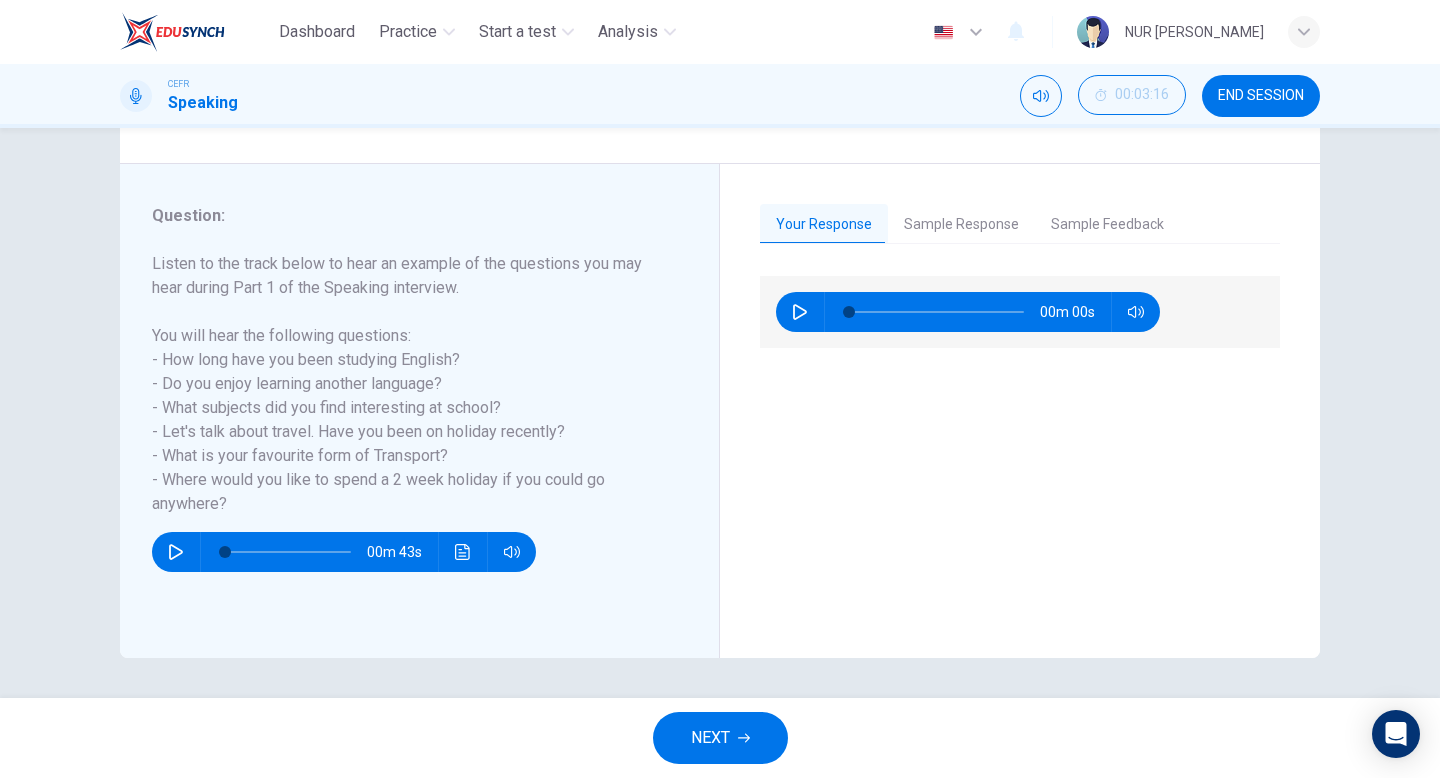 click on "Sample Response" at bounding box center (961, 225) 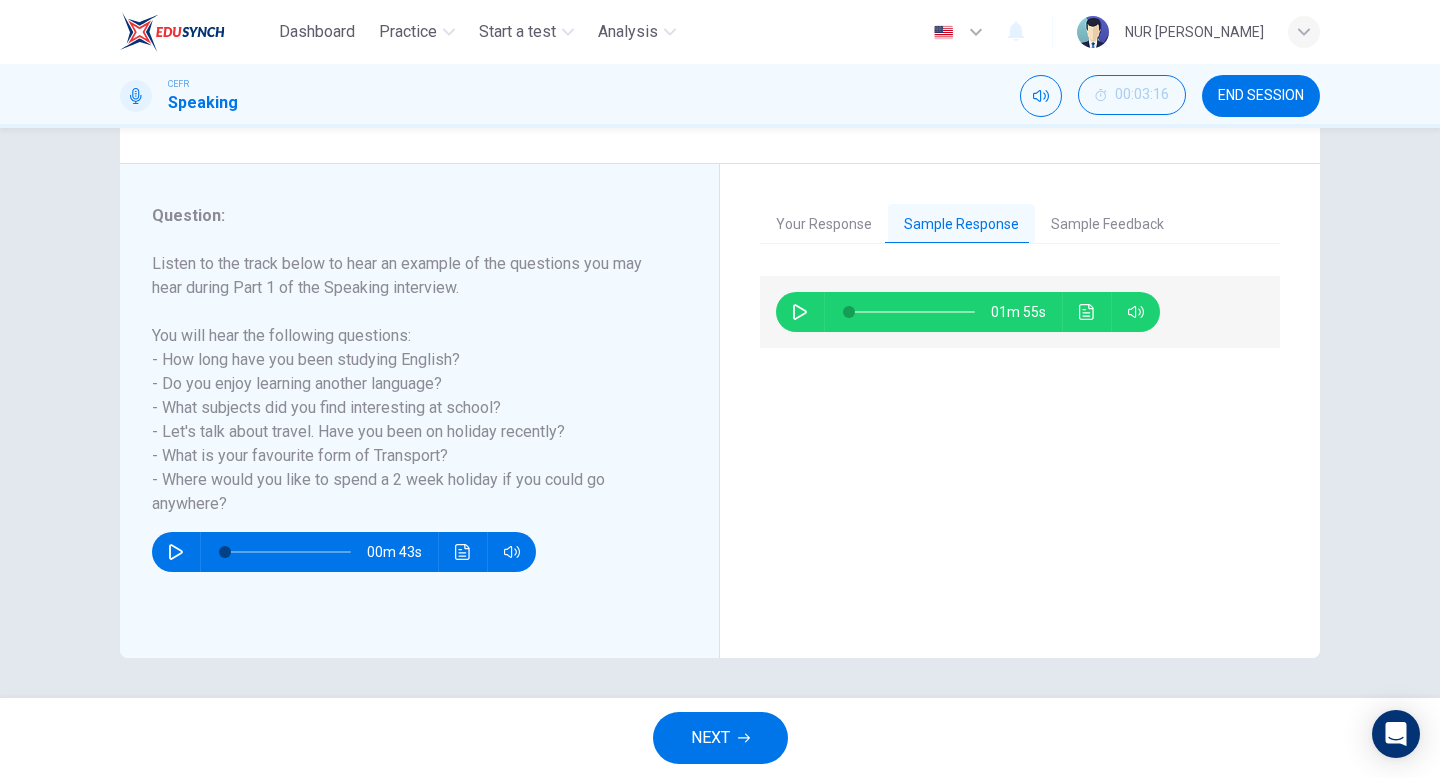 click on "Sample Feedback" at bounding box center (1107, 225) 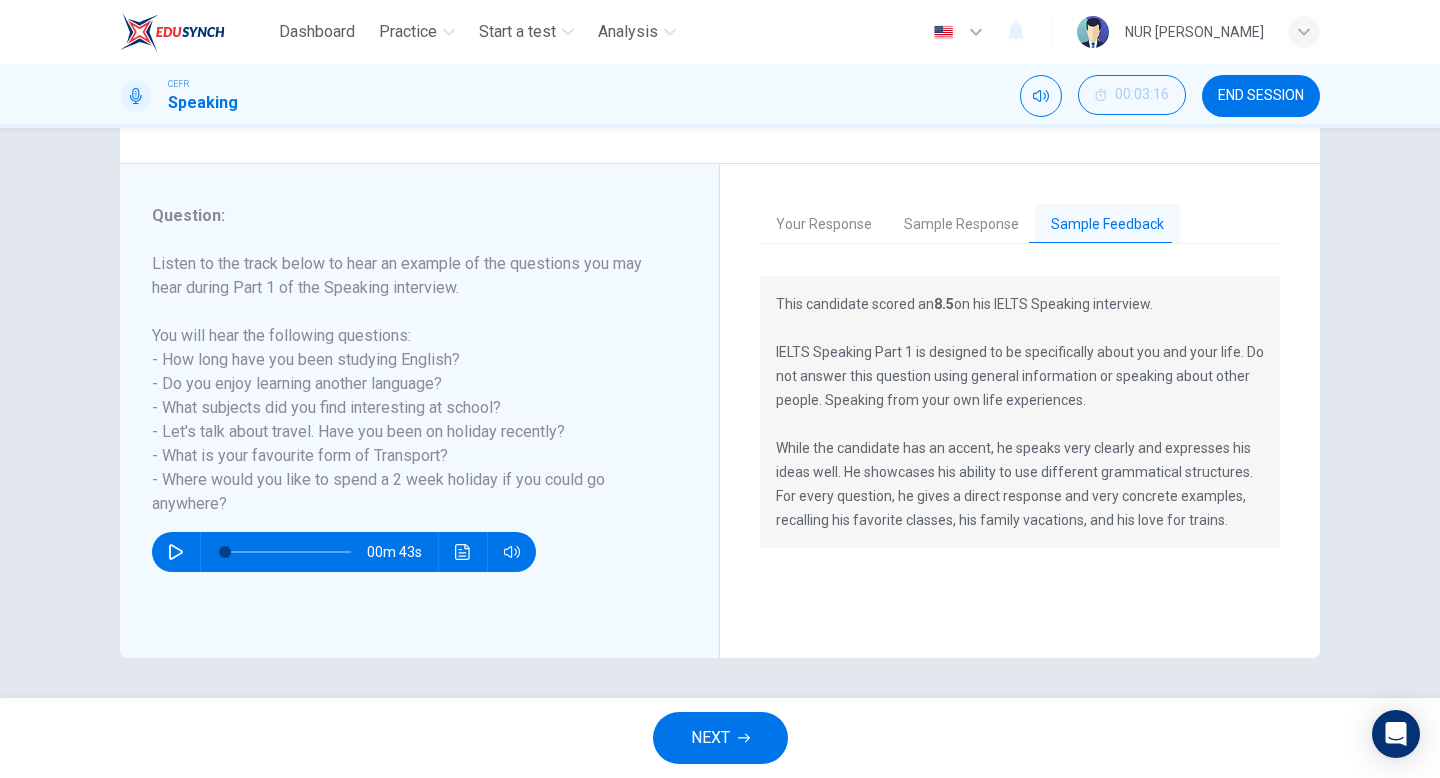 click on "Your Response Sample Response Sample Feedback" at bounding box center (1020, 224) 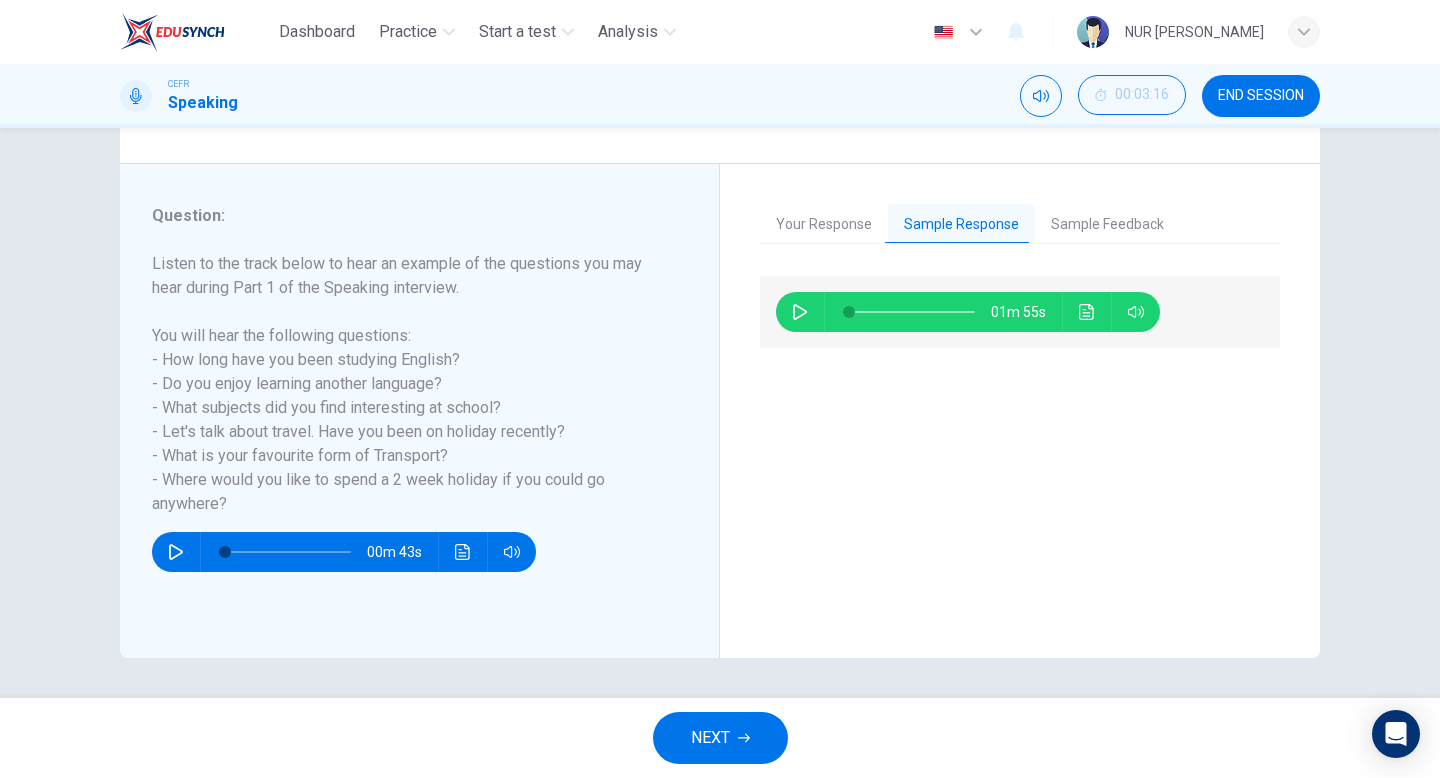 click 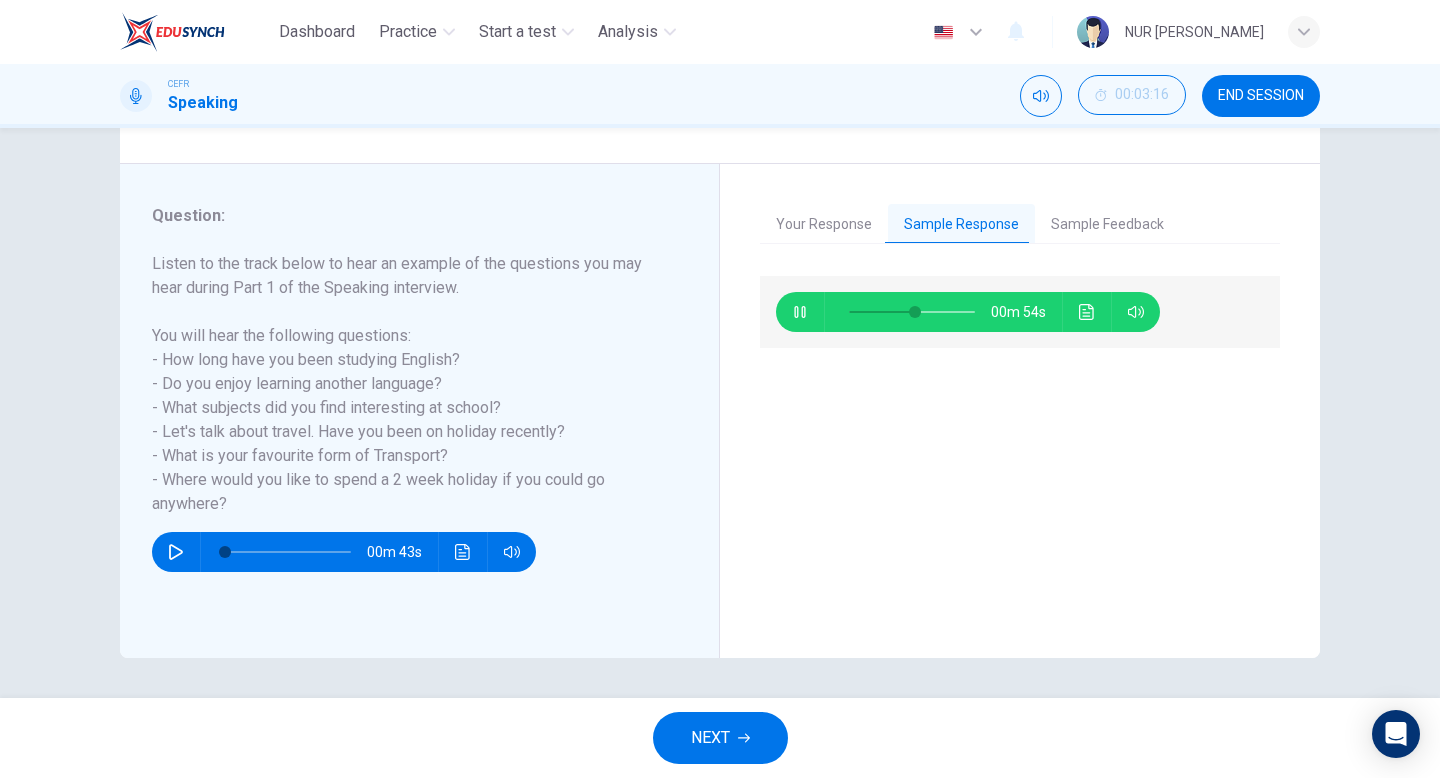 type on "53" 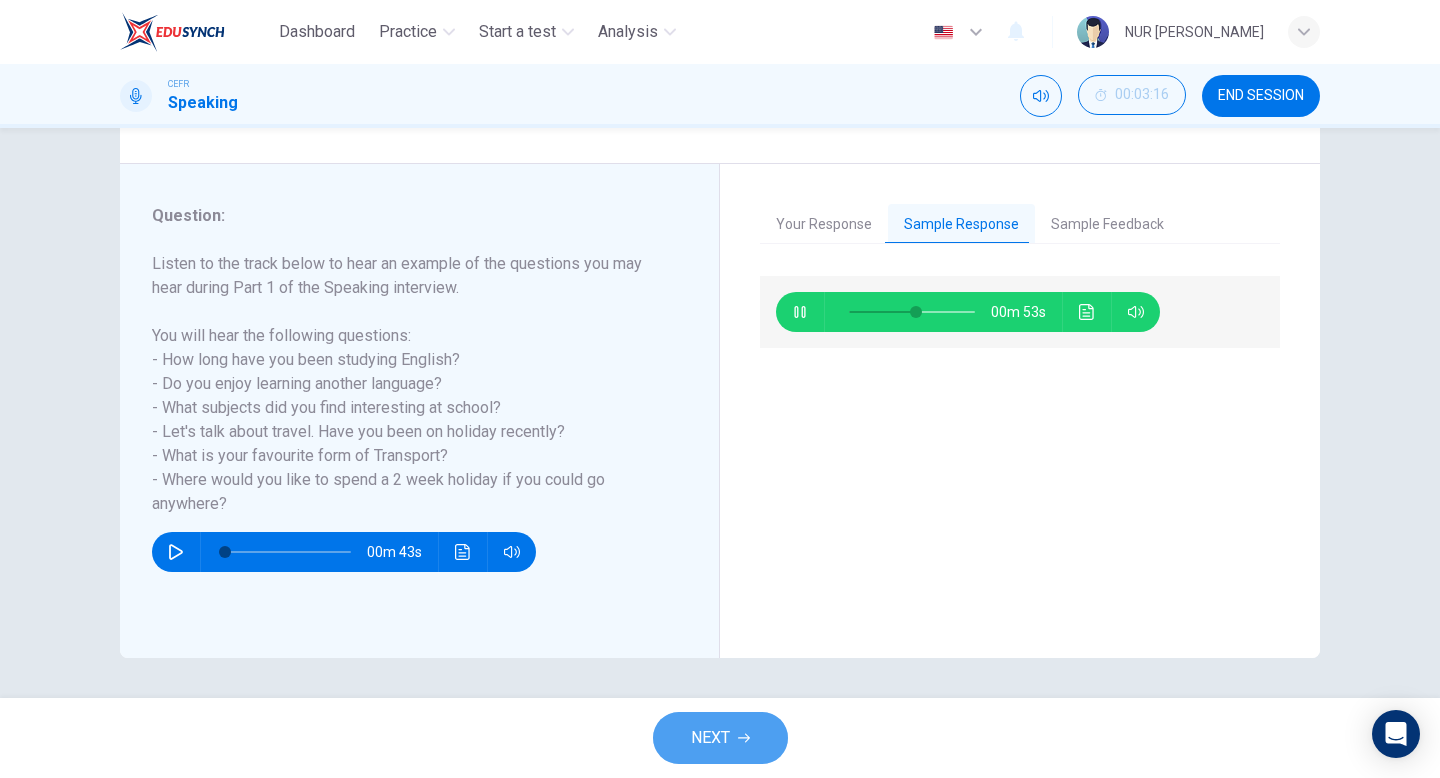 click on "NEXT" at bounding box center [710, 738] 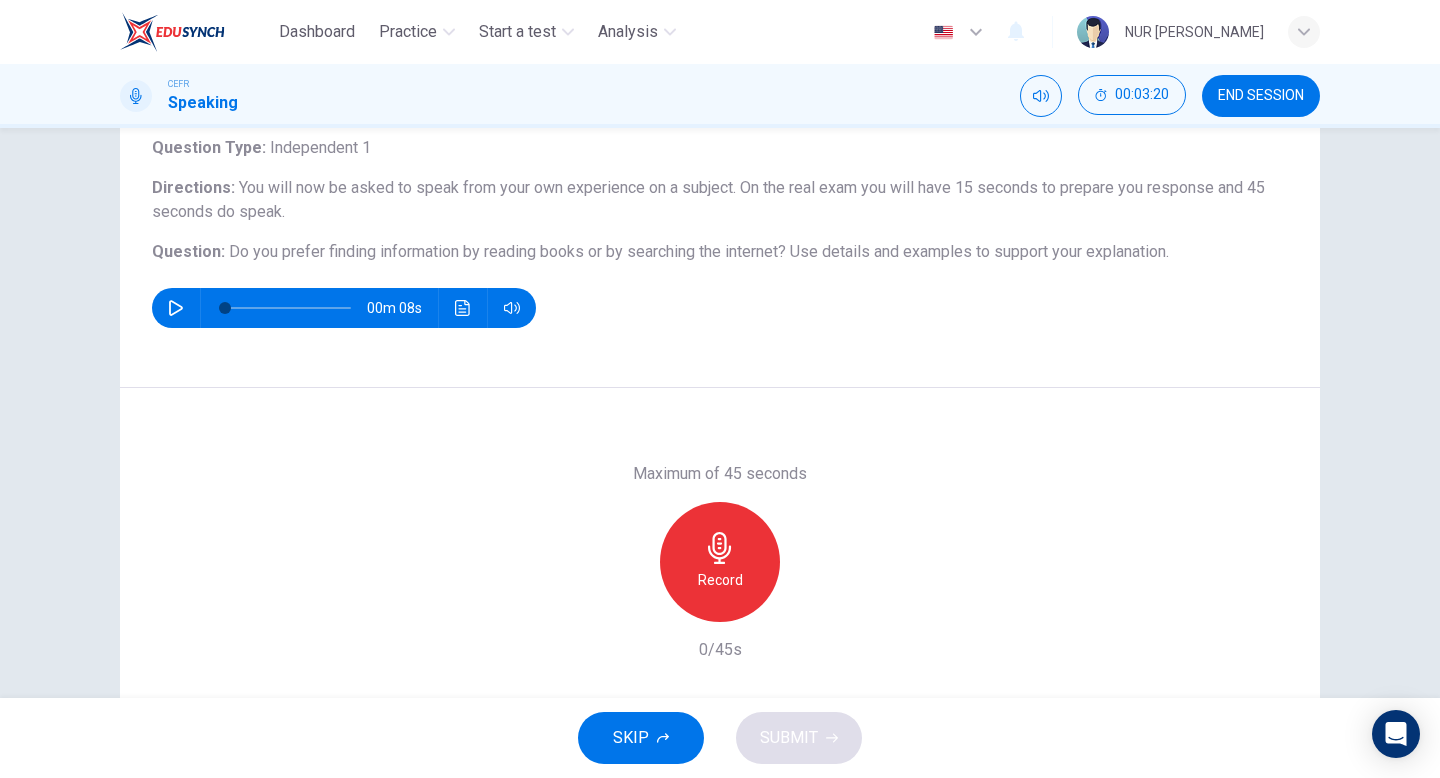 scroll, scrollTop: 131, scrollLeft: 0, axis: vertical 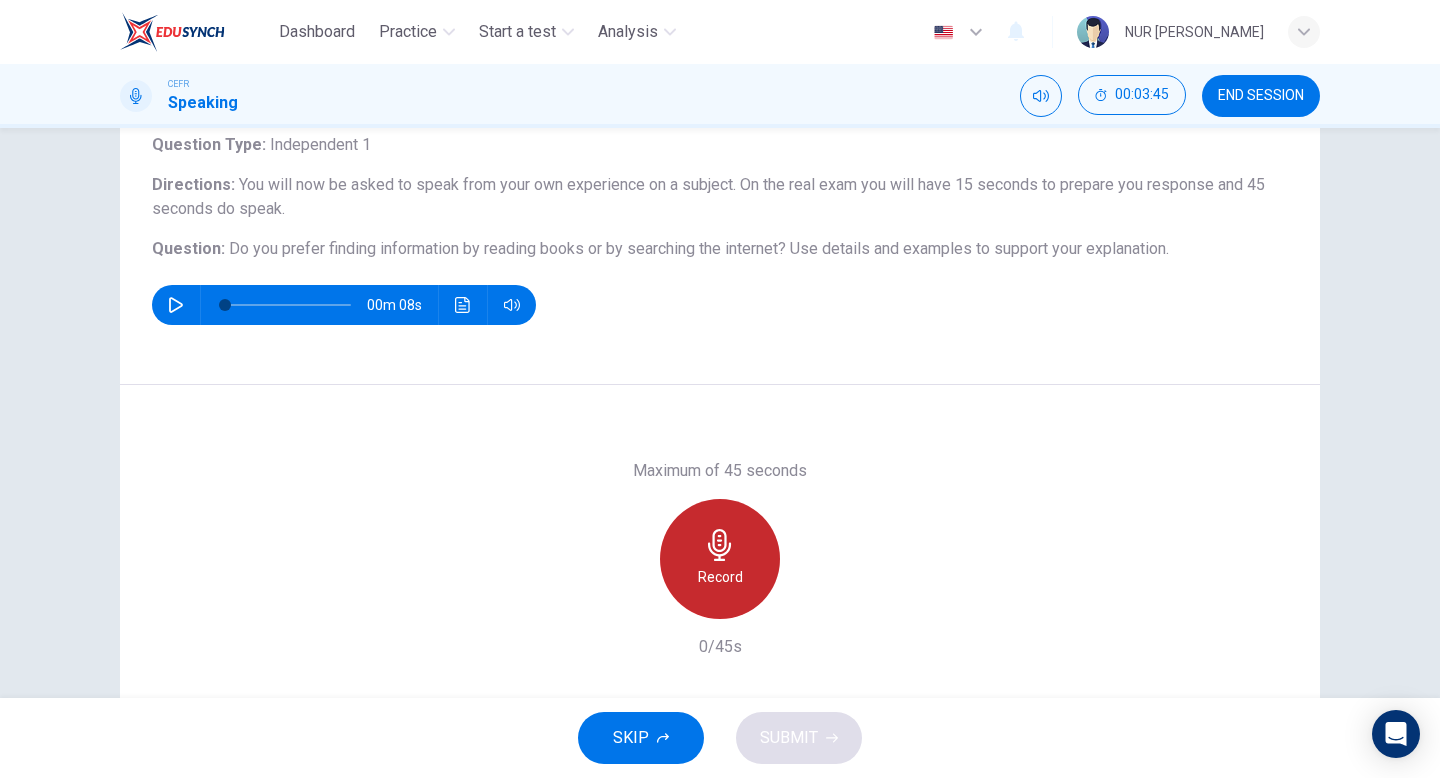 click 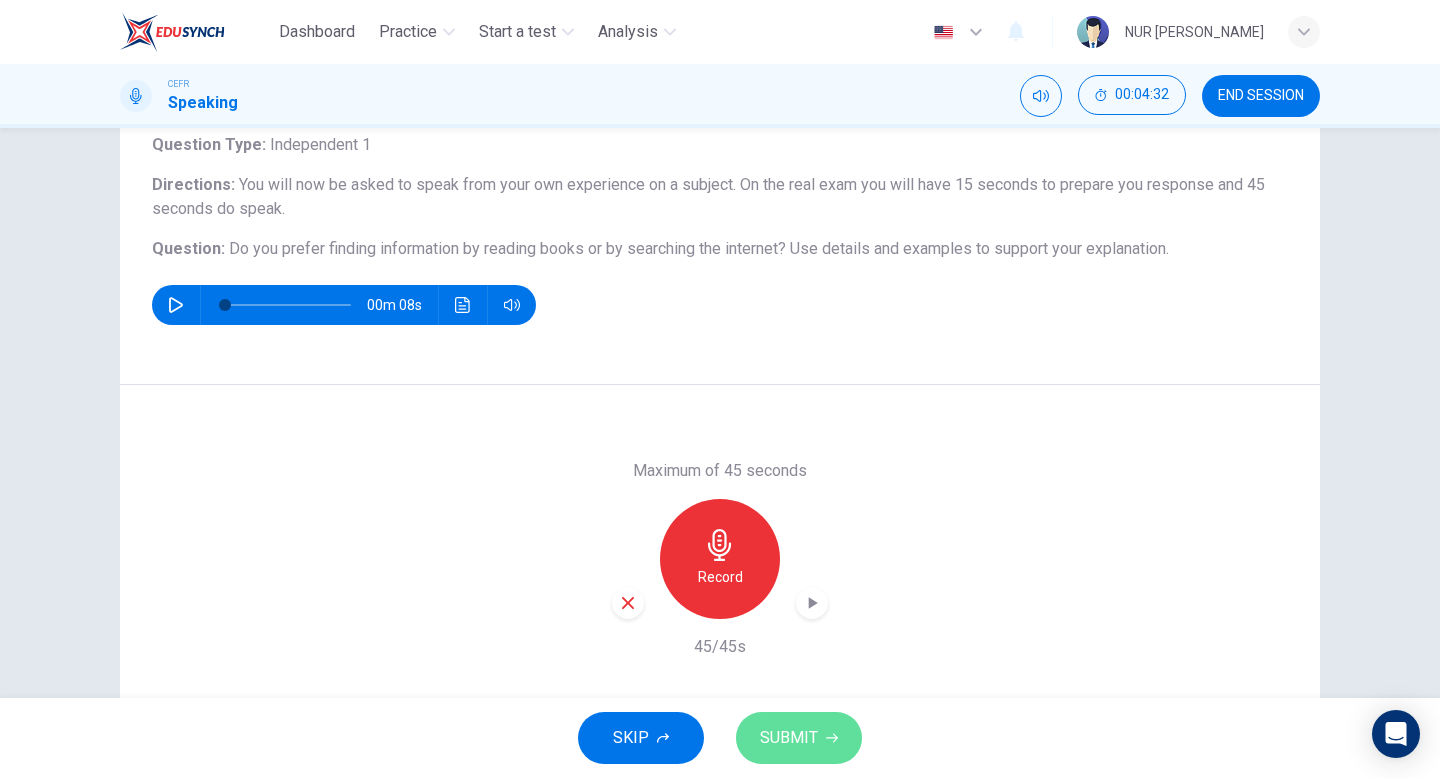 click on "SUBMIT" at bounding box center (789, 738) 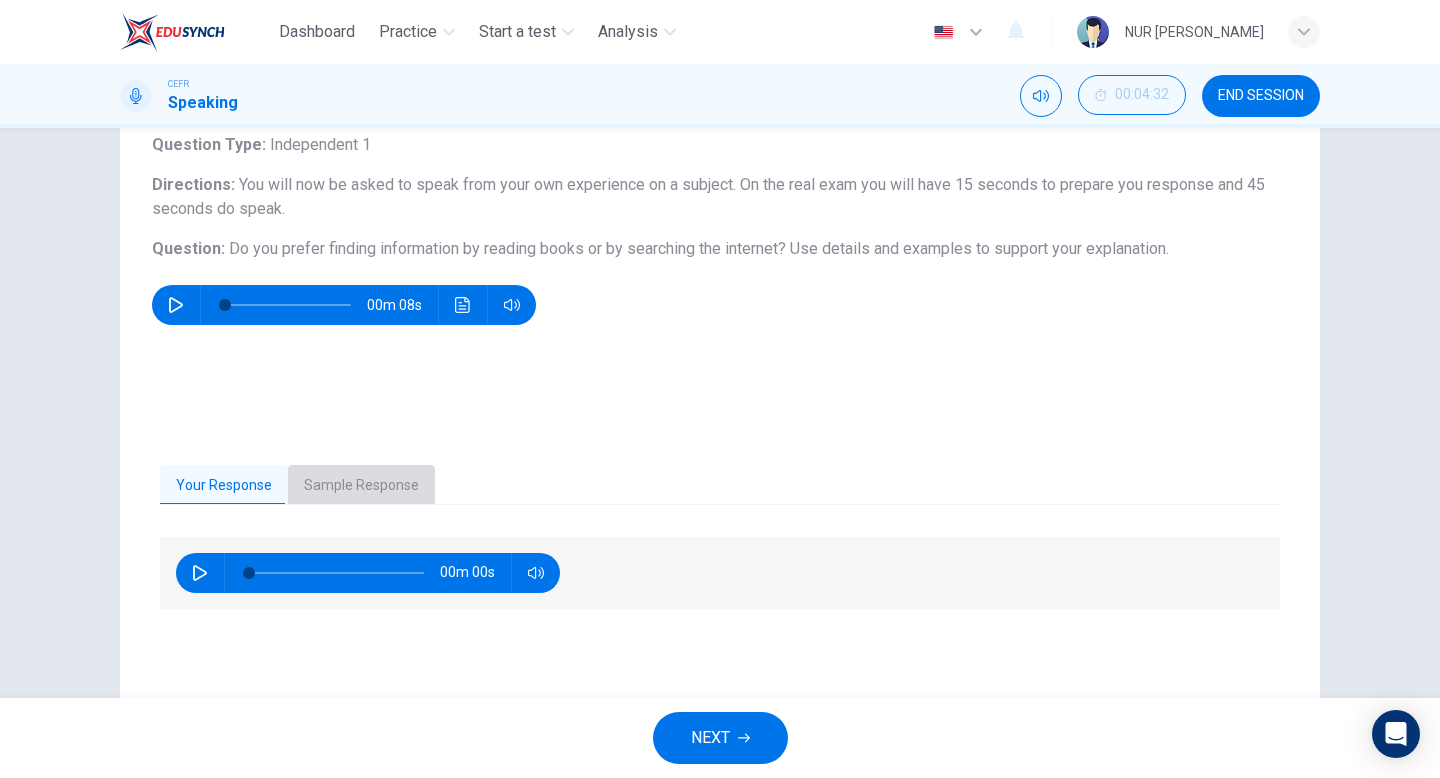 click on "Sample Response" at bounding box center (361, 486) 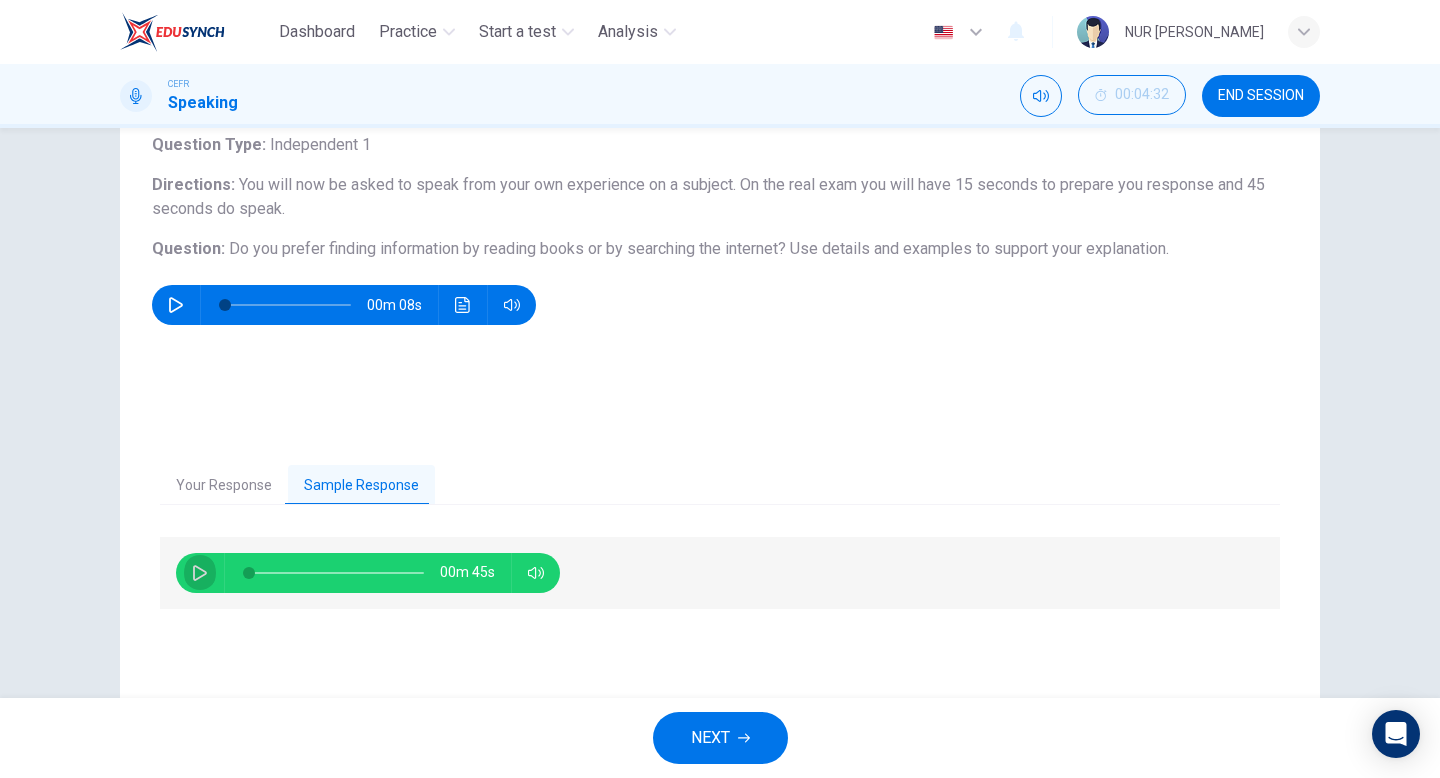 click at bounding box center [200, 573] 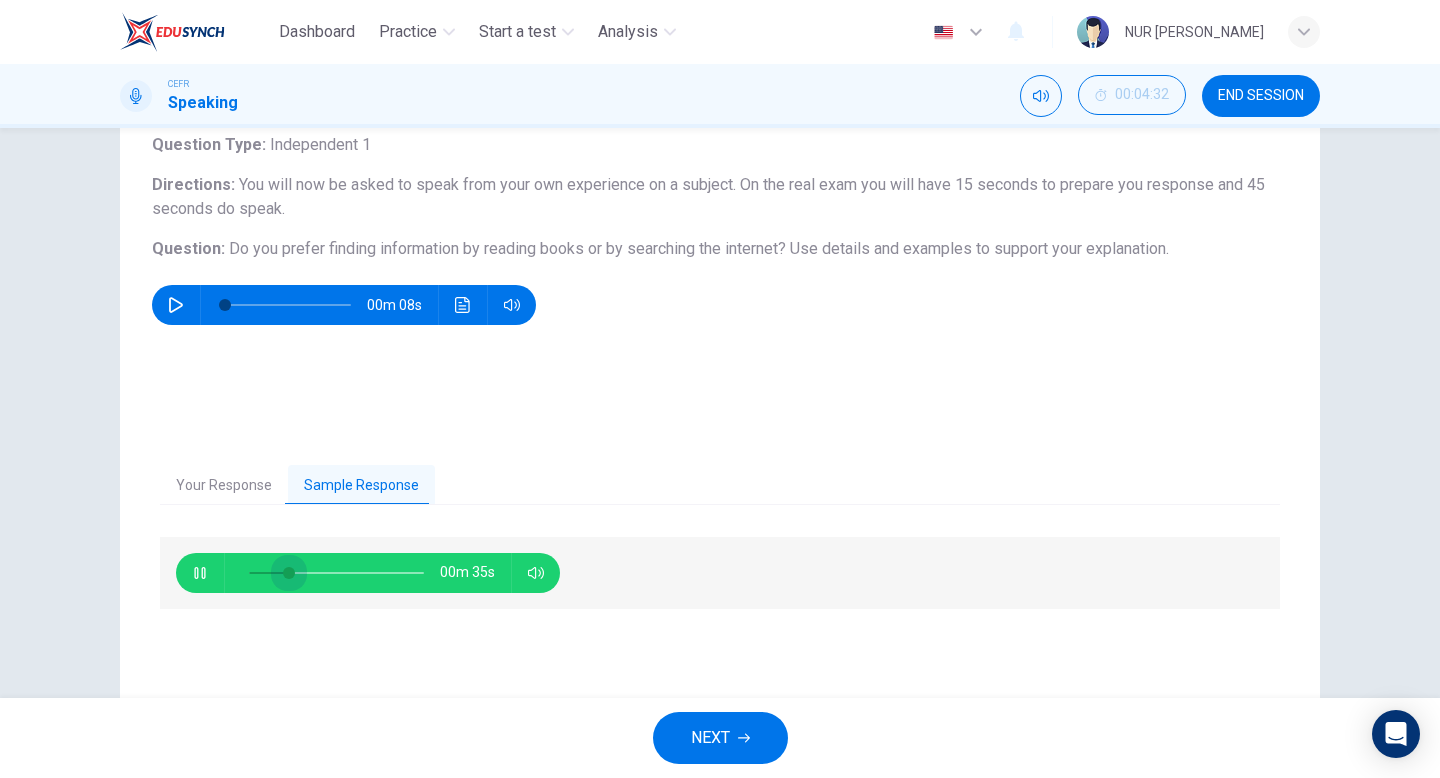 click at bounding box center (336, 573) 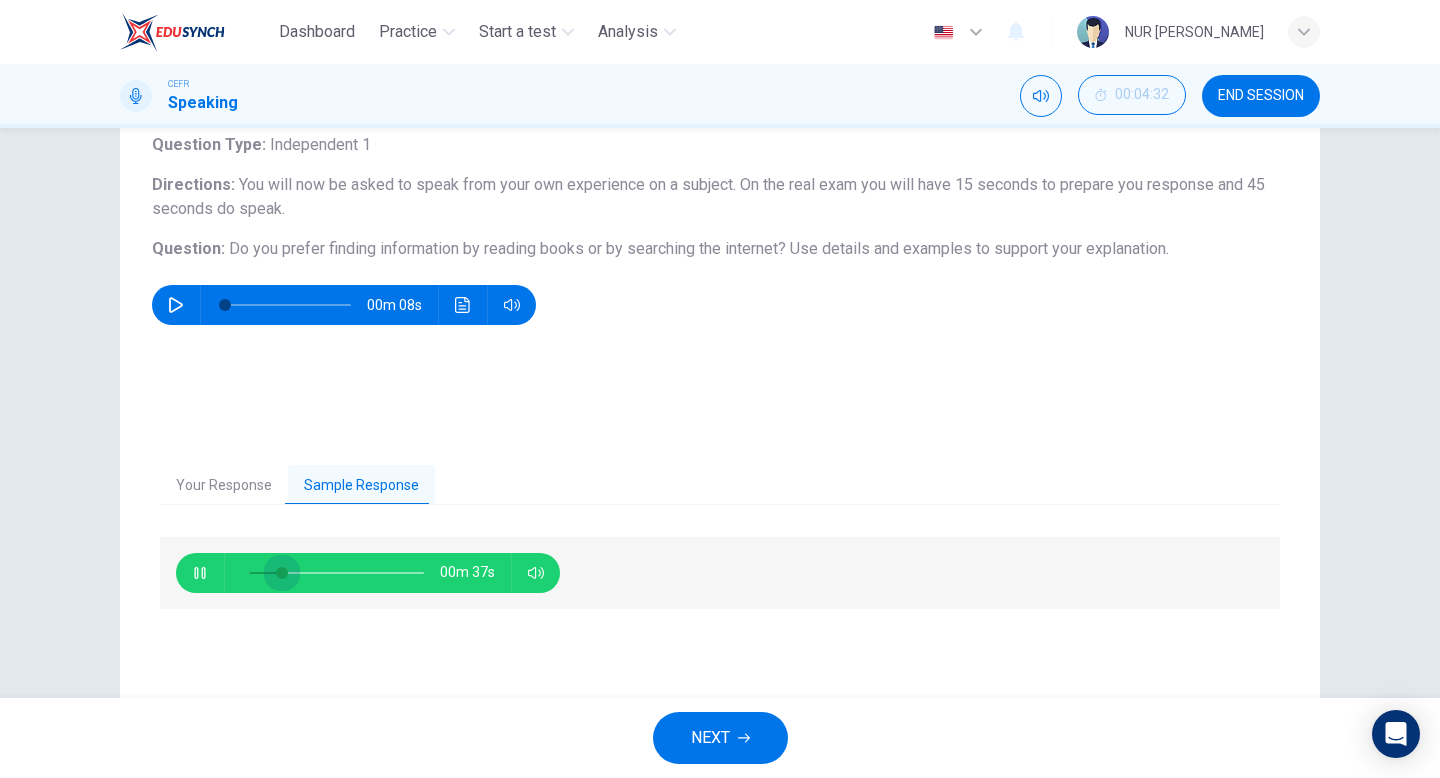drag, startPoint x: 290, startPoint y: 574, endPoint x: 239, endPoint y: 574, distance: 51 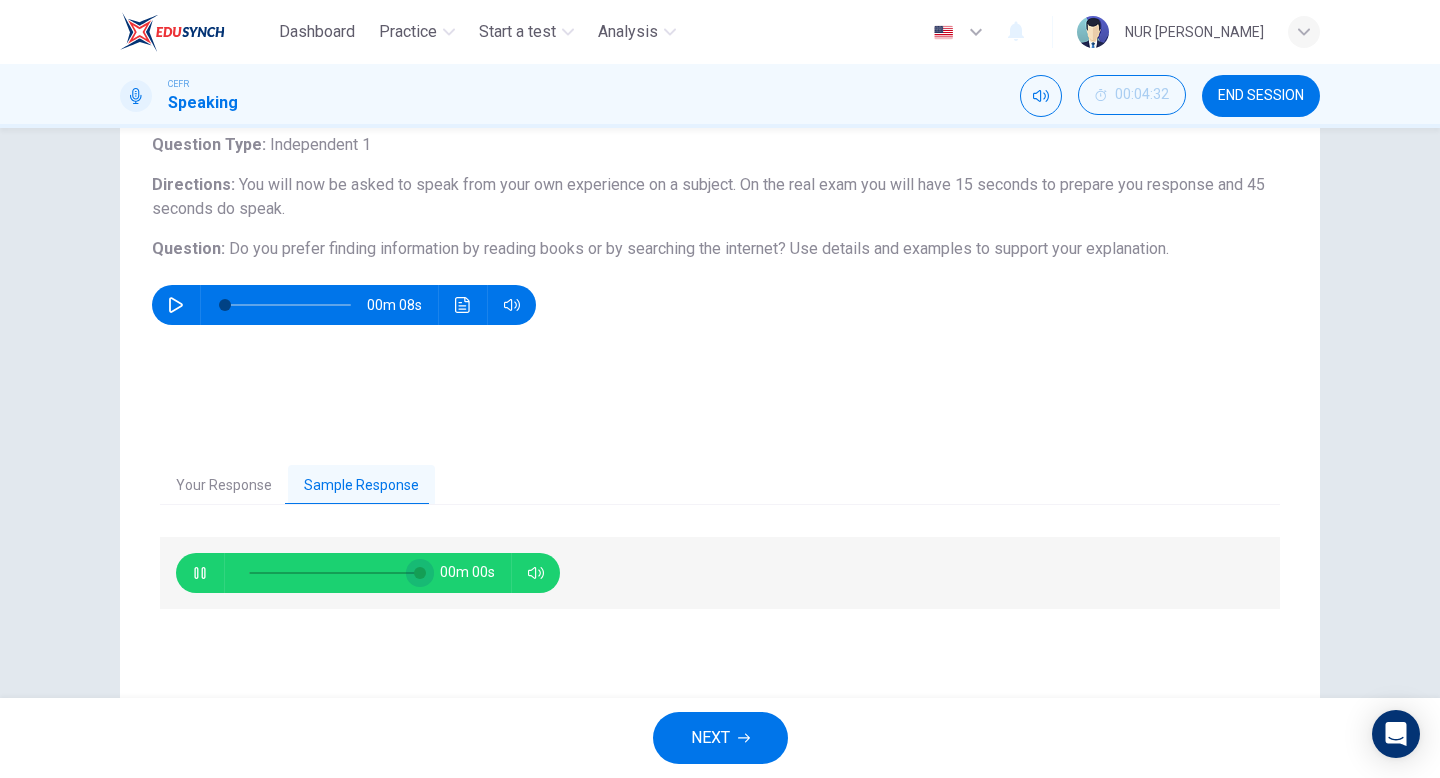 type on "0" 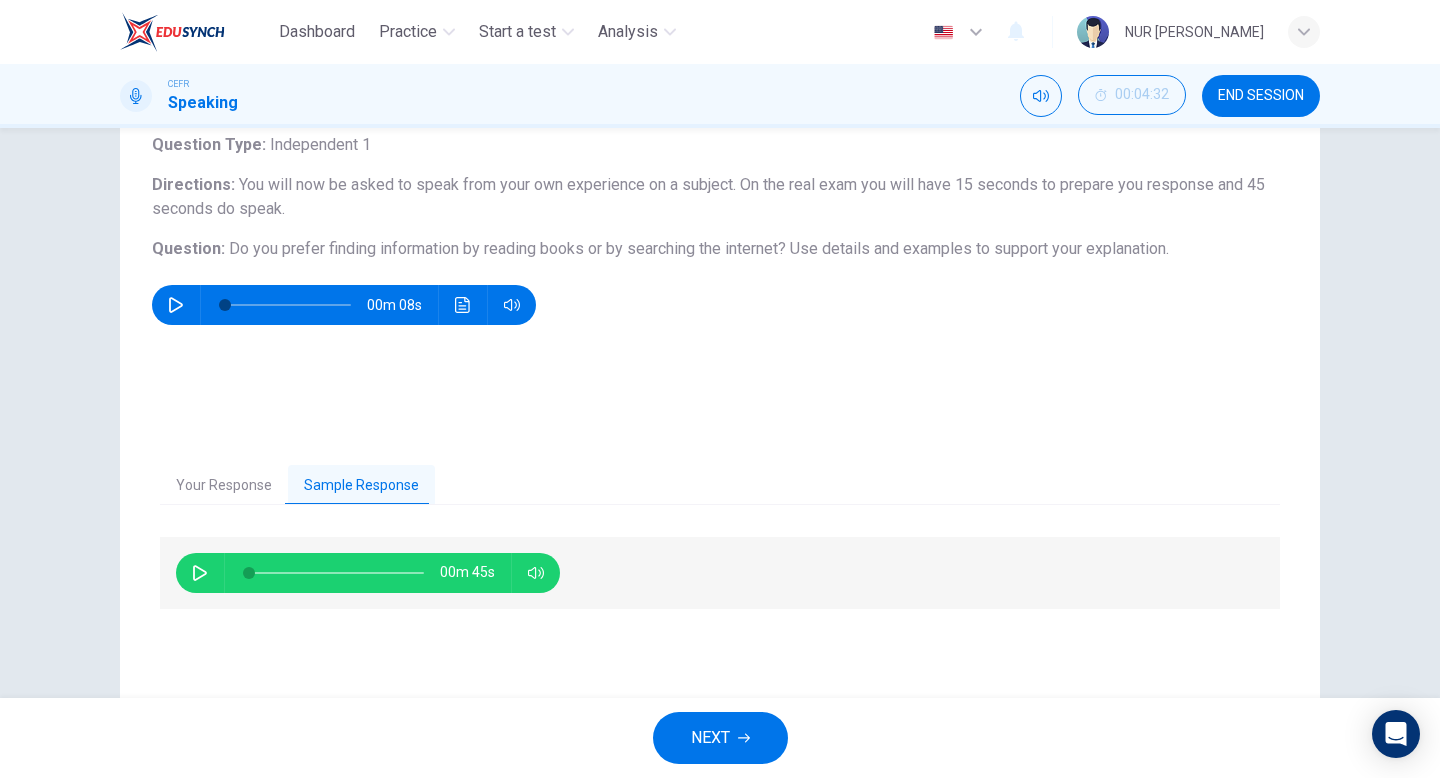 click on "NEXT" at bounding box center [720, 738] 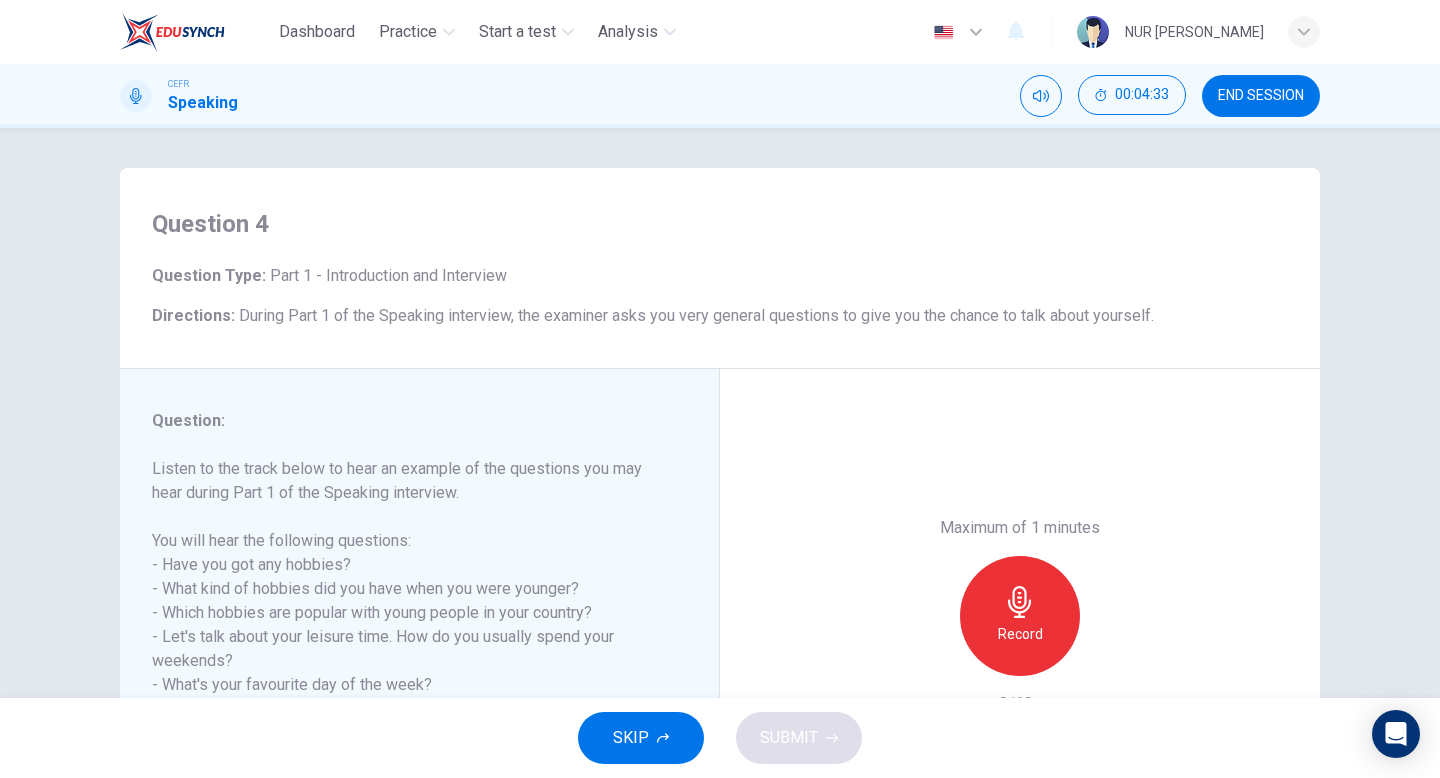 scroll, scrollTop: 173, scrollLeft: 0, axis: vertical 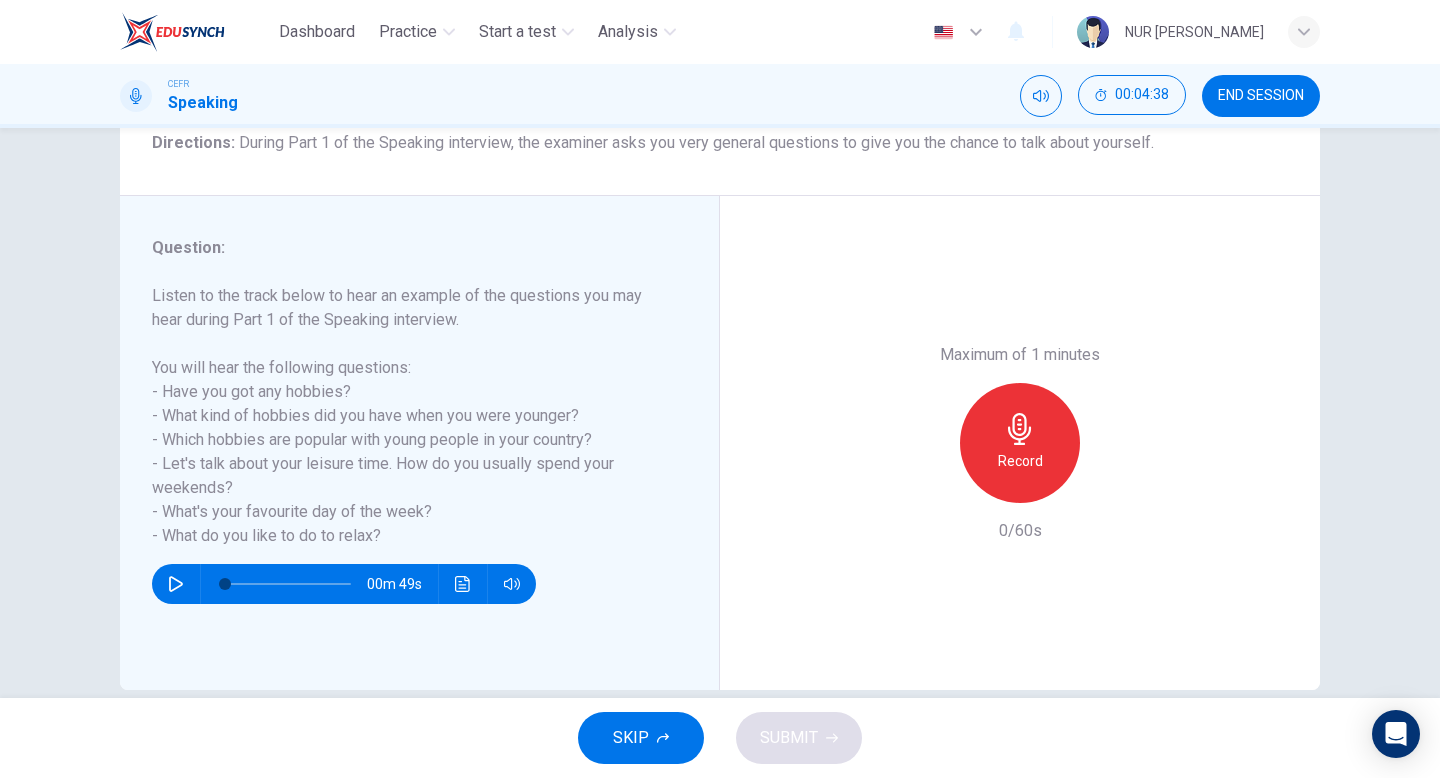 click on "SKIP" at bounding box center (631, 738) 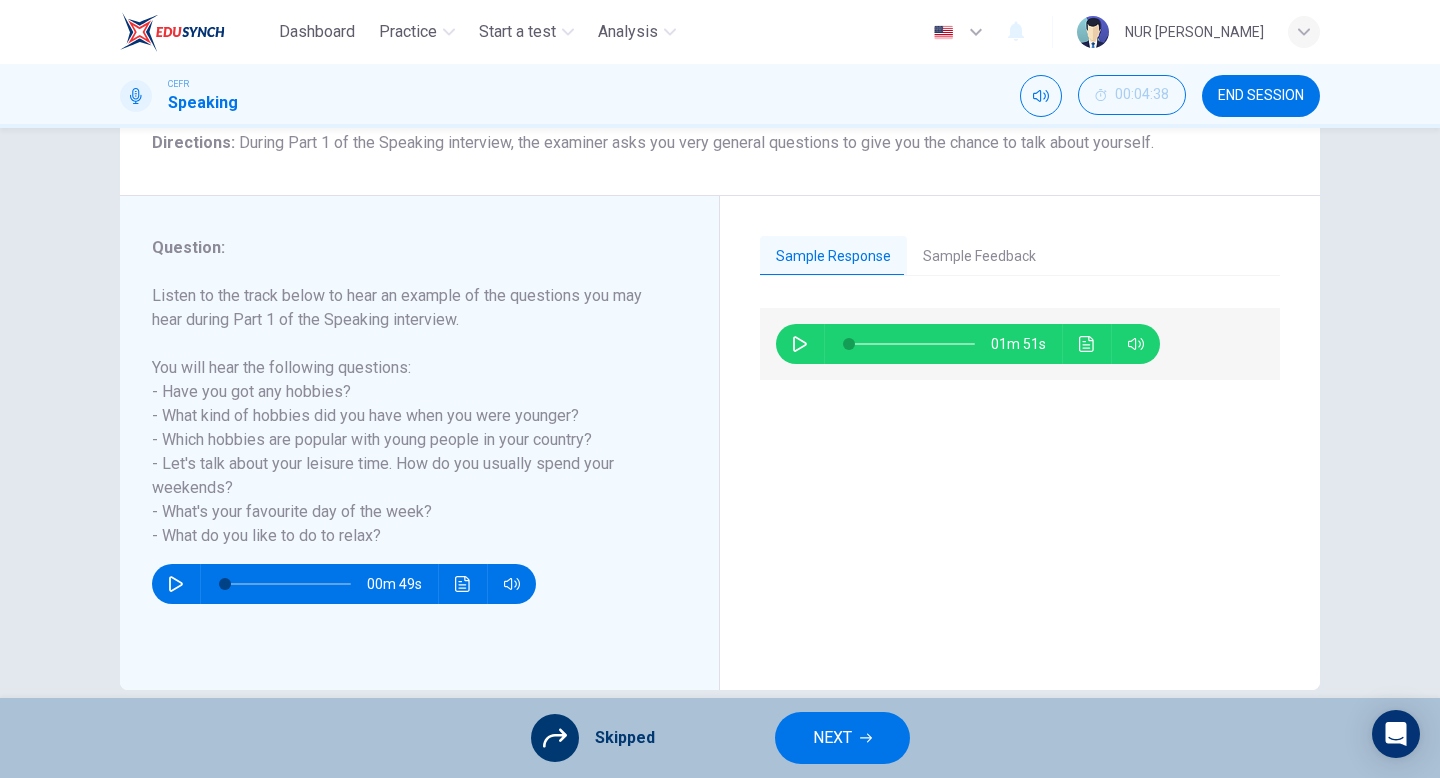 click on "NEXT" at bounding box center (832, 738) 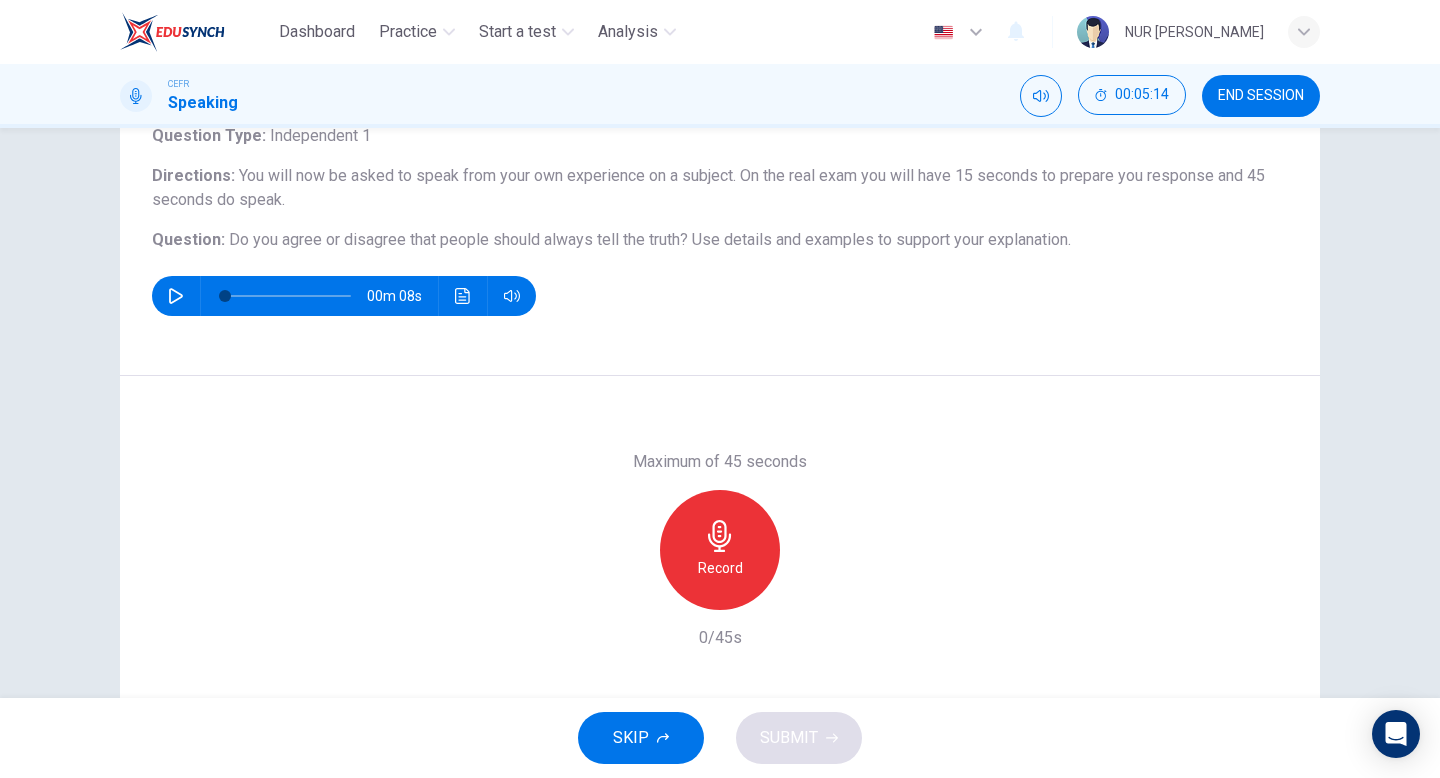 scroll, scrollTop: 154, scrollLeft: 0, axis: vertical 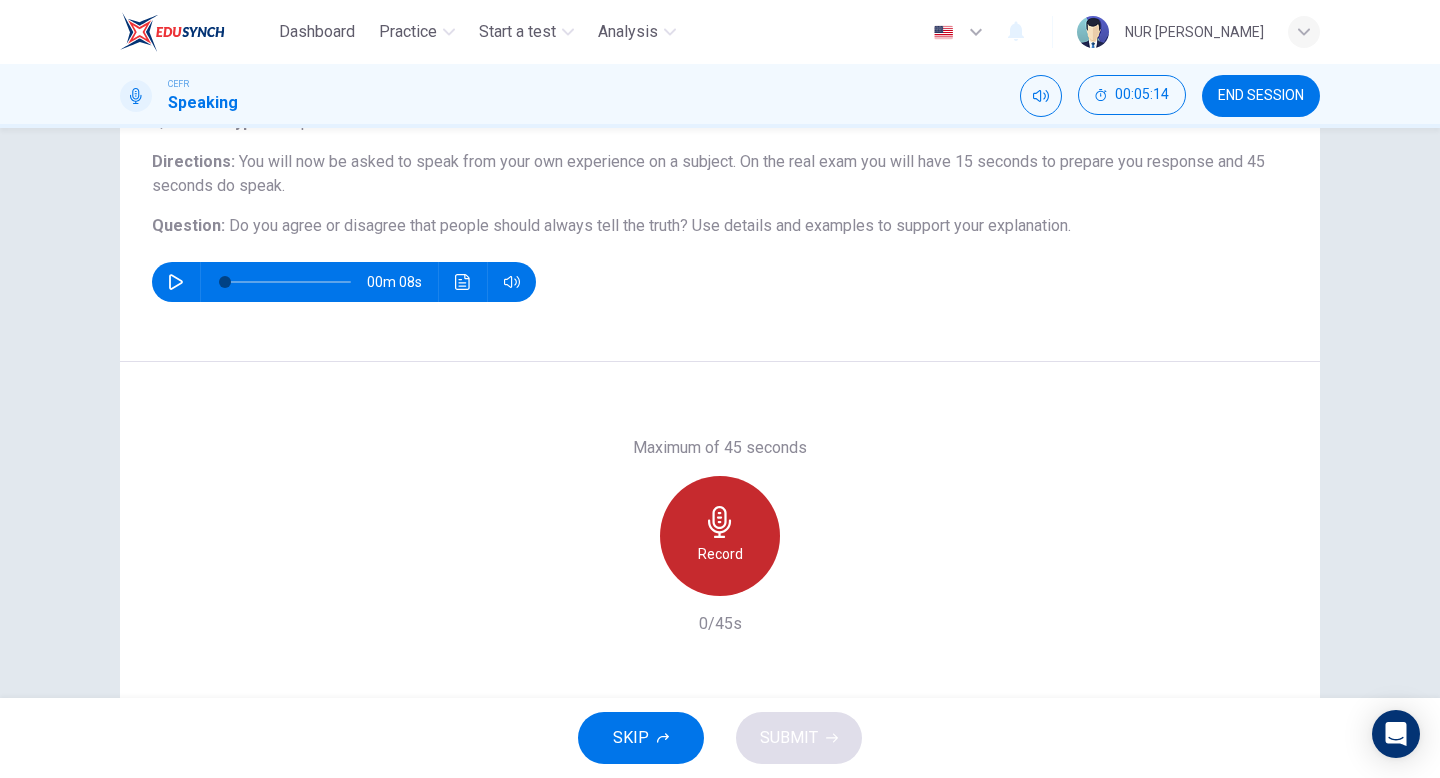 click on "Record" at bounding box center [720, 554] 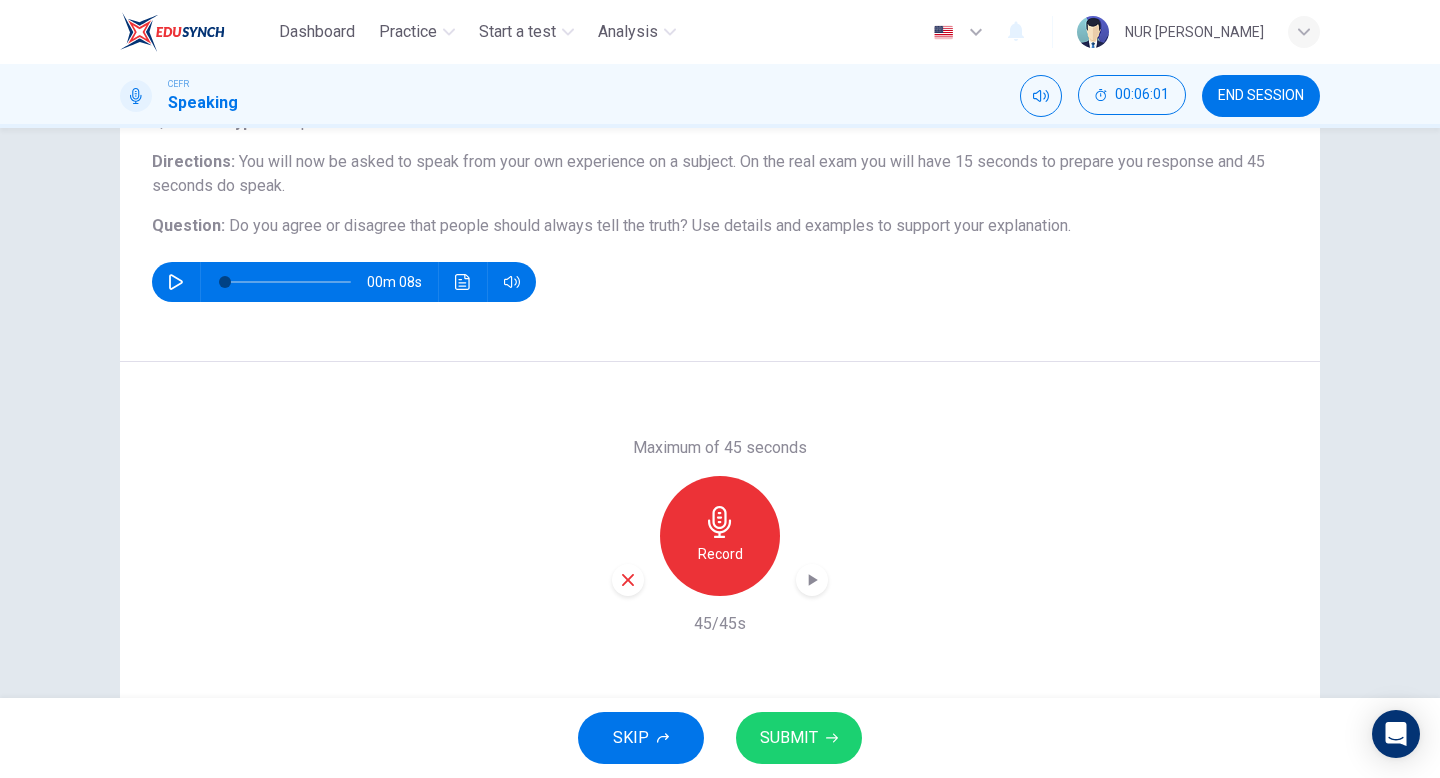 click 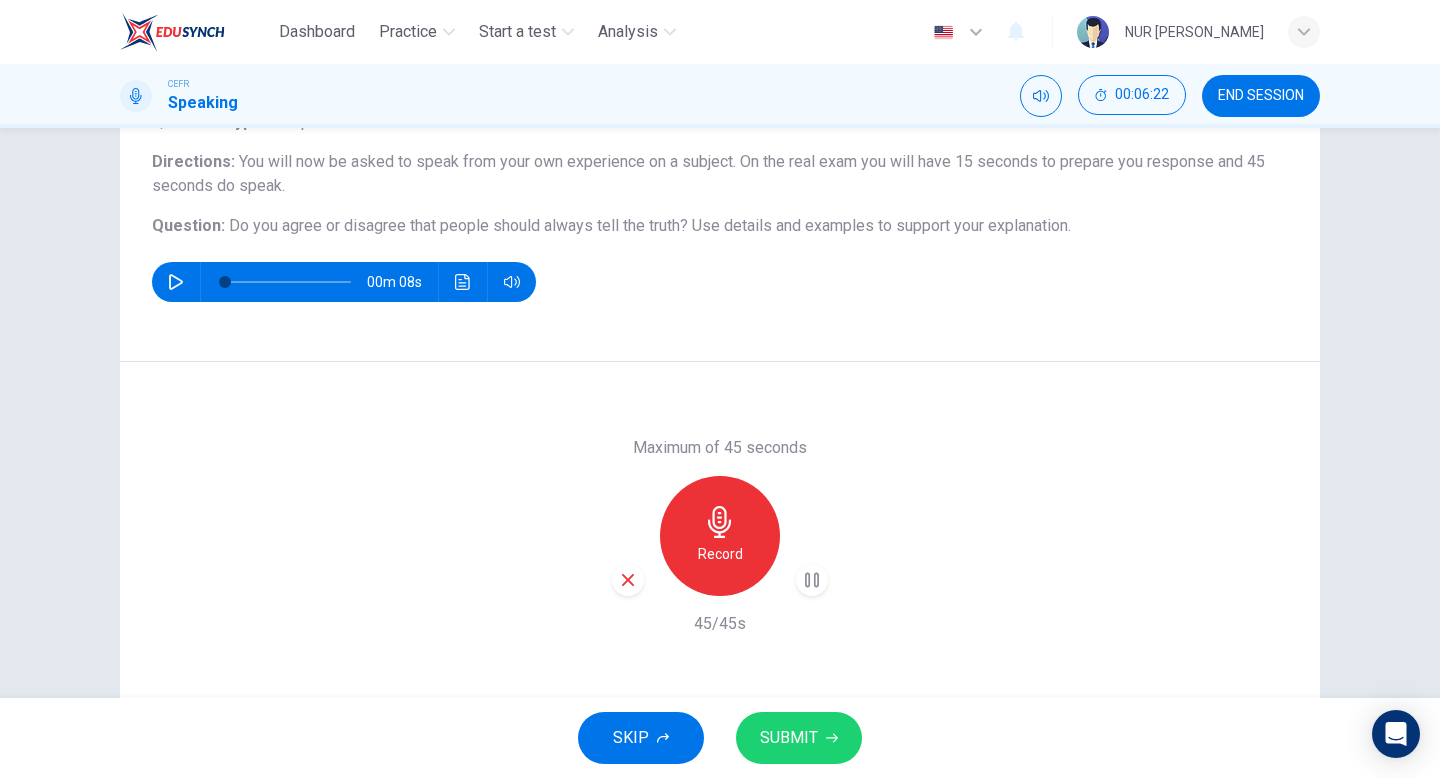click on "SUBMIT" at bounding box center [789, 738] 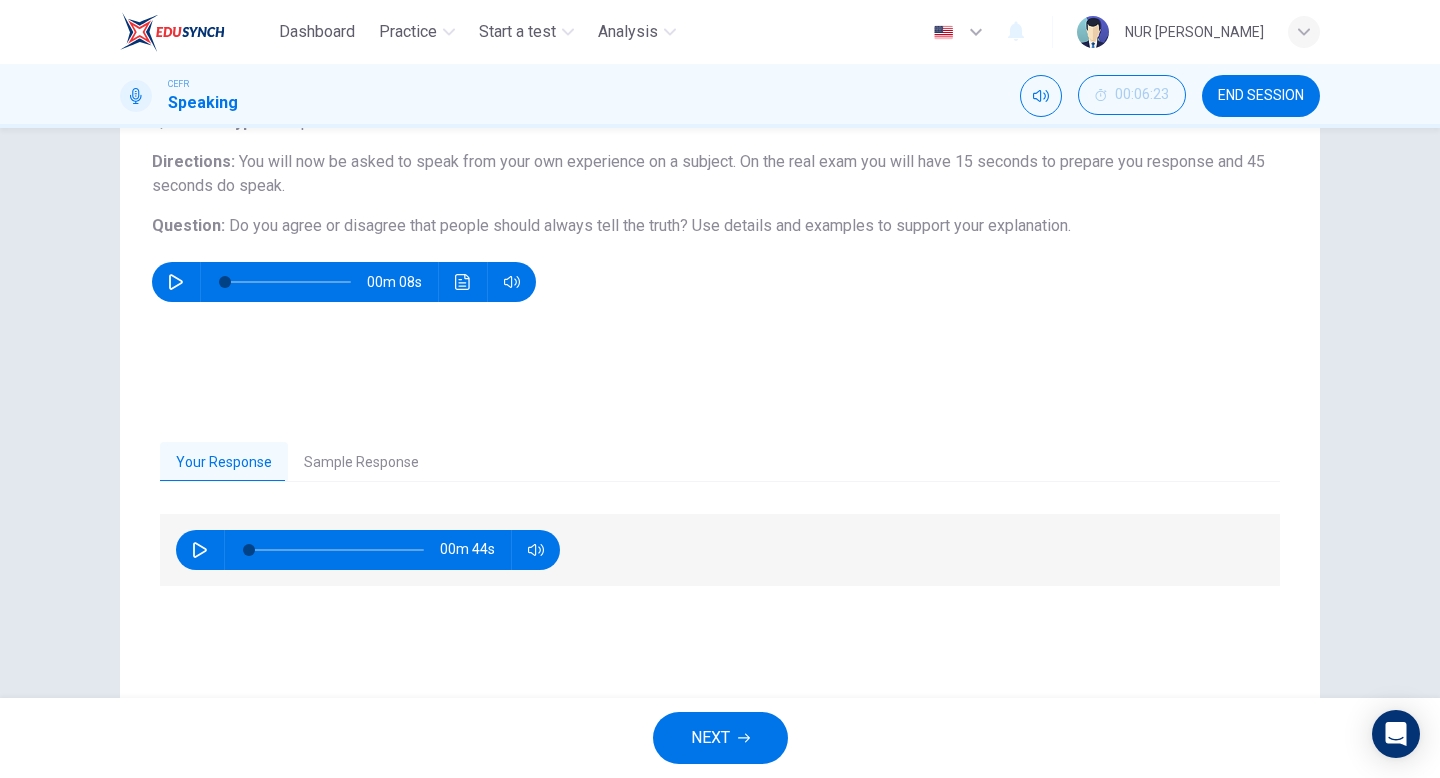 click on "NEXT" at bounding box center (720, 738) 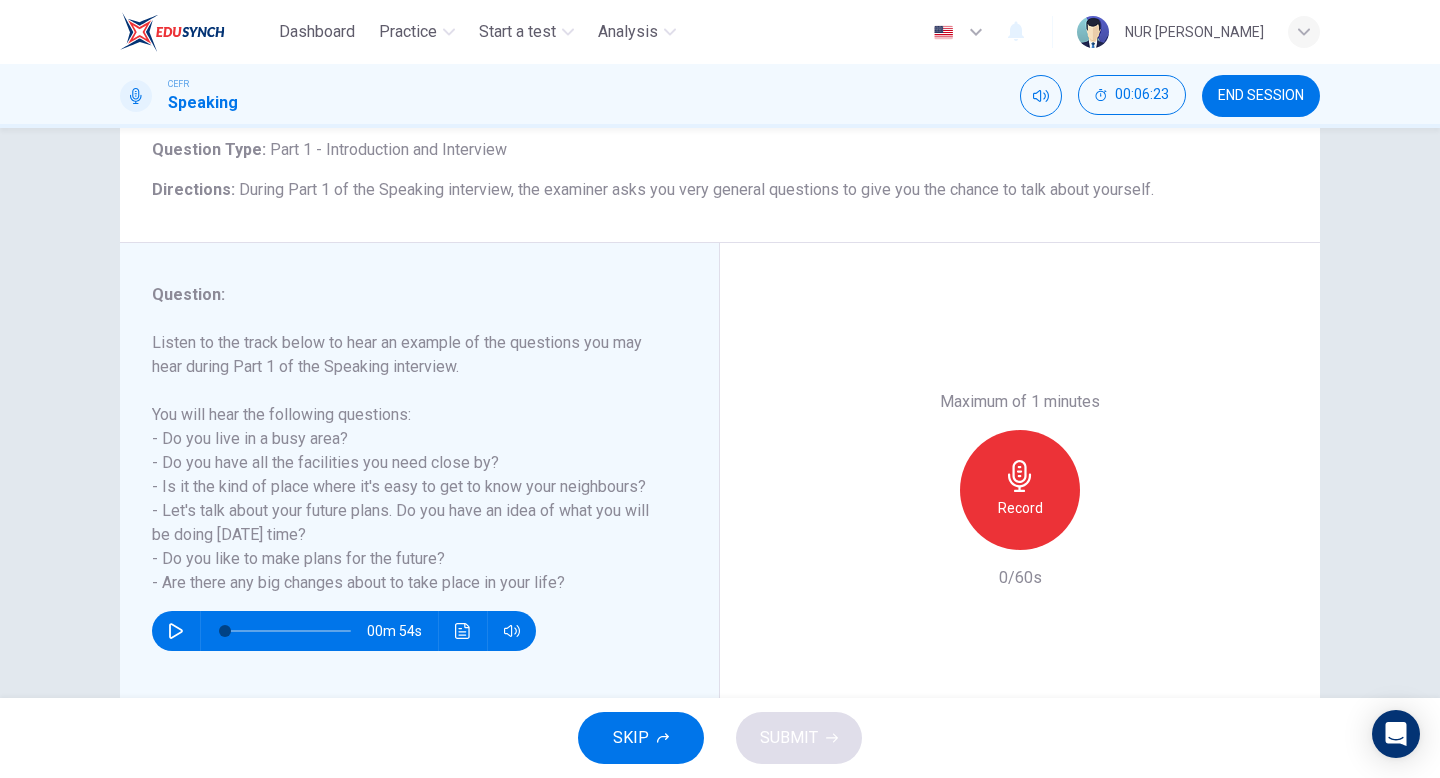 scroll, scrollTop: 134, scrollLeft: 0, axis: vertical 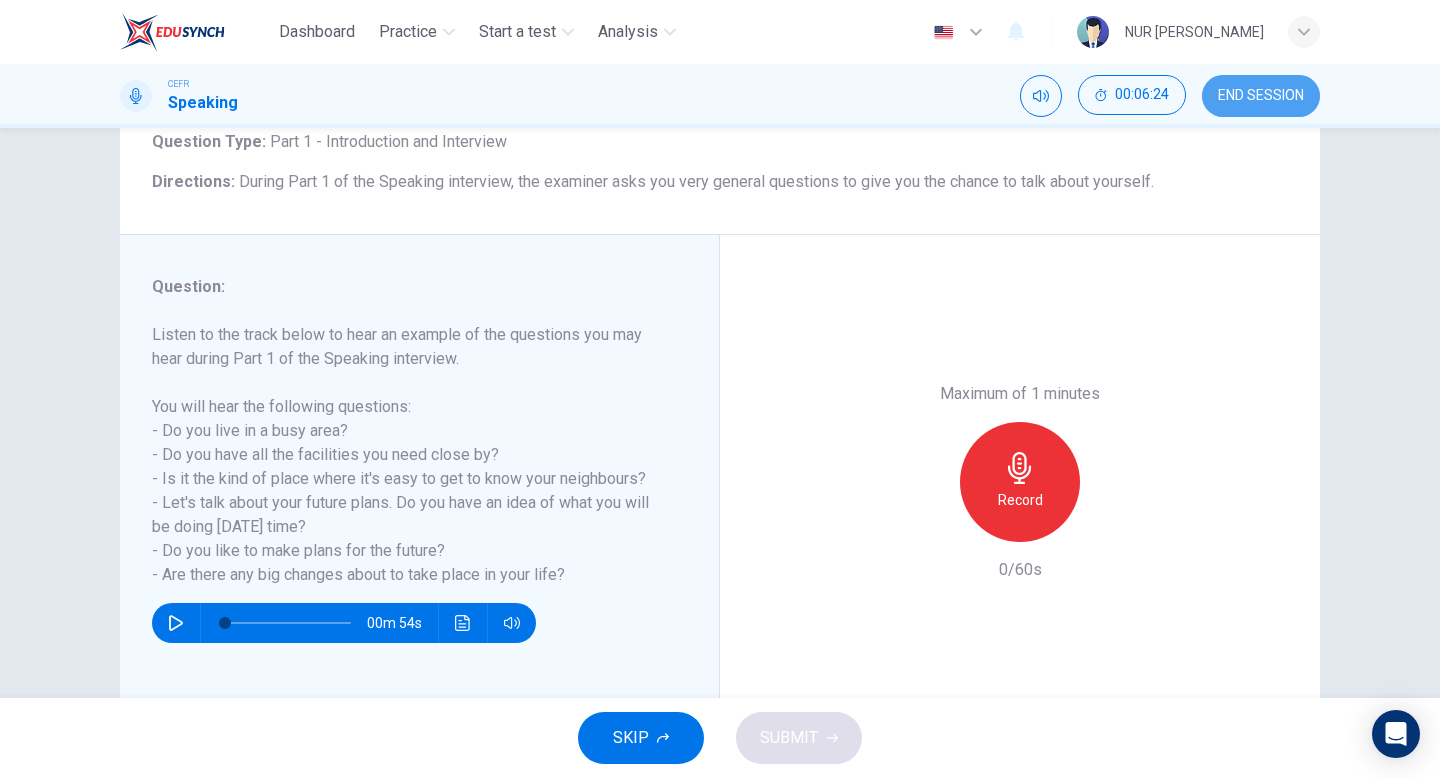 click on "END SESSION" at bounding box center (1261, 96) 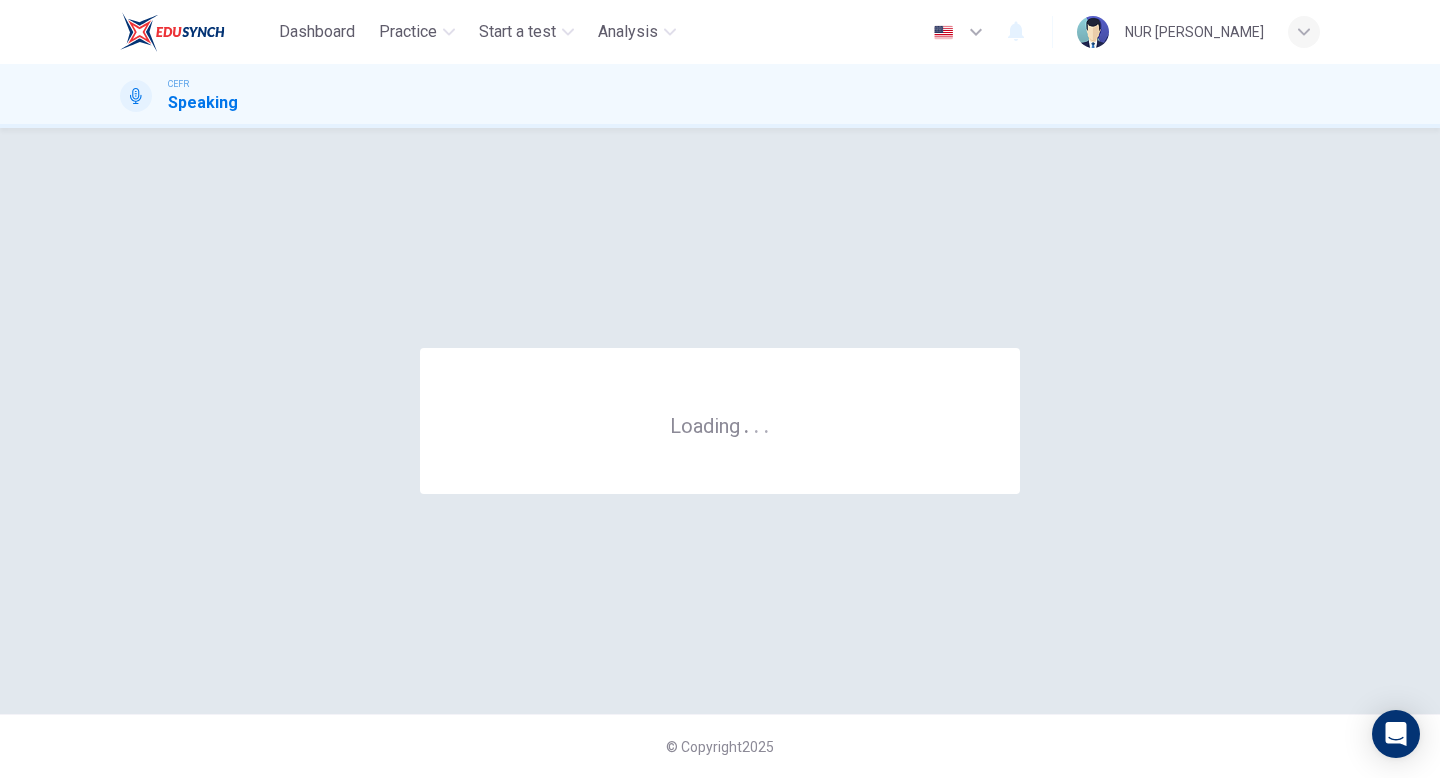 scroll, scrollTop: 0, scrollLeft: 0, axis: both 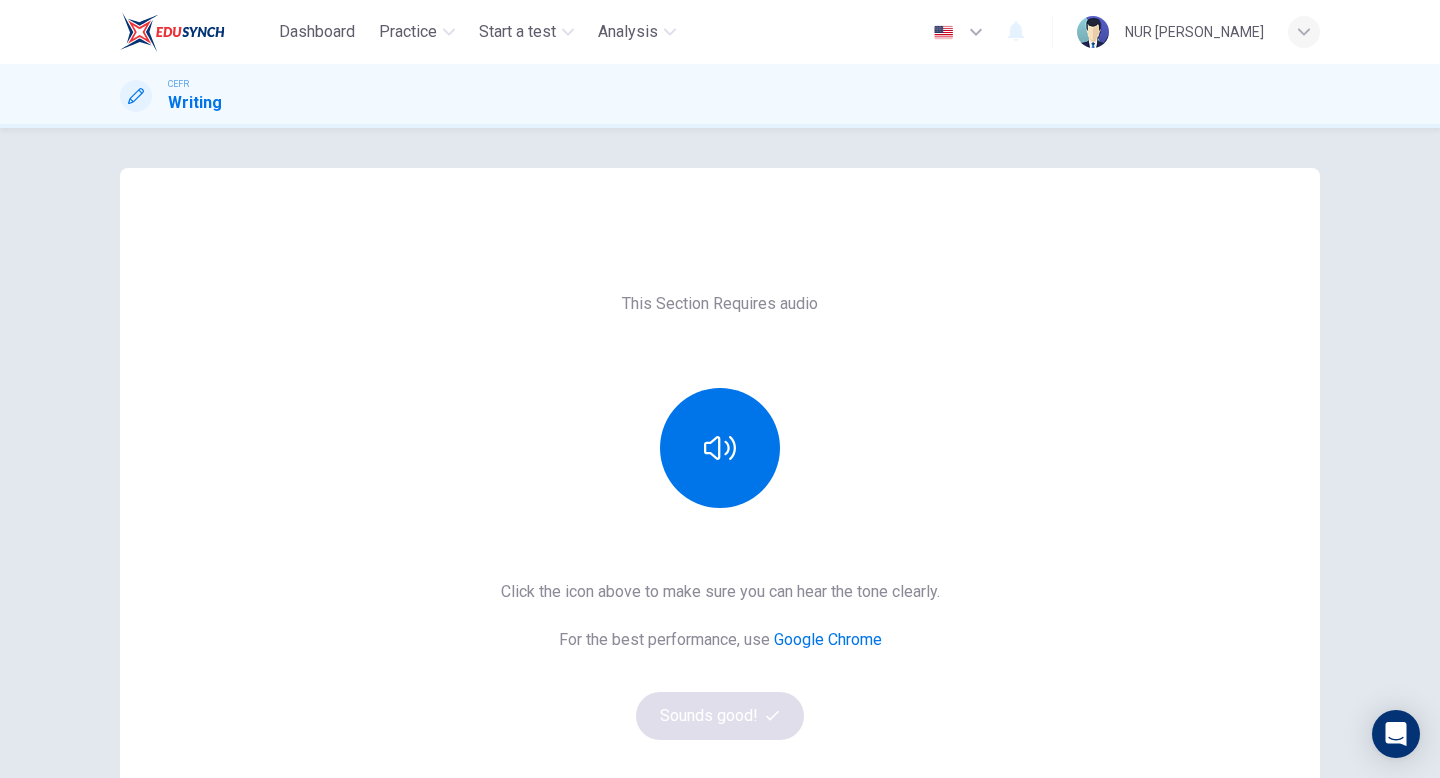 click on "This Section Requires audio Click the icon above to make sure you can hear the tone clearly. For the best performance, use   Google Chrome Sounds good!" at bounding box center [720, 516] 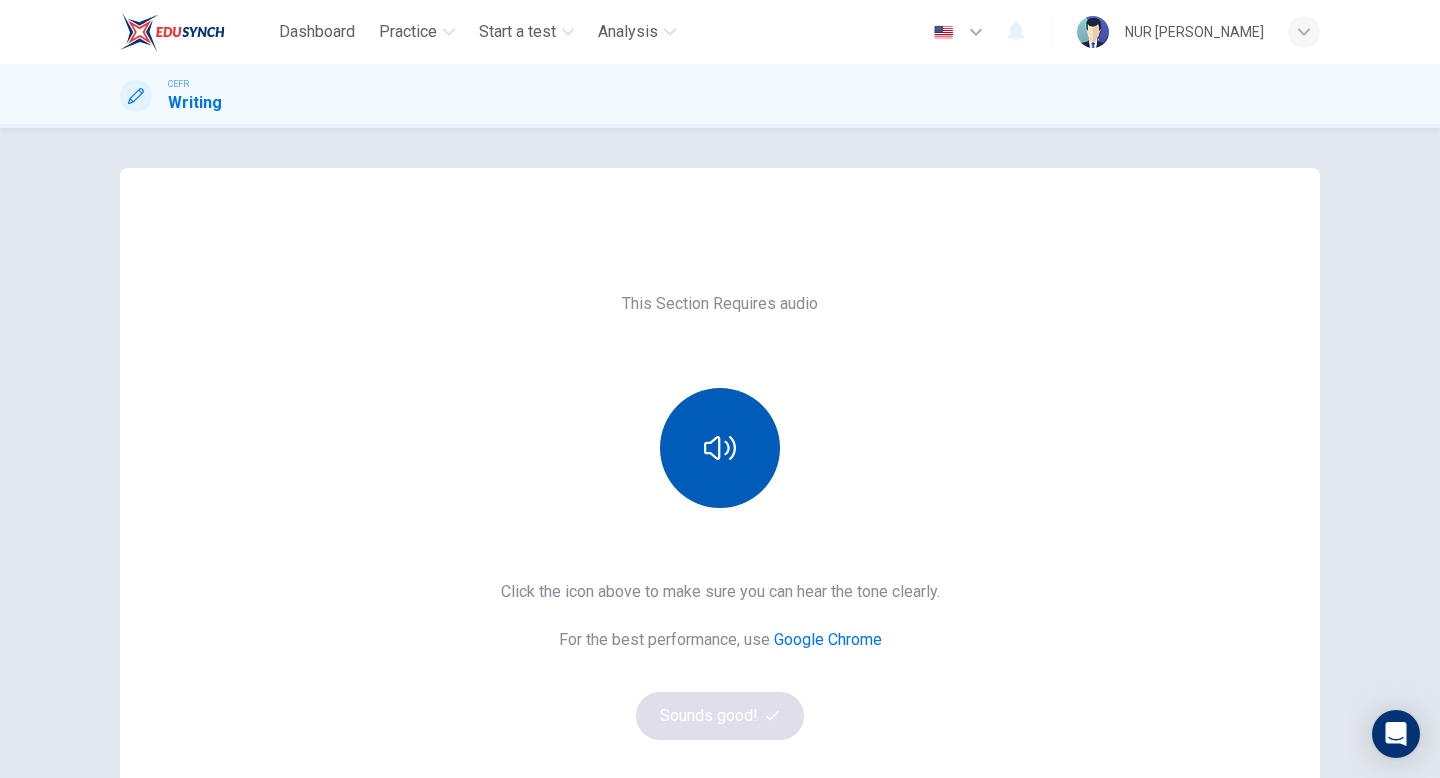 click at bounding box center [720, 448] 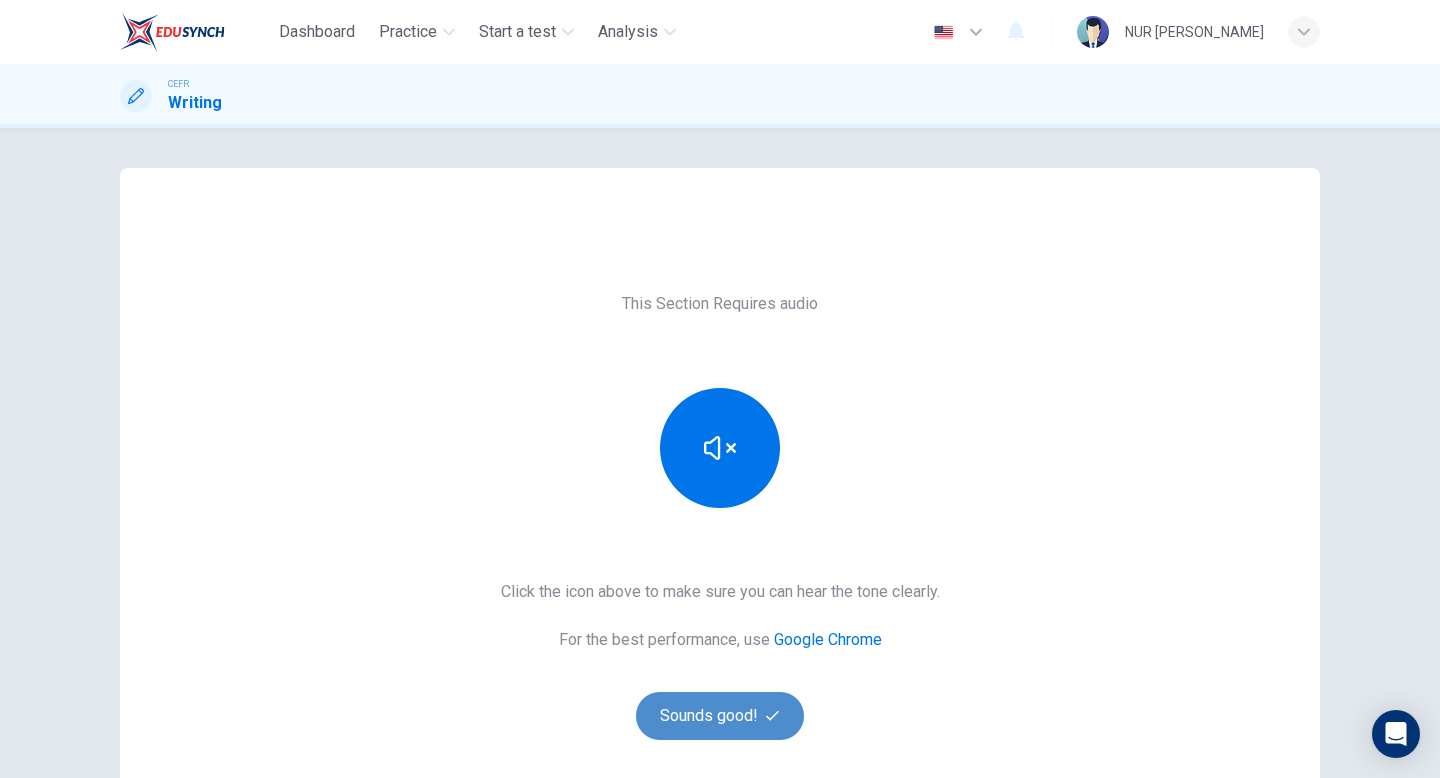 click on "Sounds good!" at bounding box center [720, 716] 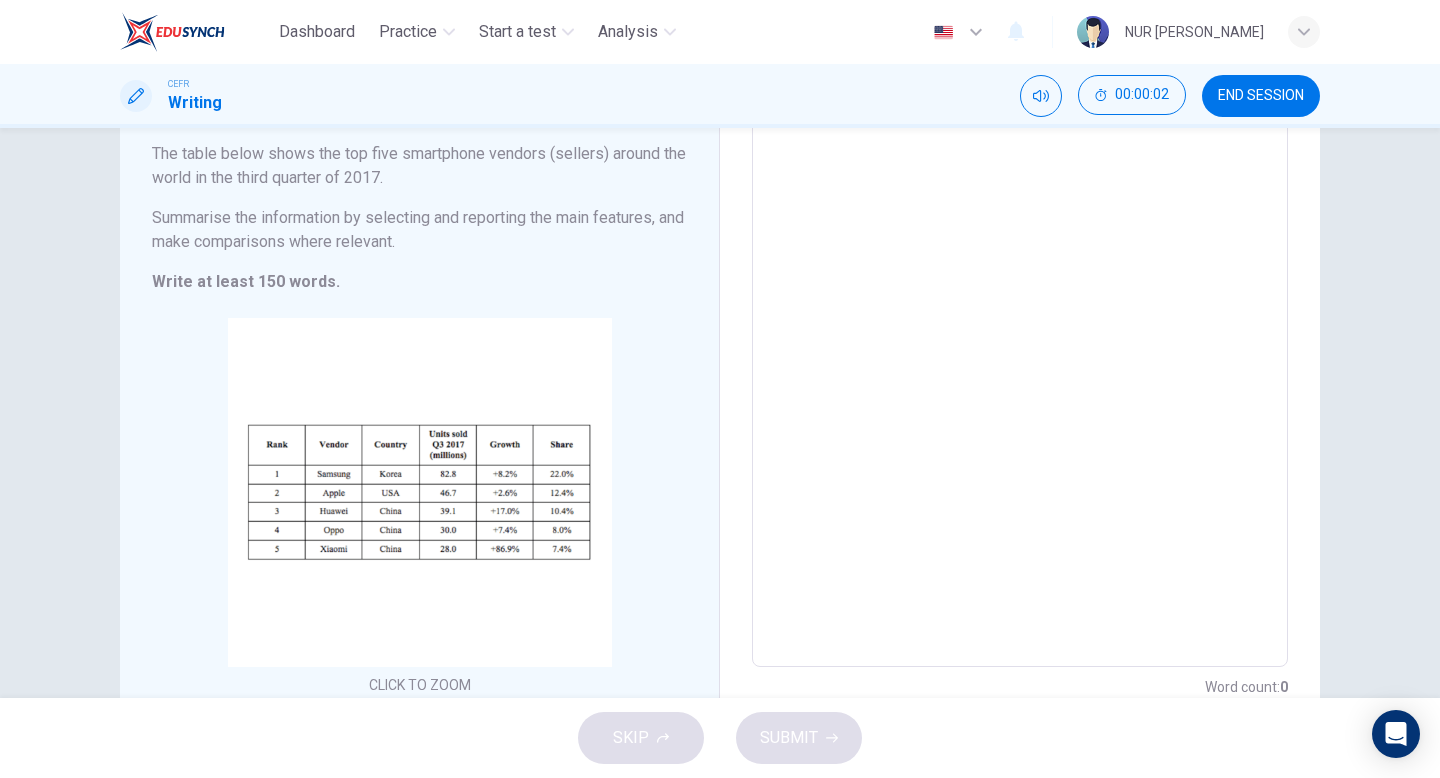 scroll, scrollTop: 145, scrollLeft: 0, axis: vertical 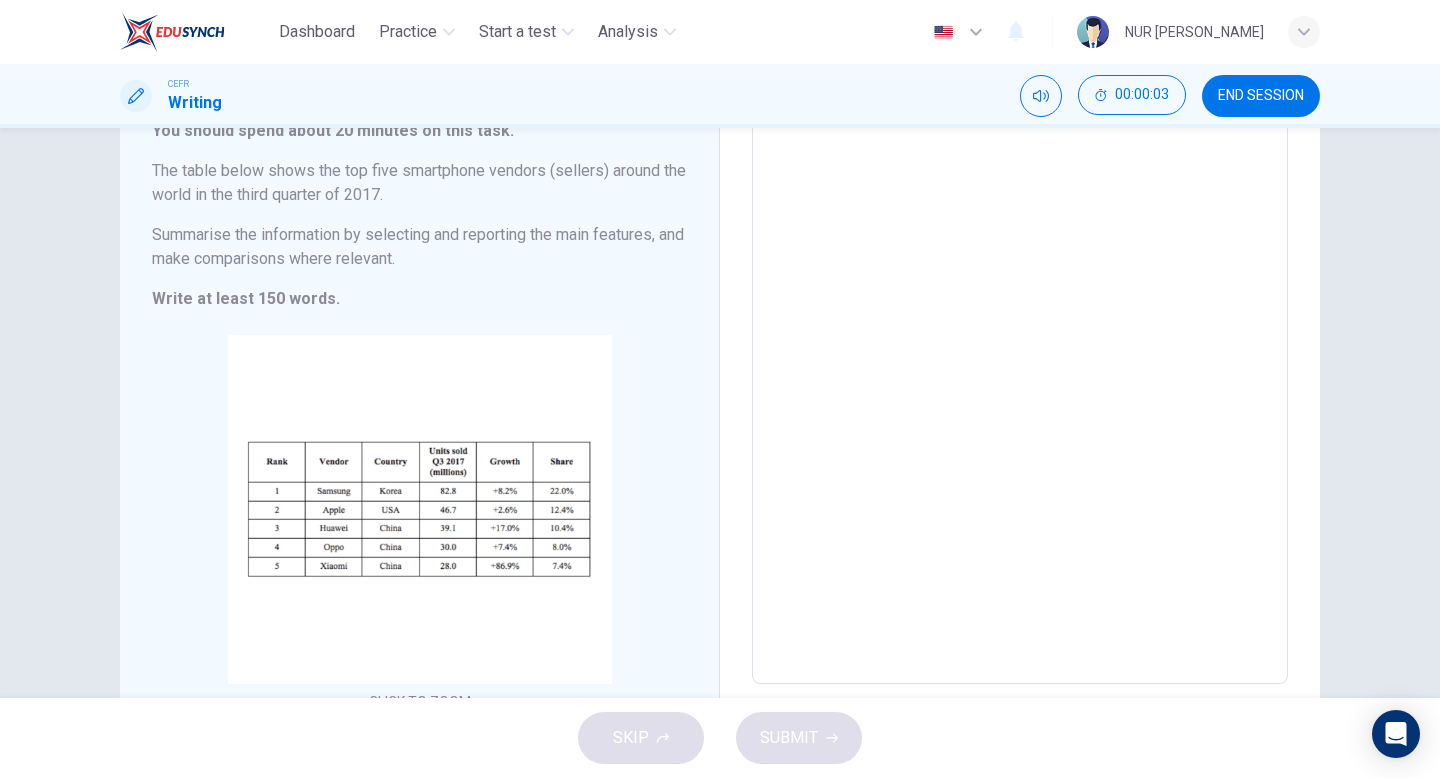 click on "END SESSION" at bounding box center [1261, 96] 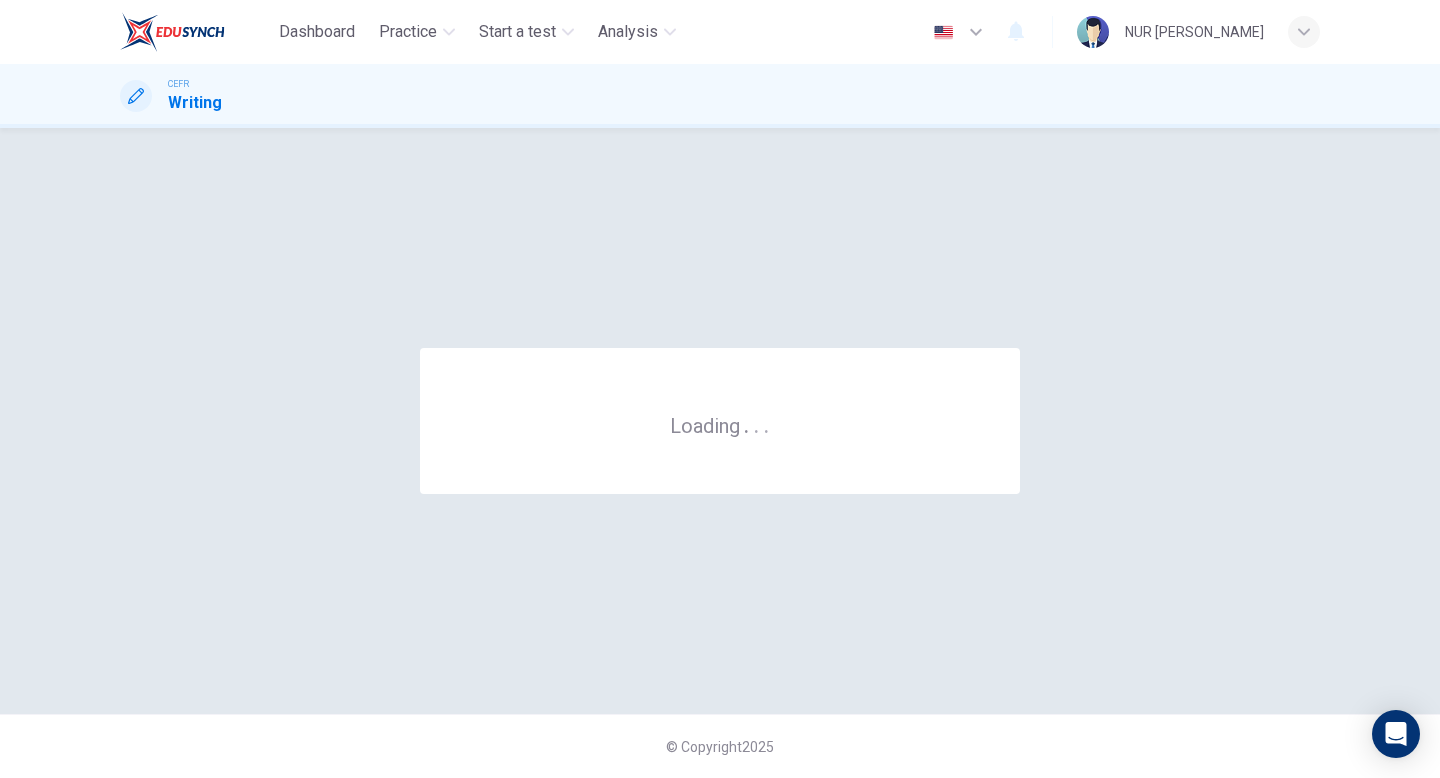 scroll, scrollTop: 0, scrollLeft: 0, axis: both 